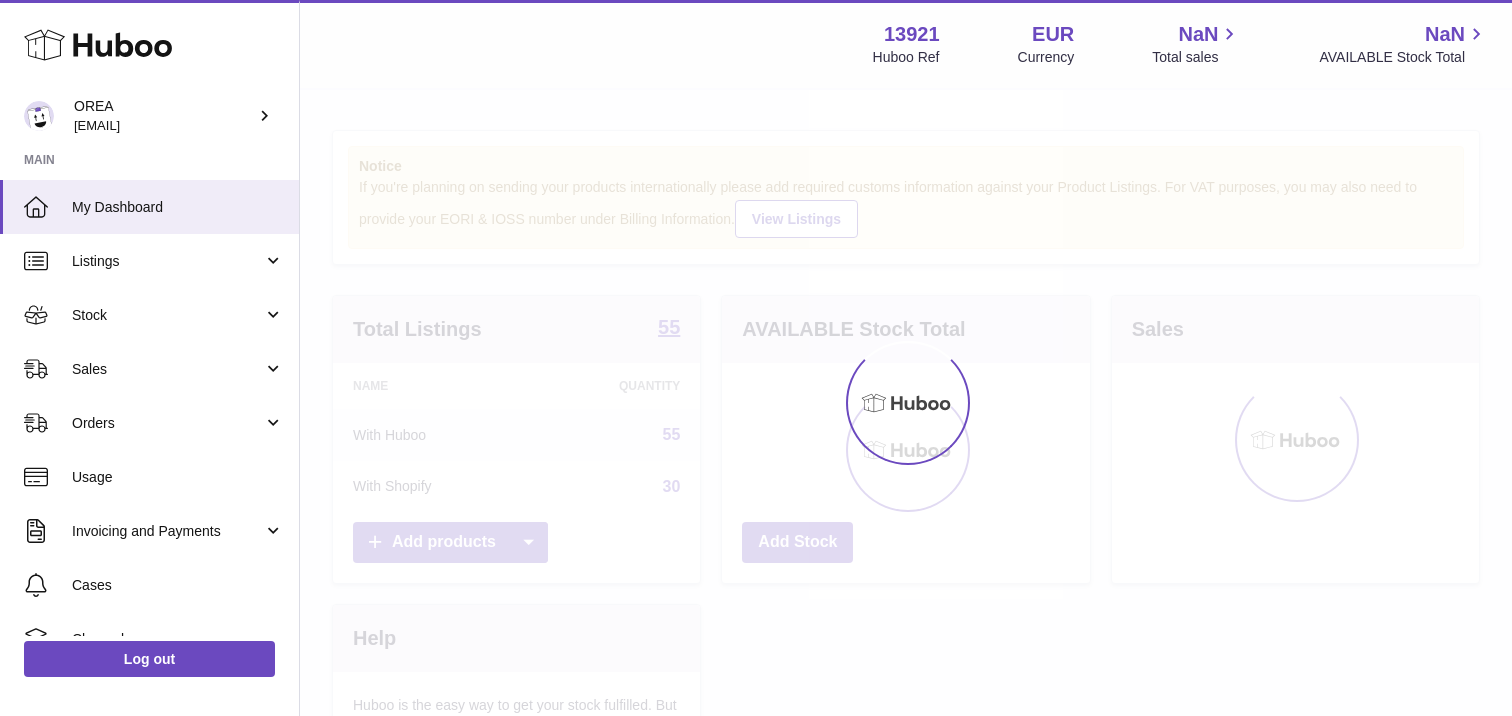 scroll, scrollTop: 0, scrollLeft: 0, axis: both 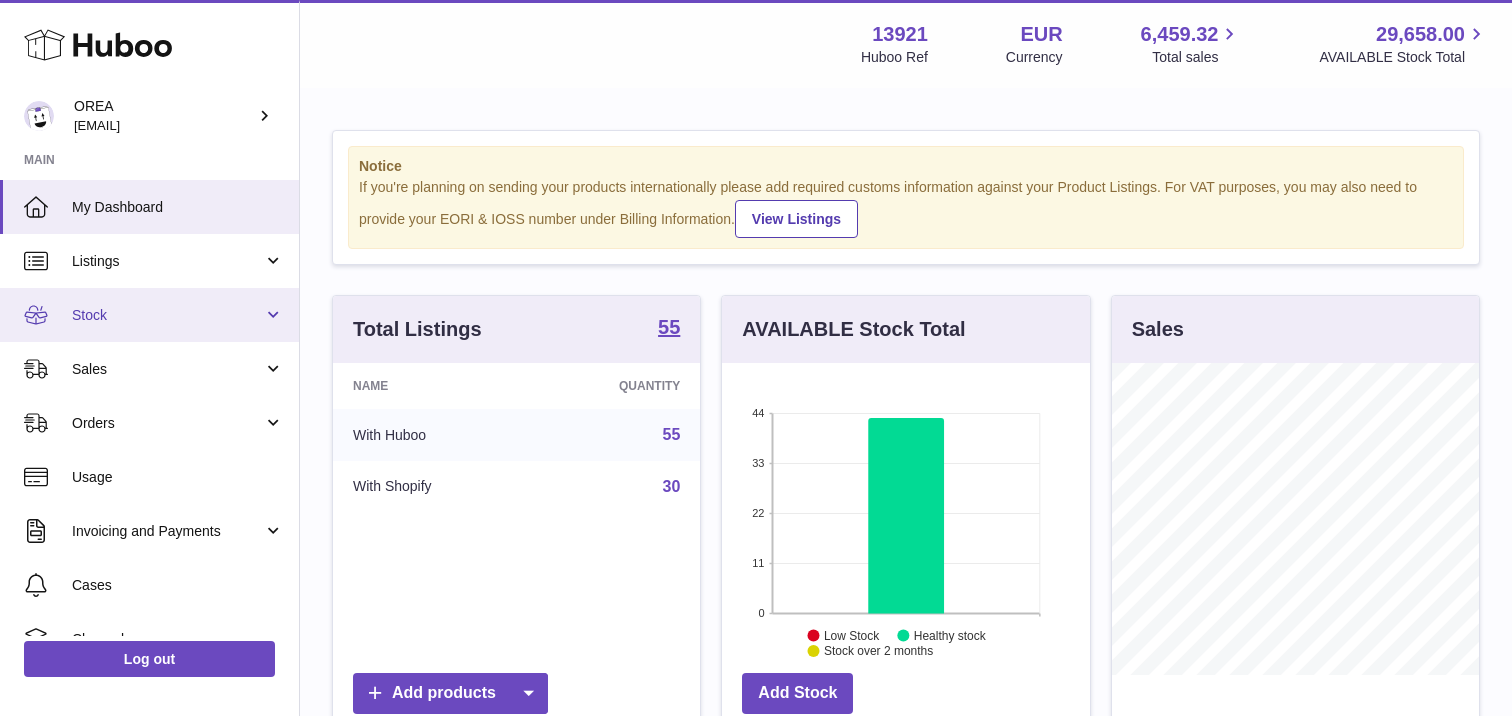 click on "Stock" at bounding box center [149, 315] 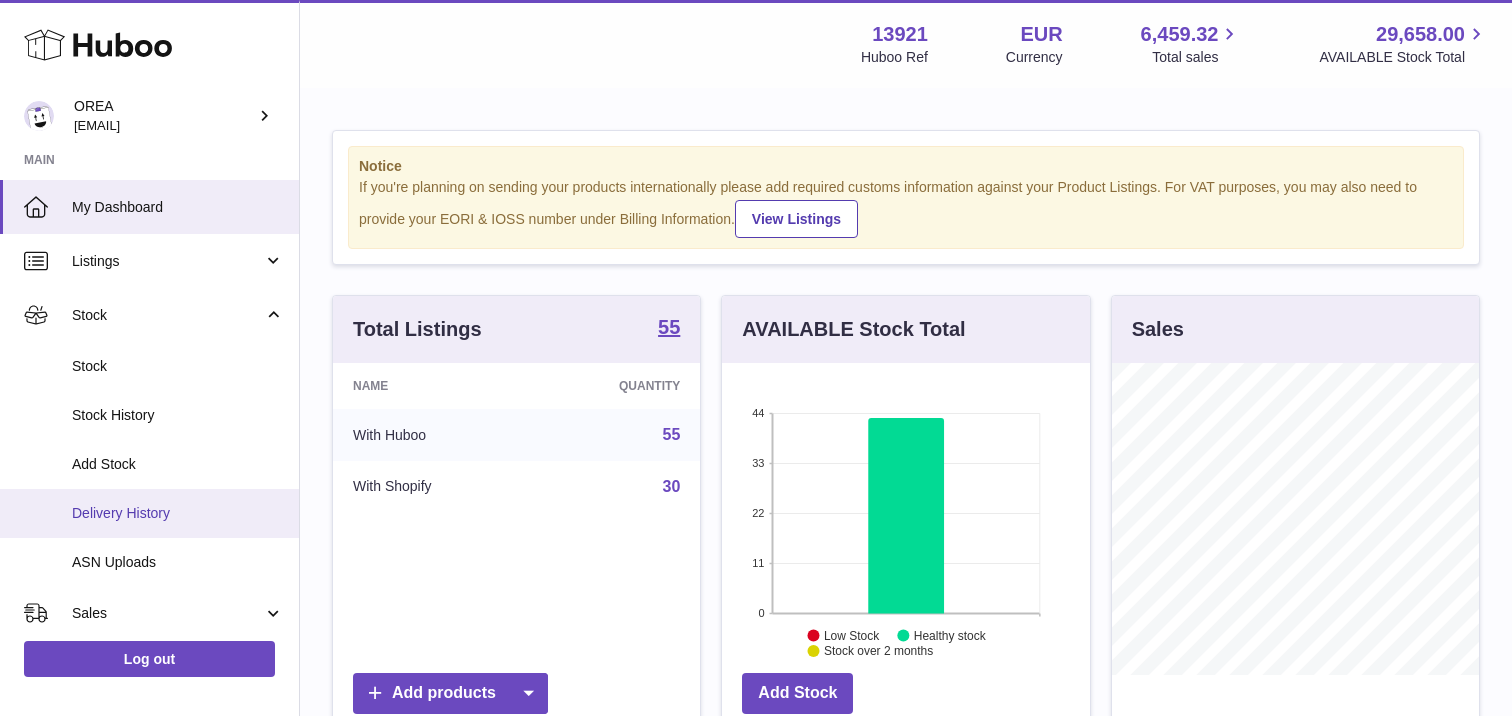 click on "Delivery History" at bounding box center (149, 513) 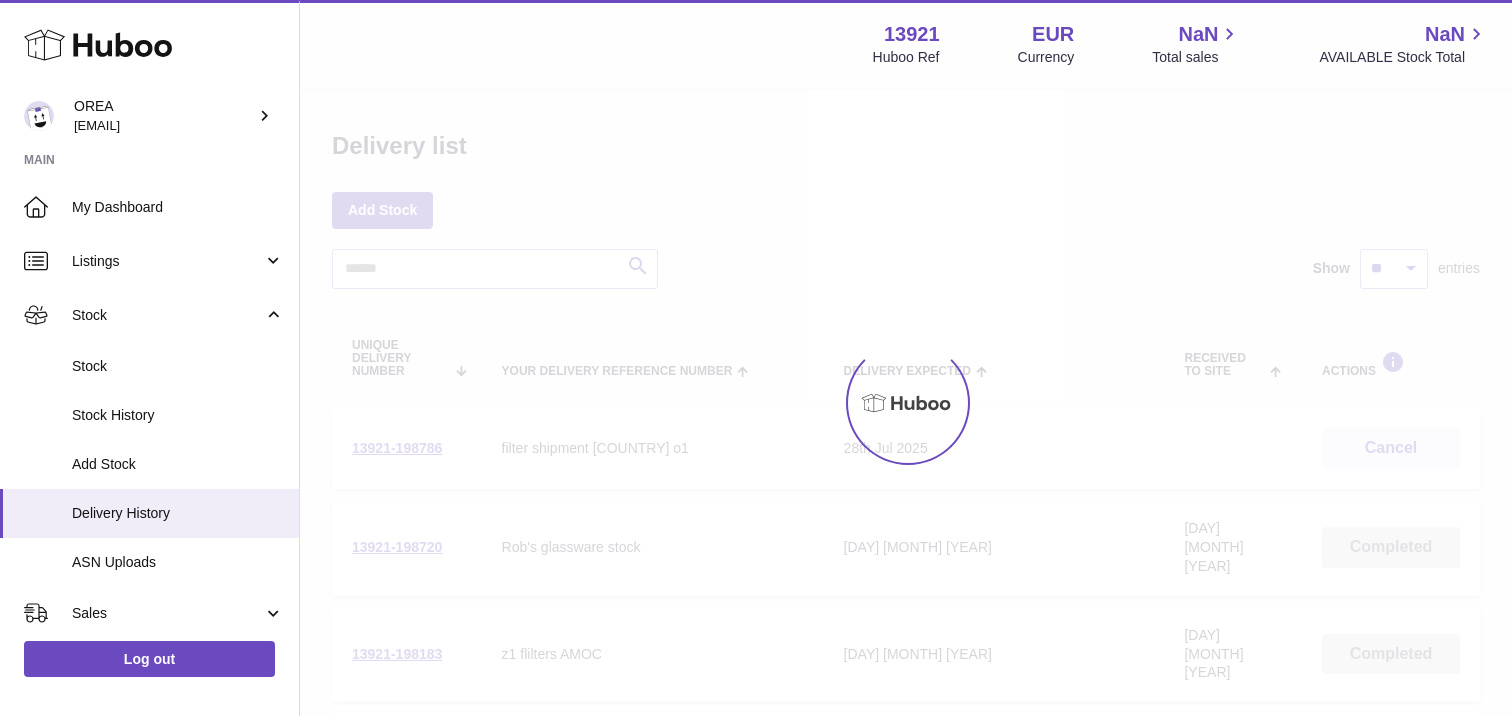scroll, scrollTop: 0, scrollLeft: 0, axis: both 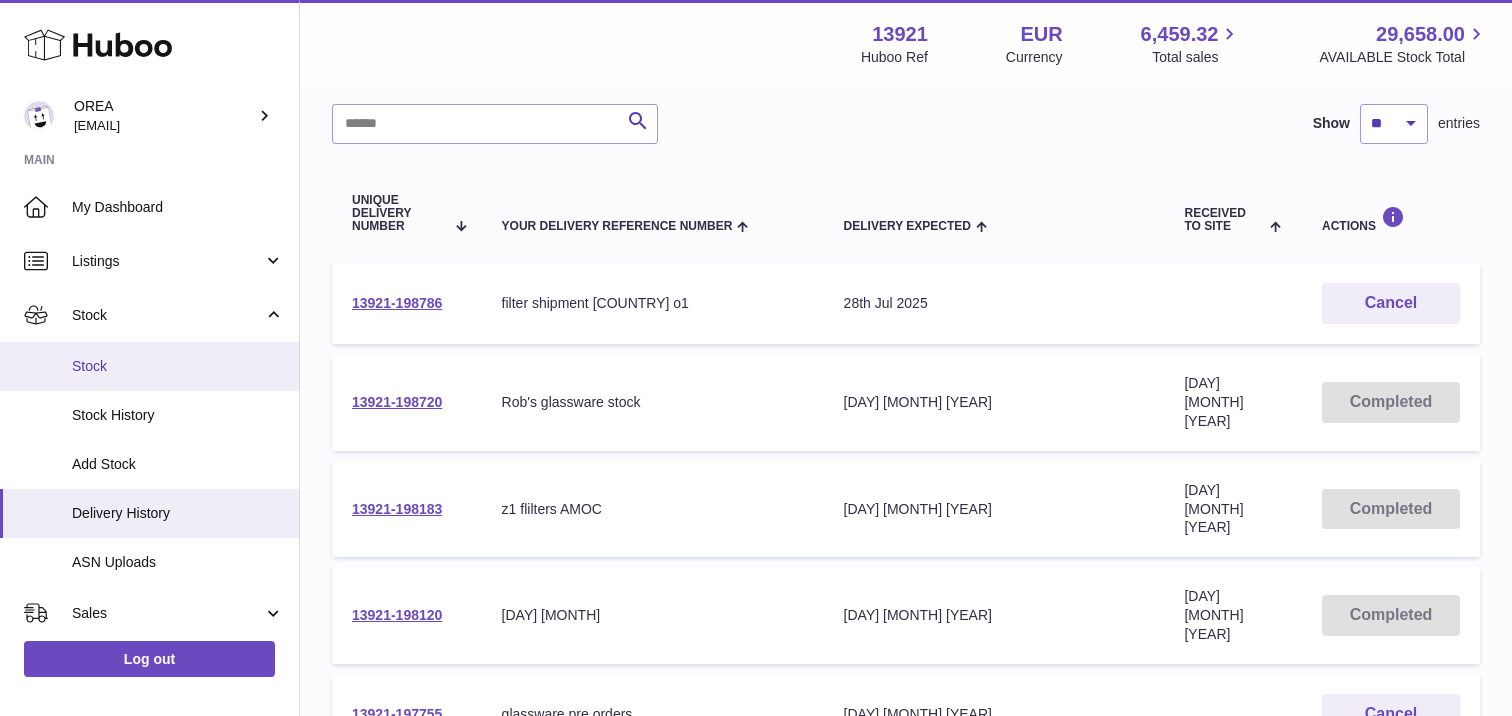 click on "Stock" at bounding box center [178, 366] 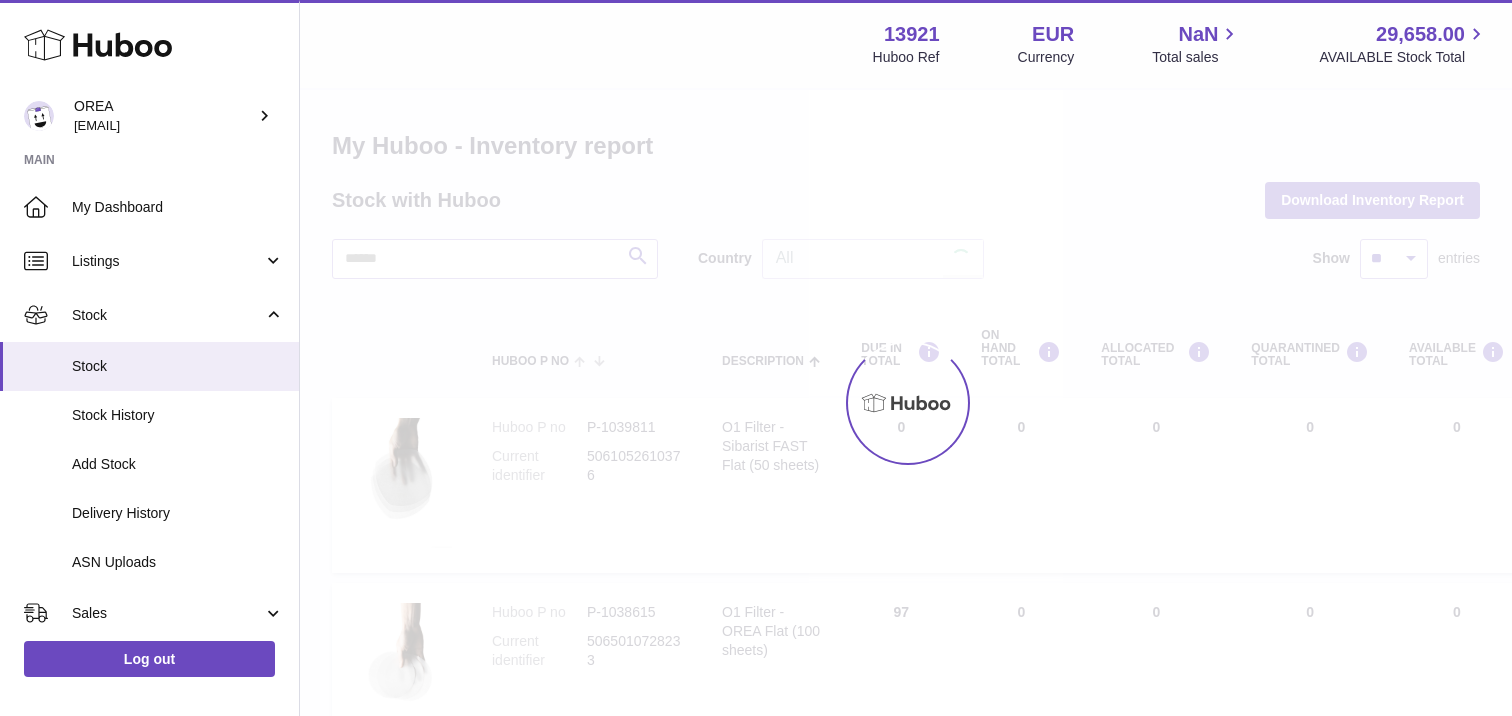 scroll, scrollTop: 0, scrollLeft: 0, axis: both 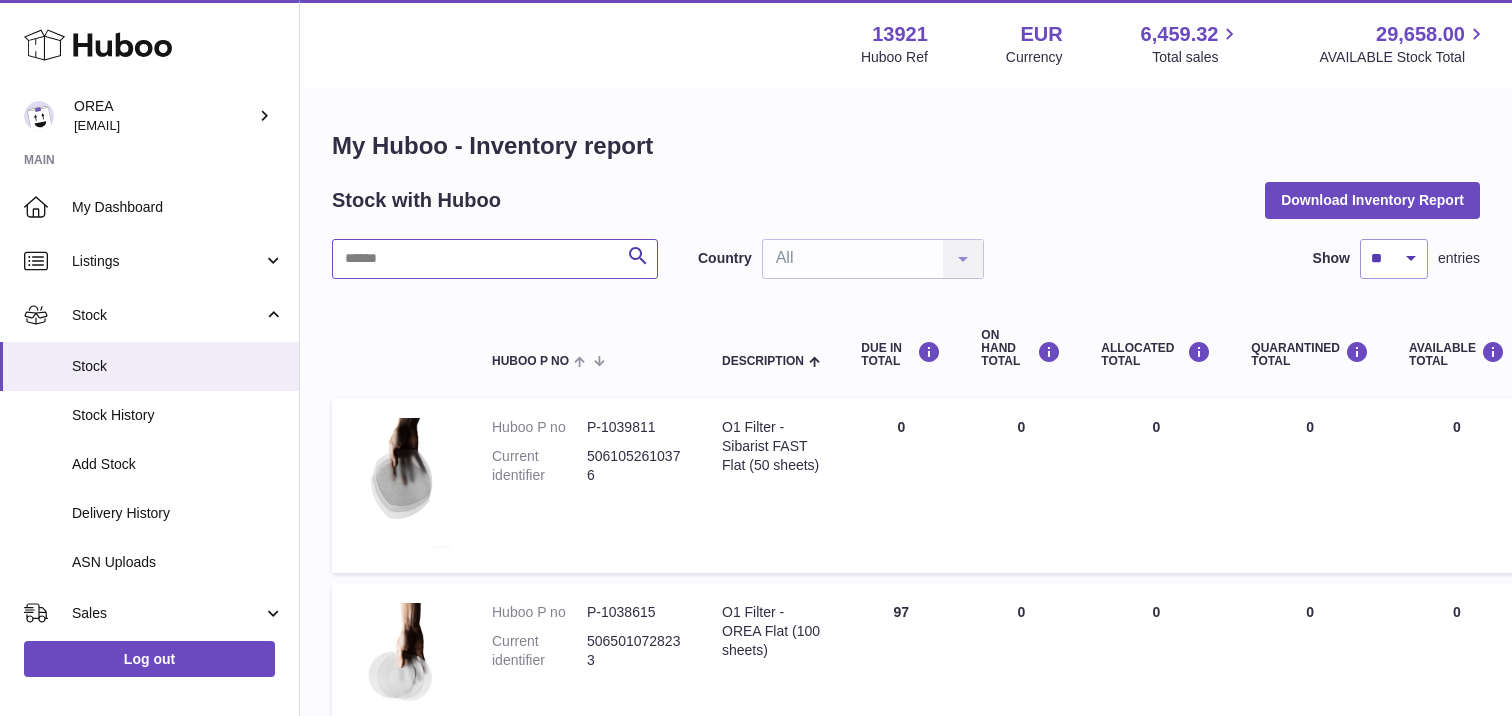 click at bounding box center [495, 259] 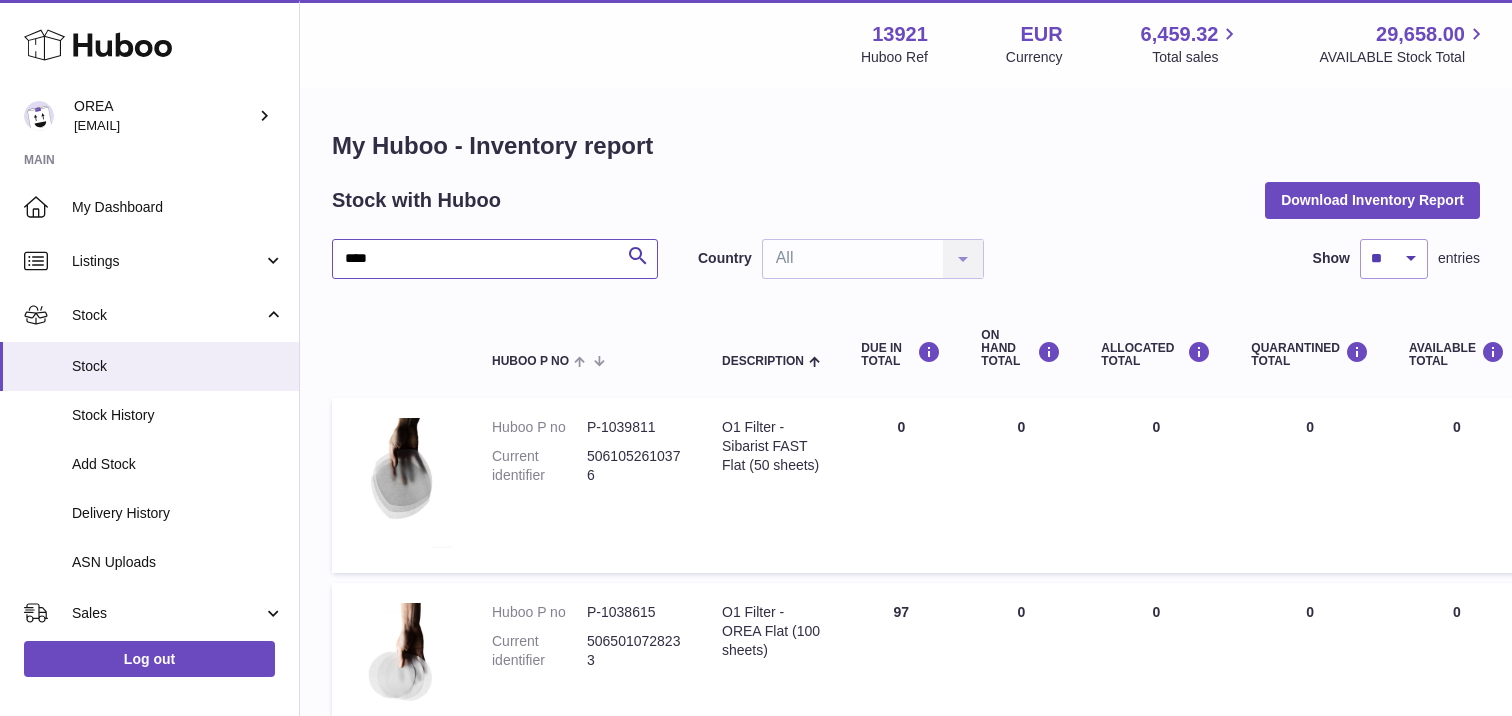 type on "****" 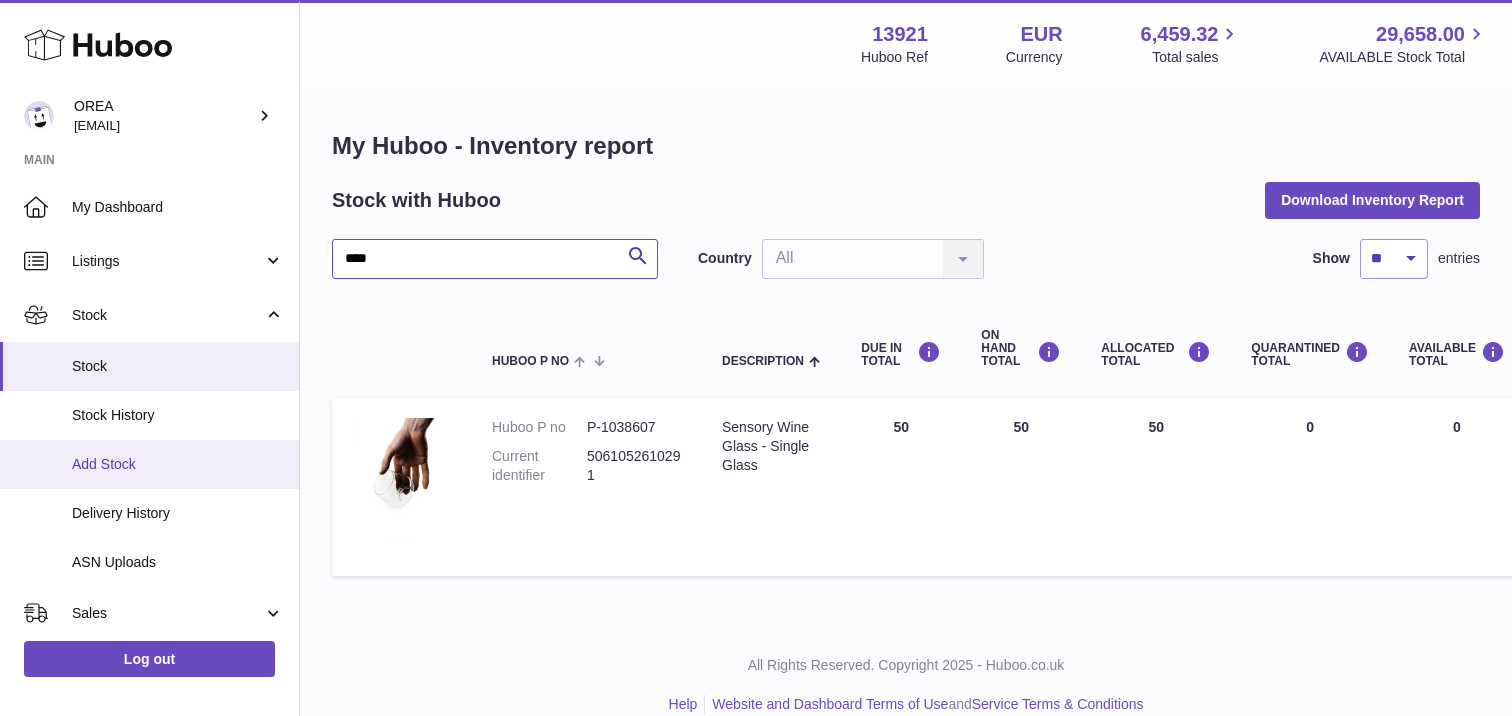 scroll, scrollTop: 89, scrollLeft: 0, axis: vertical 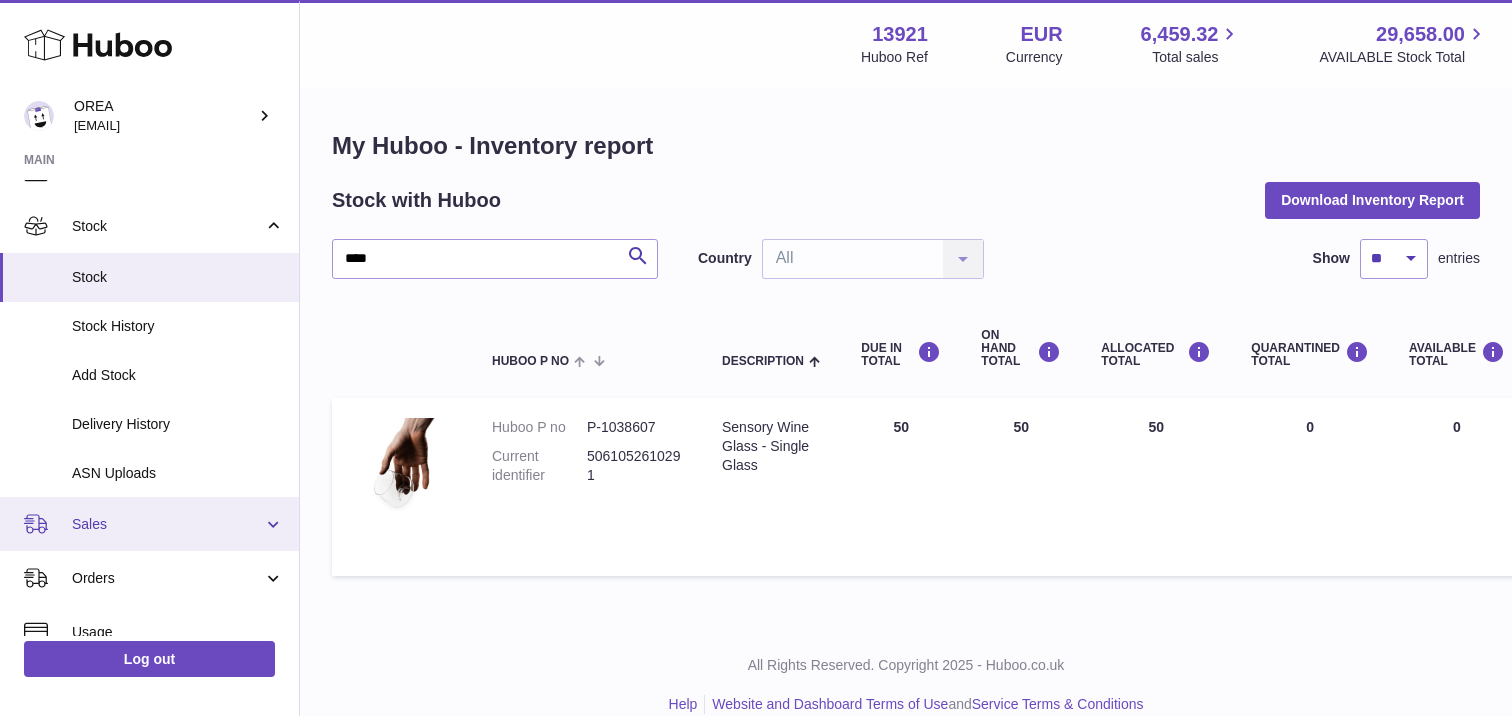 click on "Sales" at bounding box center (167, 524) 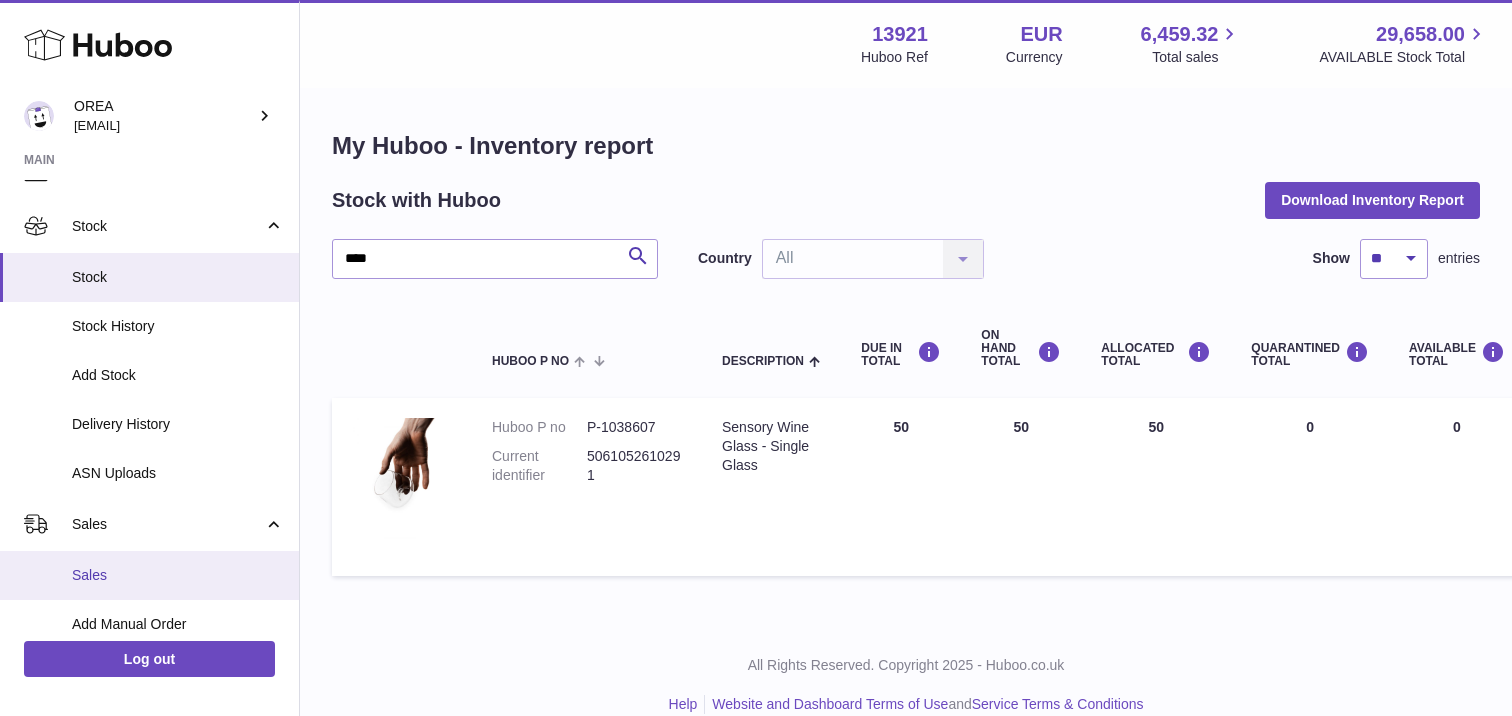 click on "Sales" at bounding box center [178, 575] 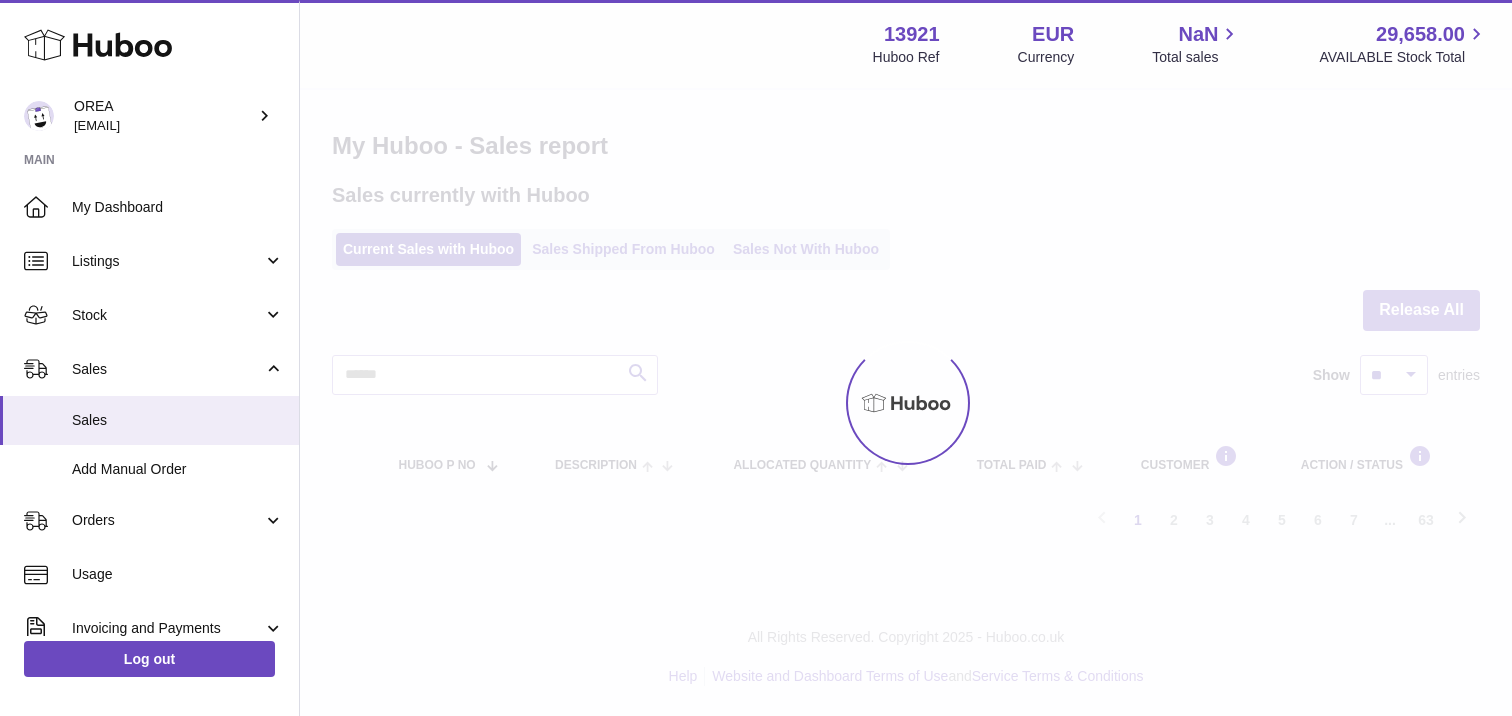 scroll, scrollTop: 0, scrollLeft: 0, axis: both 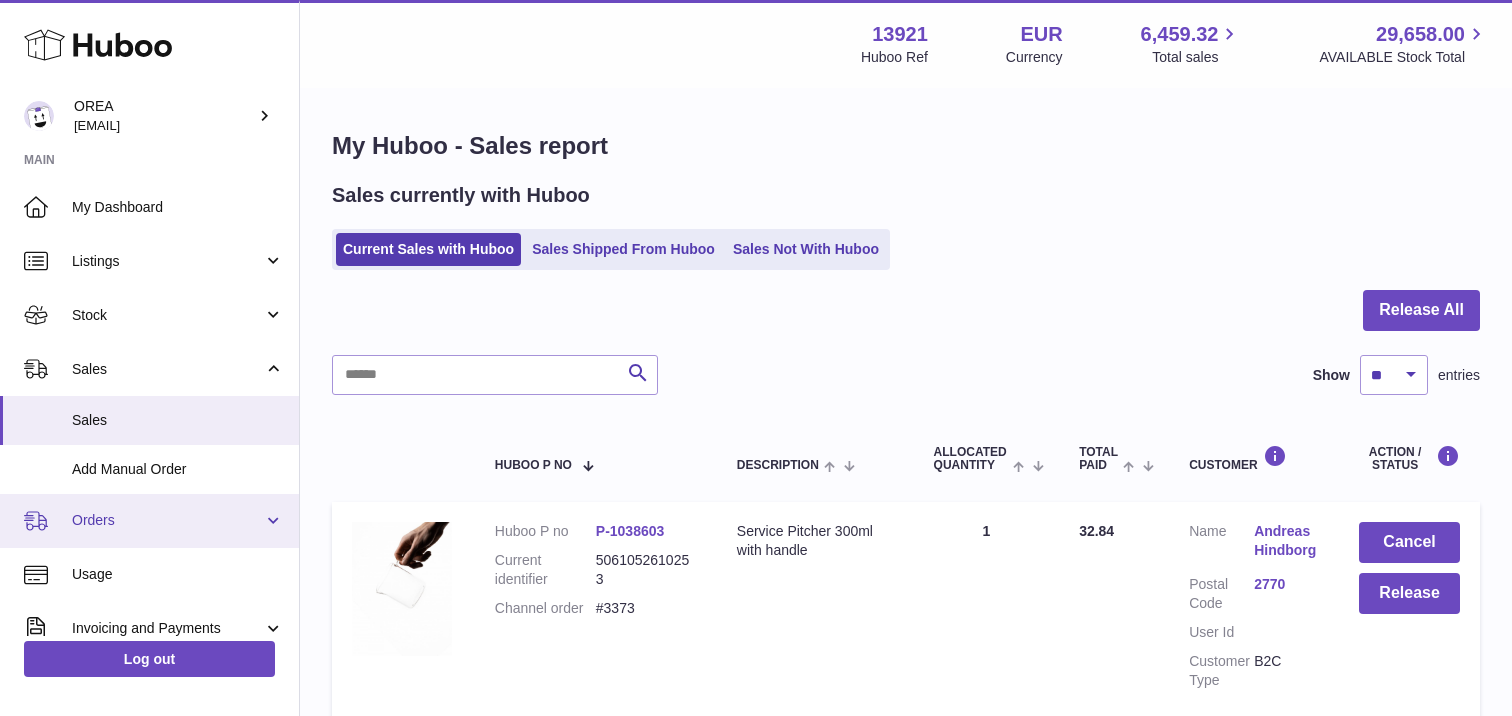 click on "Orders" at bounding box center [167, 520] 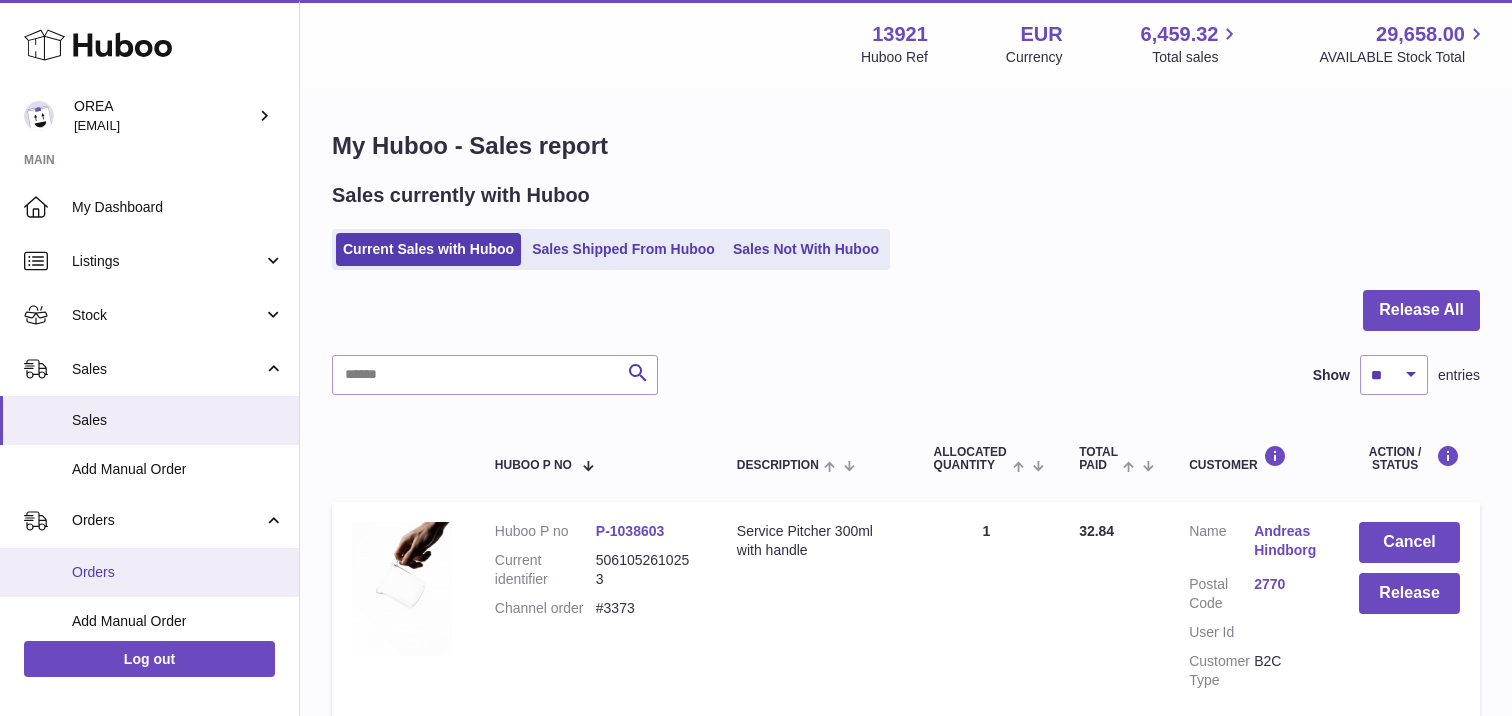 click on "Orders" at bounding box center [178, 572] 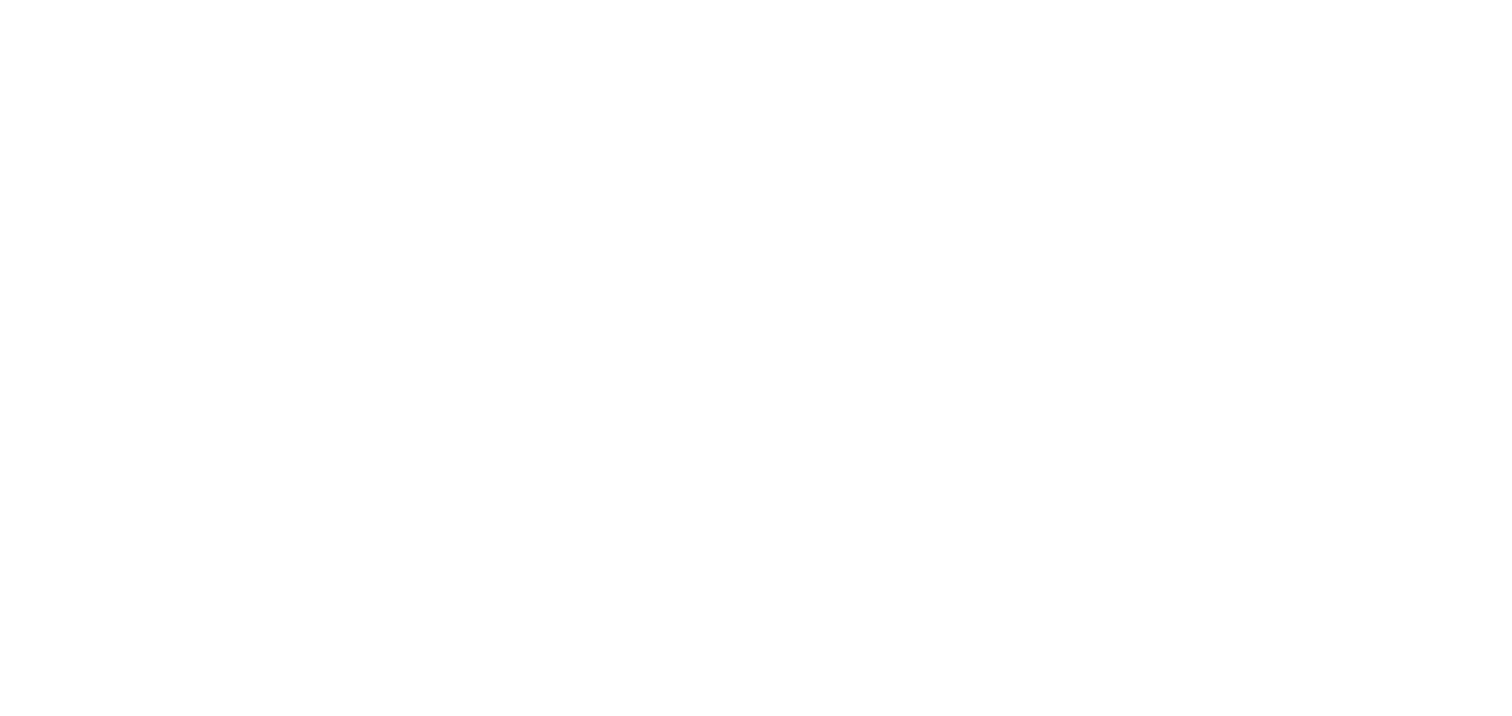scroll, scrollTop: 0, scrollLeft: 0, axis: both 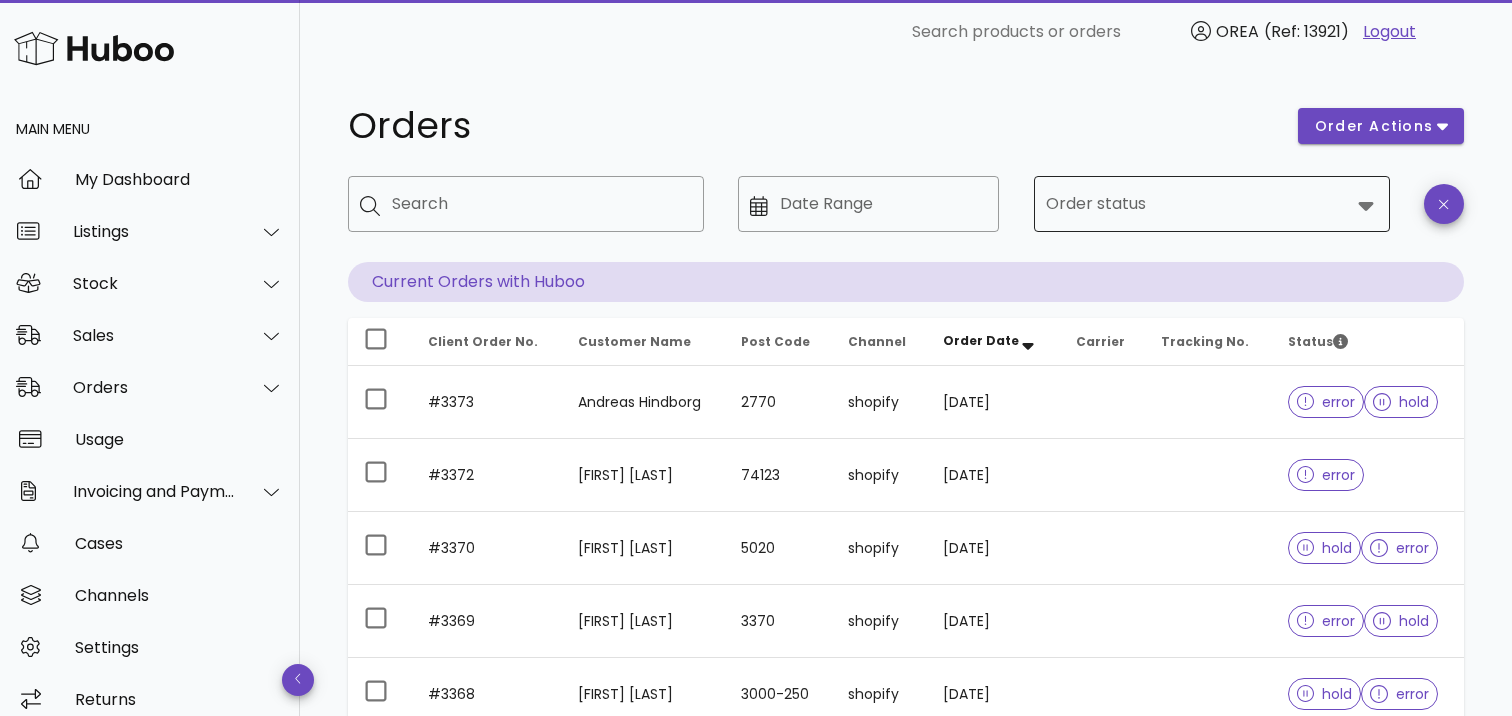 click on "Order status" at bounding box center [1198, 204] 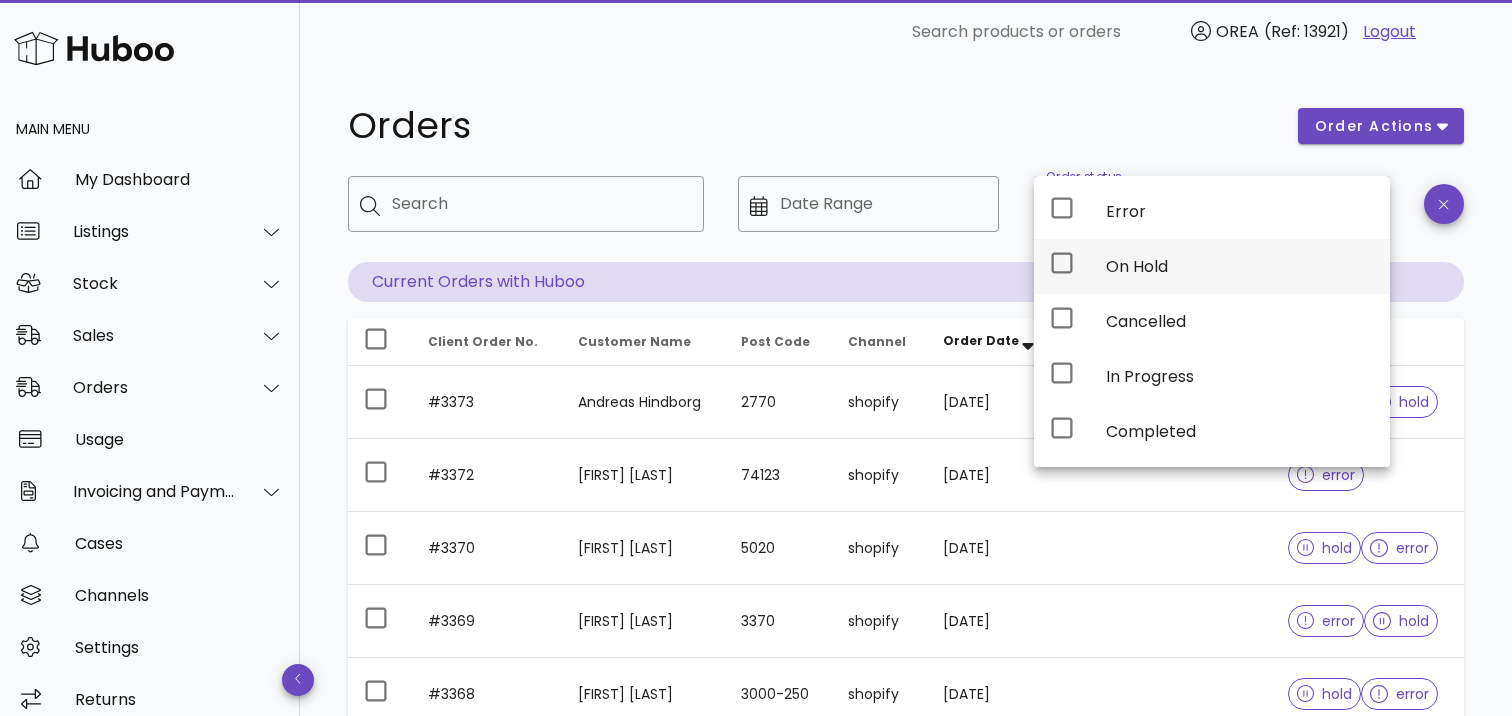 click 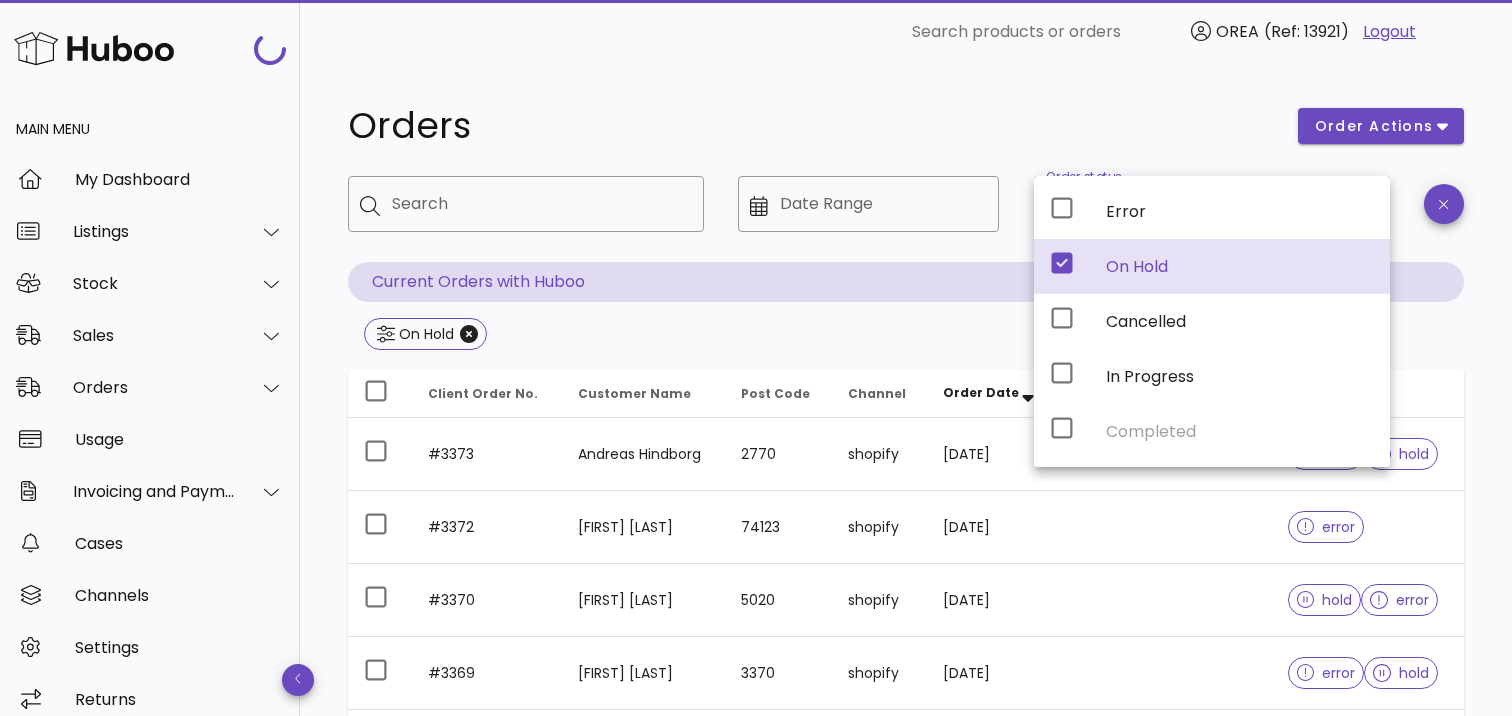 click on "Orders" at bounding box center [811, 126] 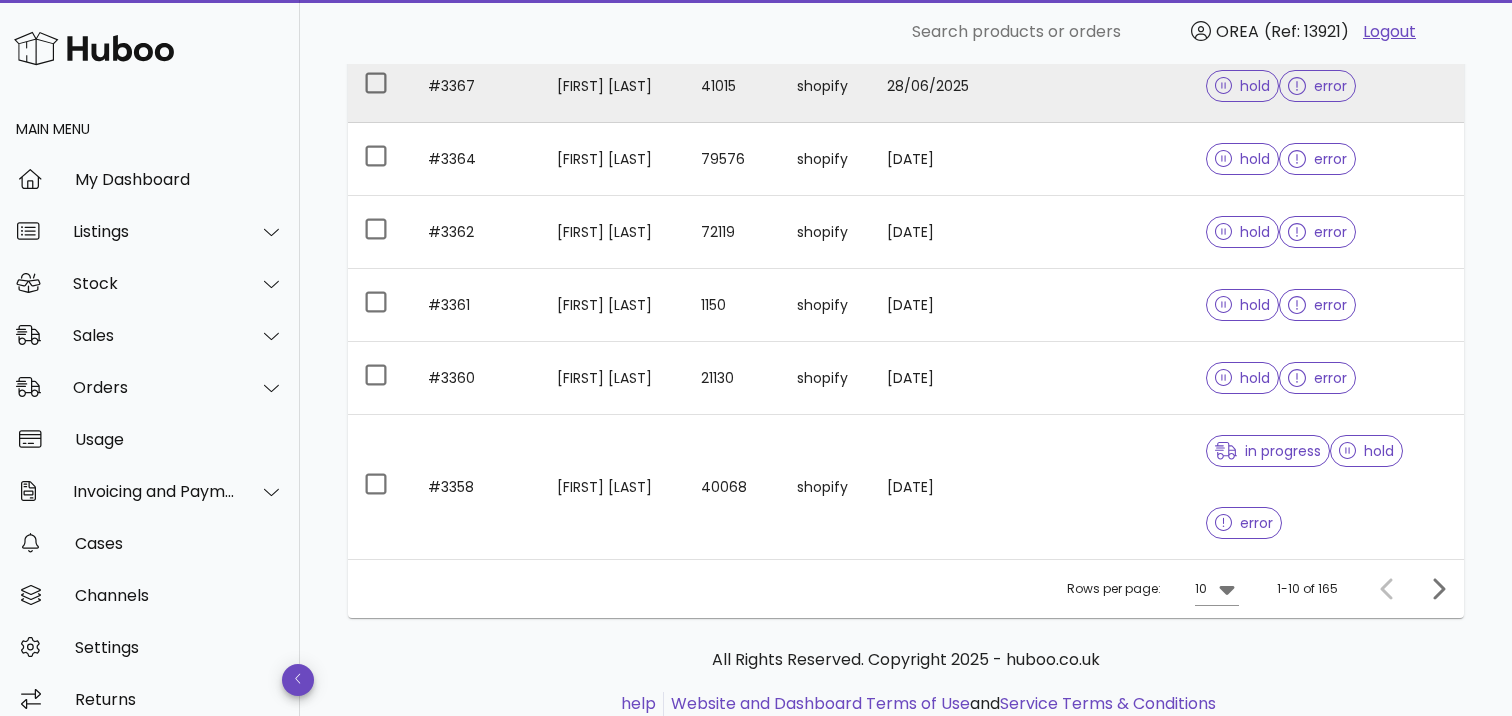 scroll, scrollTop: 724, scrollLeft: 0, axis: vertical 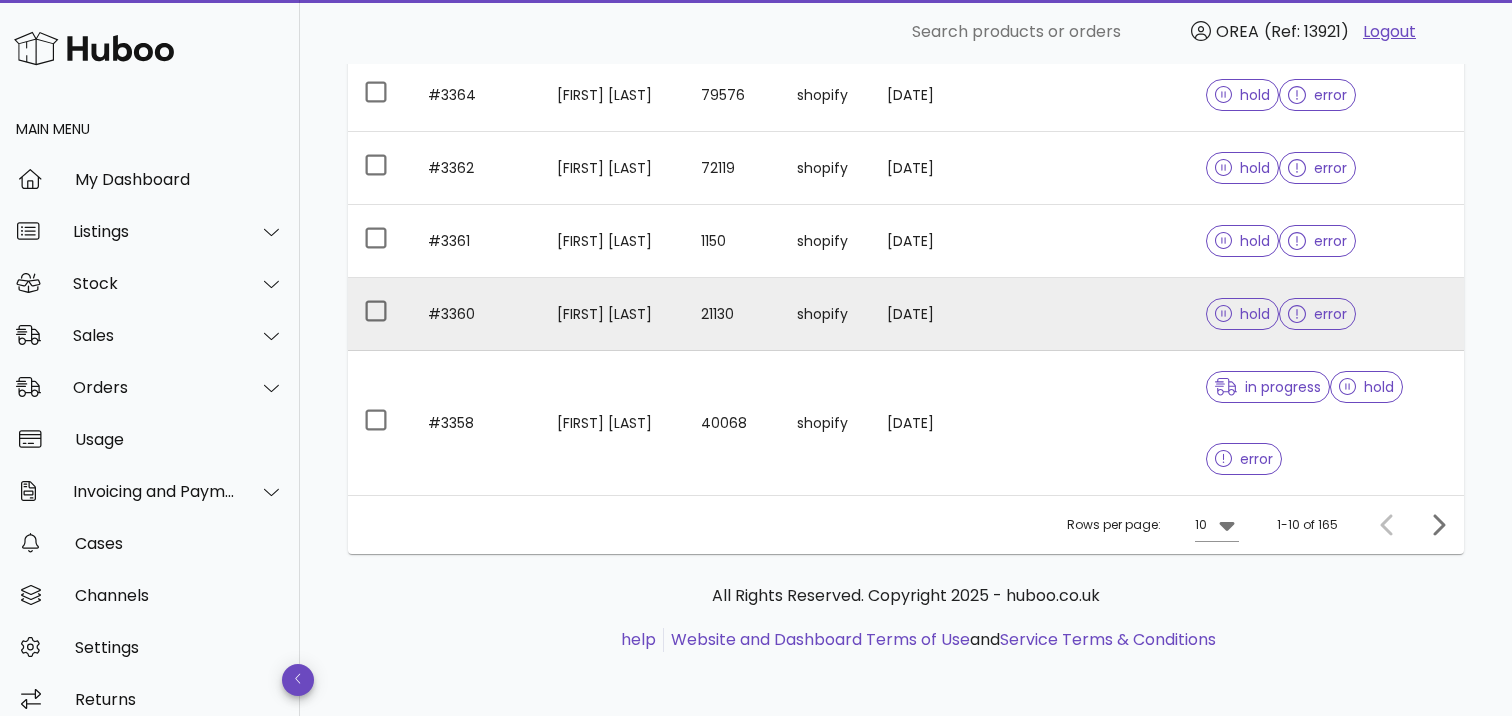 click on "Vili Kangas" at bounding box center [613, 314] 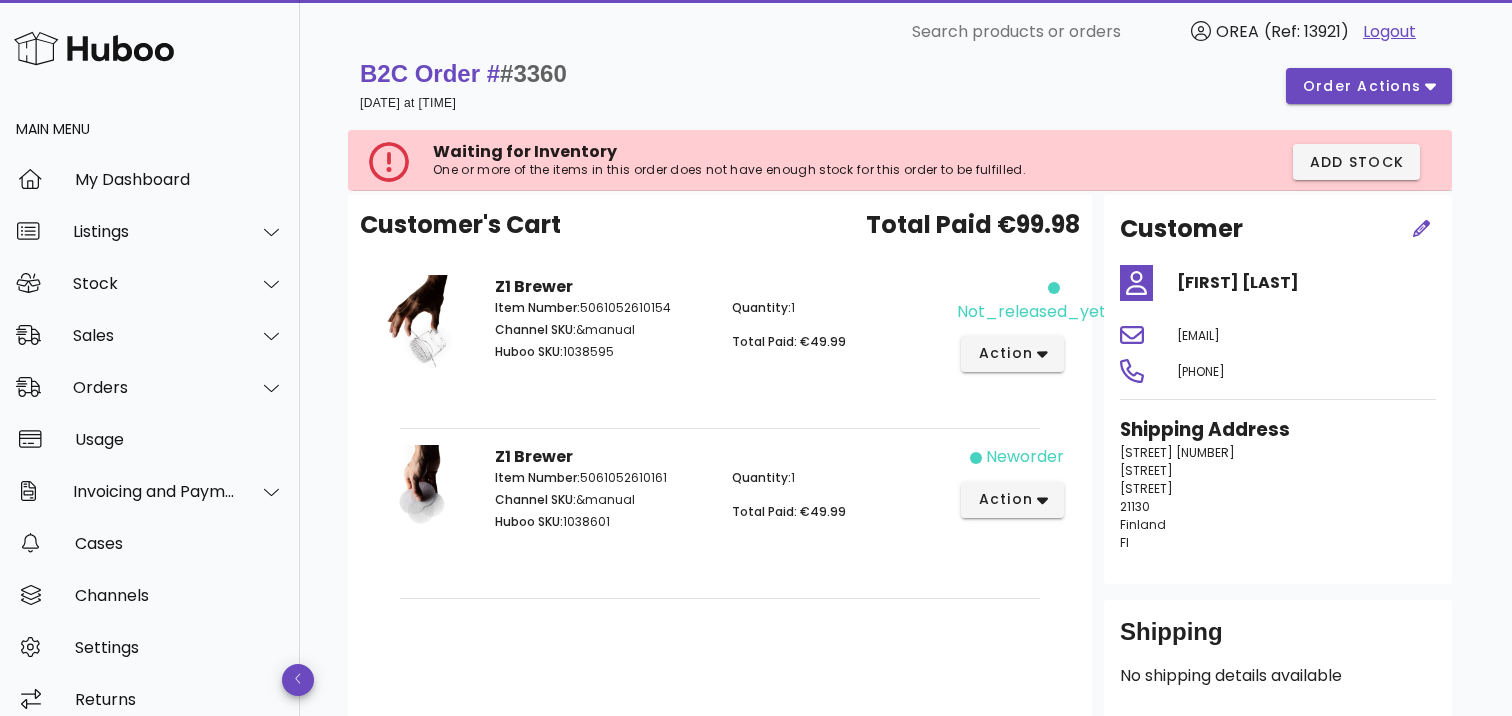 scroll, scrollTop: 0, scrollLeft: 0, axis: both 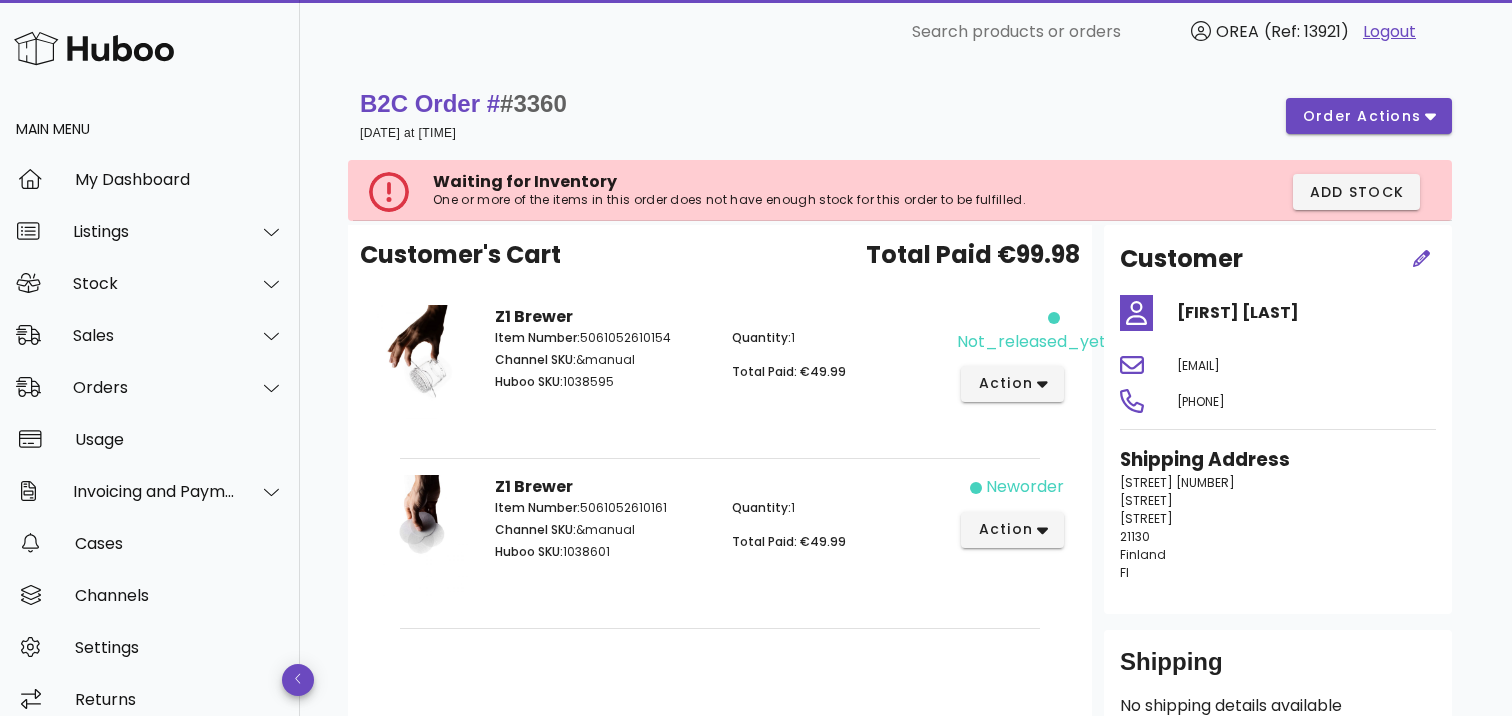 click on "One or more of the items in this order does not have enough stock for this order to be fulfilled." at bounding box center [771, 200] 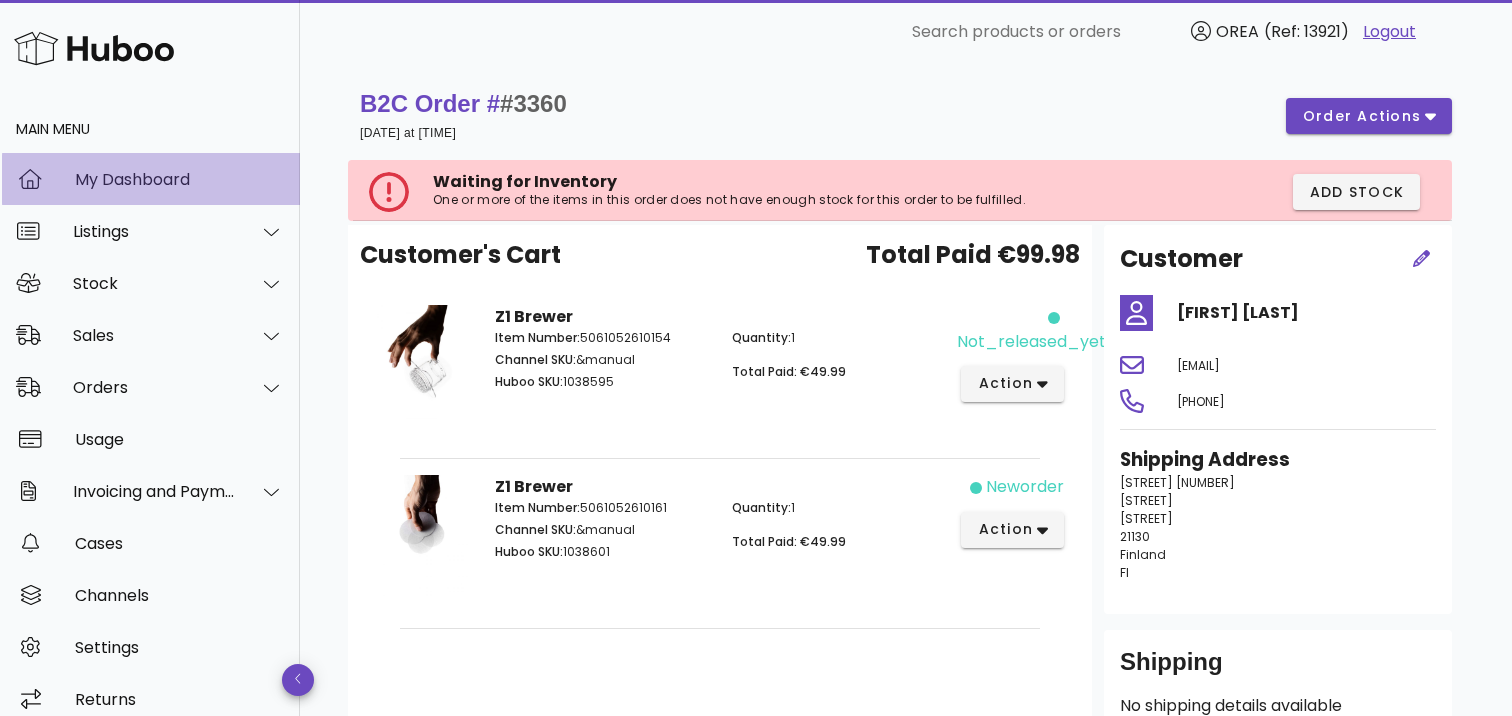 click on "My Dashboard" at bounding box center (179, 179) 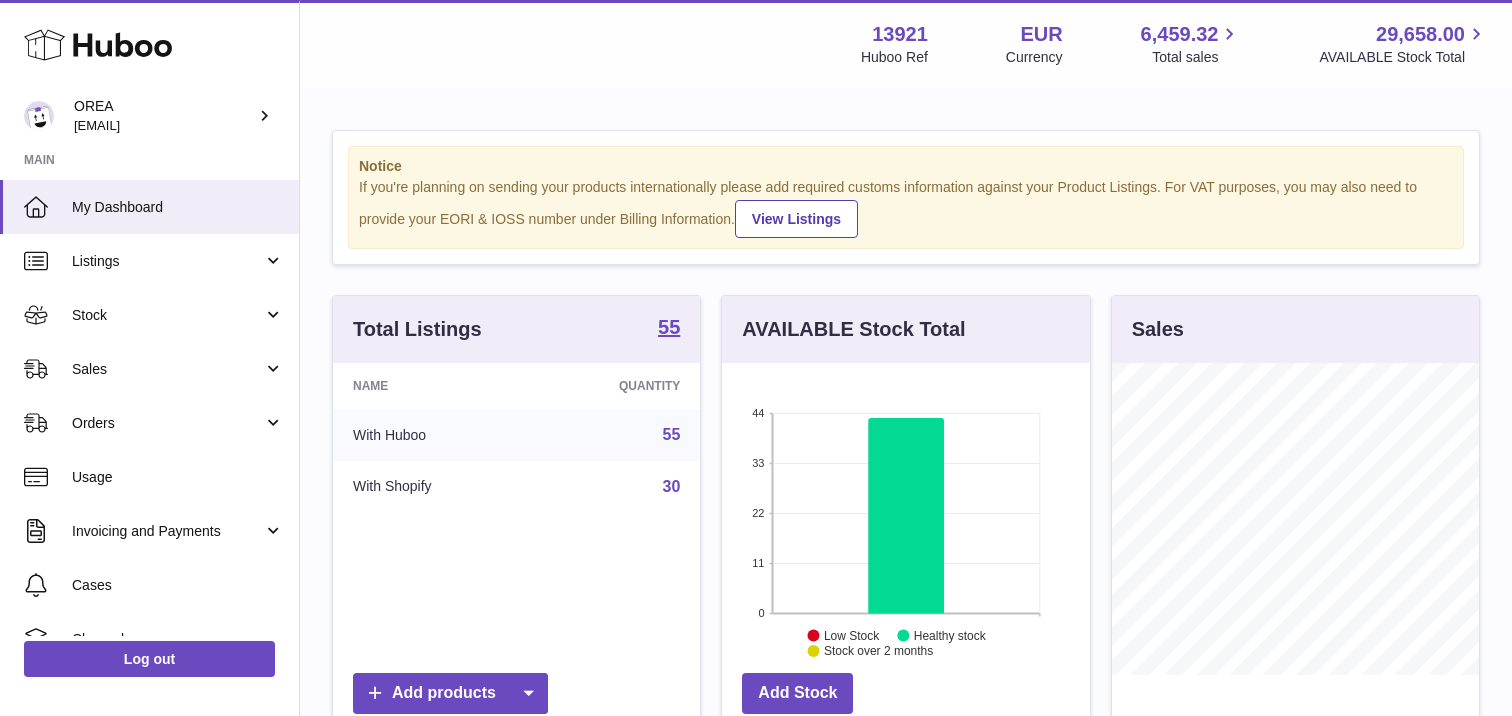 scroll, scrollTop: 0, scrollLeft: 0, axis: both 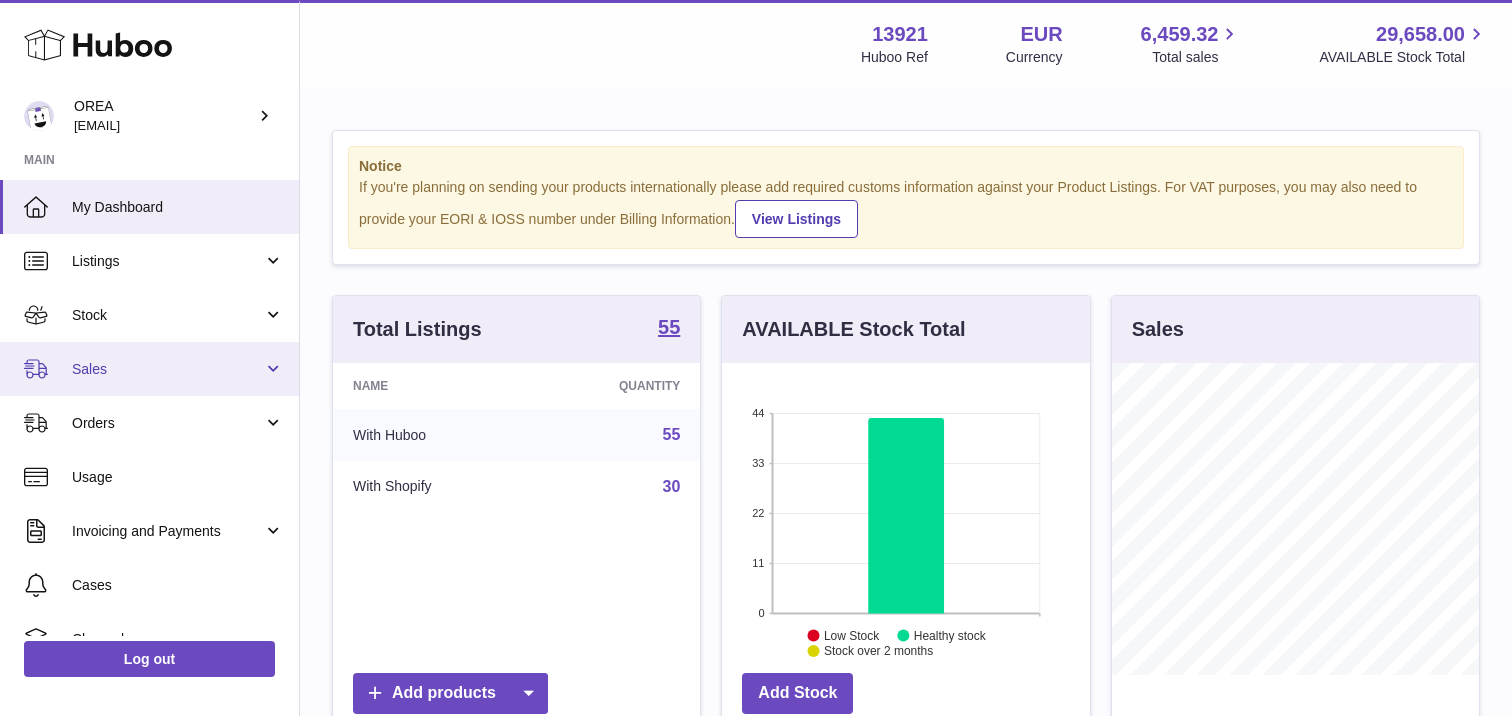 click on "Sales" at bounding box center [167, 369] 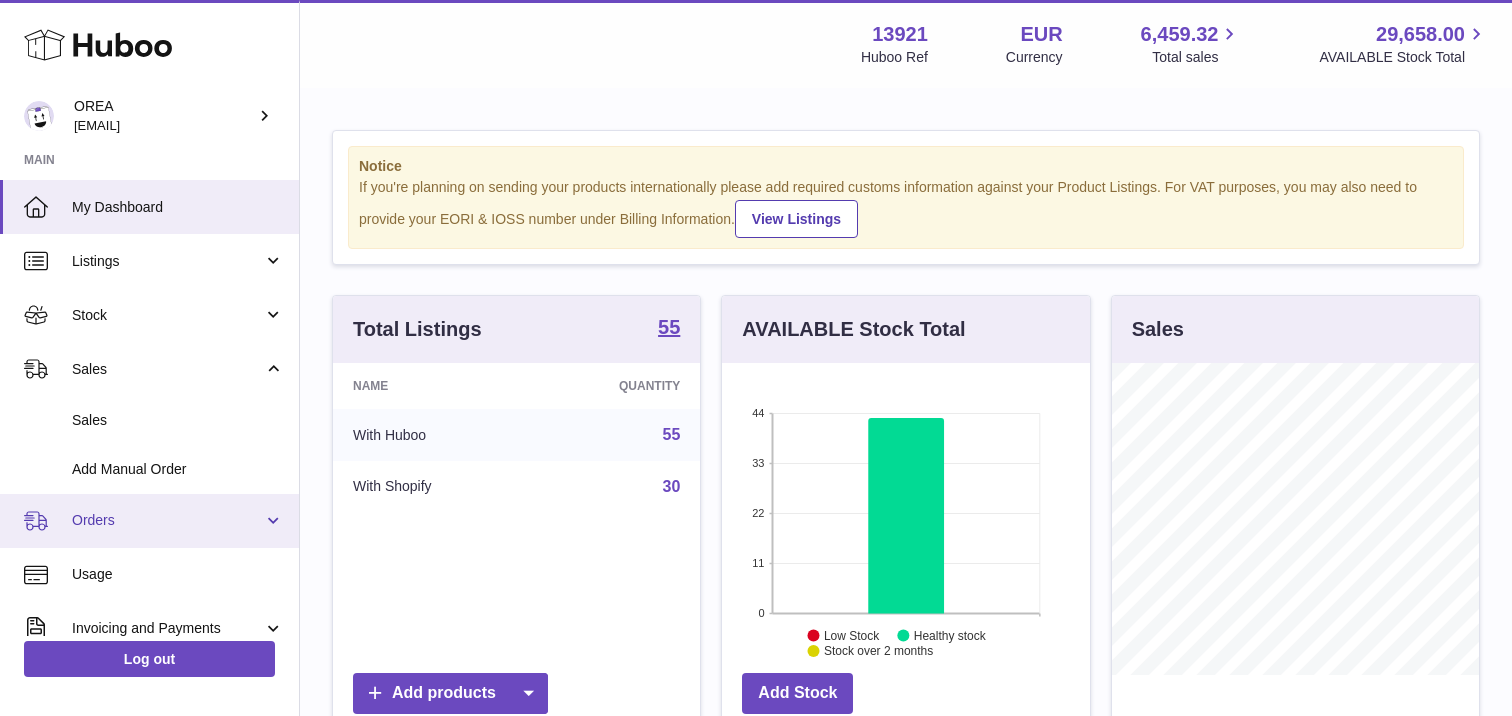click on "Orders" at bounding box center [149, 521] 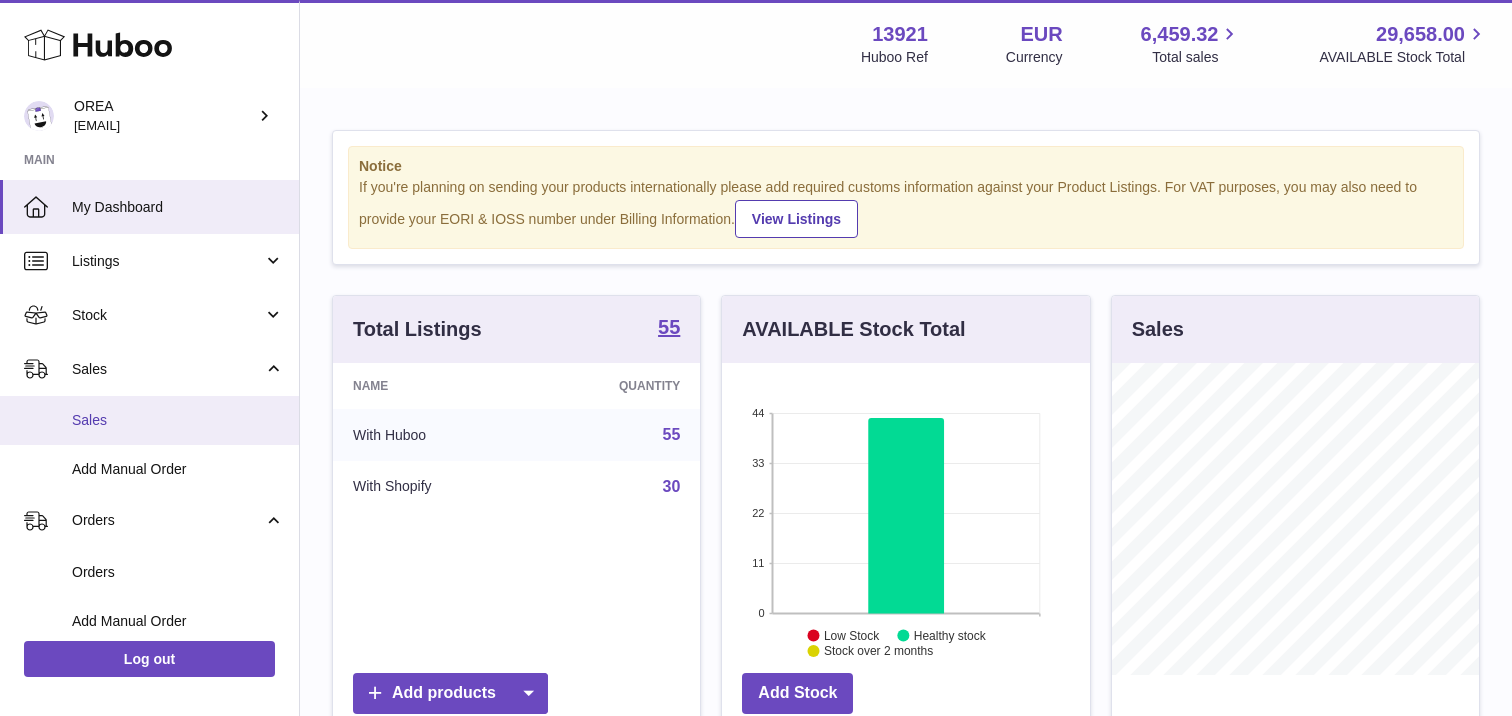 click on "Sales" at bounding box center (149, 420) 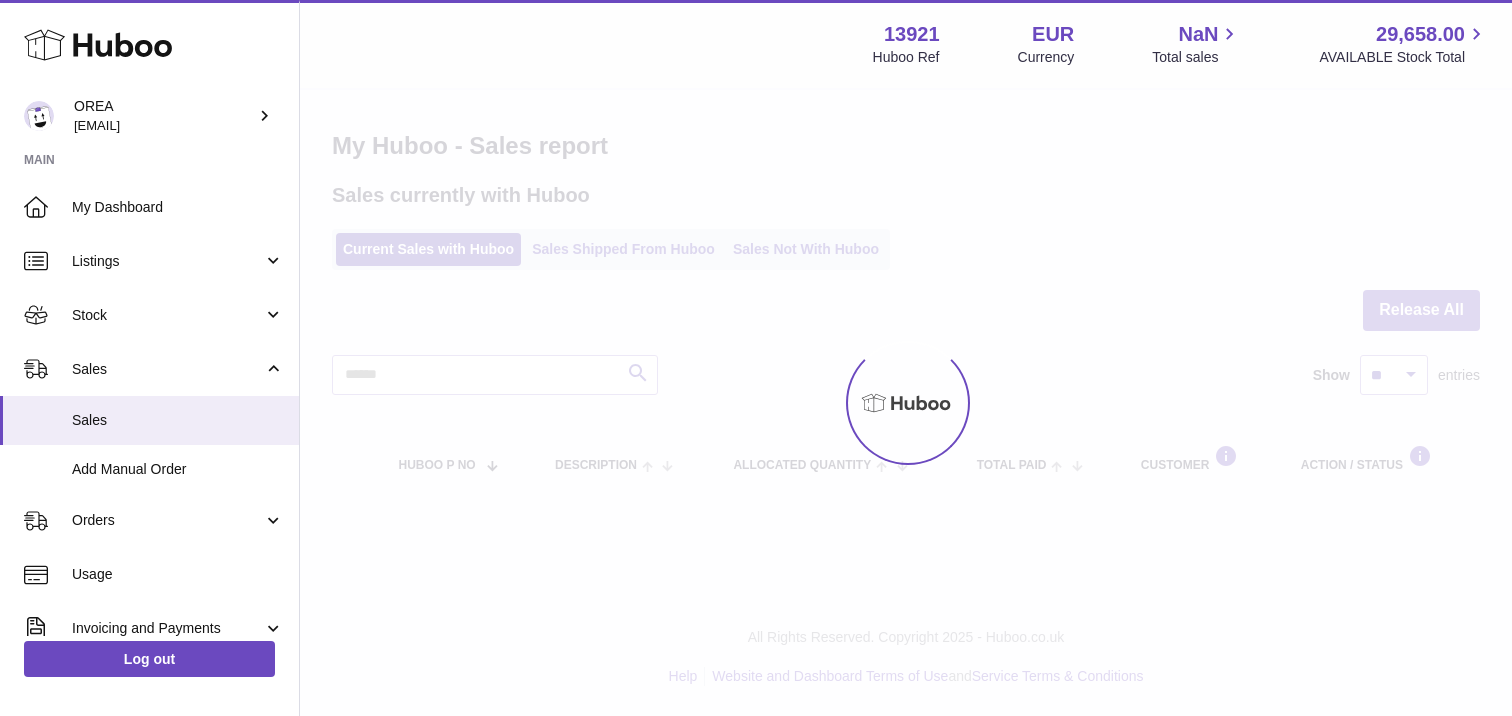 scroll, scrollTop: 0, scrollLeft: 0, axis: both 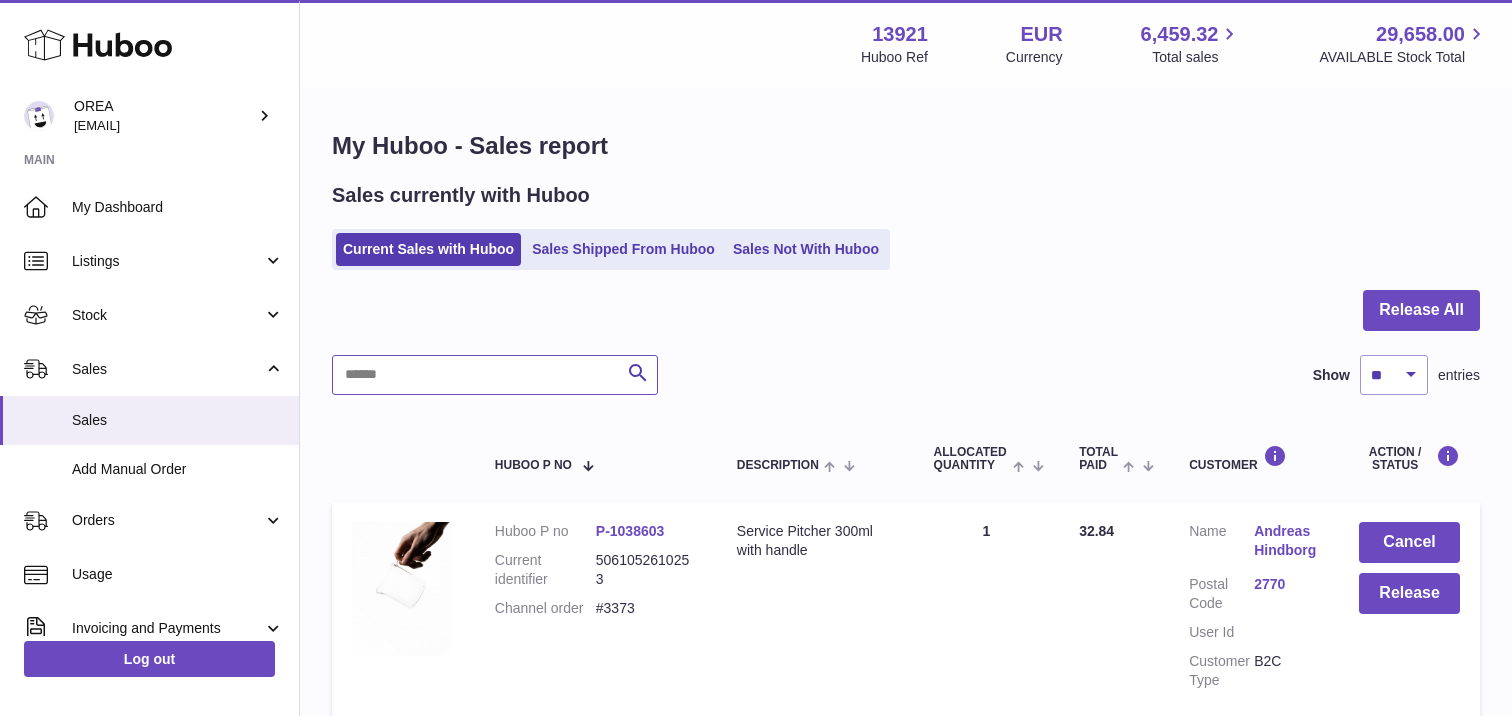 click at bounding box center [495, 375] 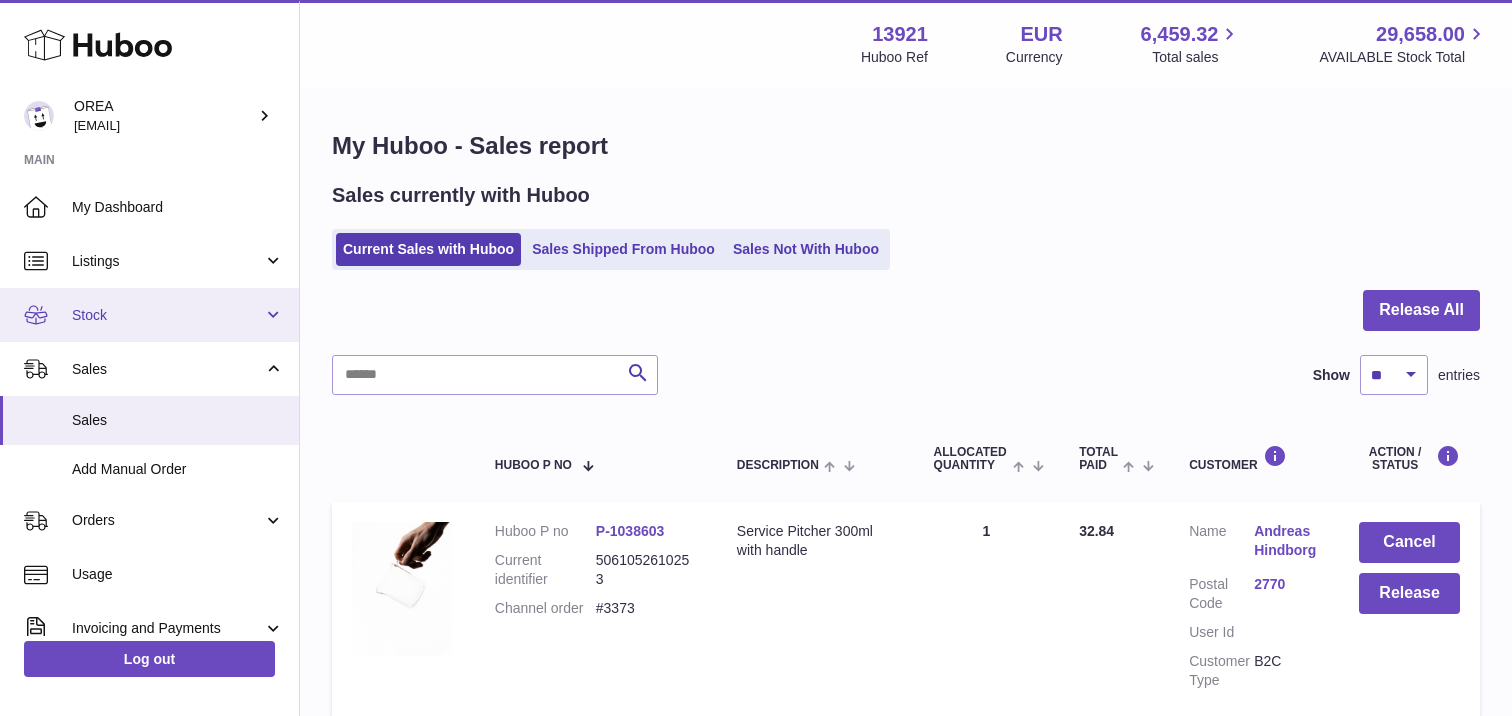 click on "Stock" at bounding box center (167, 315) 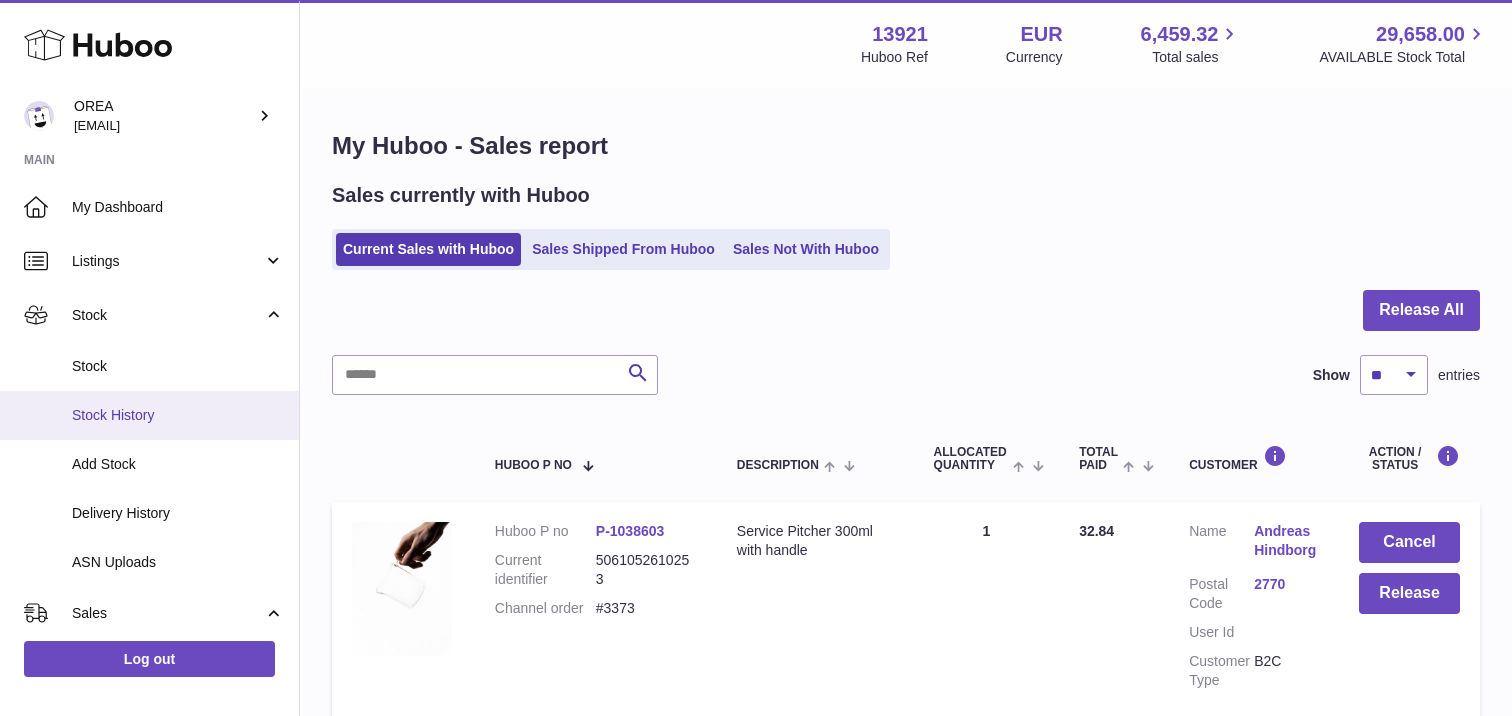 click on "Stock History" at bounding box center (149, 415) 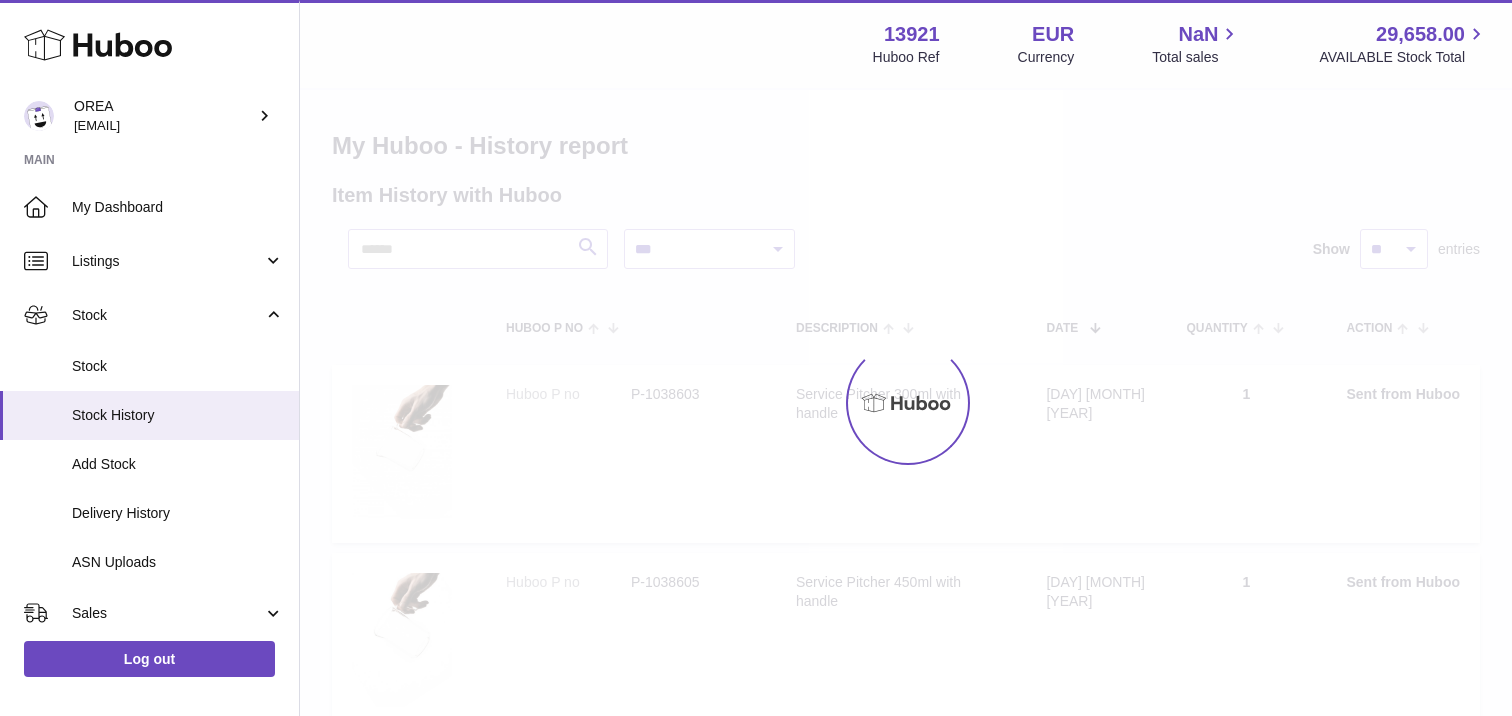 scroll, scrollTop: 0, scrollLeft: 0, axis: both 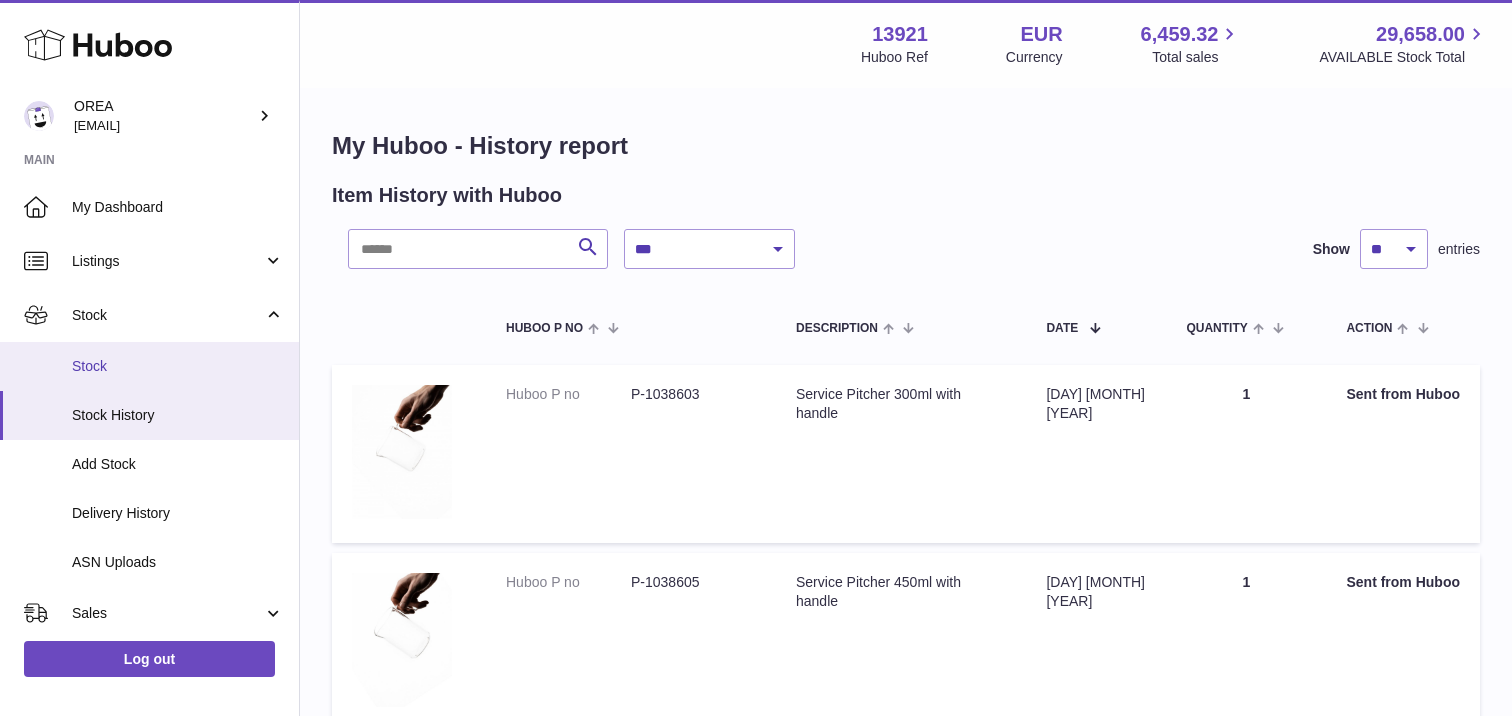 click on "Stock" at bounding box center [178, 366] 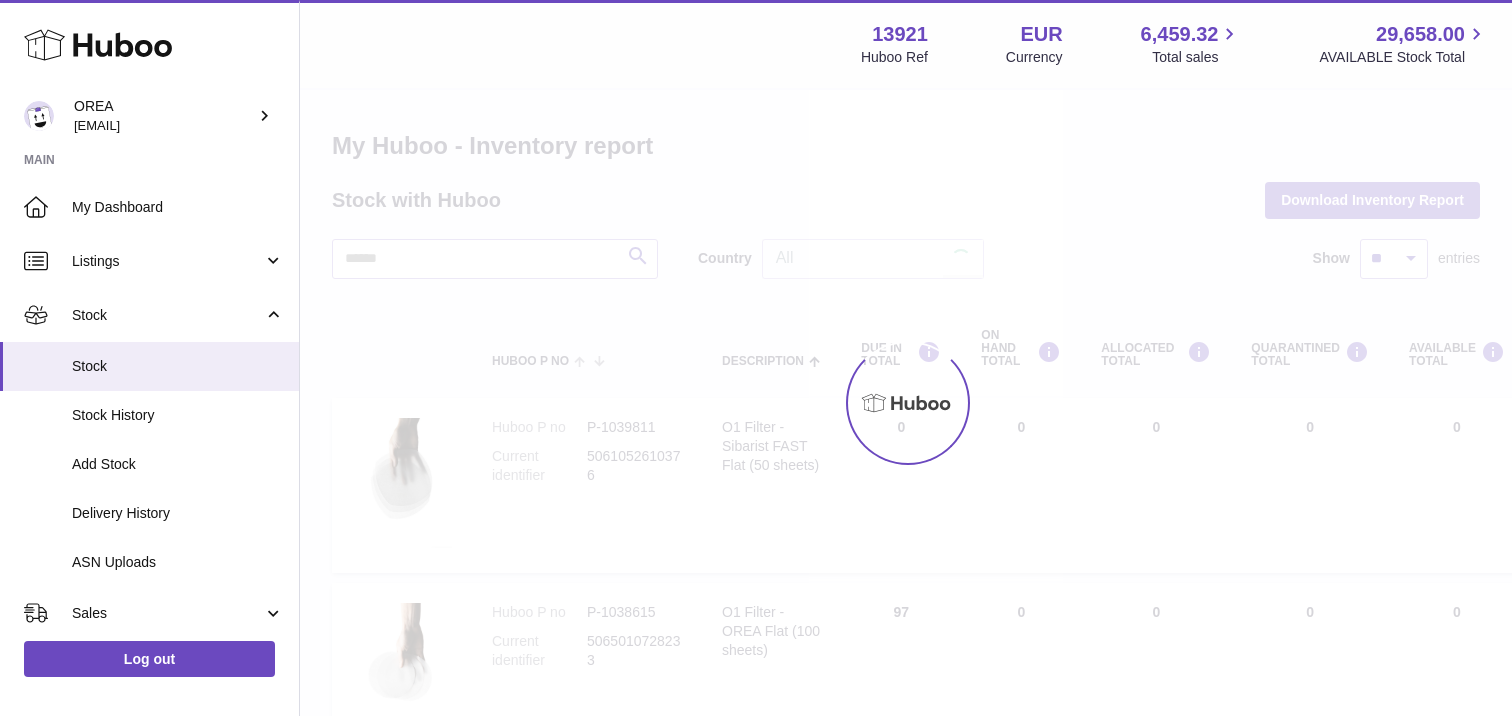 scroll, scrollTop: 0, scrollLeft: 0, axis: both 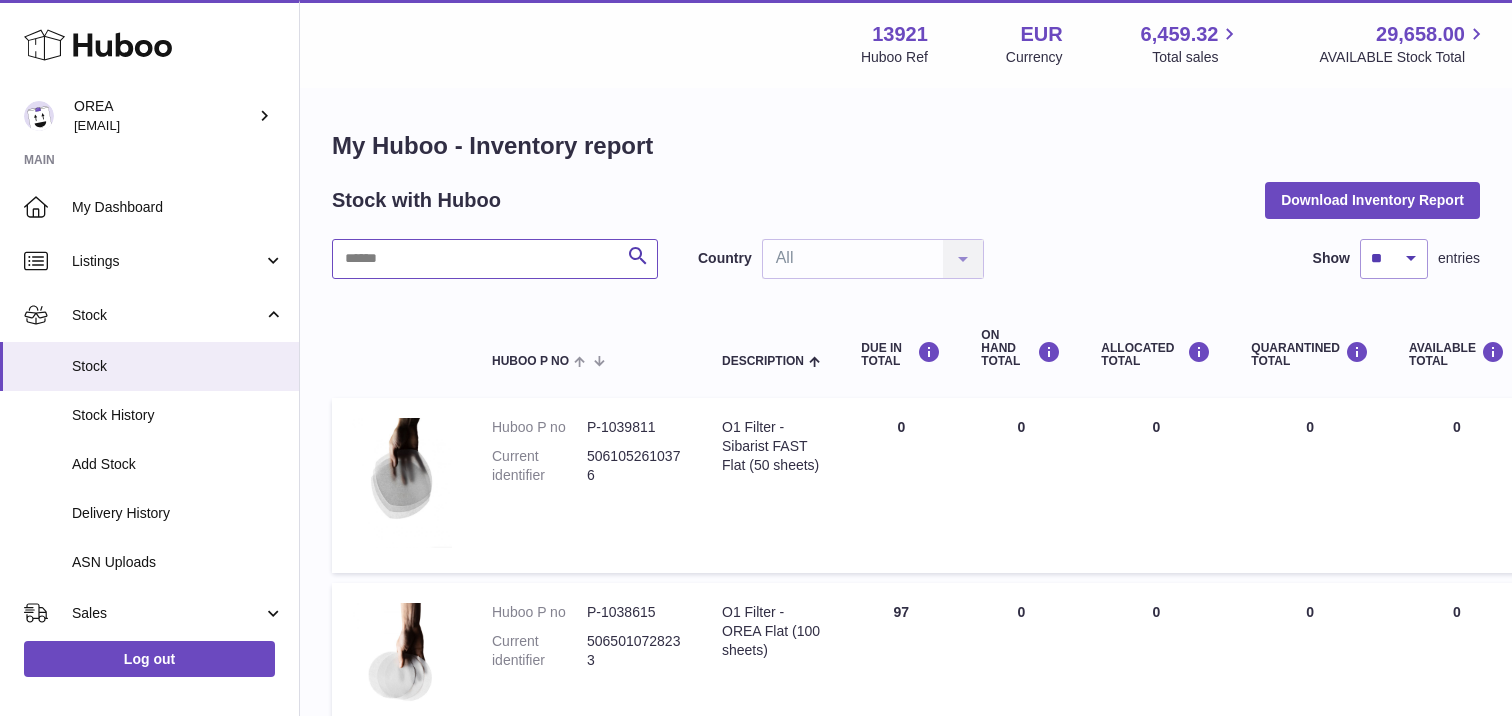 click at bounding box center (495, 259) 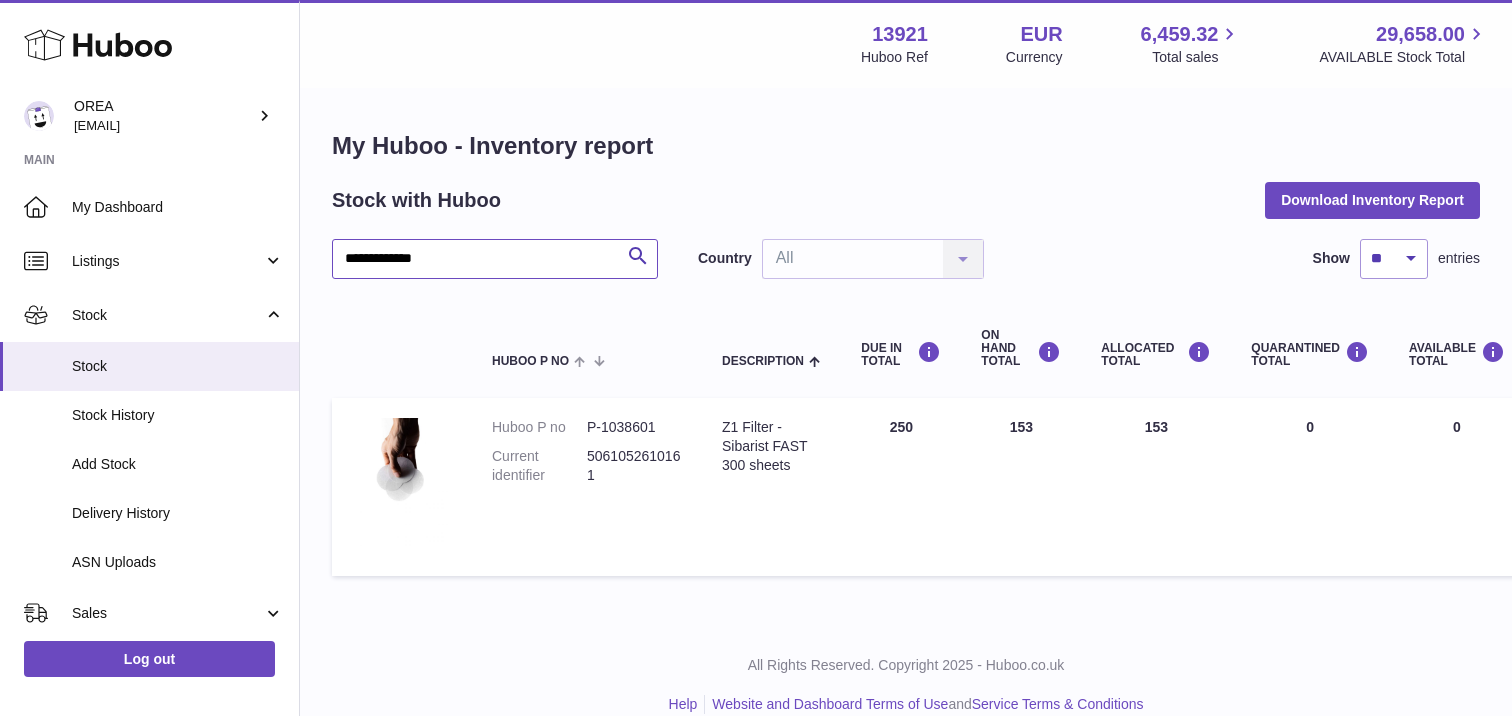 click on "**********" at bounding box center [495, 259] 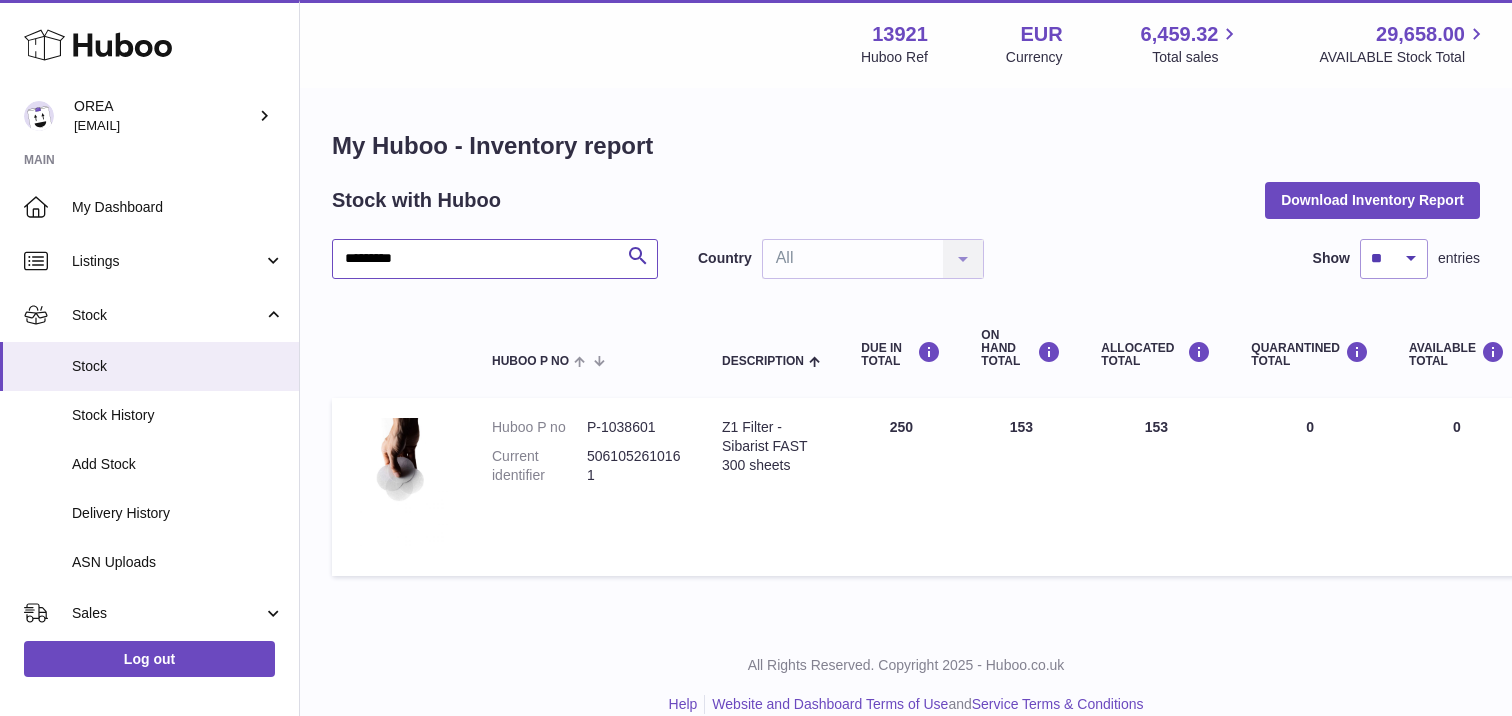 type on "*********" 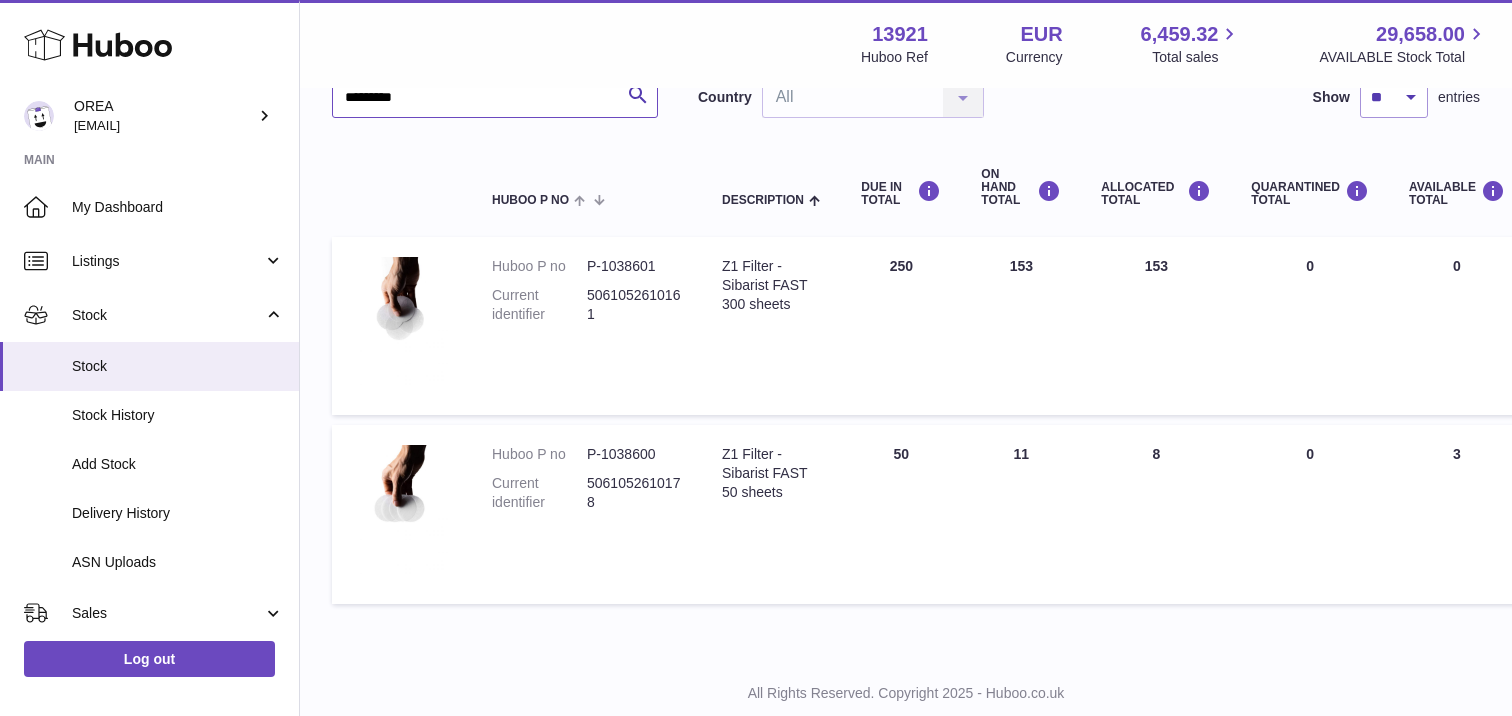 scroll, scrollTop: 215, scrollLeft: 0, axis: vertical 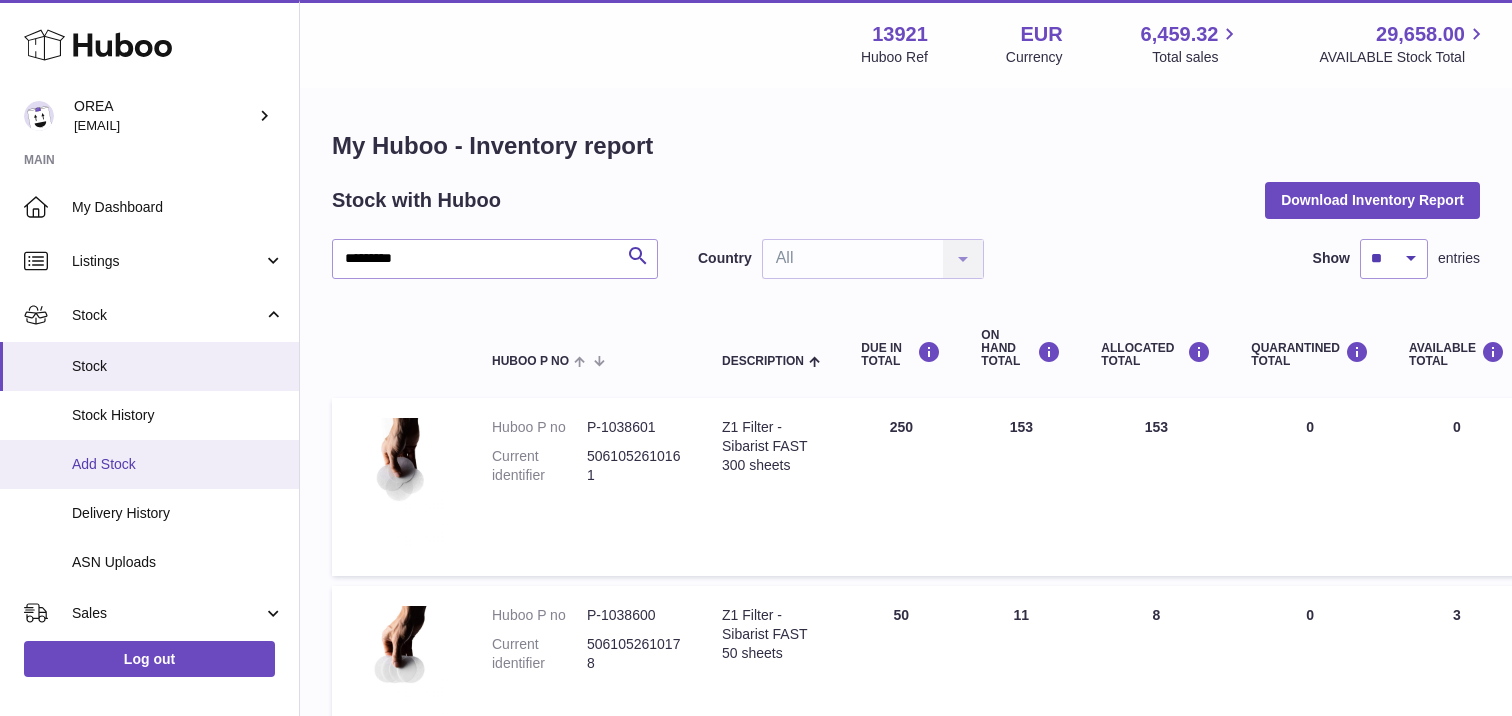 click on "Add Stock" at bounding box center [178, 464] 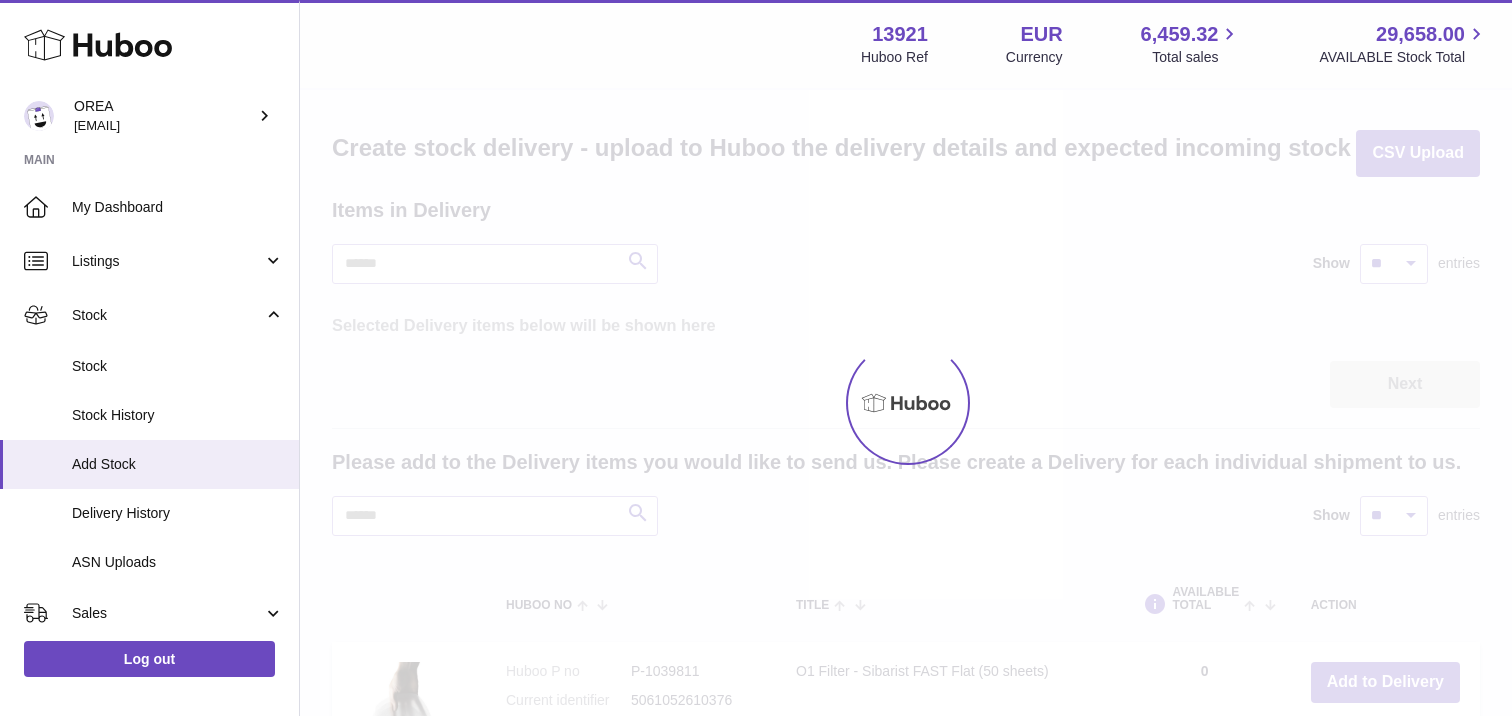 scroll, scrollTop: 0, scrollLeft: 0, axis: both 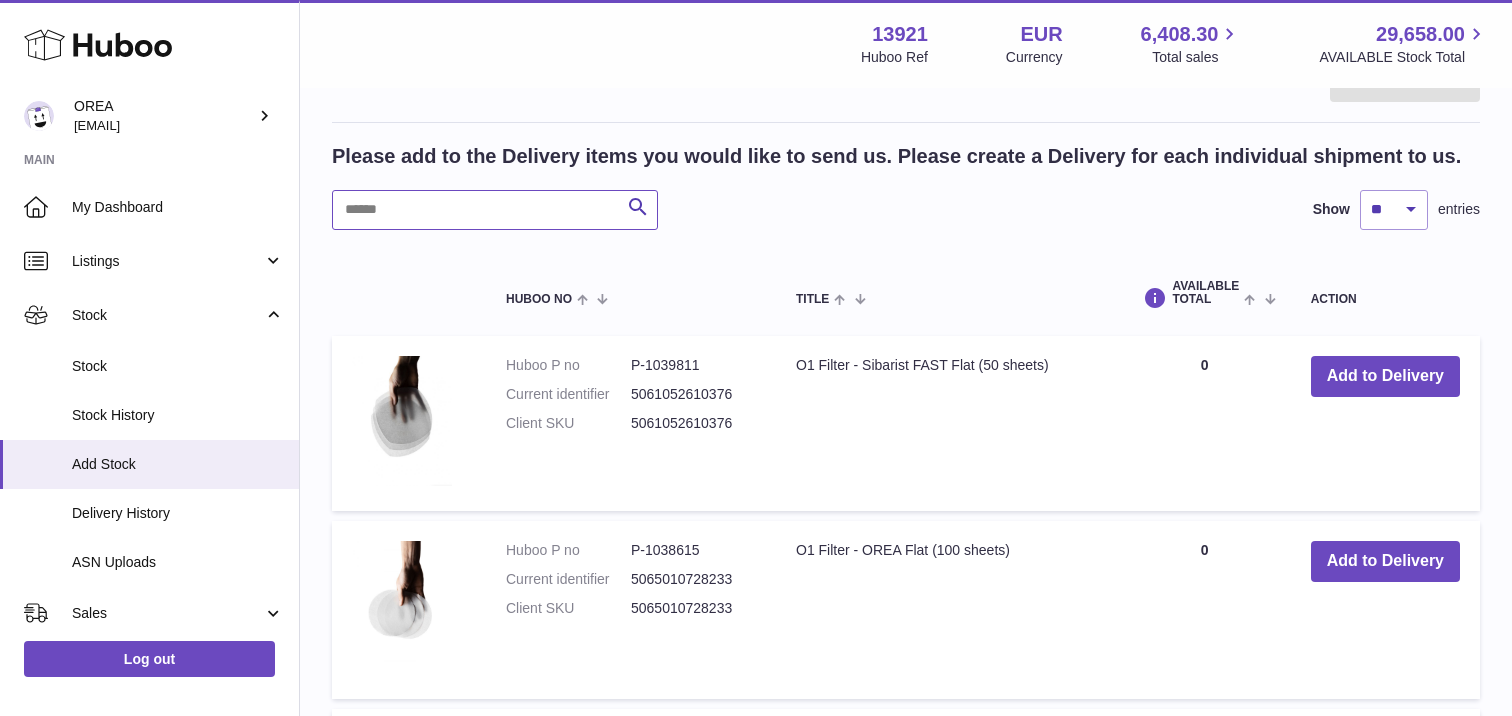 click at bounding box center [495, 210] 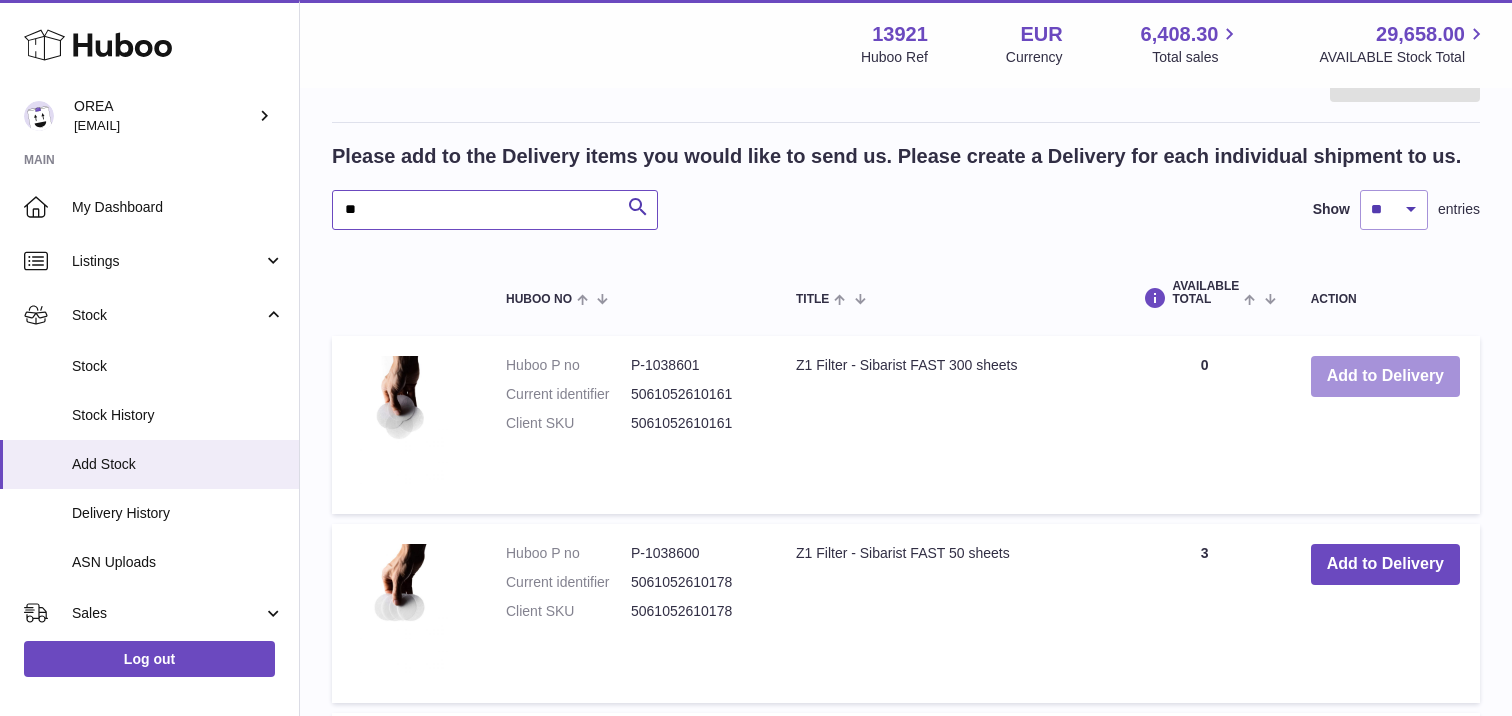 type on "**" 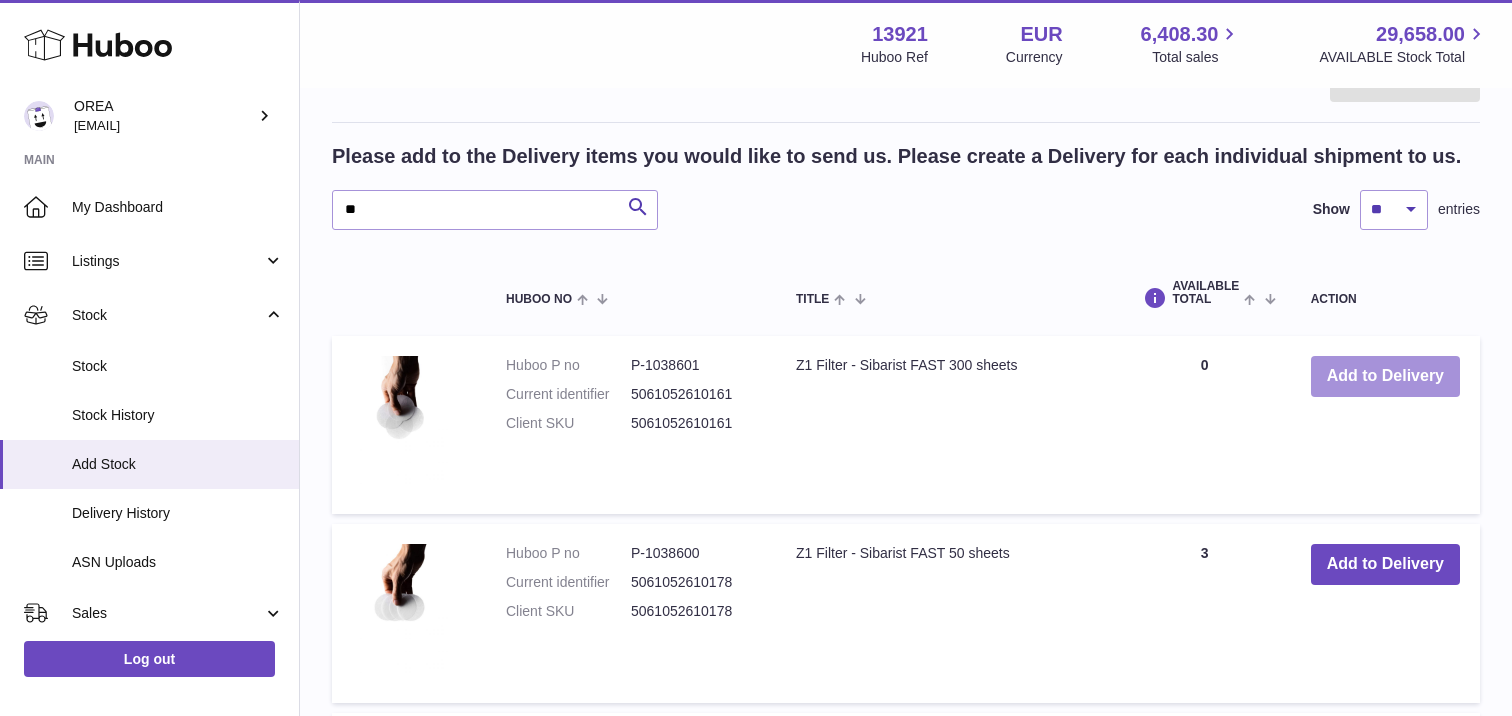 click on "Add to Delivery" at bounding box center (1385, 376) 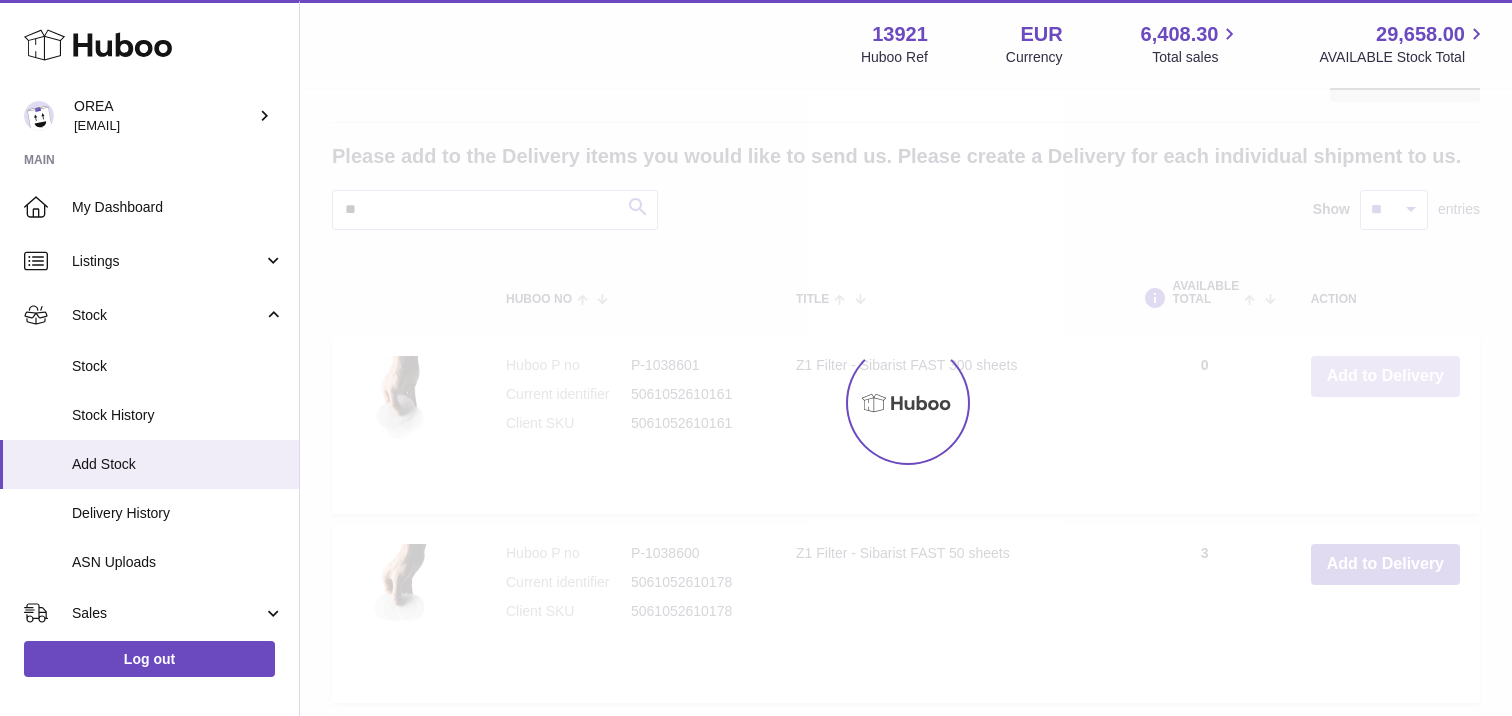 scroll, scrollTop: 371, scrollLeft: 0, axis: vertical 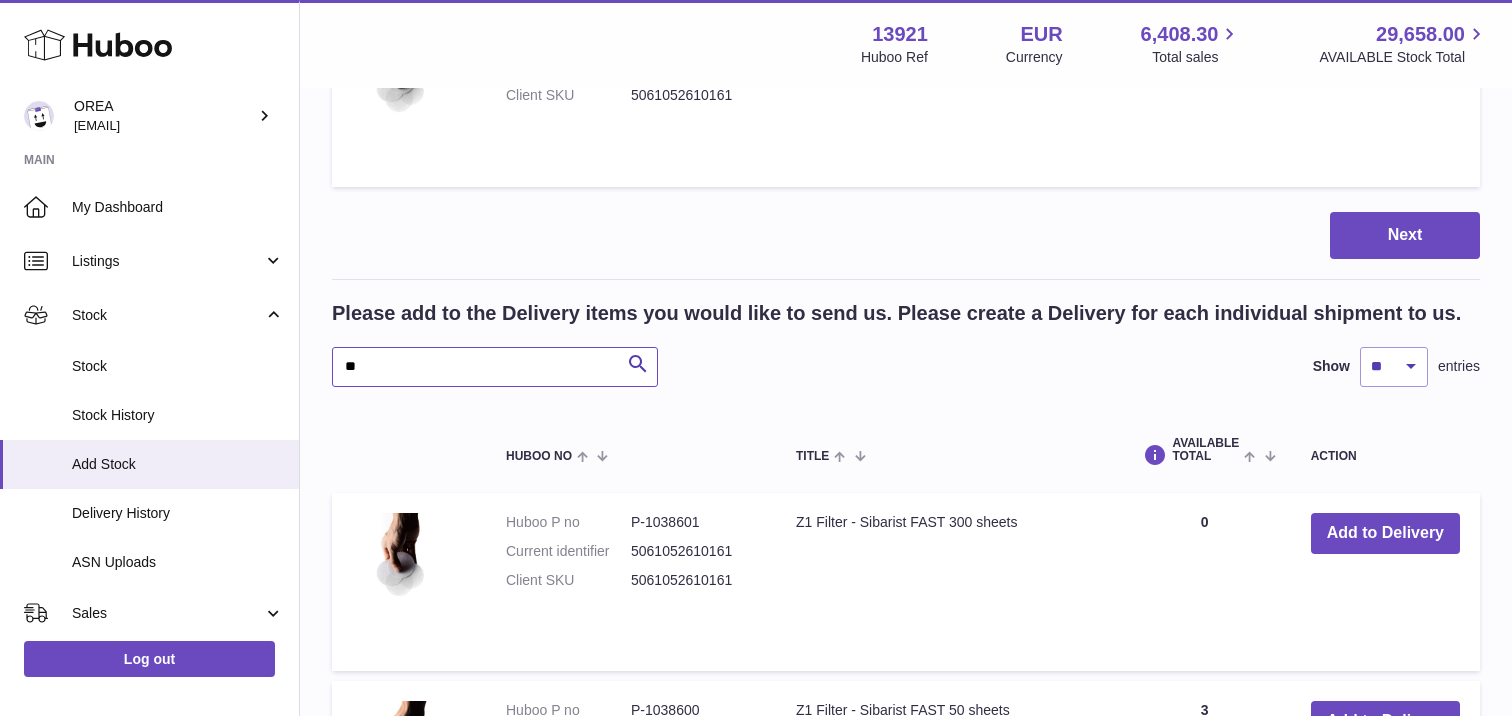 click on "**" at bounding box center (495, 367) 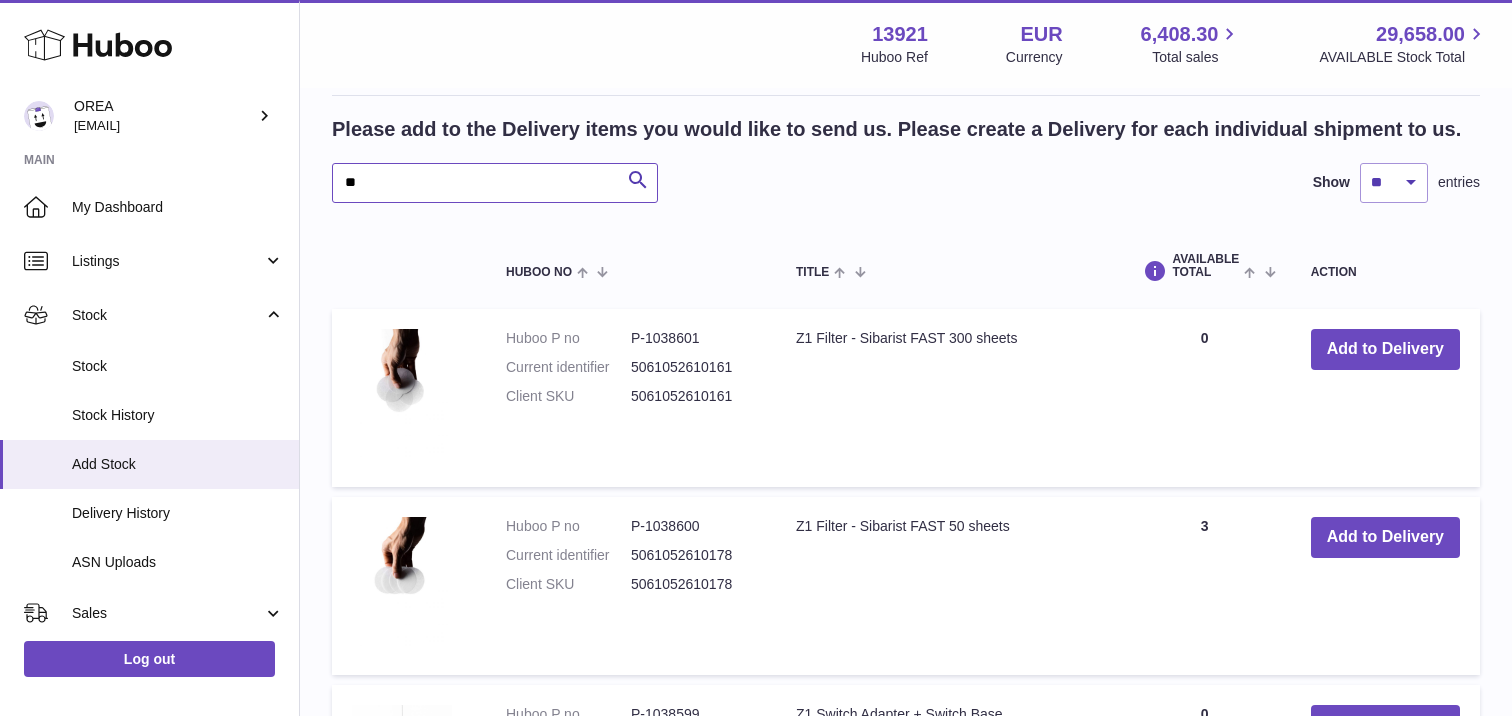 scroll, scrollTop: 629, scrollLeft: 0, axis: vertical 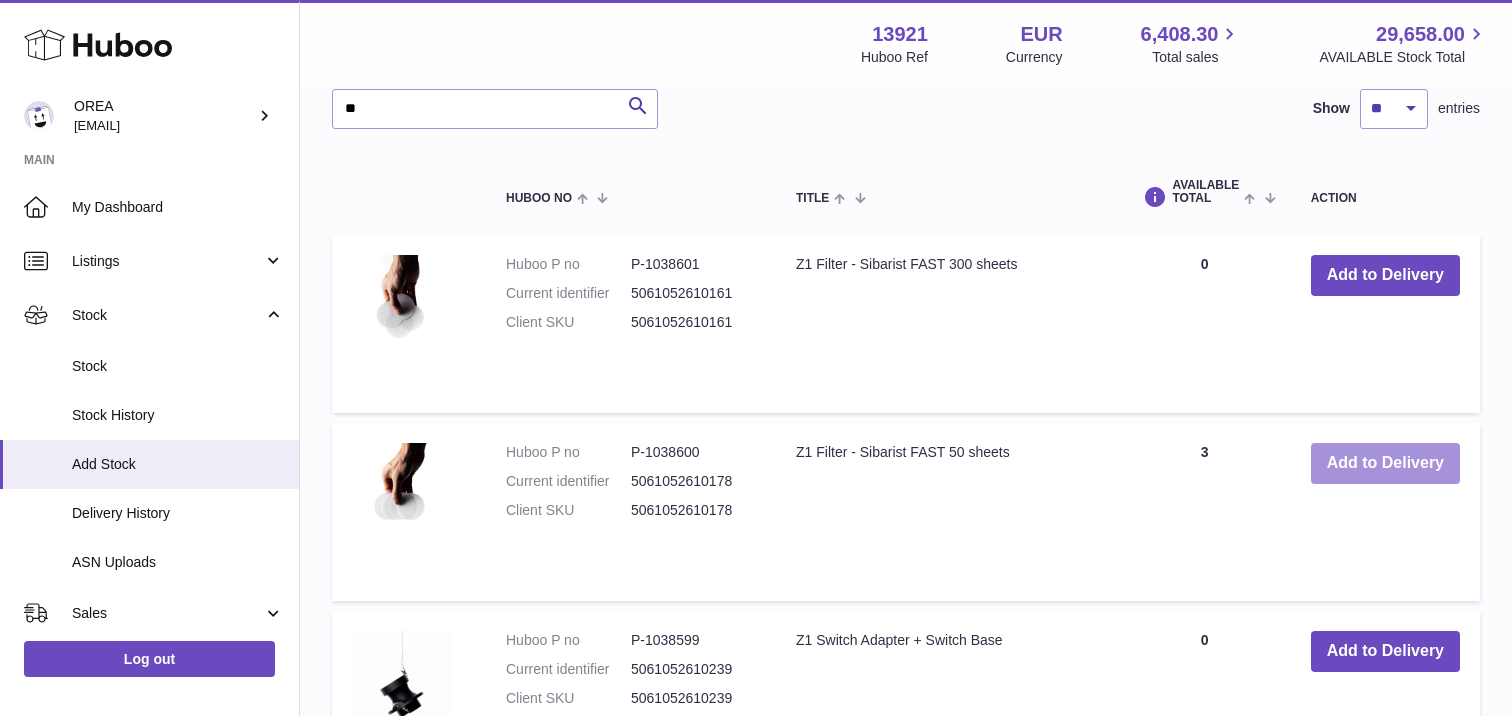click on "Add to Delivery" at bounding box center (1385, 463) 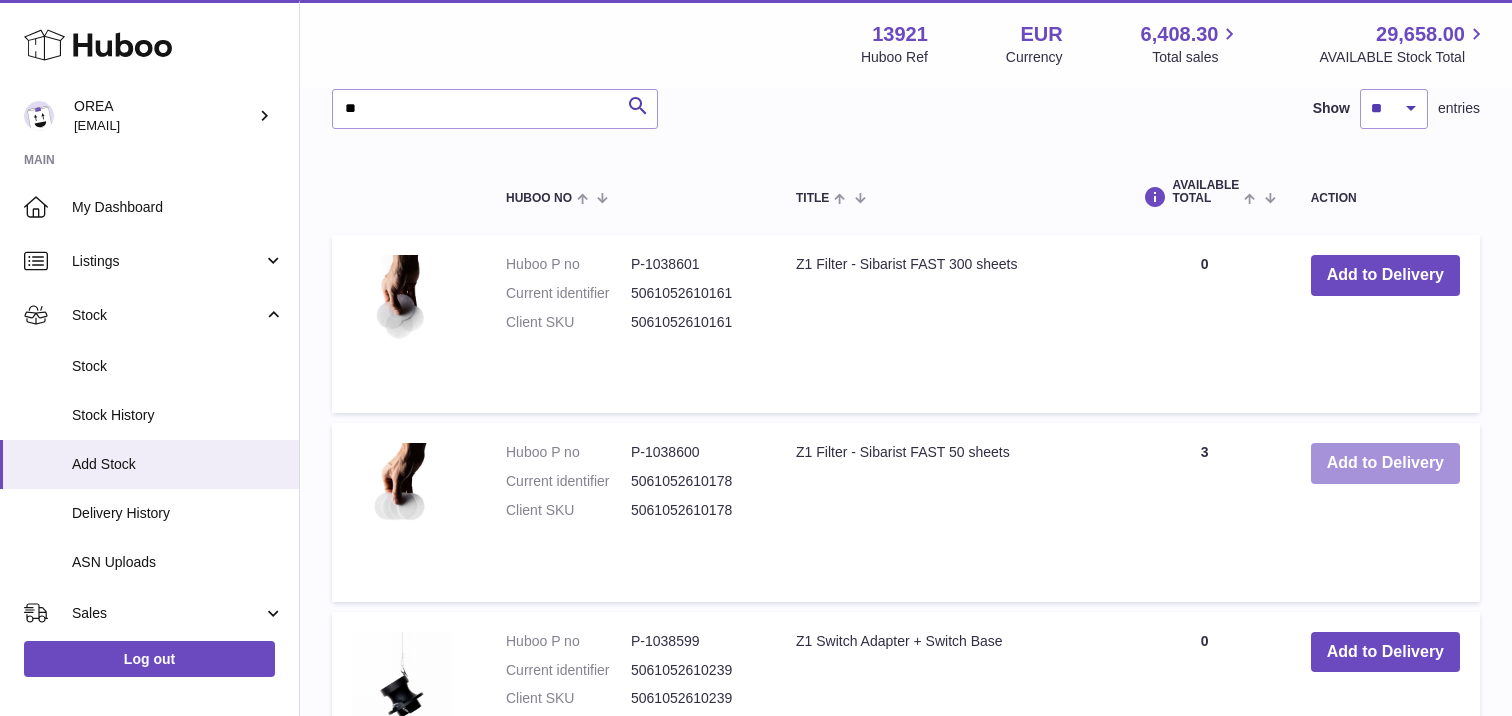 scroll, scrollTop: 0, scrollLeft: 0, axis: both 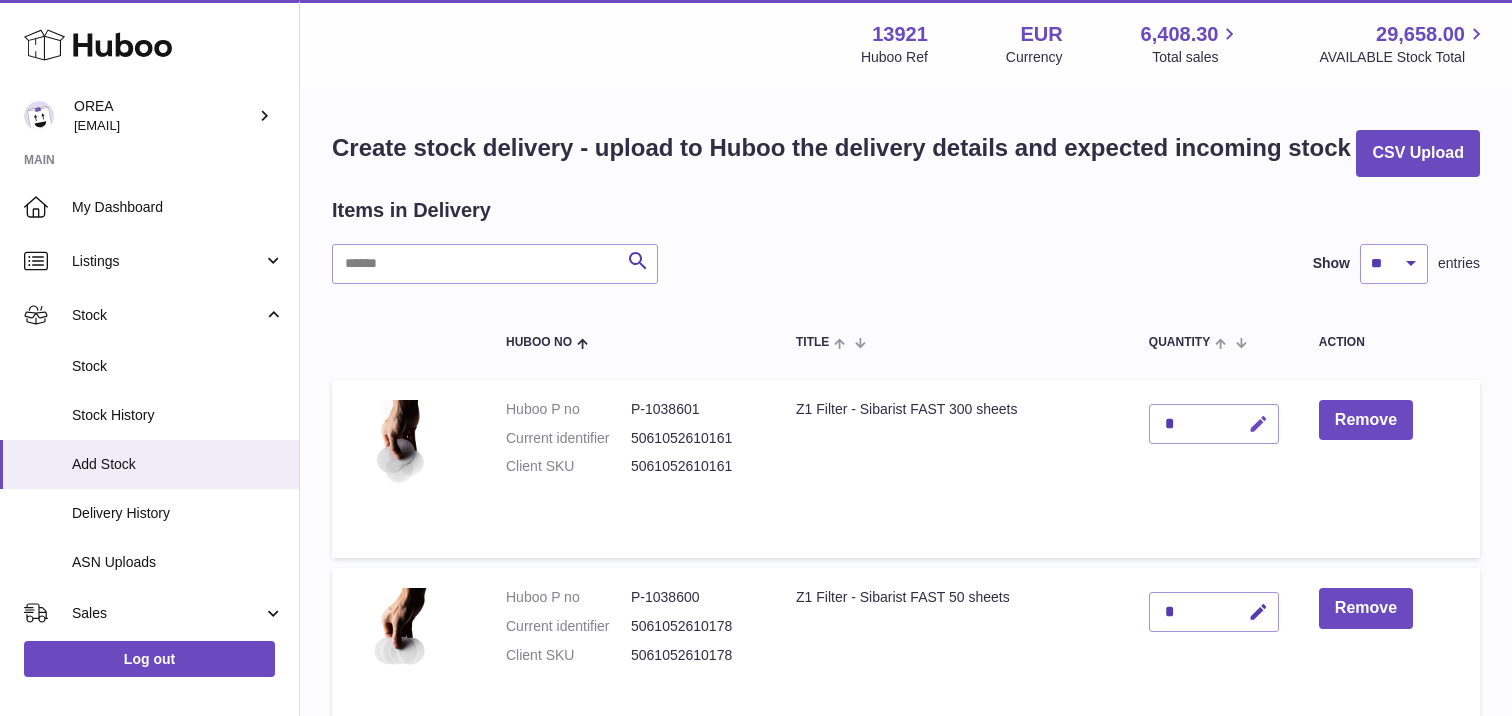 click at bounding box center [1258, 424] 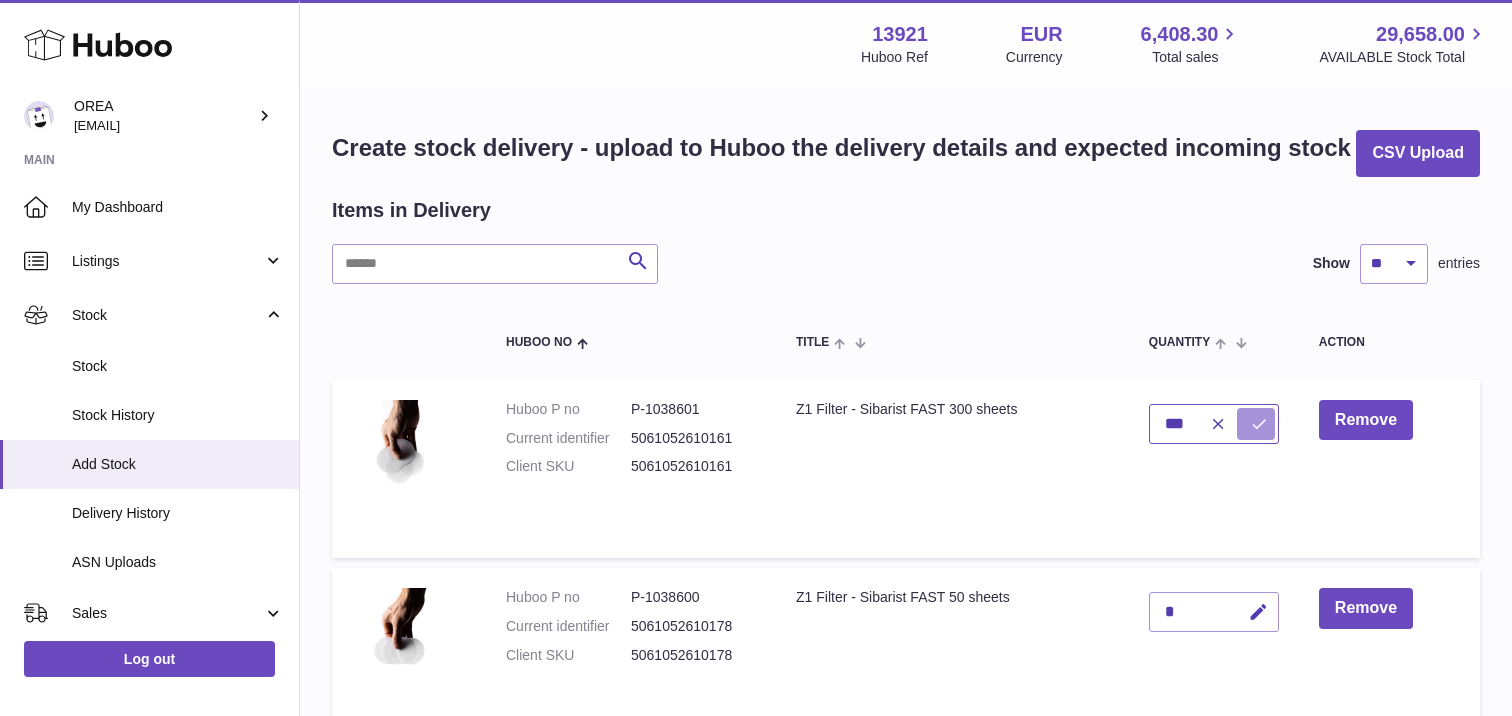 type on "***" 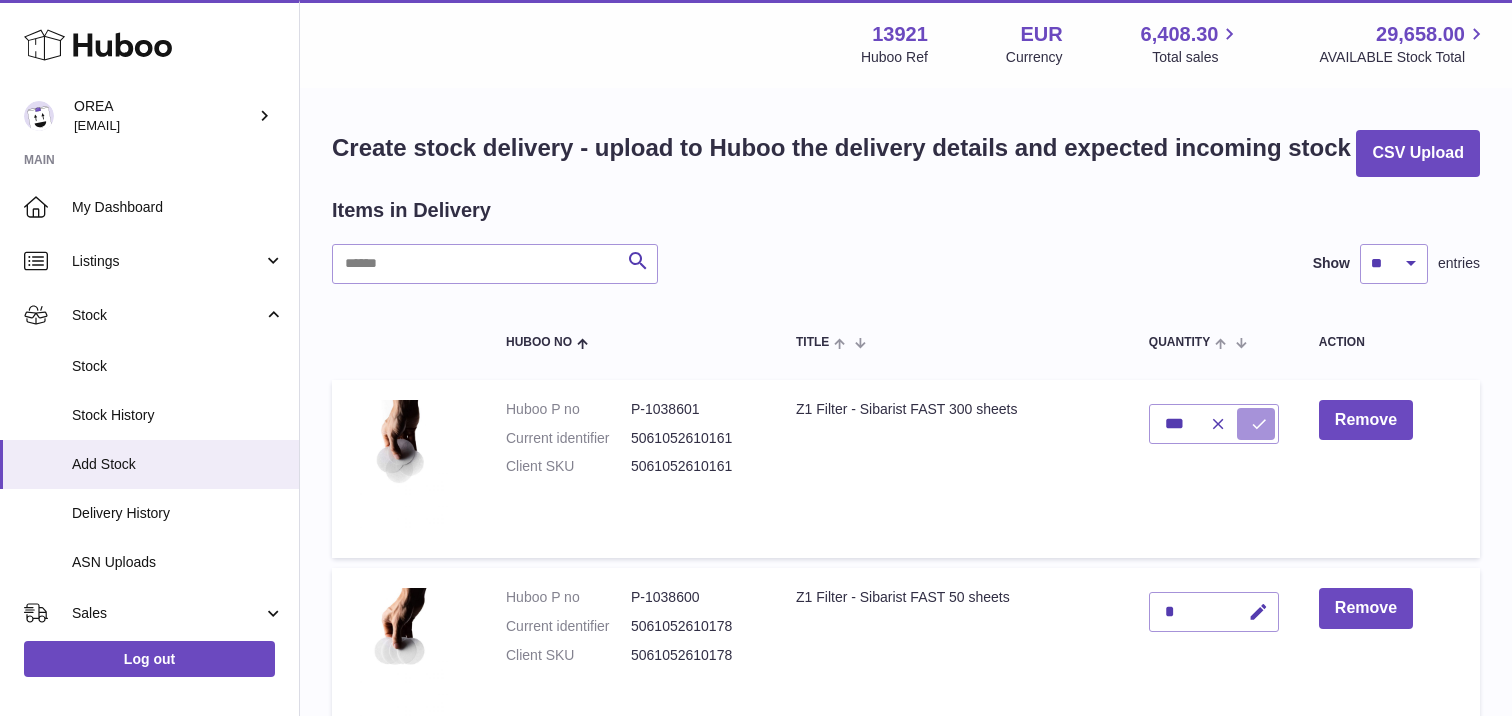 click at bounding box center [1256, 424] 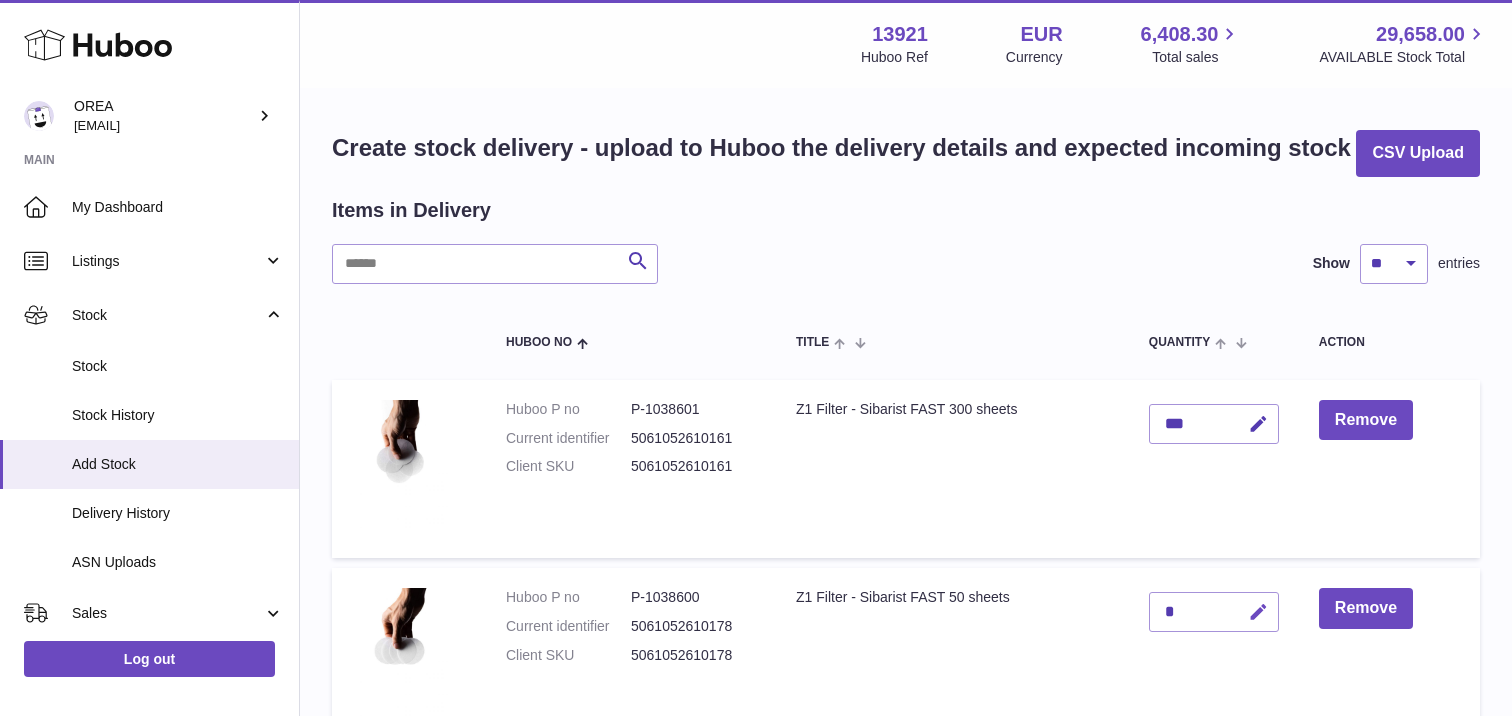 click at bounding box center (1258, 612) 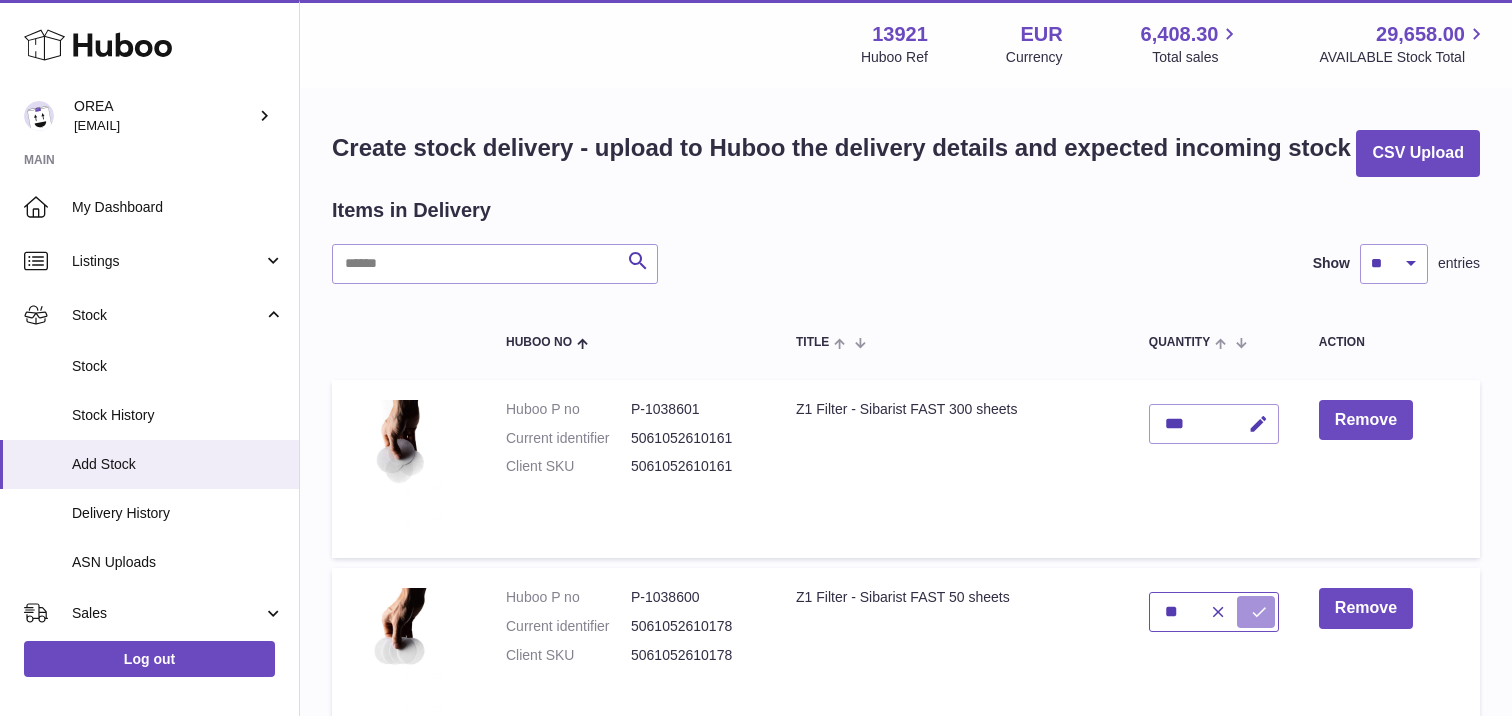 type on "**" 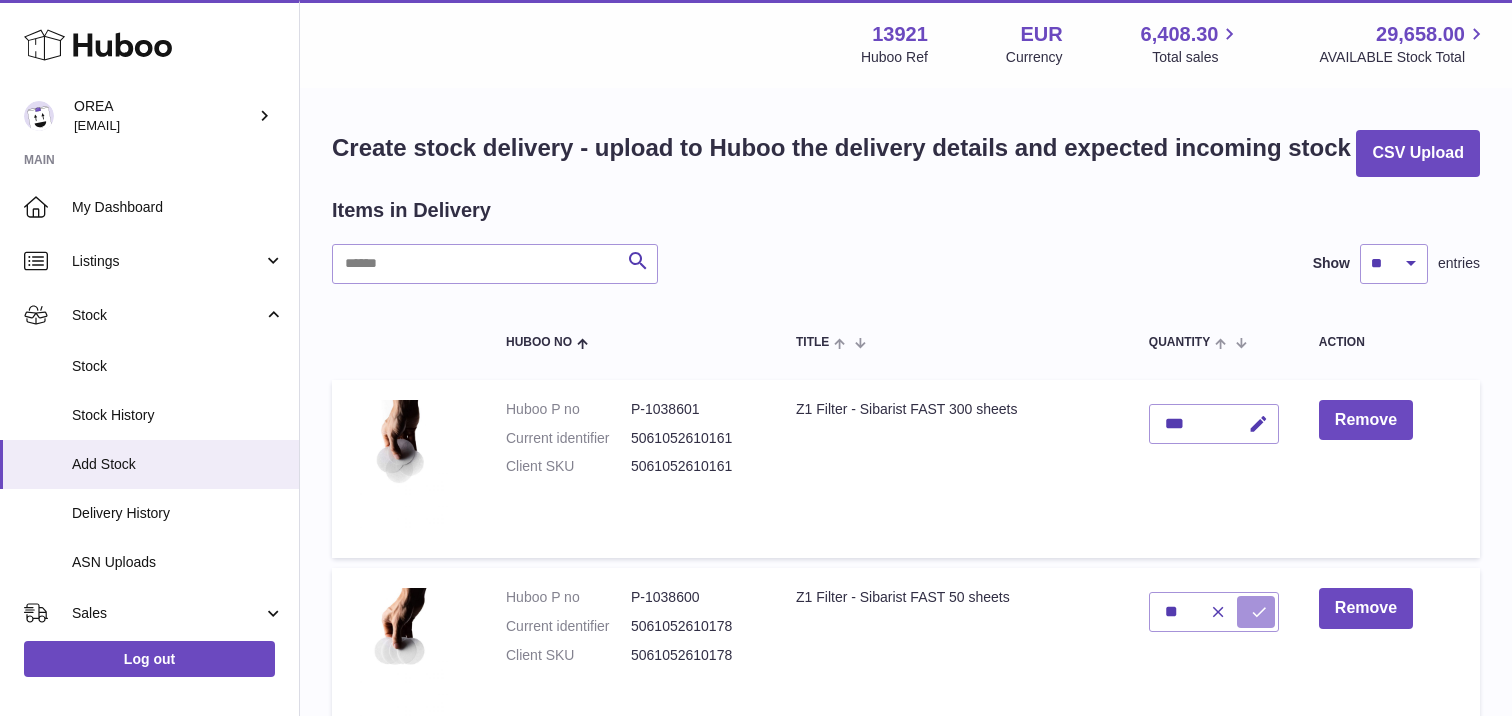 click at bounding box center [1259, 612] 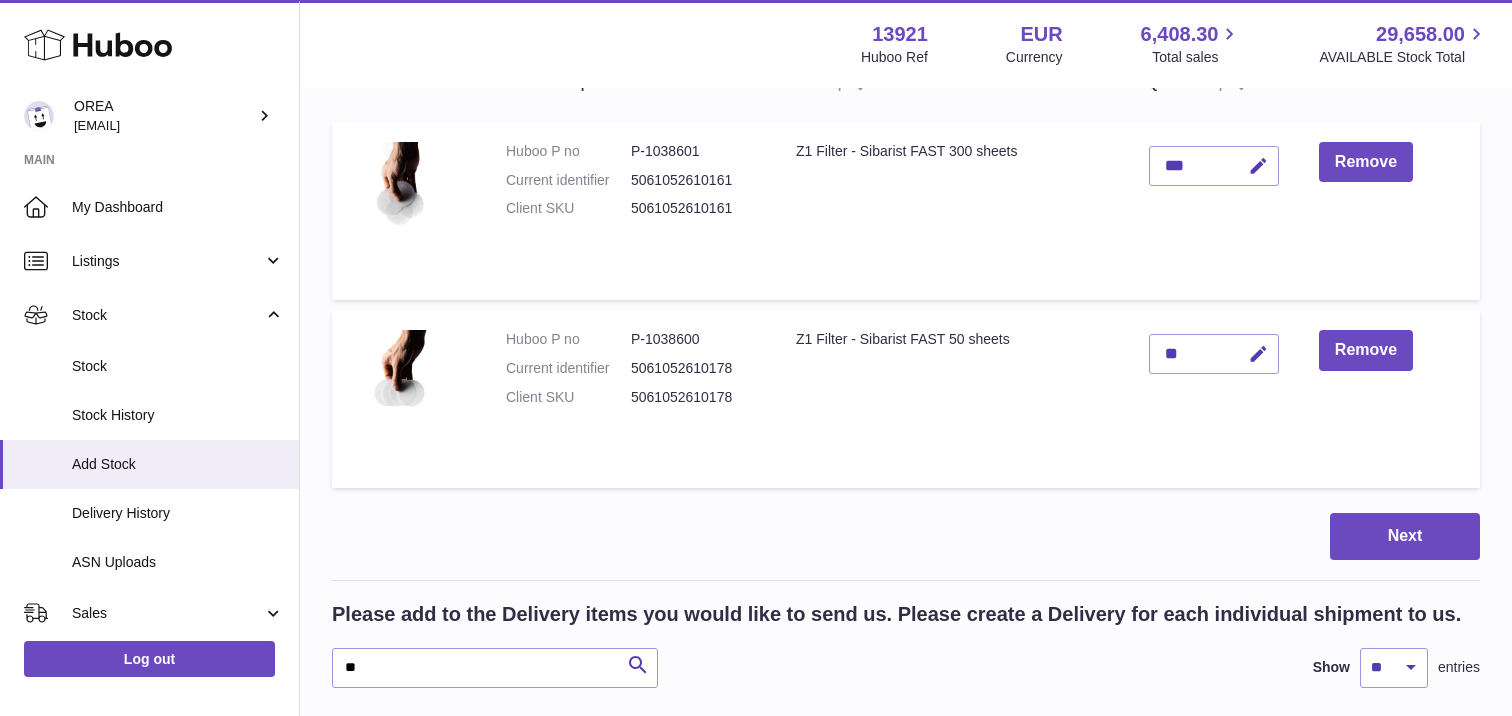 scroll, scrollTop: 526, scrollLeft: 0, axis: vertical 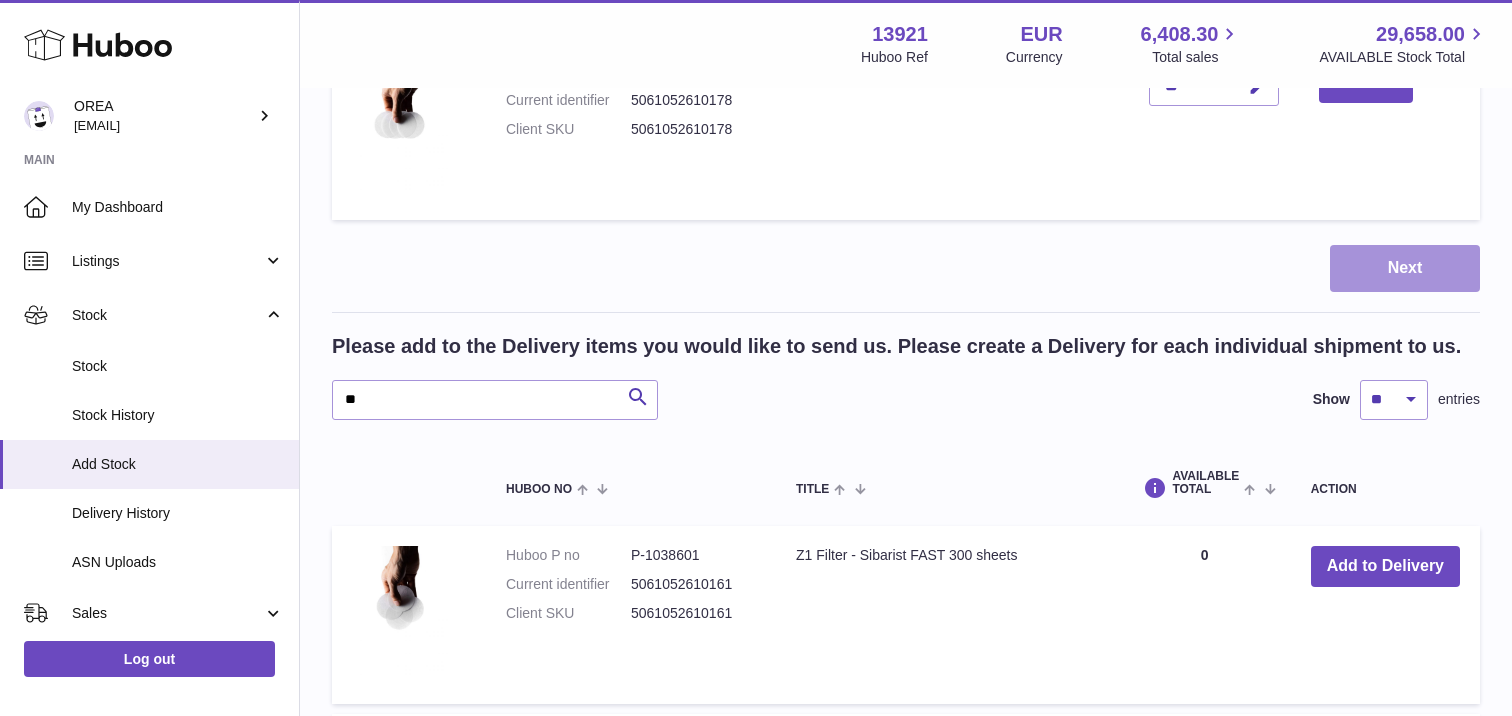 click on "Next" at bounding box center (1405, 268) 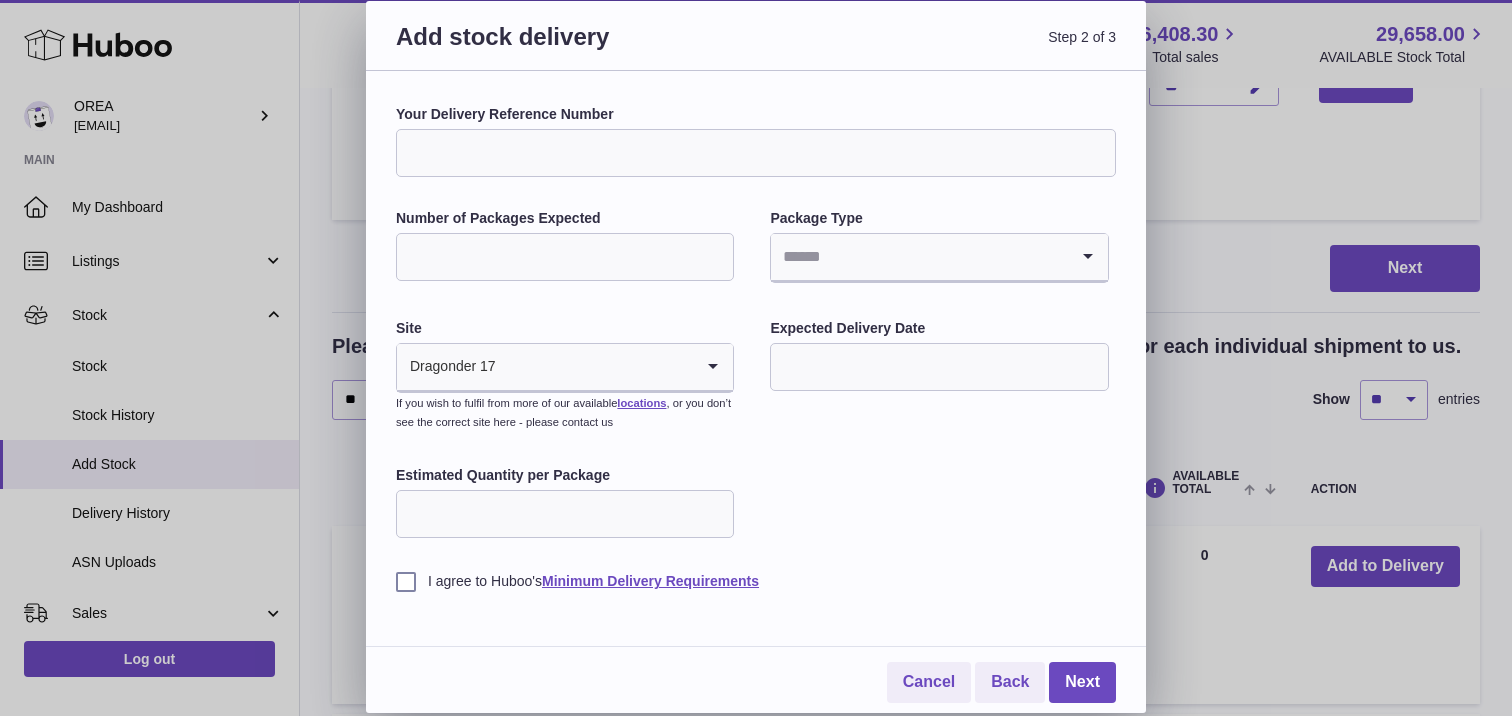 click on "Your Delivery Reference Number" at bounding box center (756, 153) 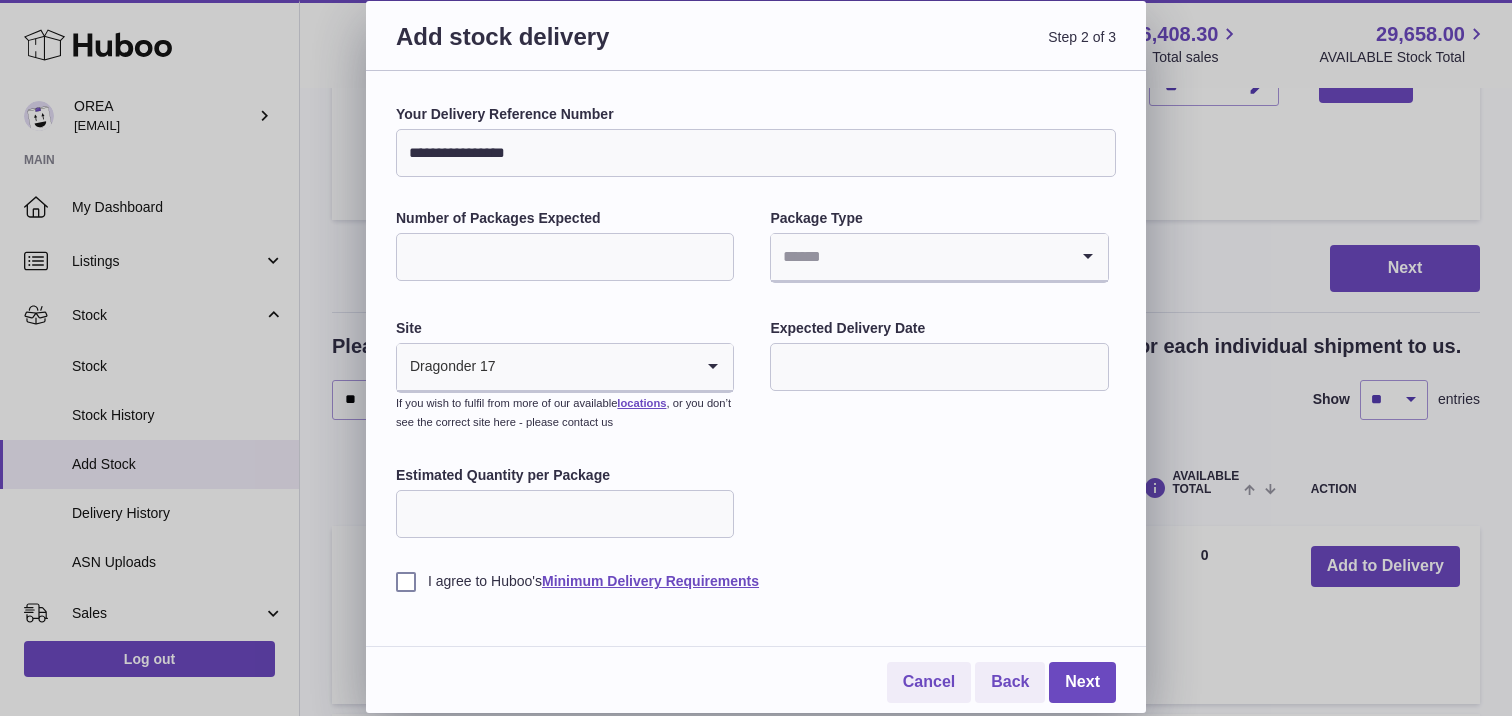 type on "**********" 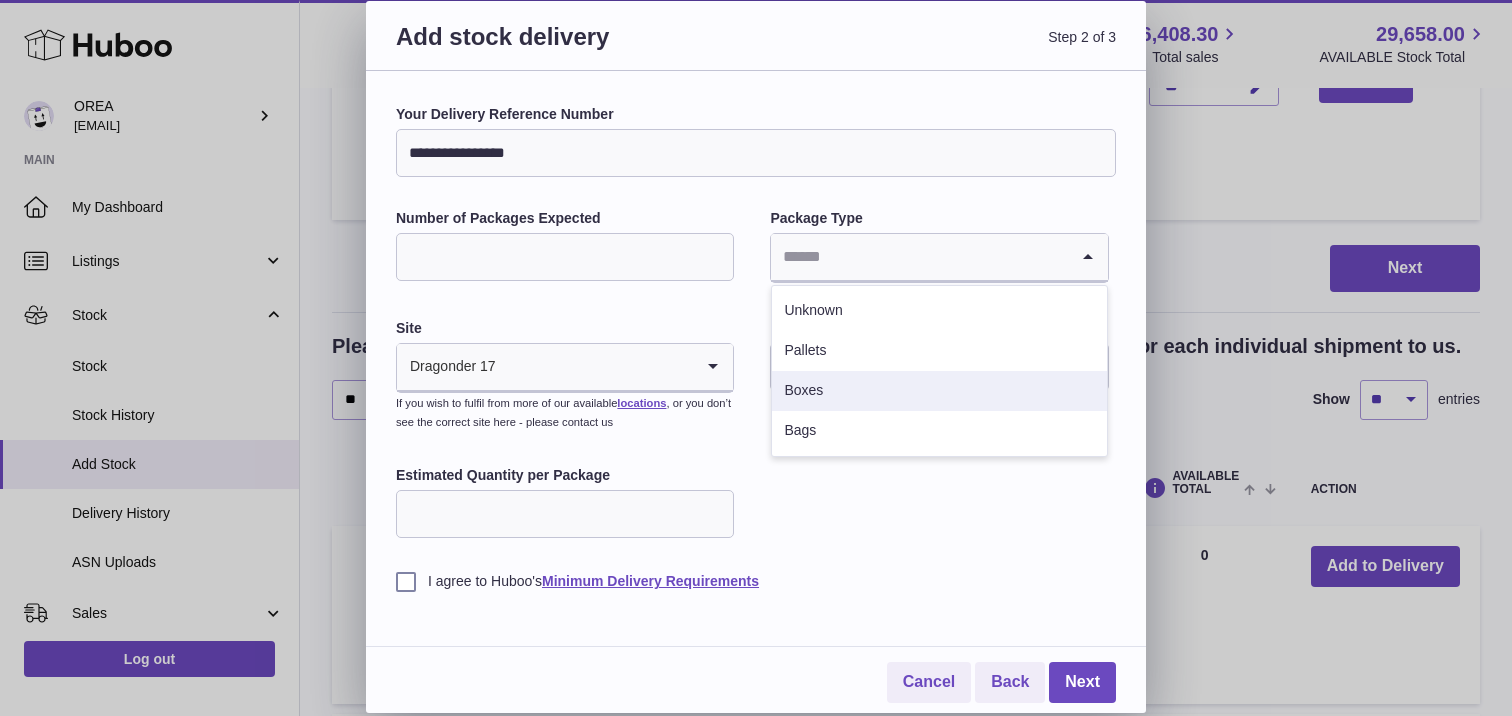 drag, startPoint x: 864, startPoint y: 346, endPoint x: 854, endPoint y: 380, distance: 35.44009 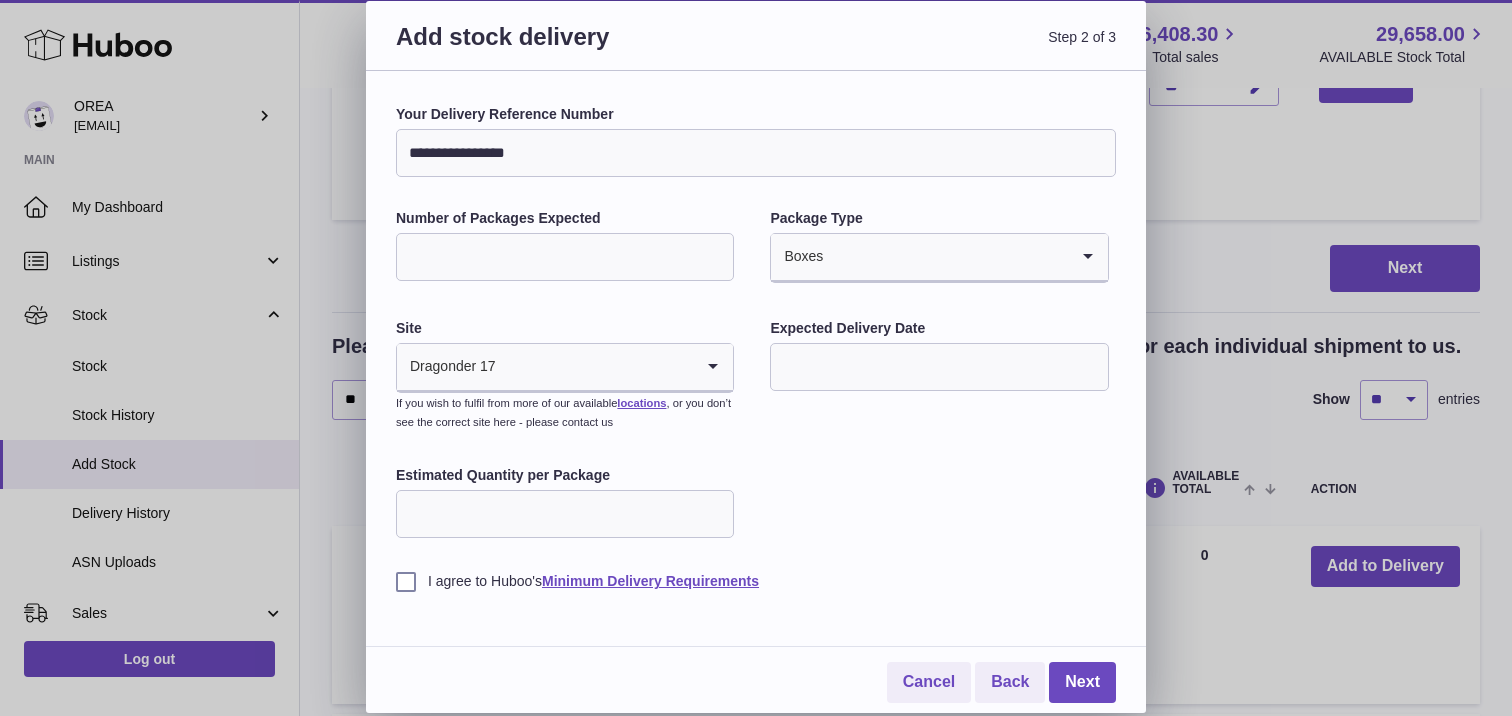 click at bounding box center [939, 367] 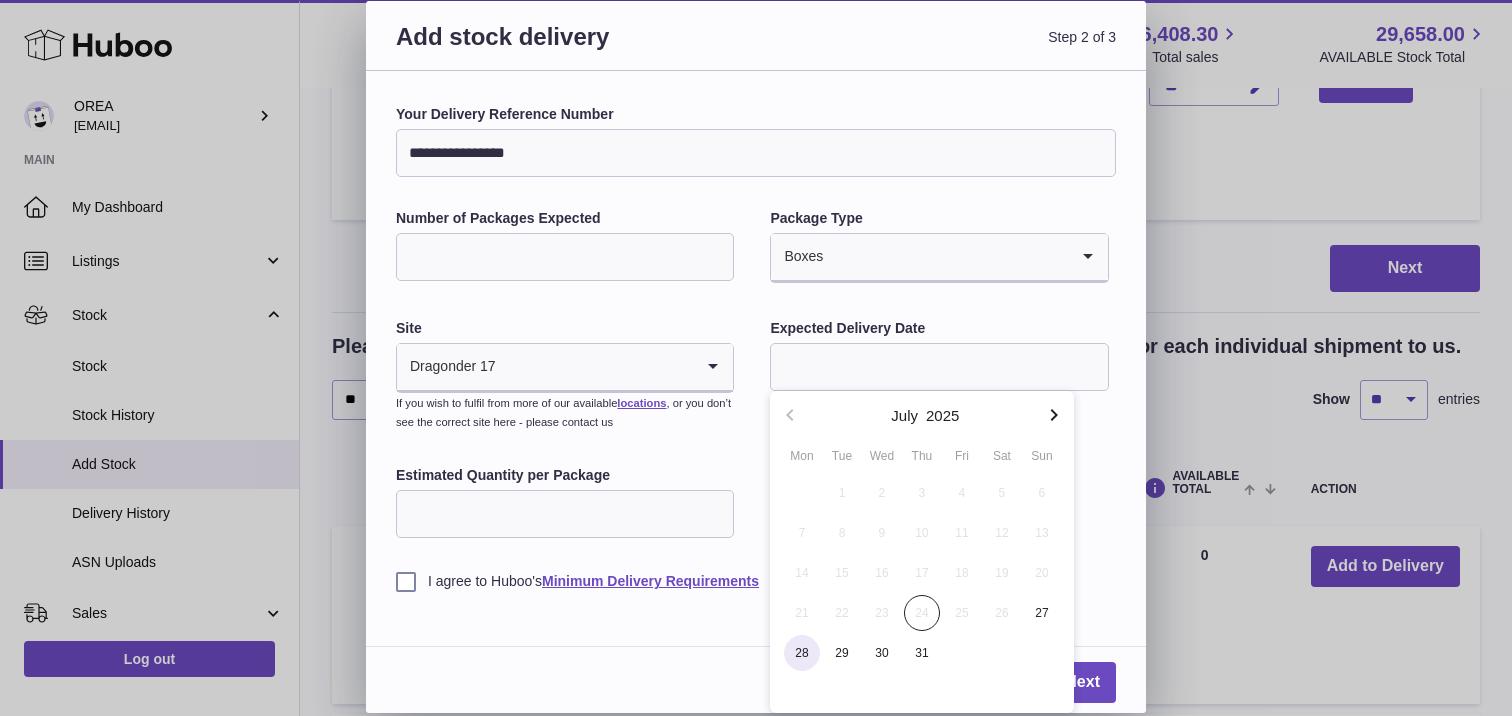 click on "28" at bounding box center (802, 653) 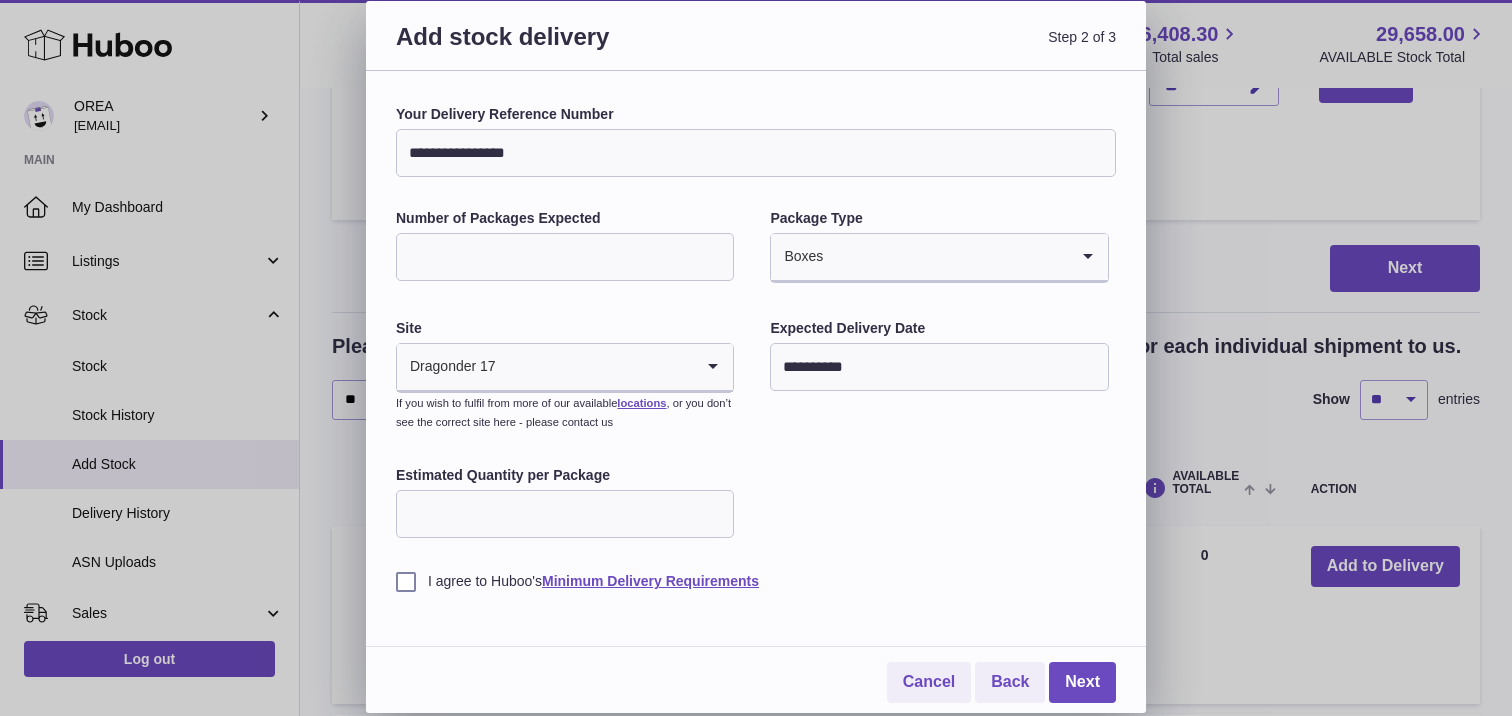 click on "Estimated Quantity per Package" at bounding box center (565, 514) 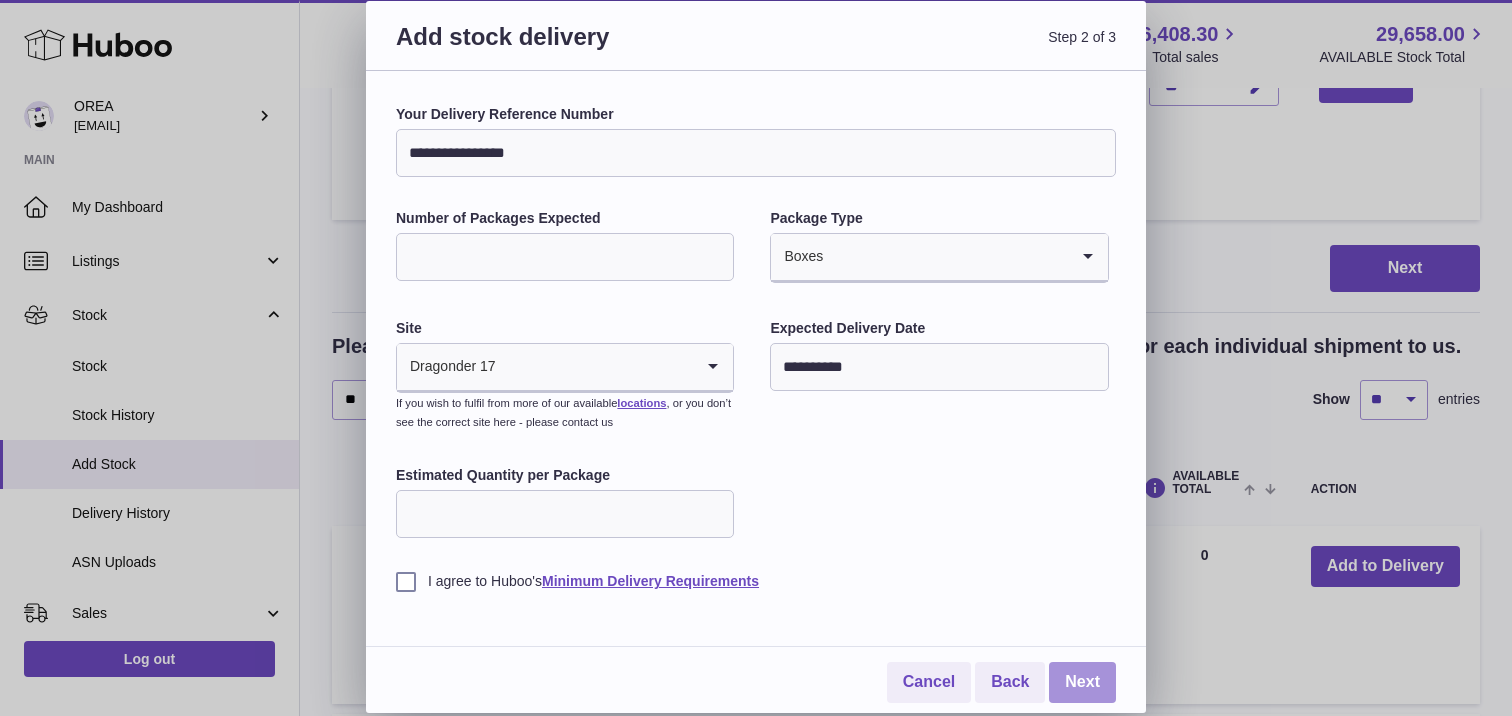 click on "Next" at bounding box center [1082, 682] 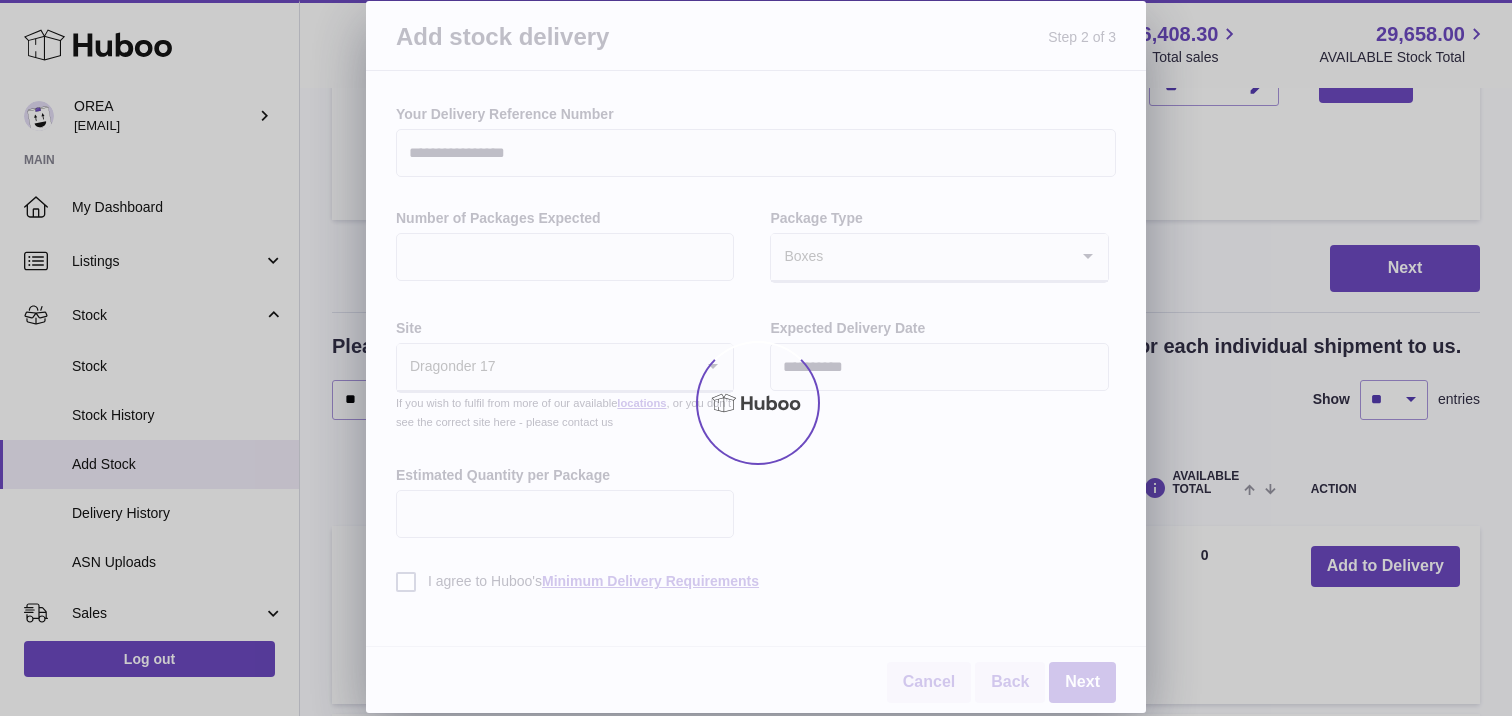 scroll, scrollTop: 460, scrollLeft: 0, axis: vertical 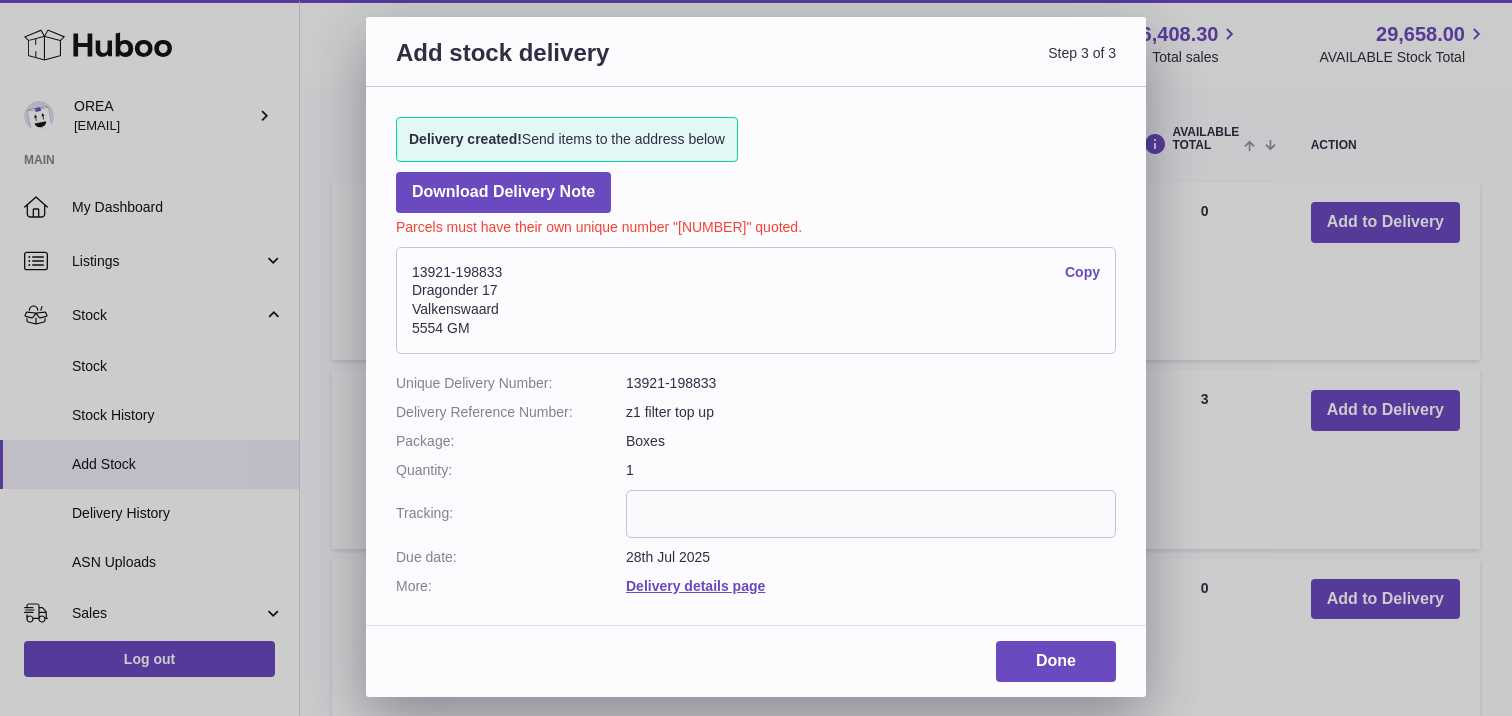click on "Copy" at bounding box center (1082, 272) 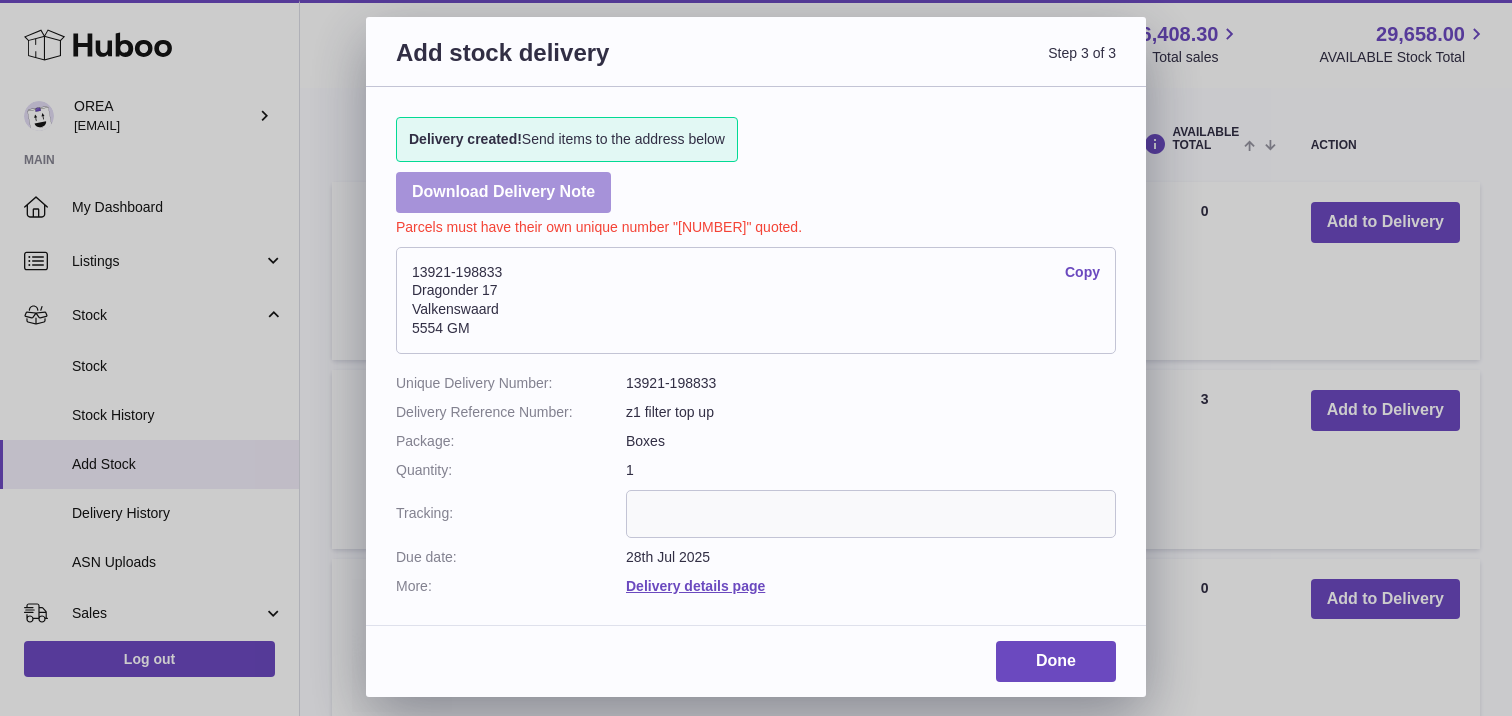 click on "Download Delivery Note" at bounding box center [503, 192] 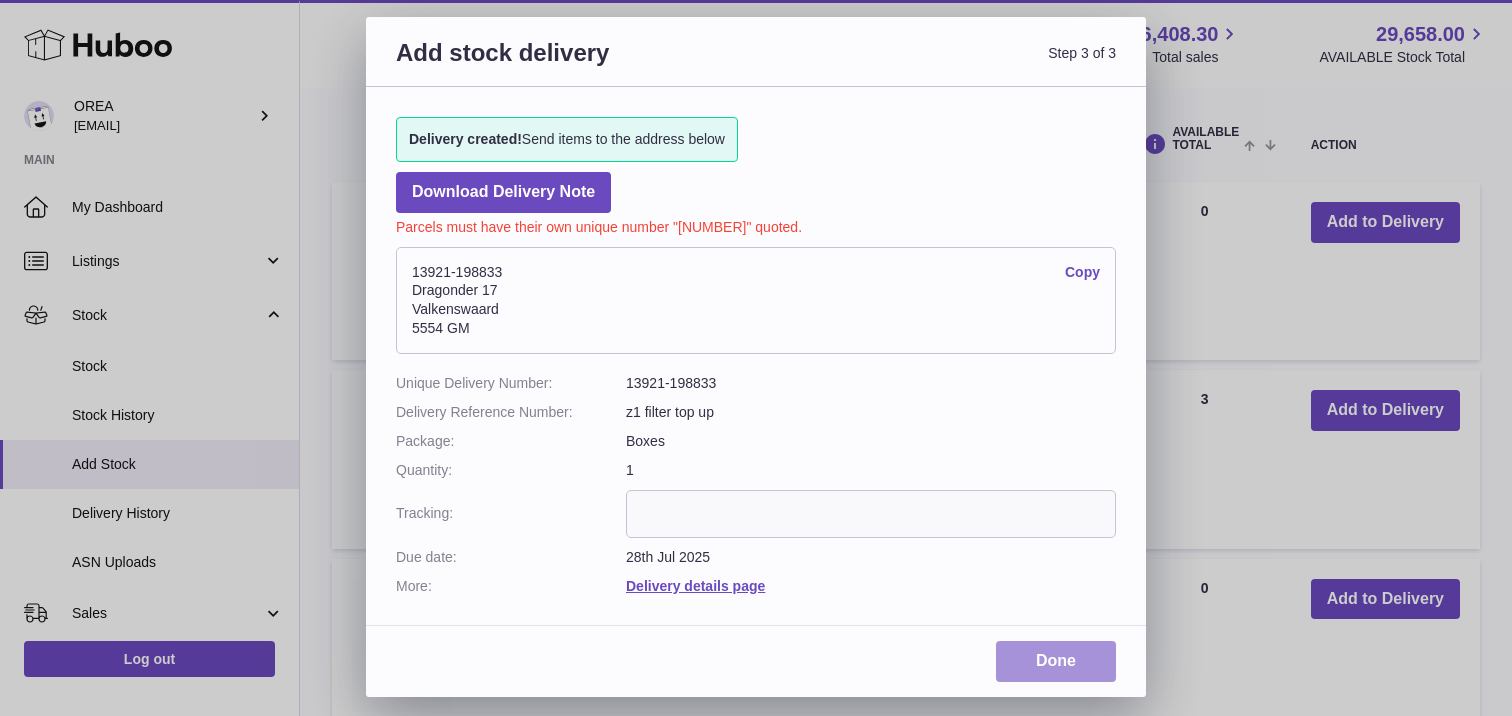 click on "Done" at bounding box center (1056, 661) 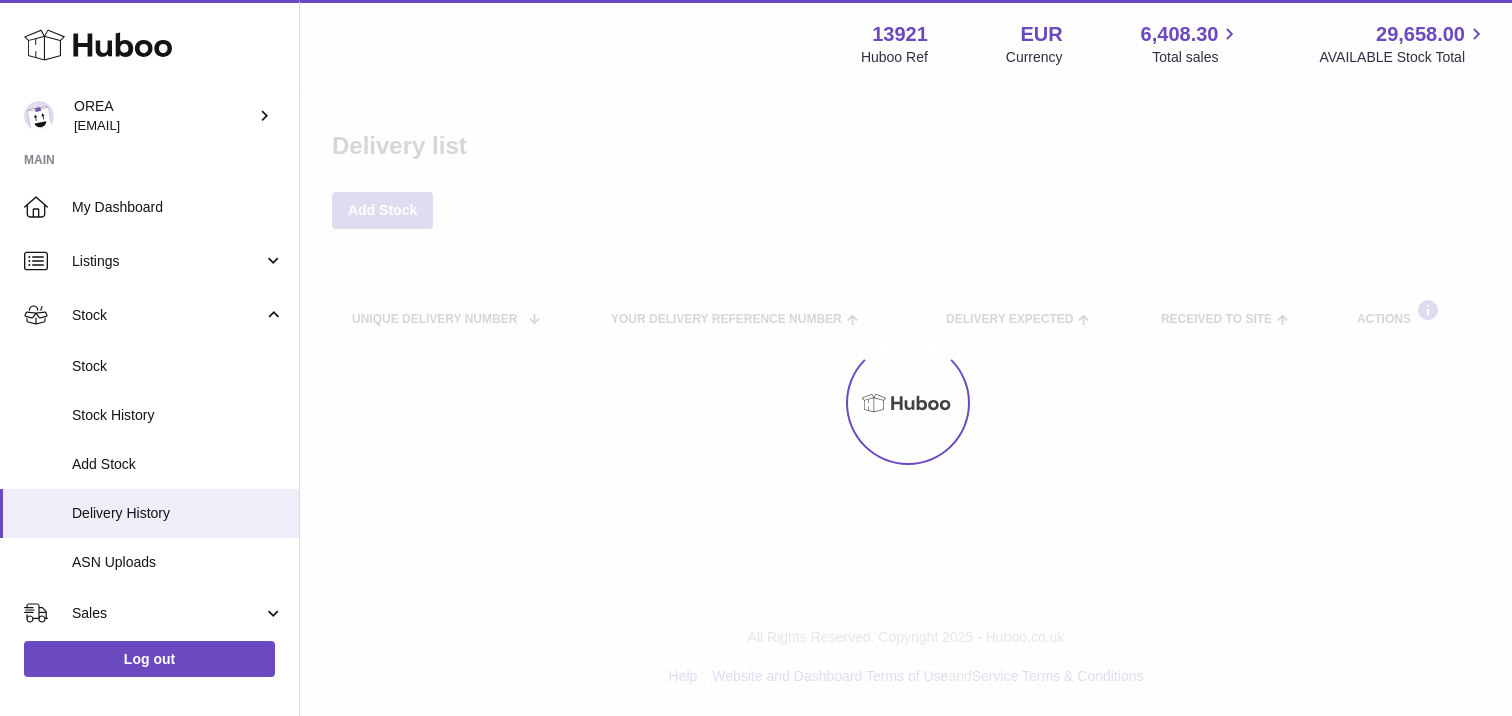 scroll, scrollTop: 0, scrollLeft: 0, axis: both 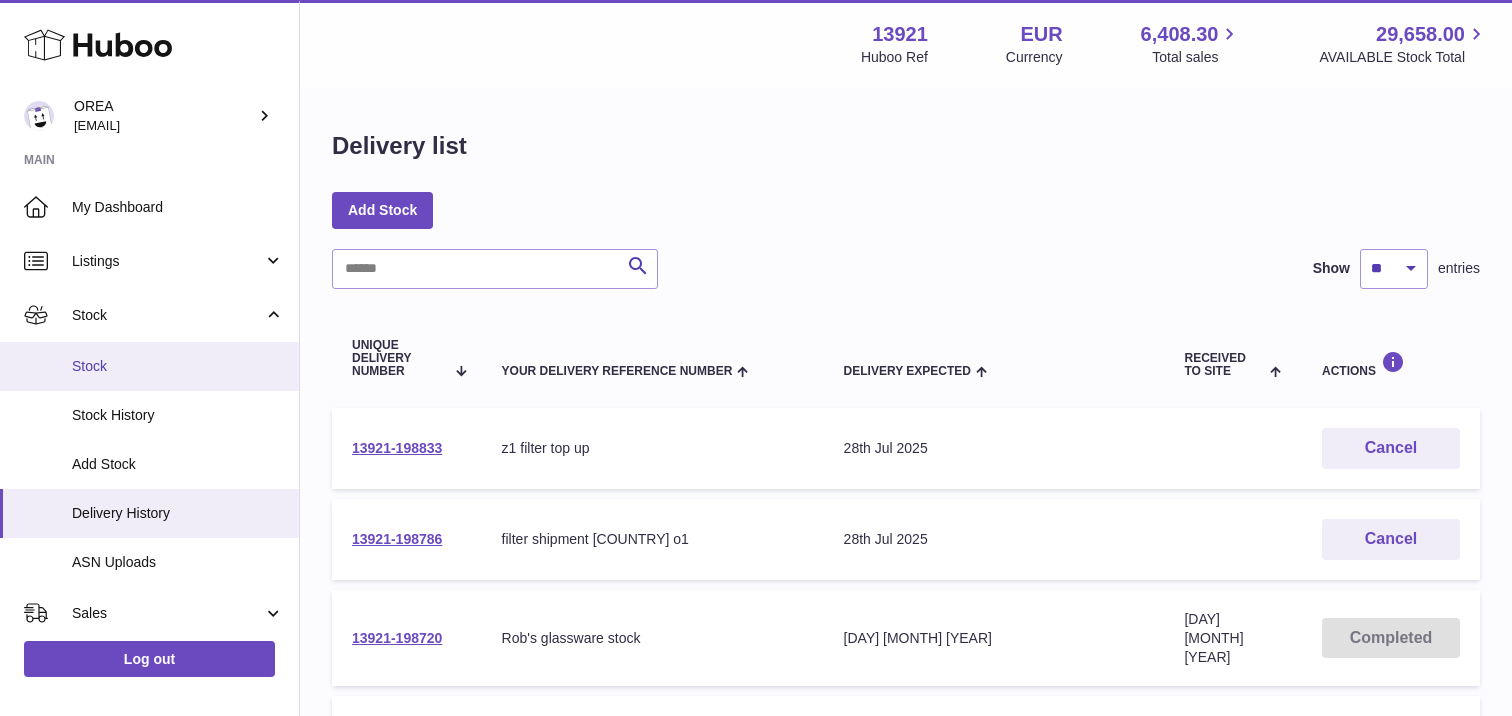 click on "Stock" at bounding box center (178, 366) 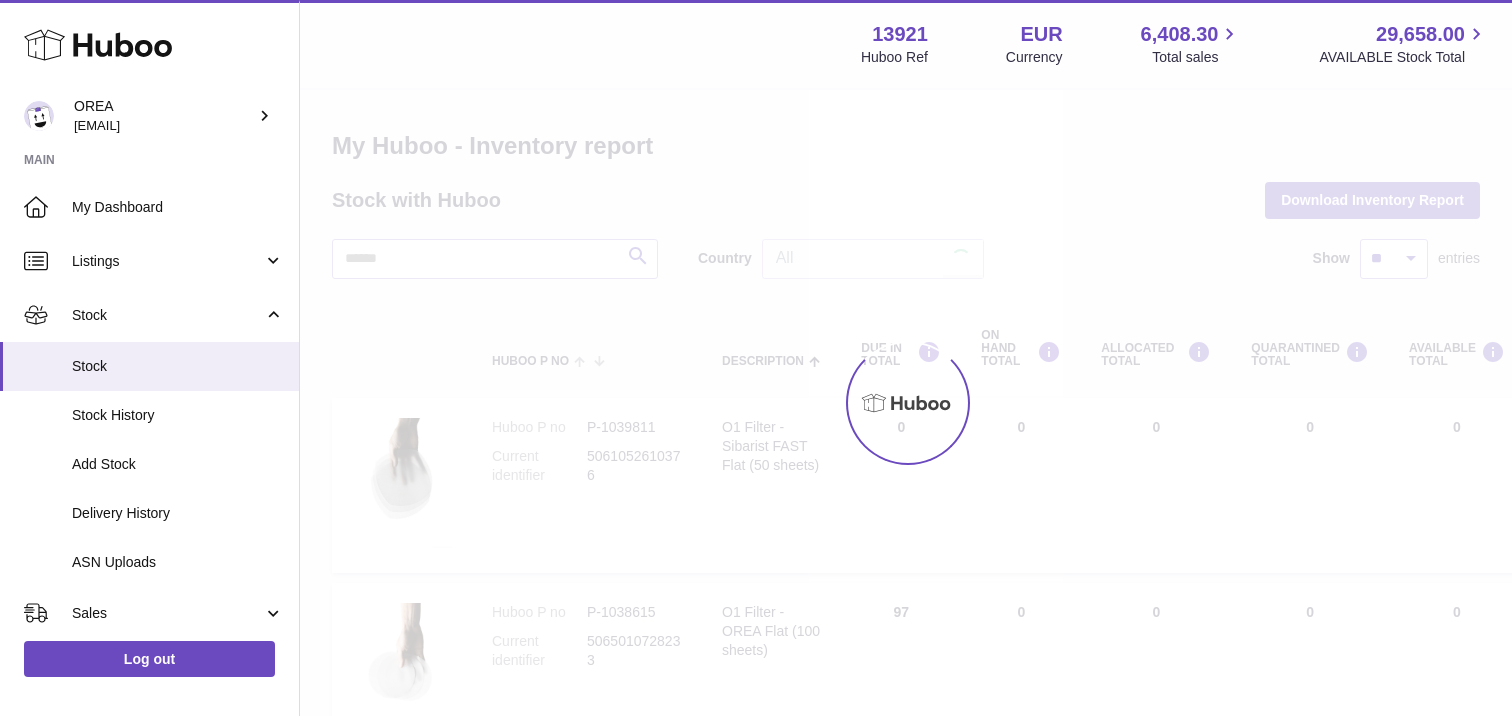 scroll, scrollTop: 0, scrollLeft: 0, axis: both 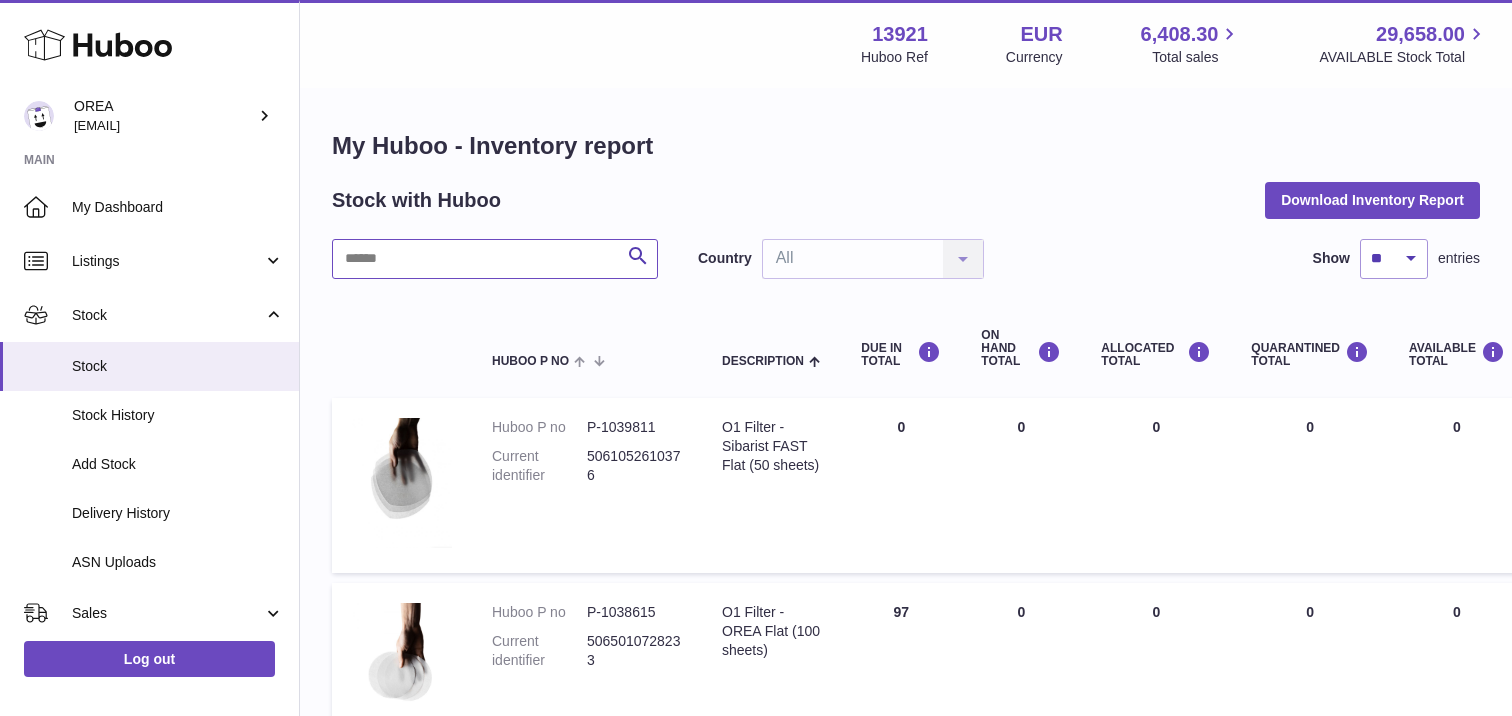 click at bounding box center [495, 259] 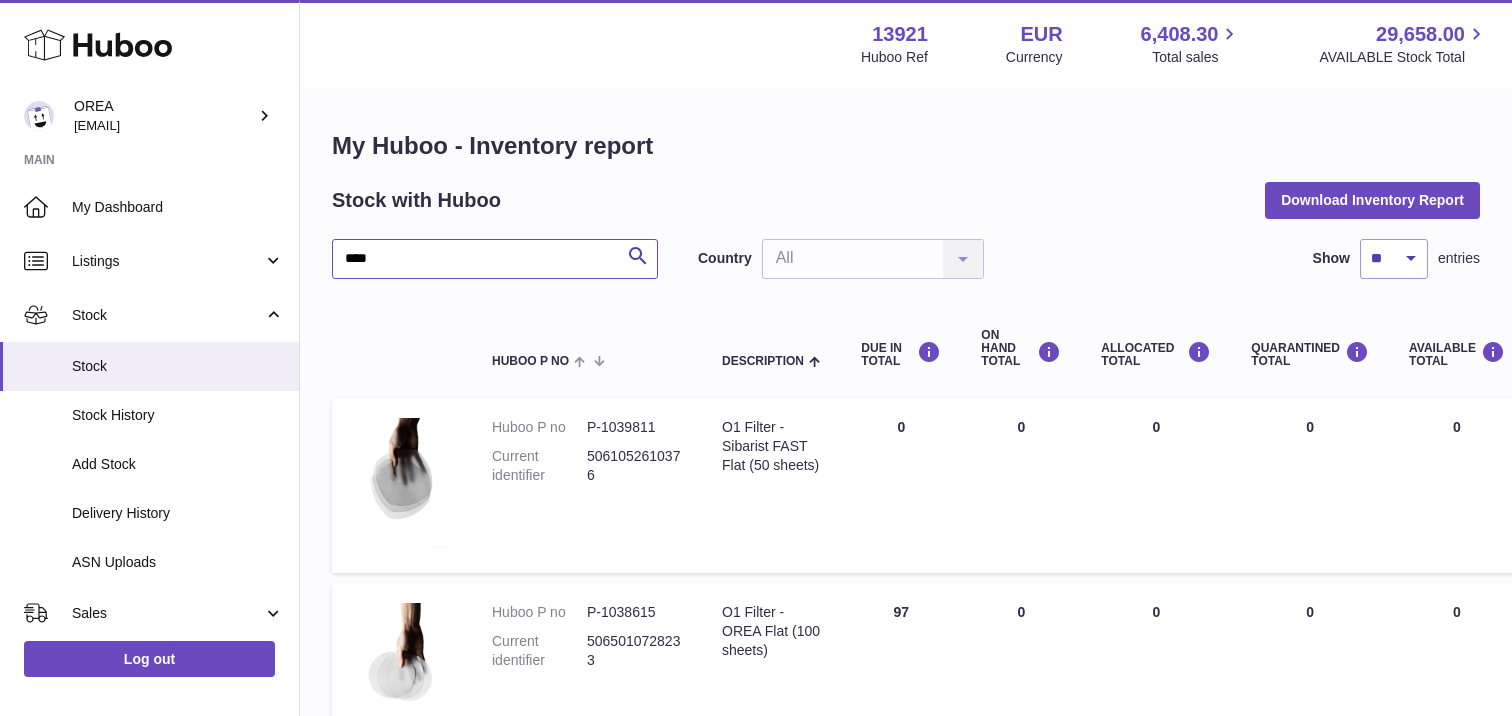 type on "****" 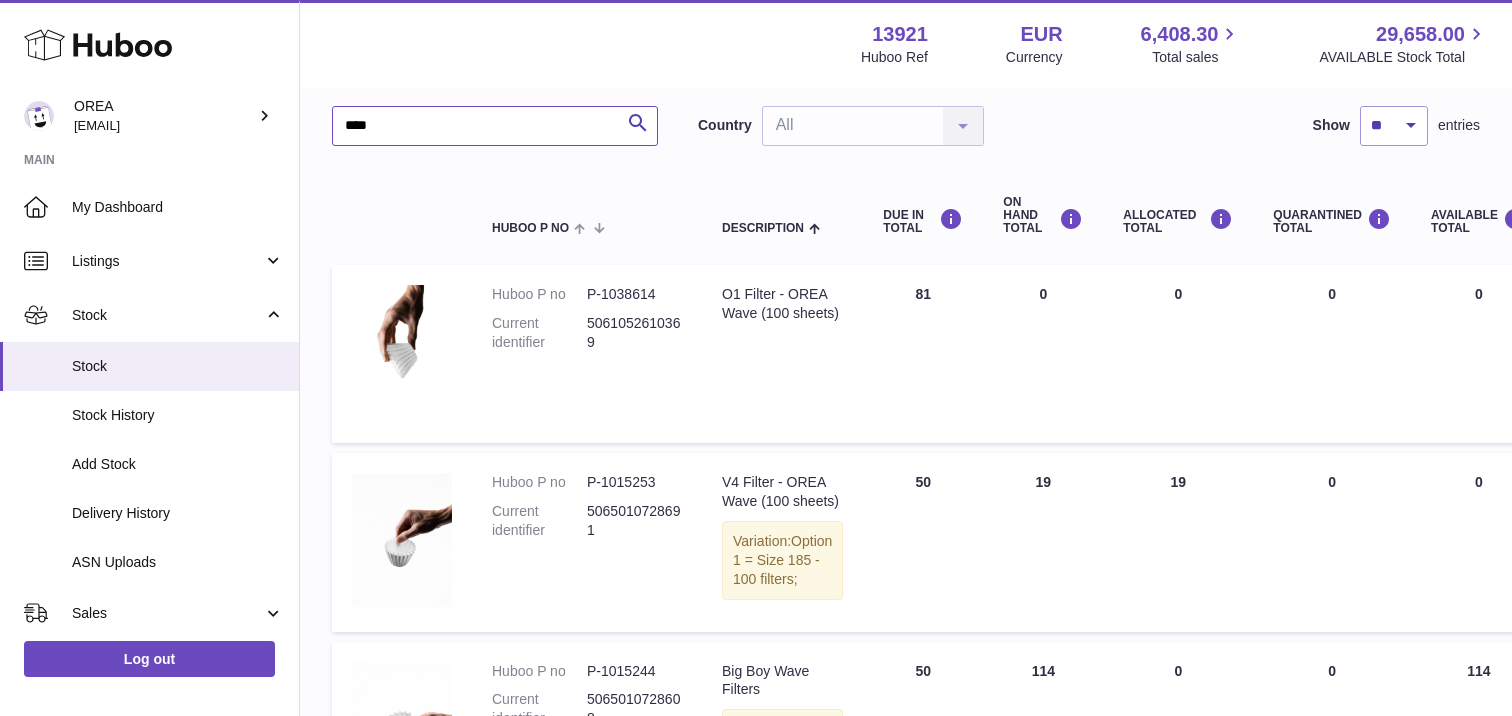 scroll, scrollTop: 0, scrollLeft: 0, axis: both 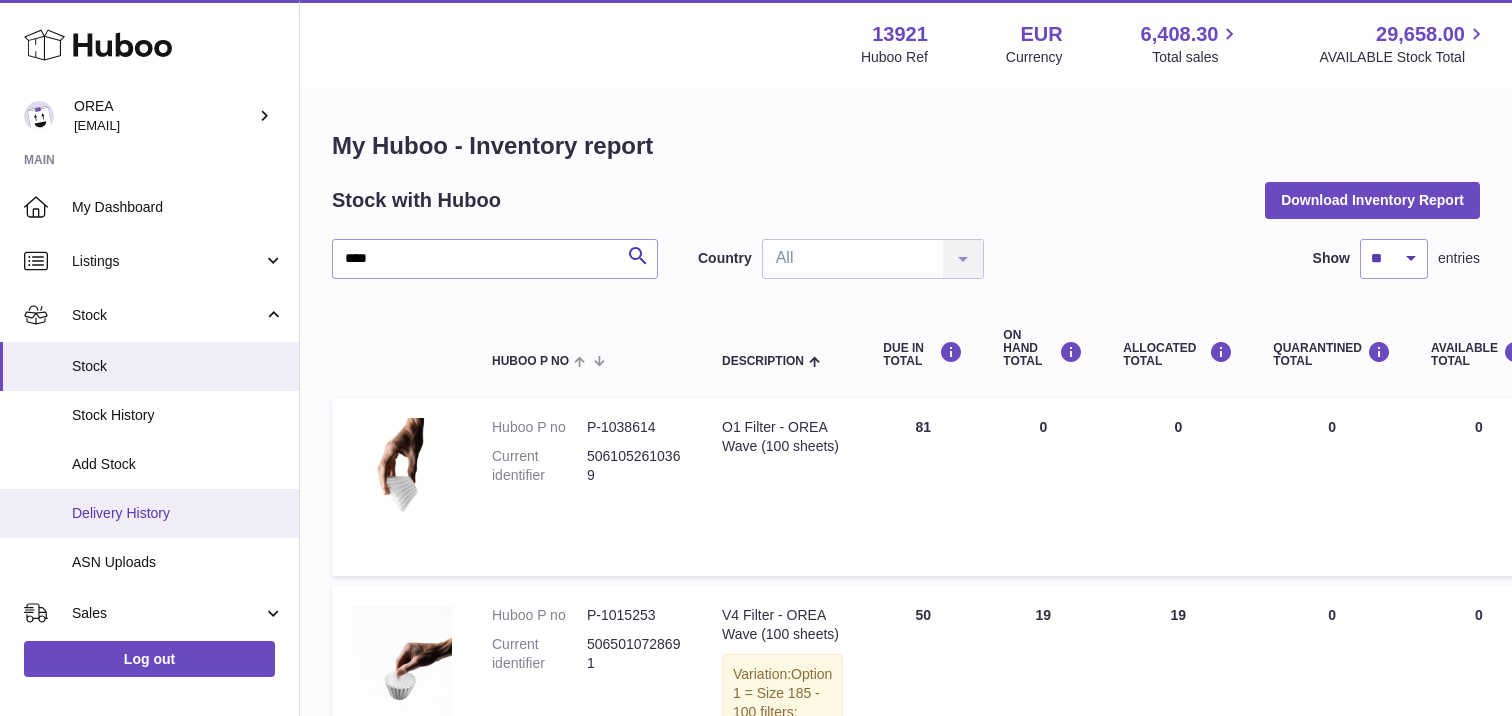 click on "Delivery History" at bounding box center [178, 513] 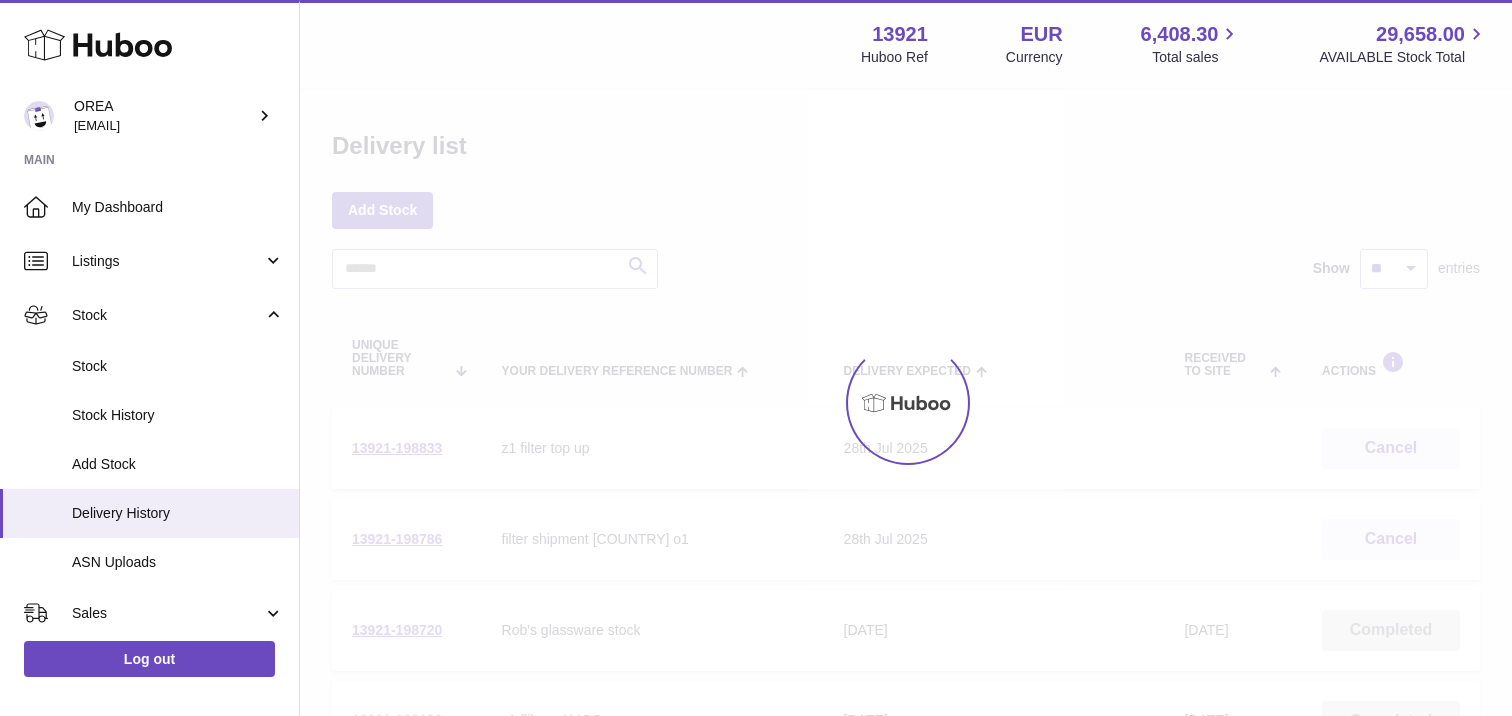 scroll, scrollTop: 0, scrollLeft: 0, axis: both 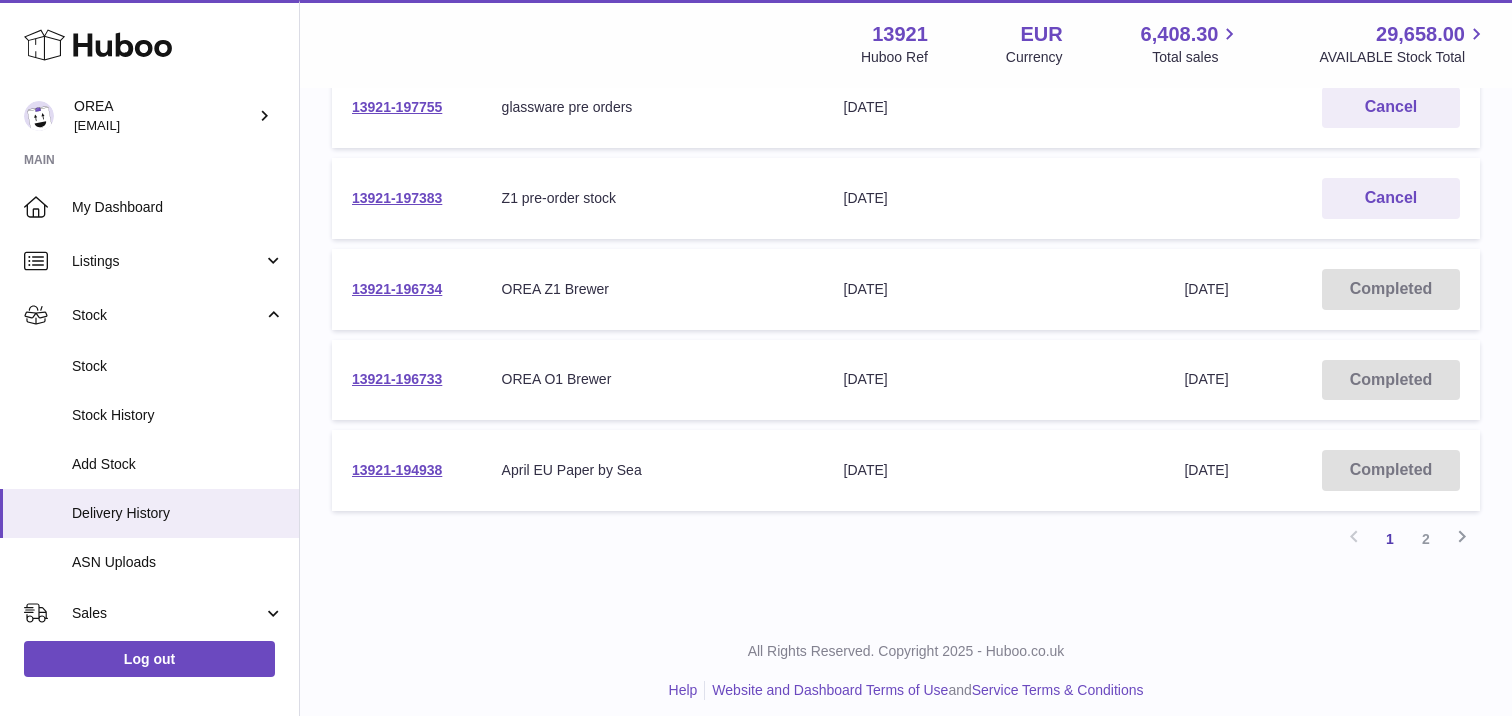 drag, startPoint x: 463, startPoint y: 471, endPoint x: 350, endPoint y: 471, distance: 113 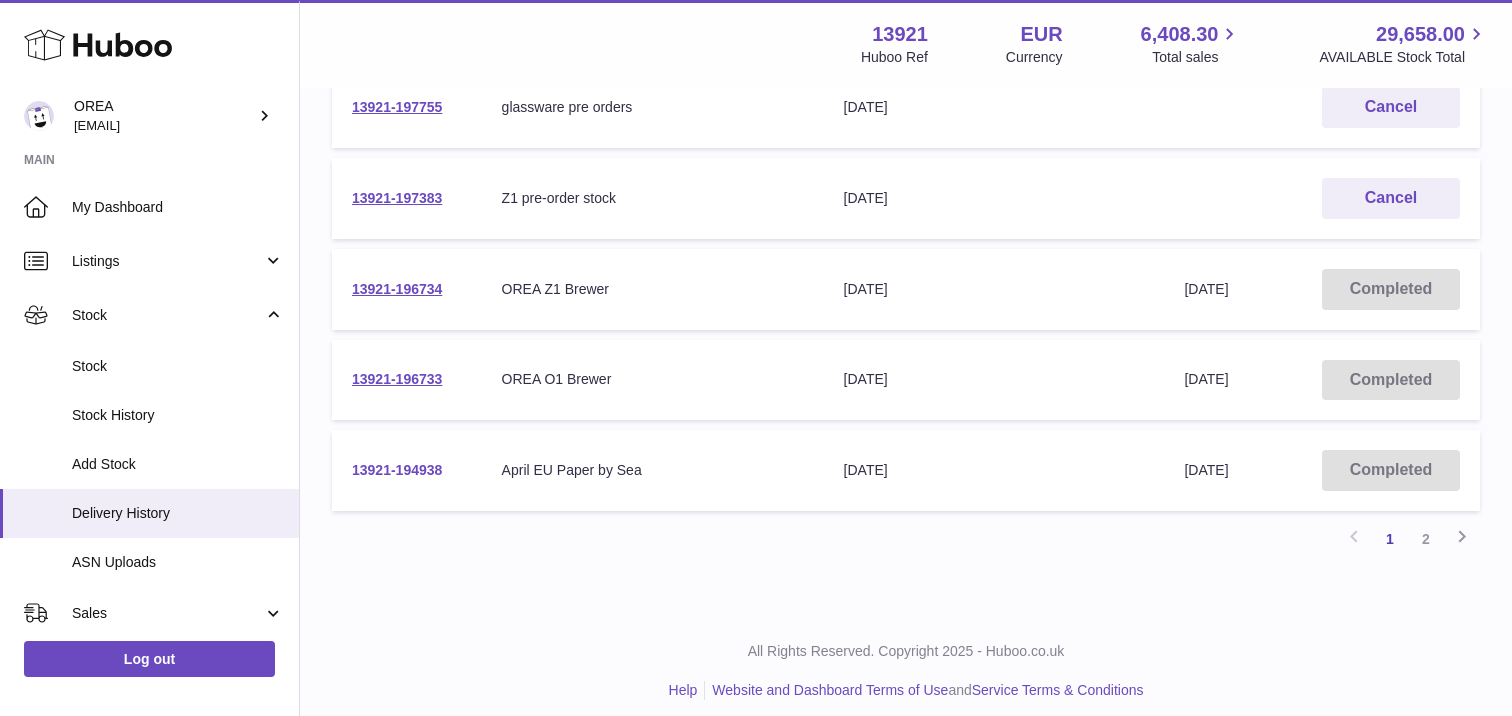 copy on "13921-194938" 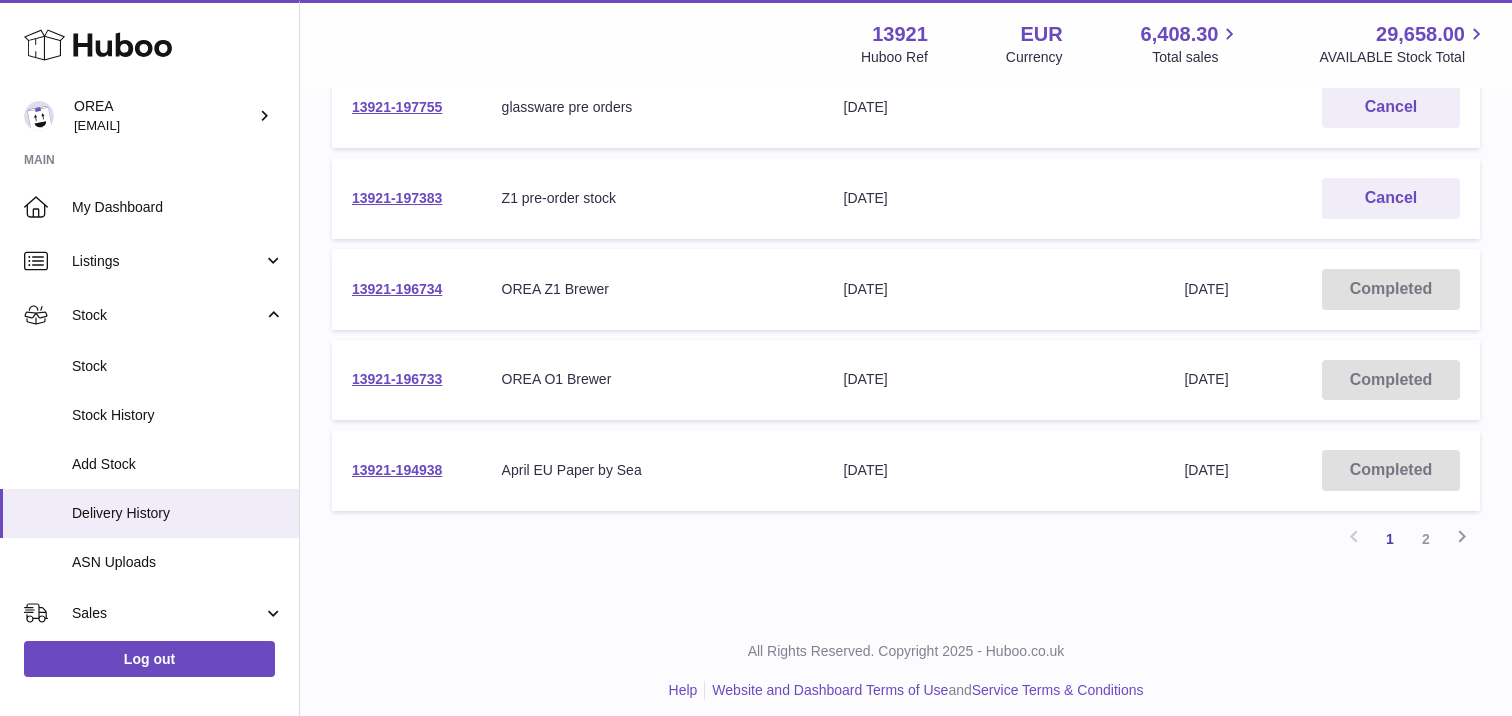 scroll, scrollTop: 0, scrollLeft: 0, axis: both 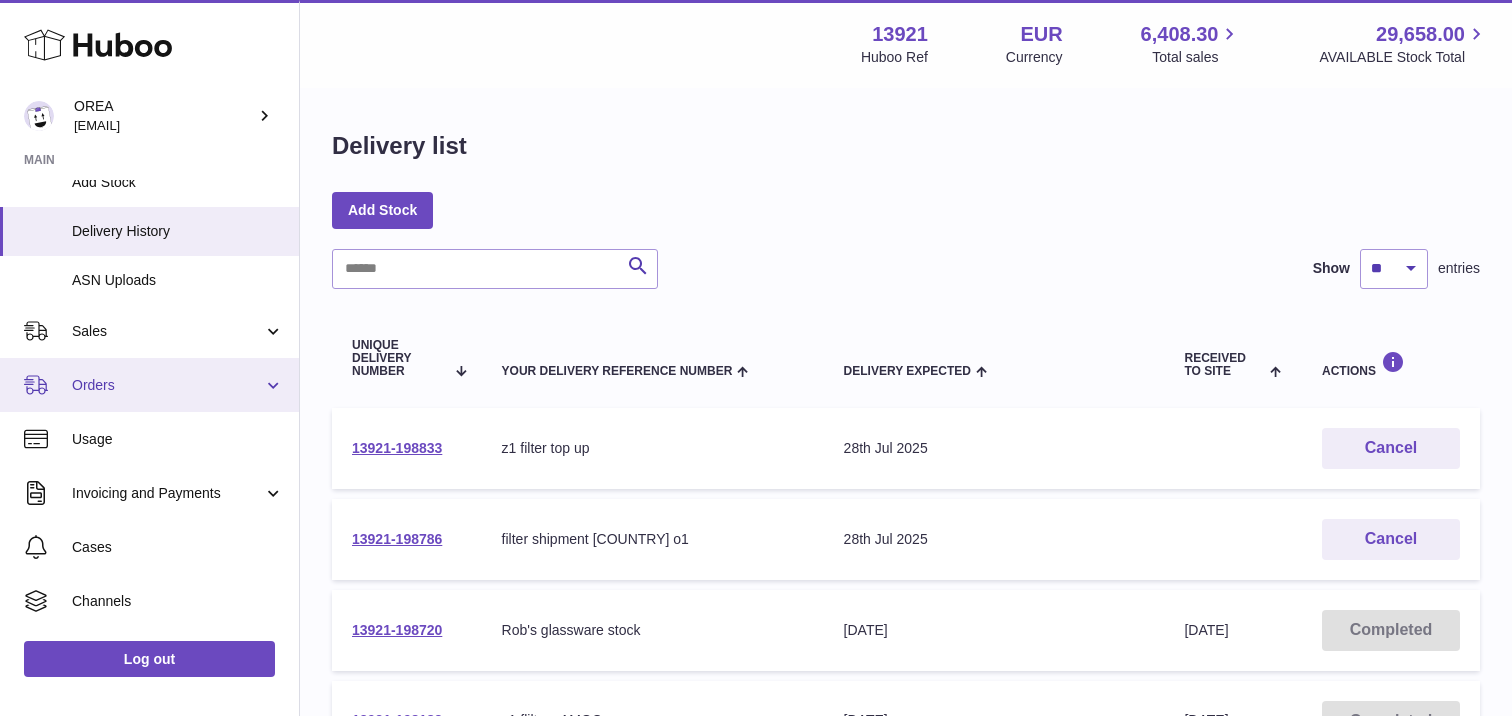 click on "Orders" at bounding box center (167, 385) 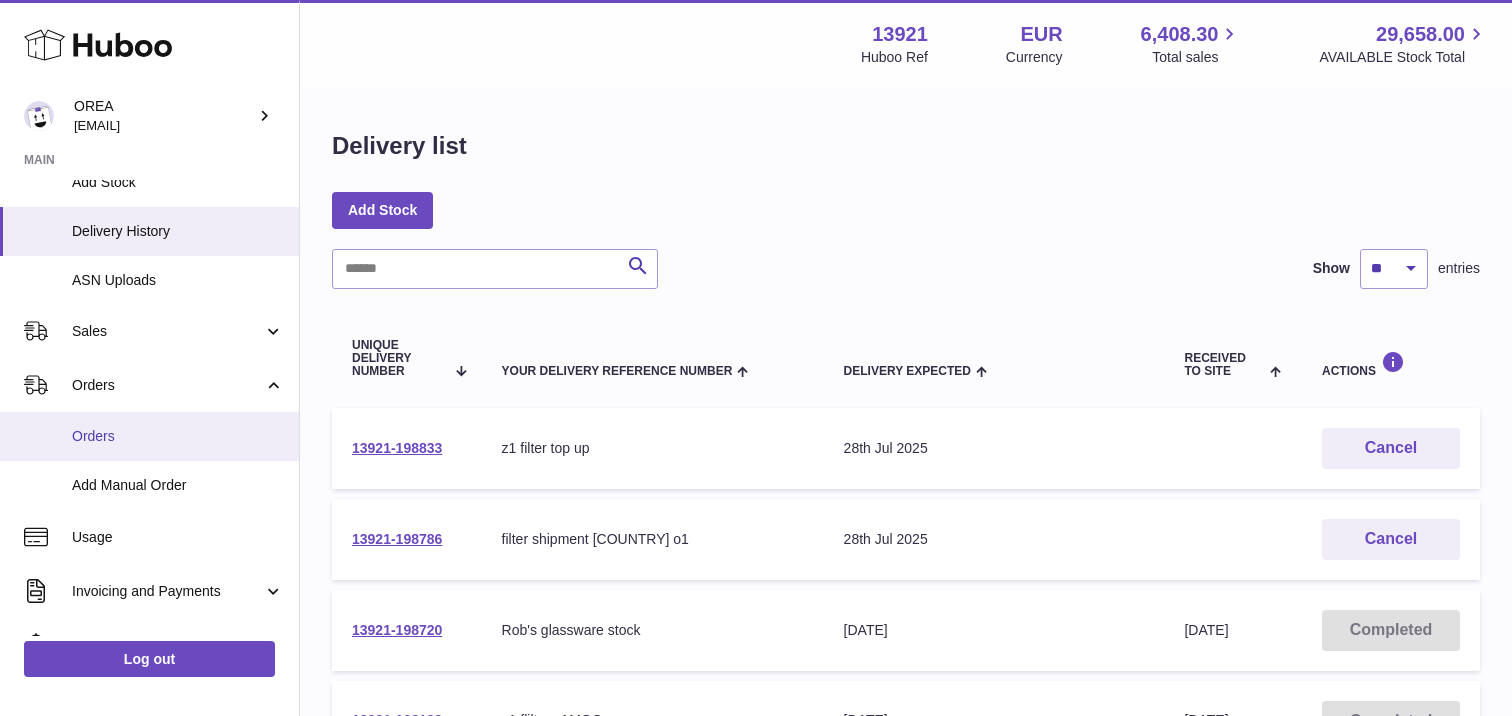 click on "Orders" at bounding box center [149, 436] 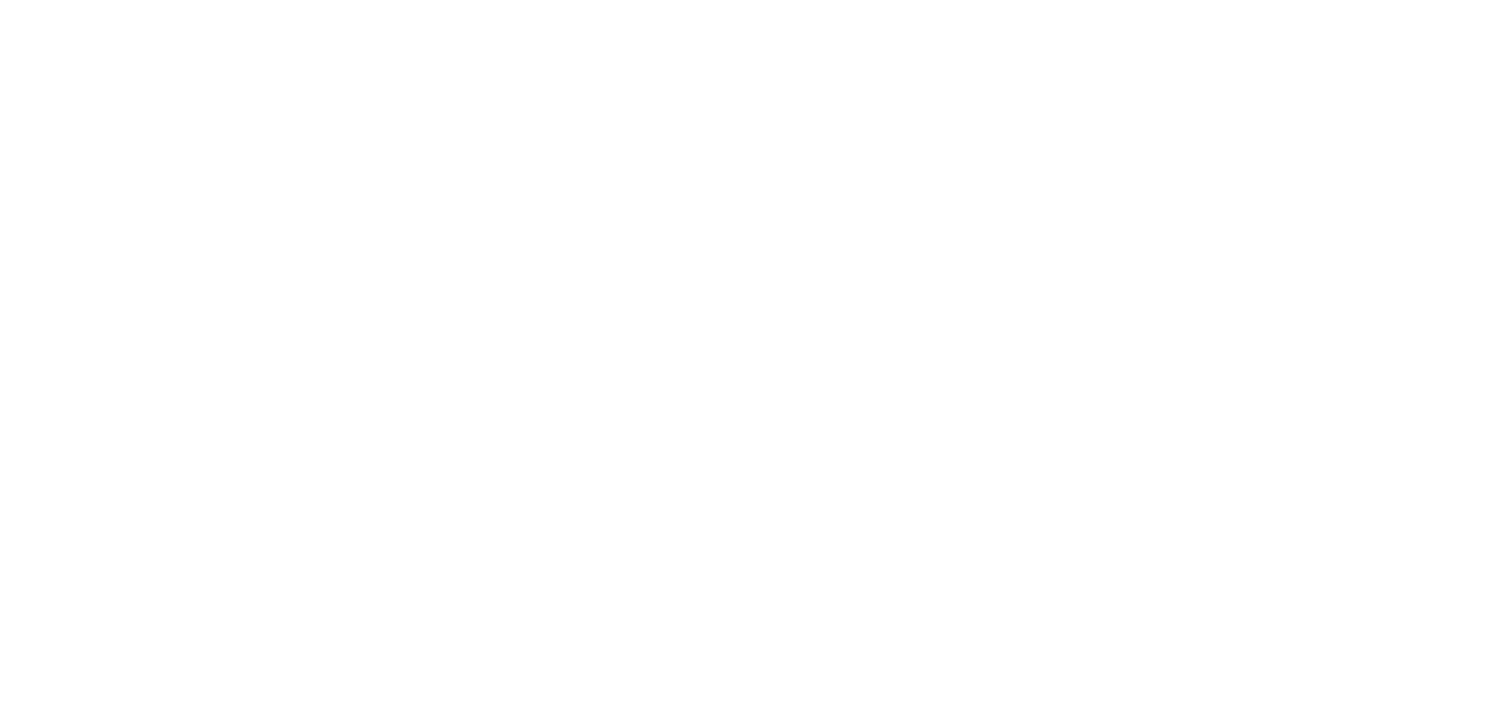 scroll, scrollTop: 0, scrollLeft: 0, axis: both 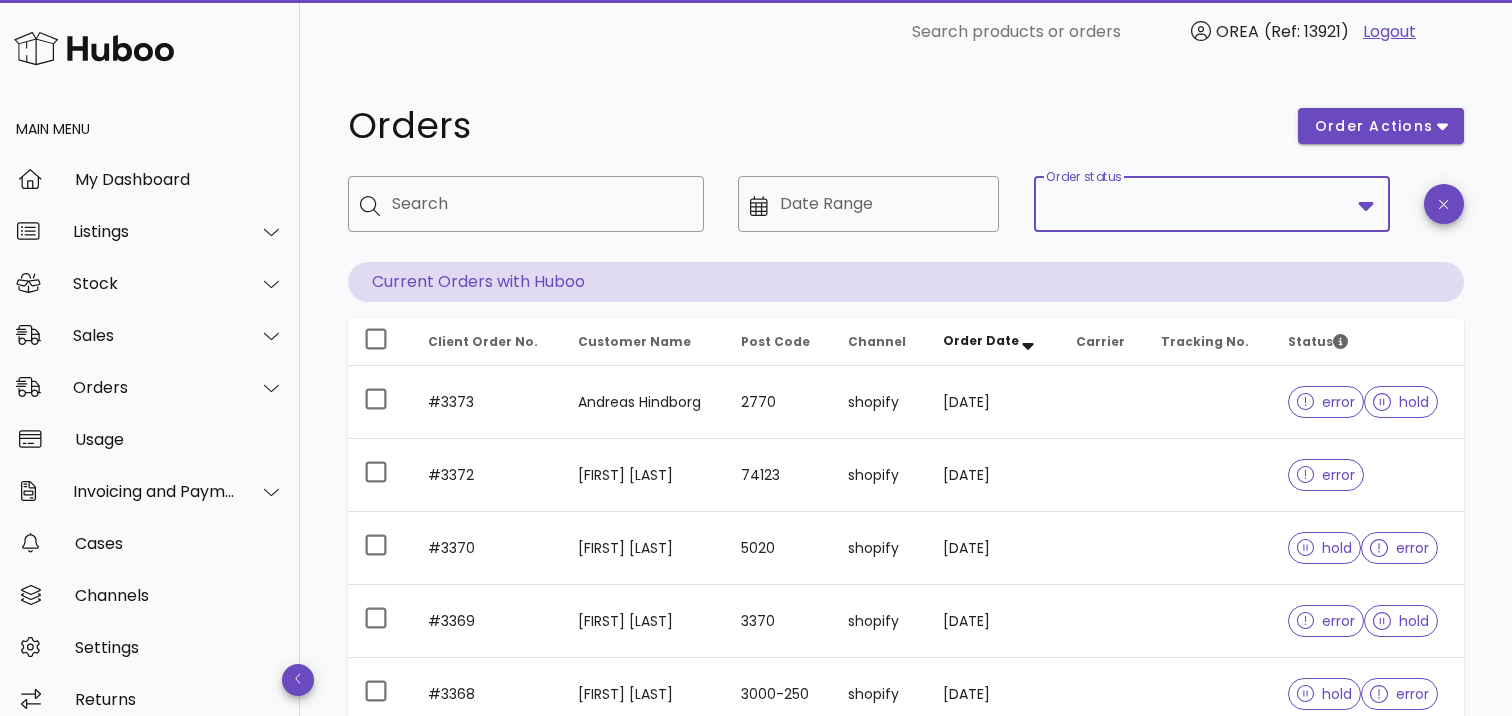 click on "Order status" at bounding box center (1198, 204) 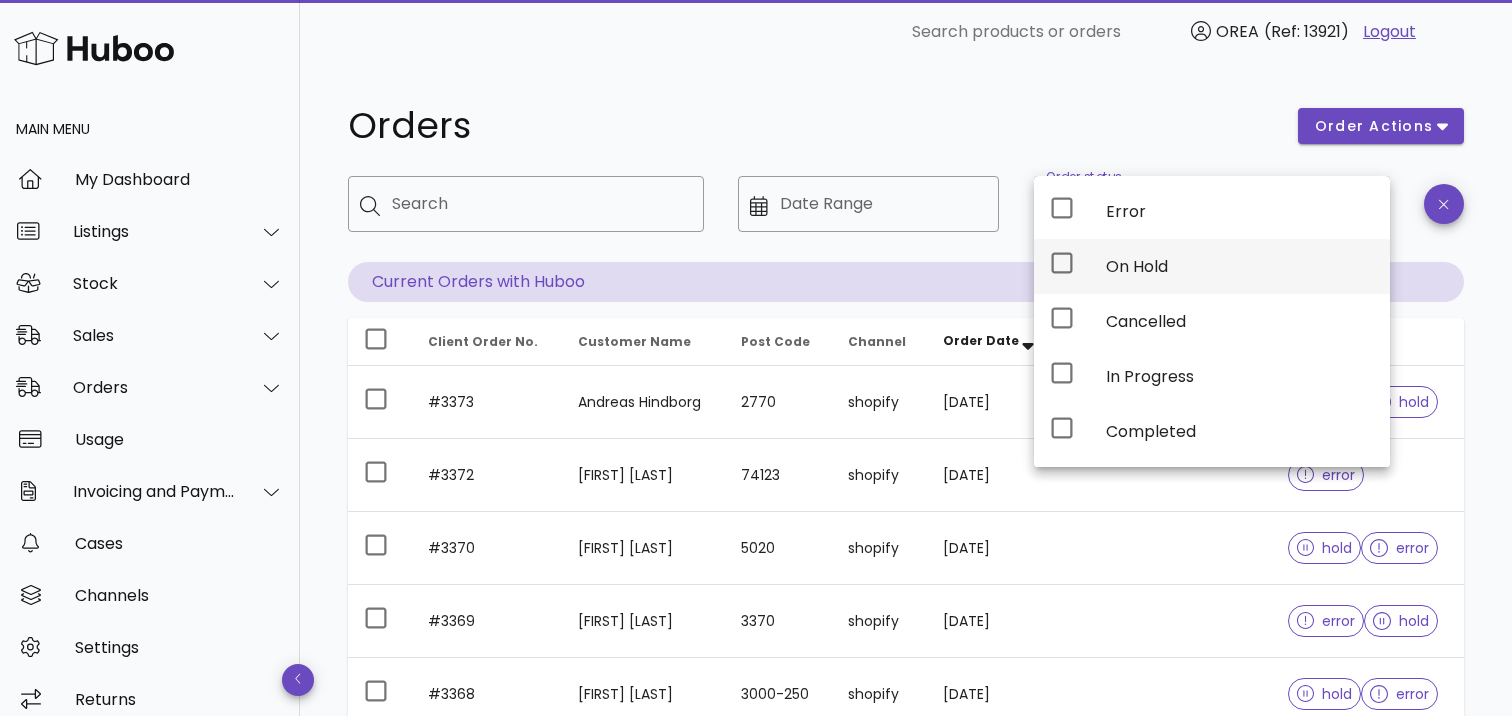 click on "On Hold" at bounding box center (1240, 266) 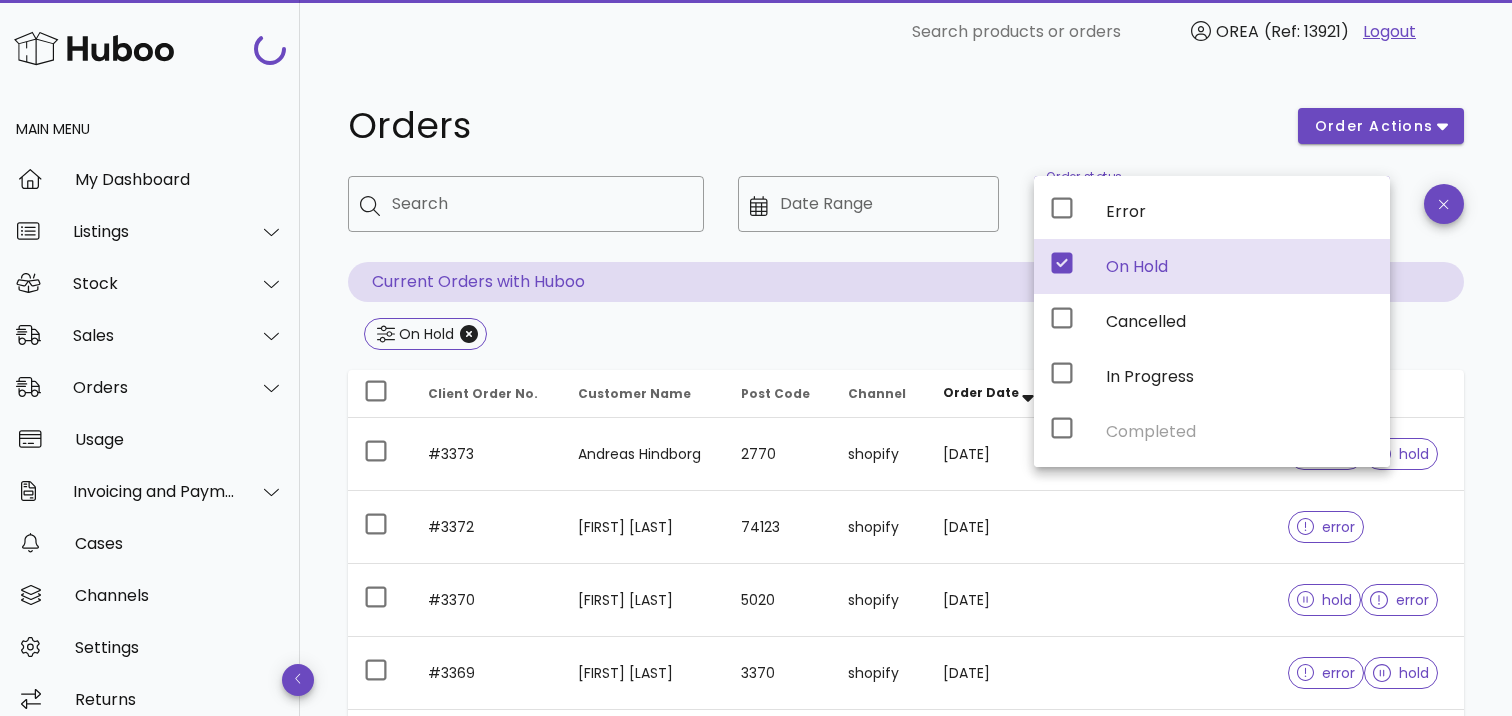 click on "Orders" at bounding box center [811, 126] 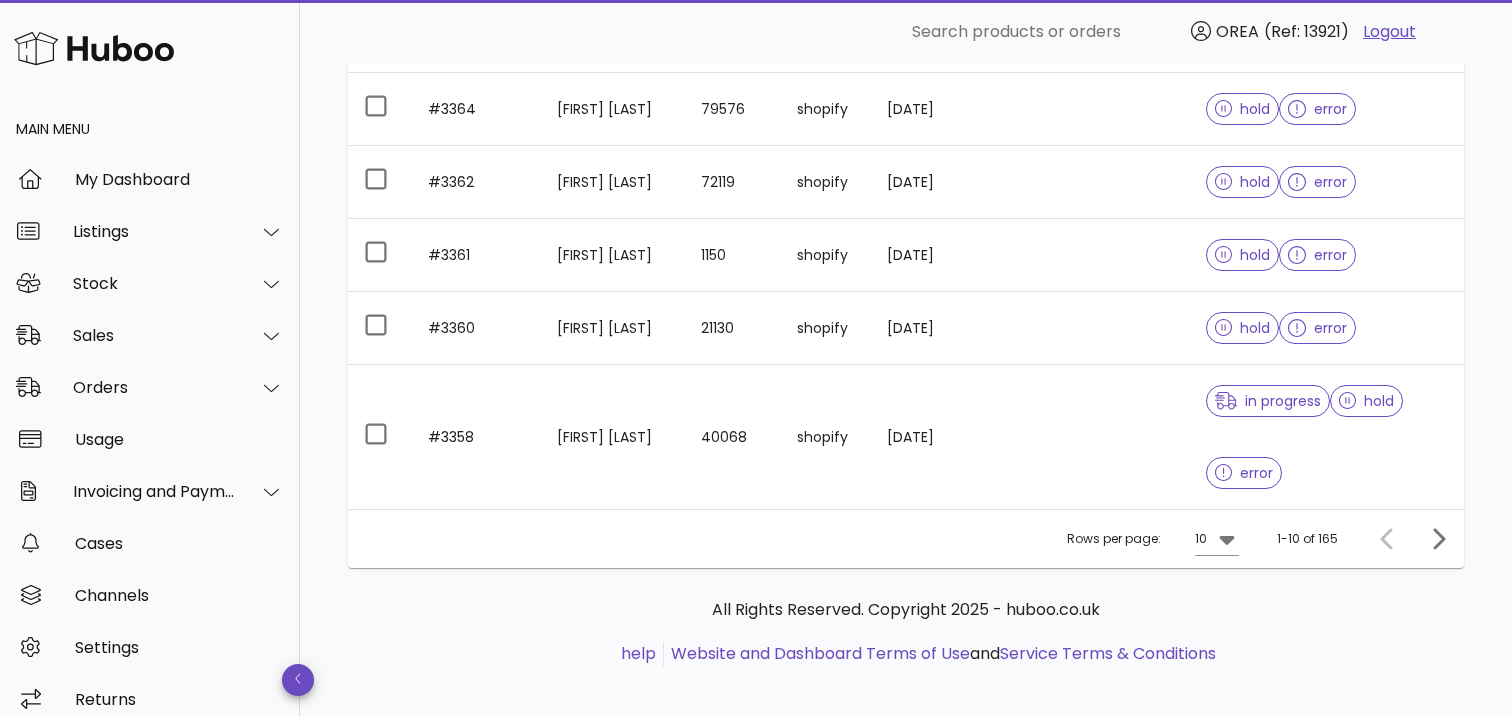 scroll, scrollTop: 724, scrollLeft: 0, axis: vertical 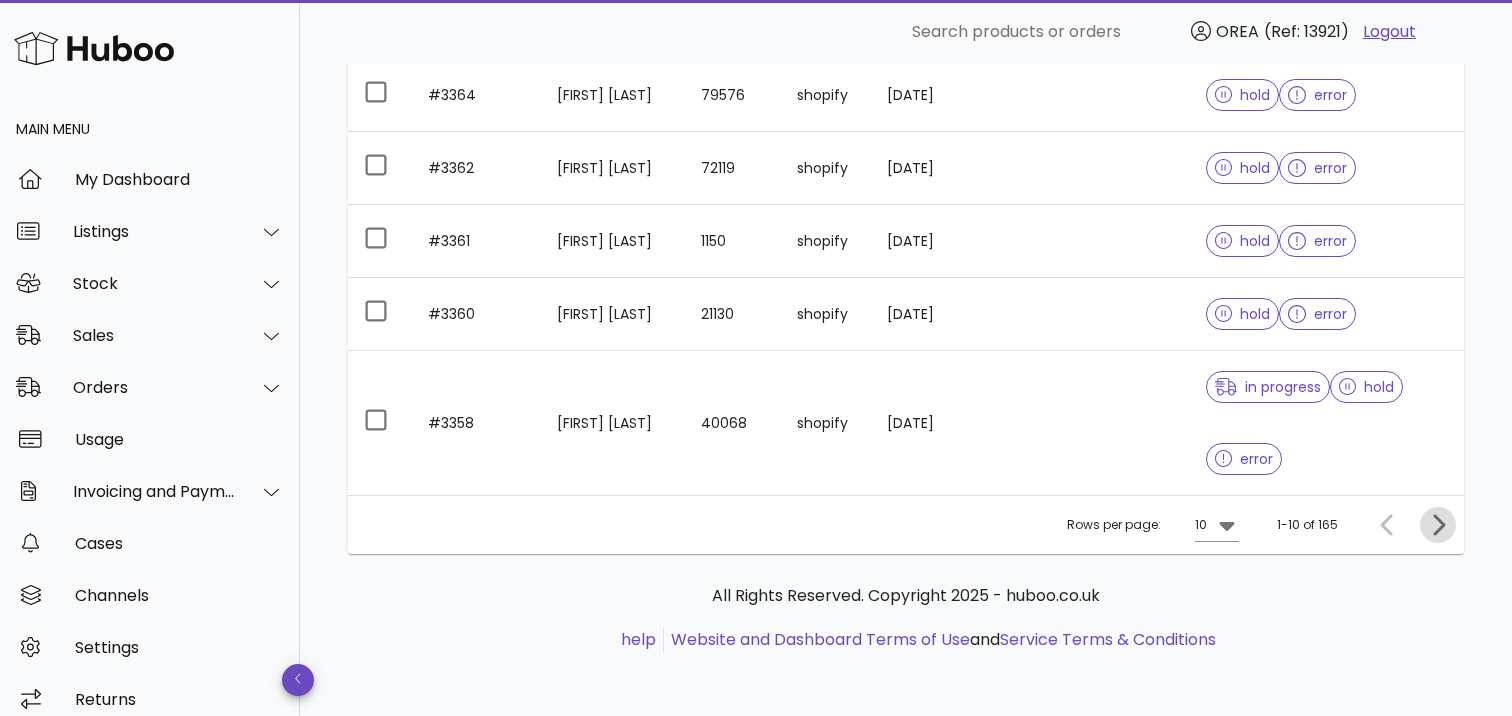click at bounding box center [1438, 525] 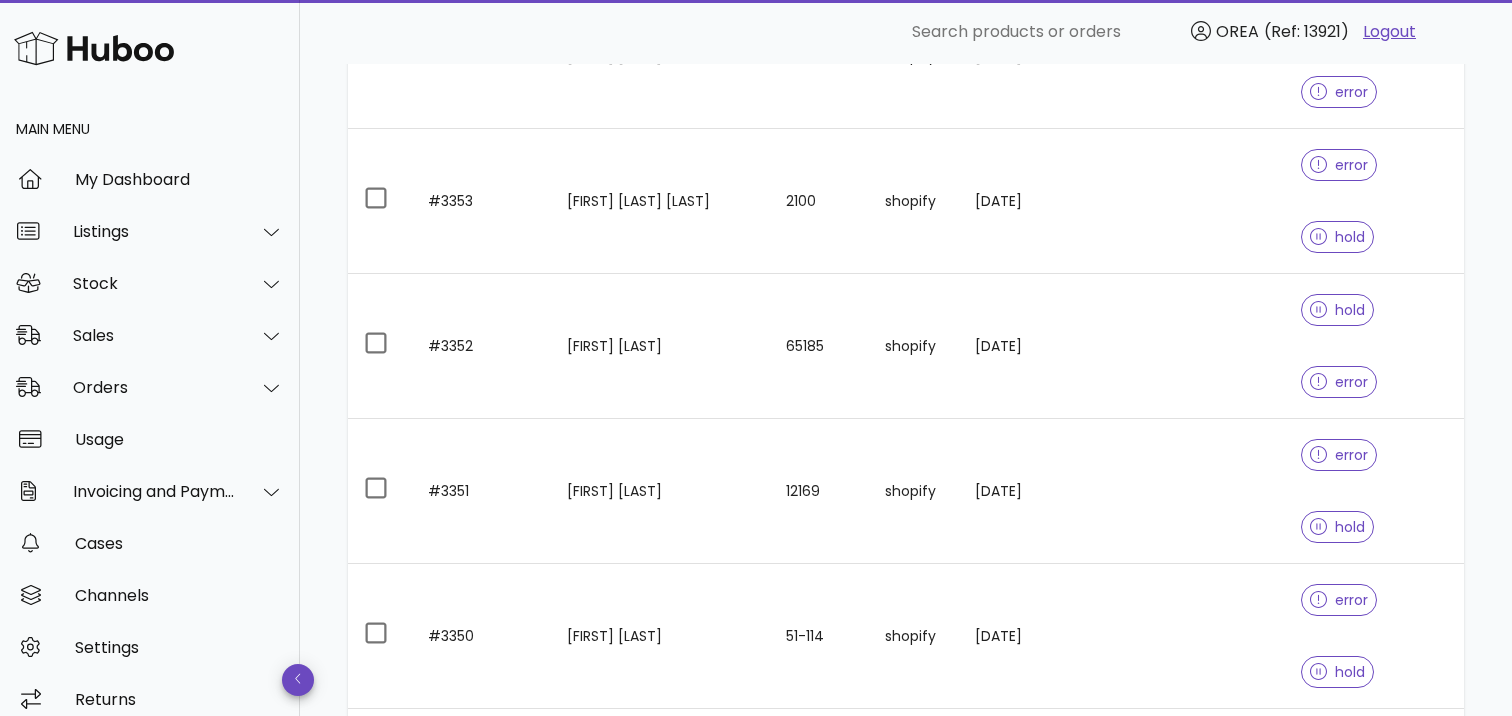scroll, scrollTop: 652, scrollLeft: 0, axis: vertical 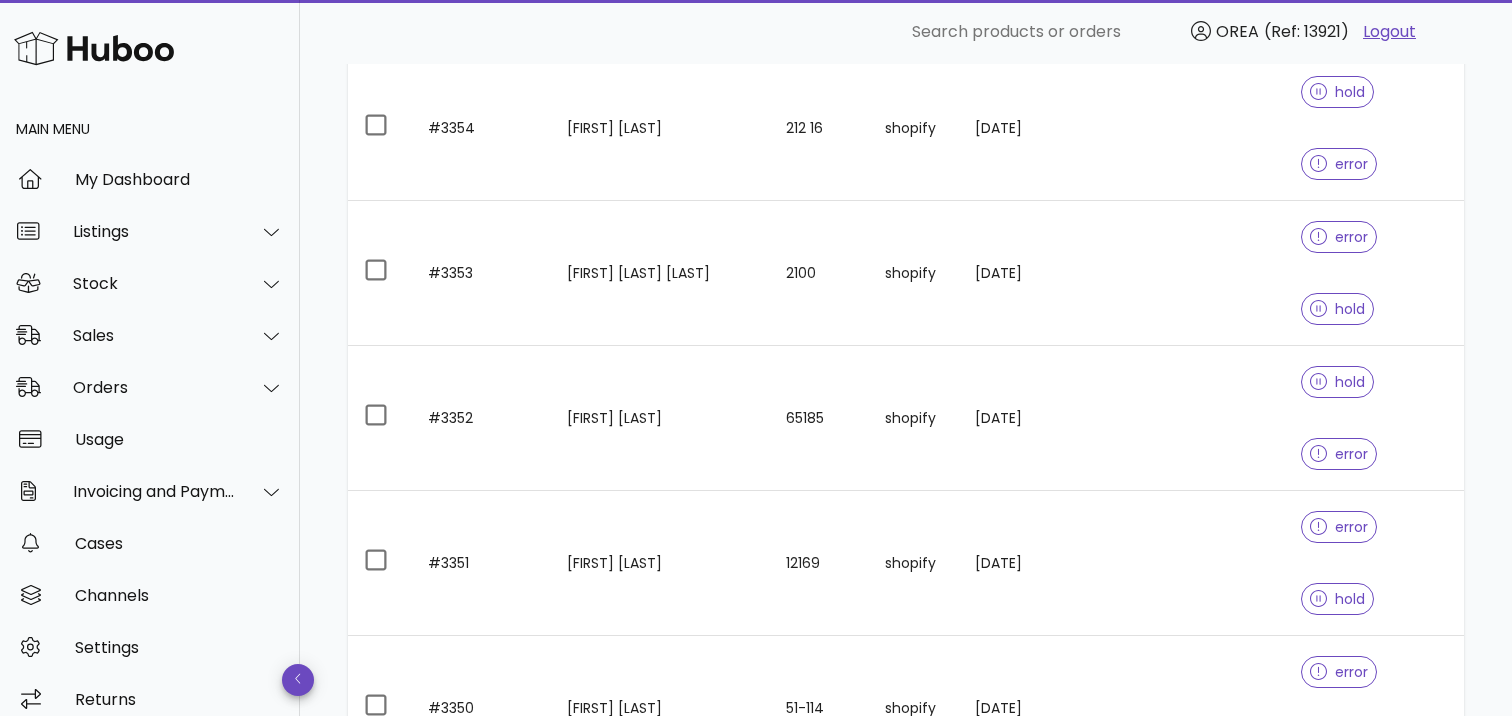 click 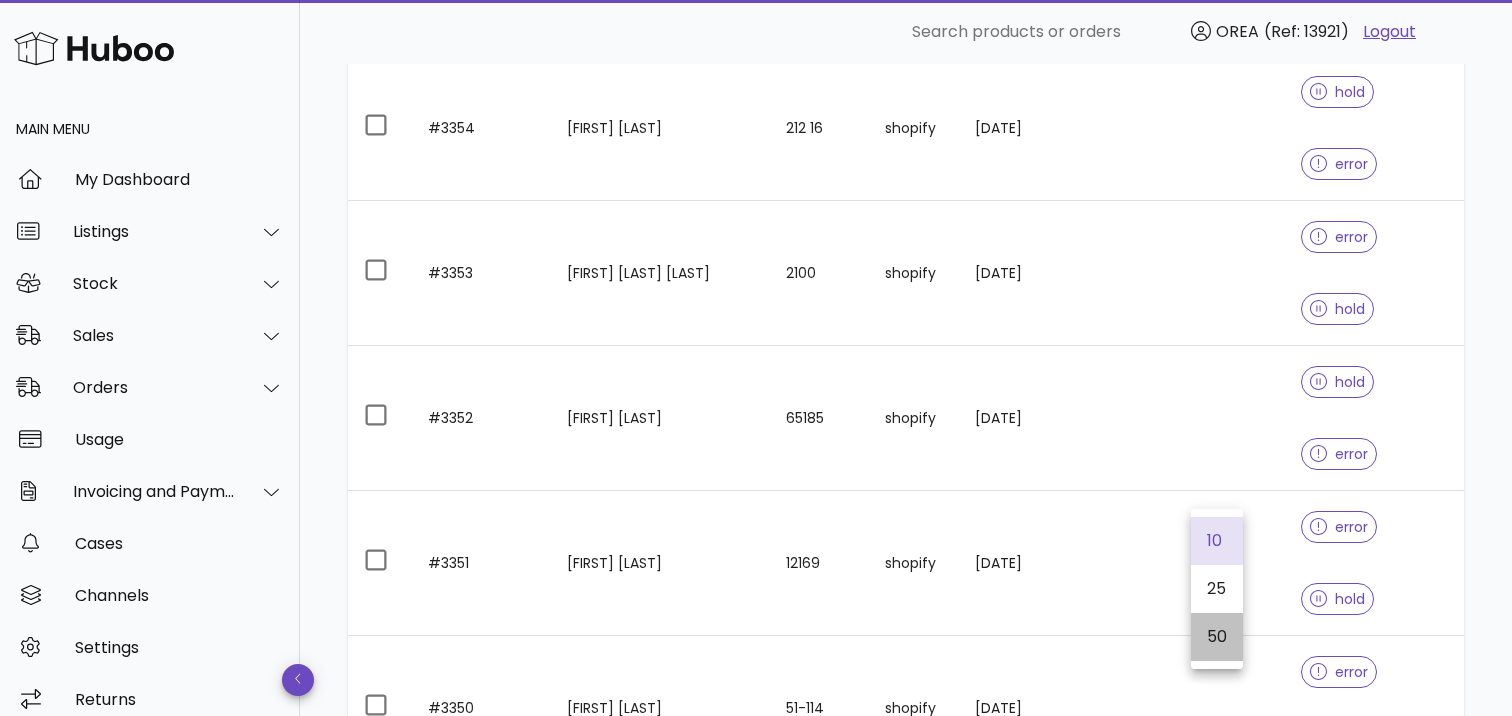 click on "50" at bounding box center [1217, 636] 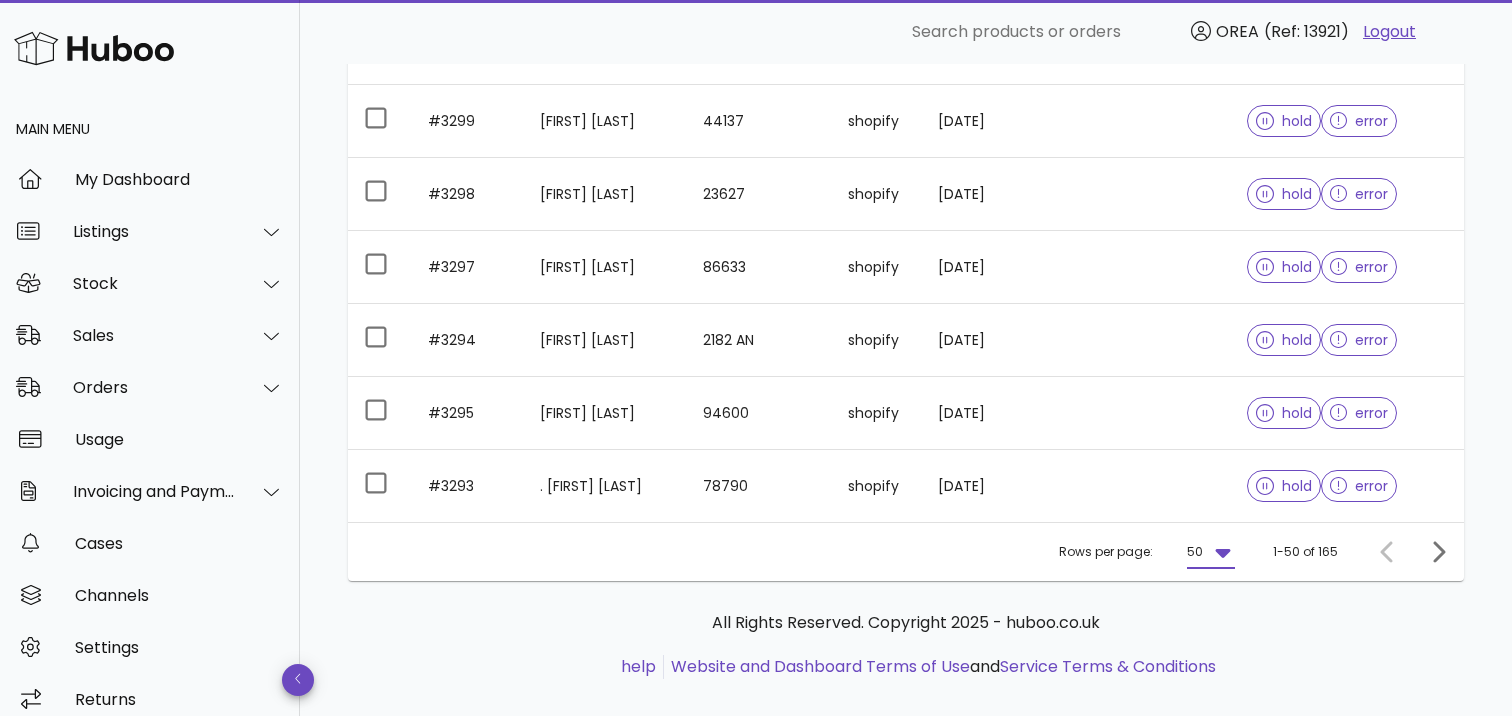 scroll, scrollTop: 3644, scrollLeft: 0, axis: vertical 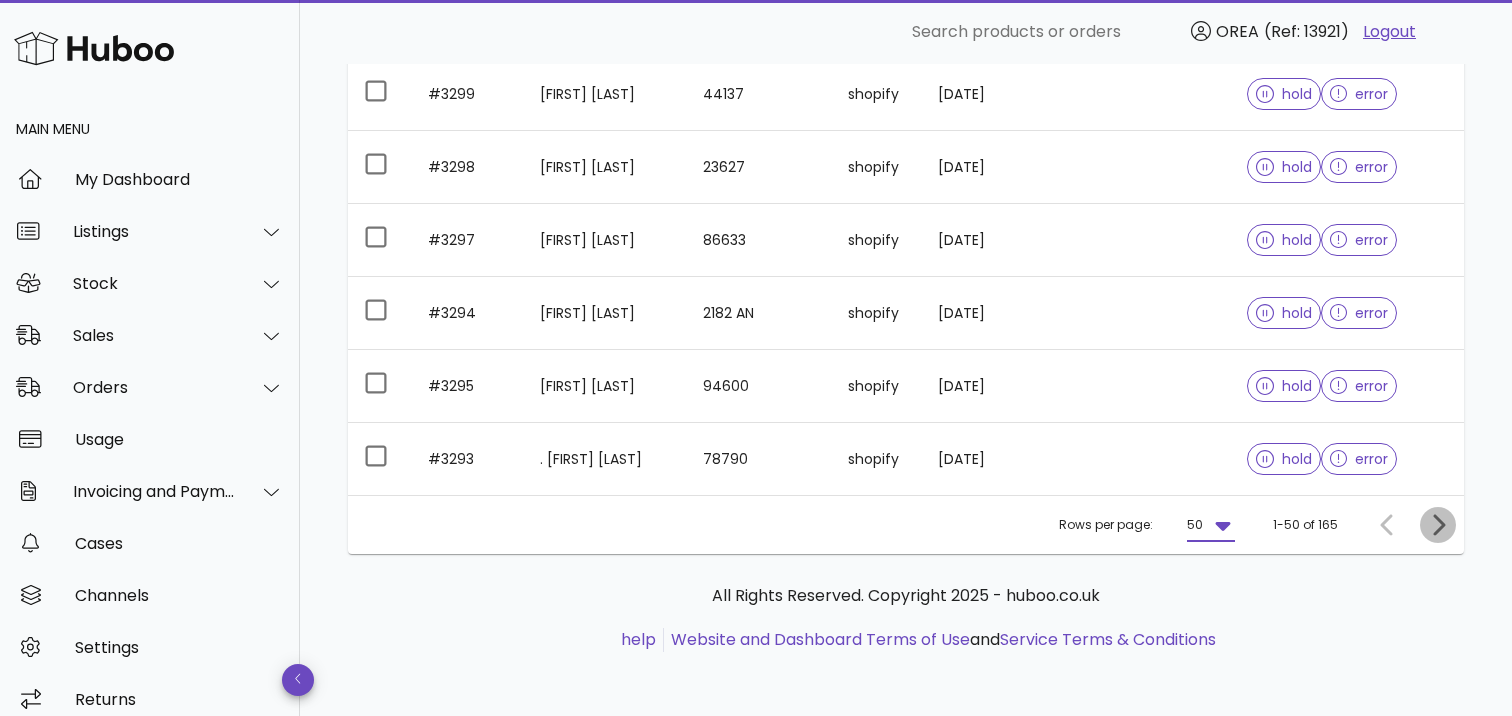 click 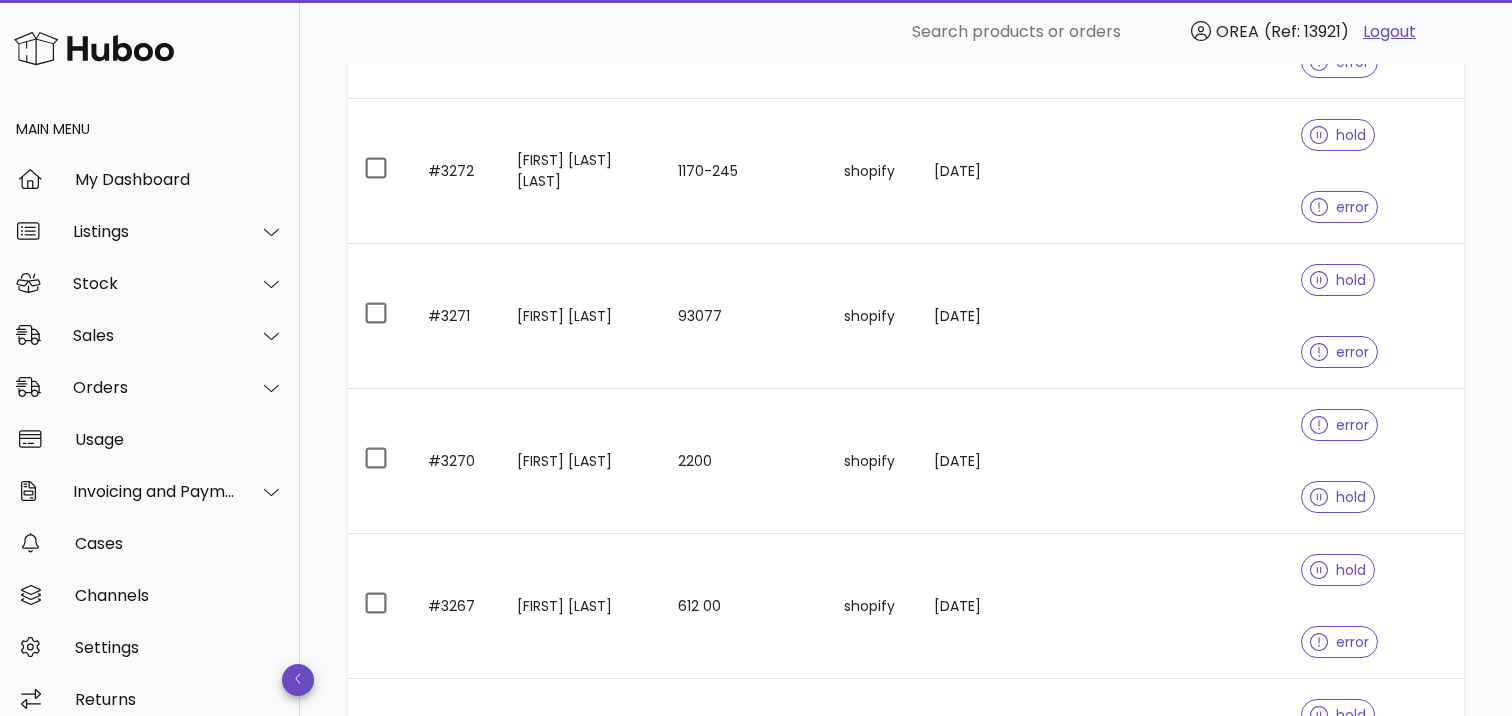 scroll, scrollTop: 2160, scrollLeft: 0, axis: vertical 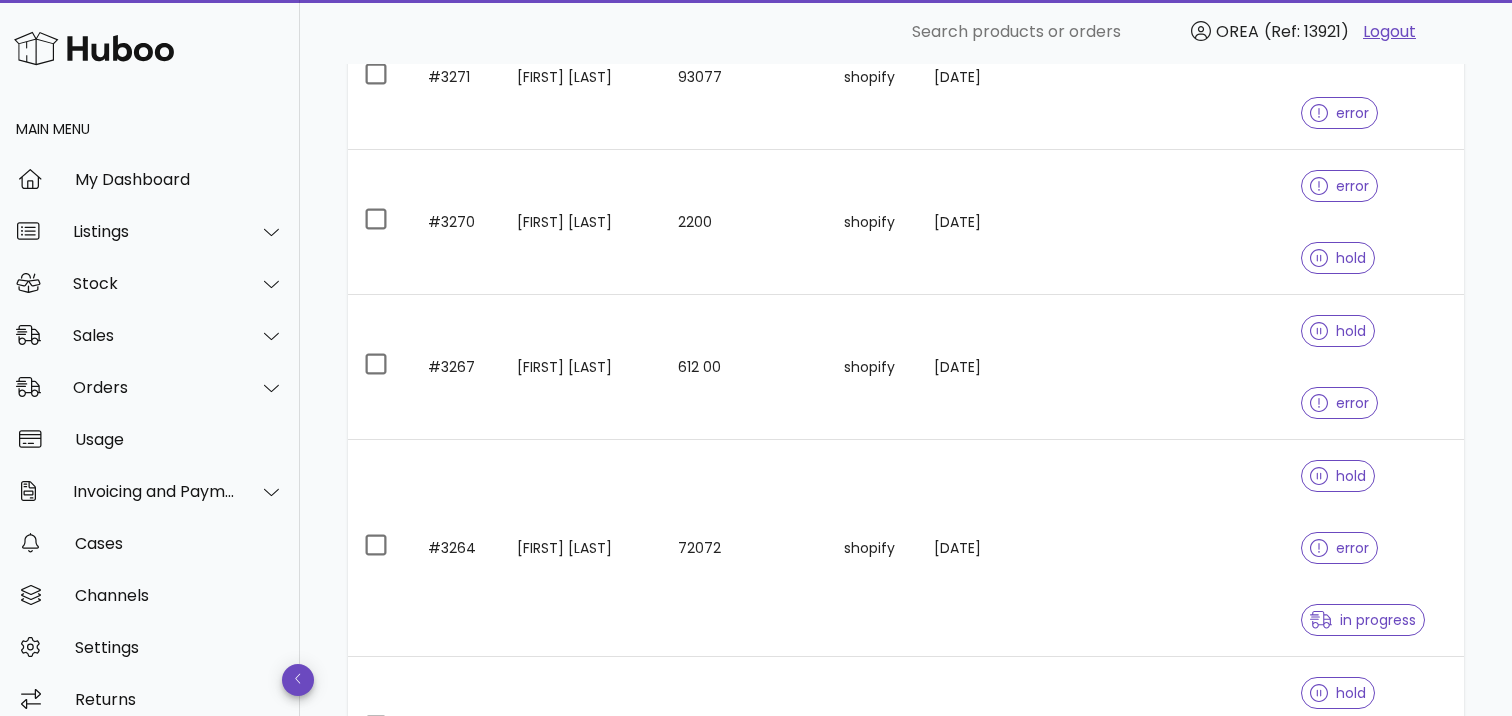 click on "shopify" at bounding box center (873, 2143) 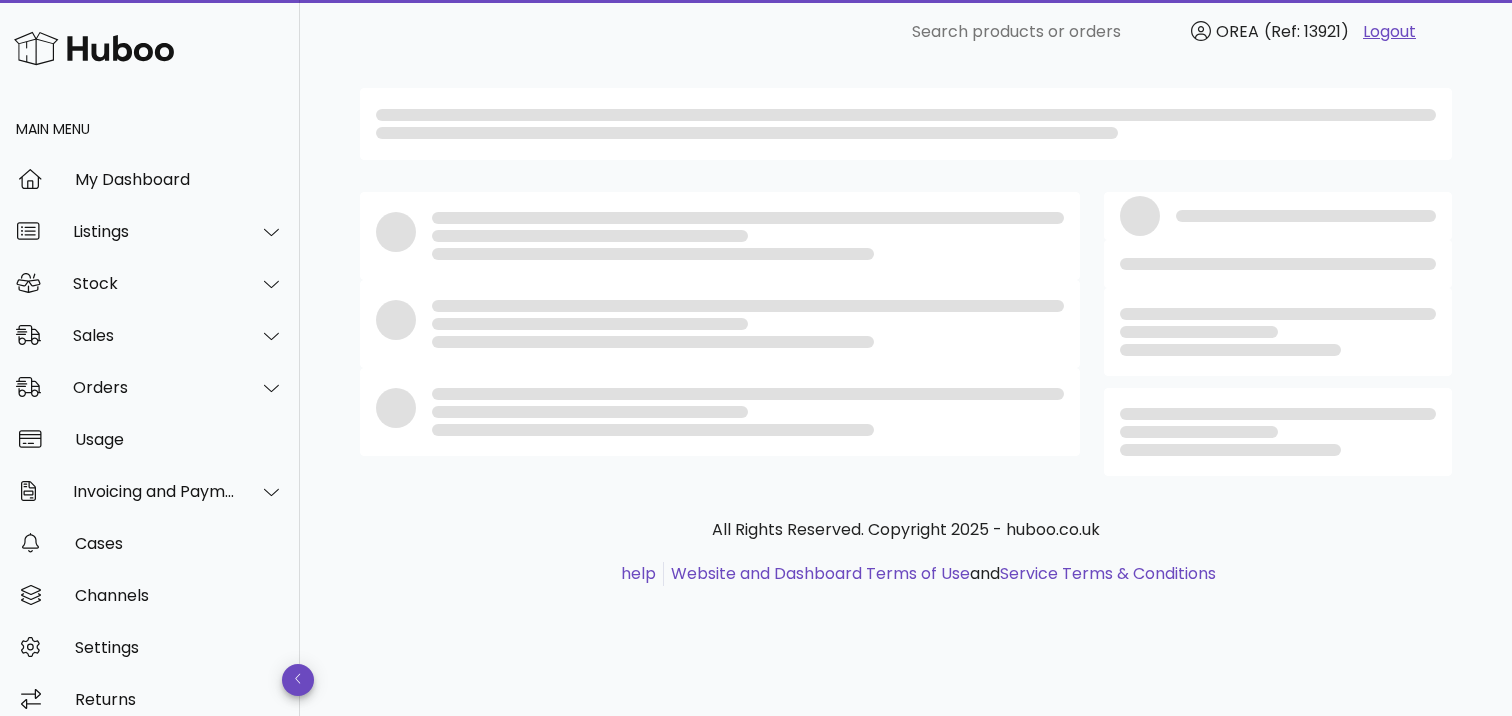 scroll, scrollTop: 0, scrollLeft: 0, axis: both 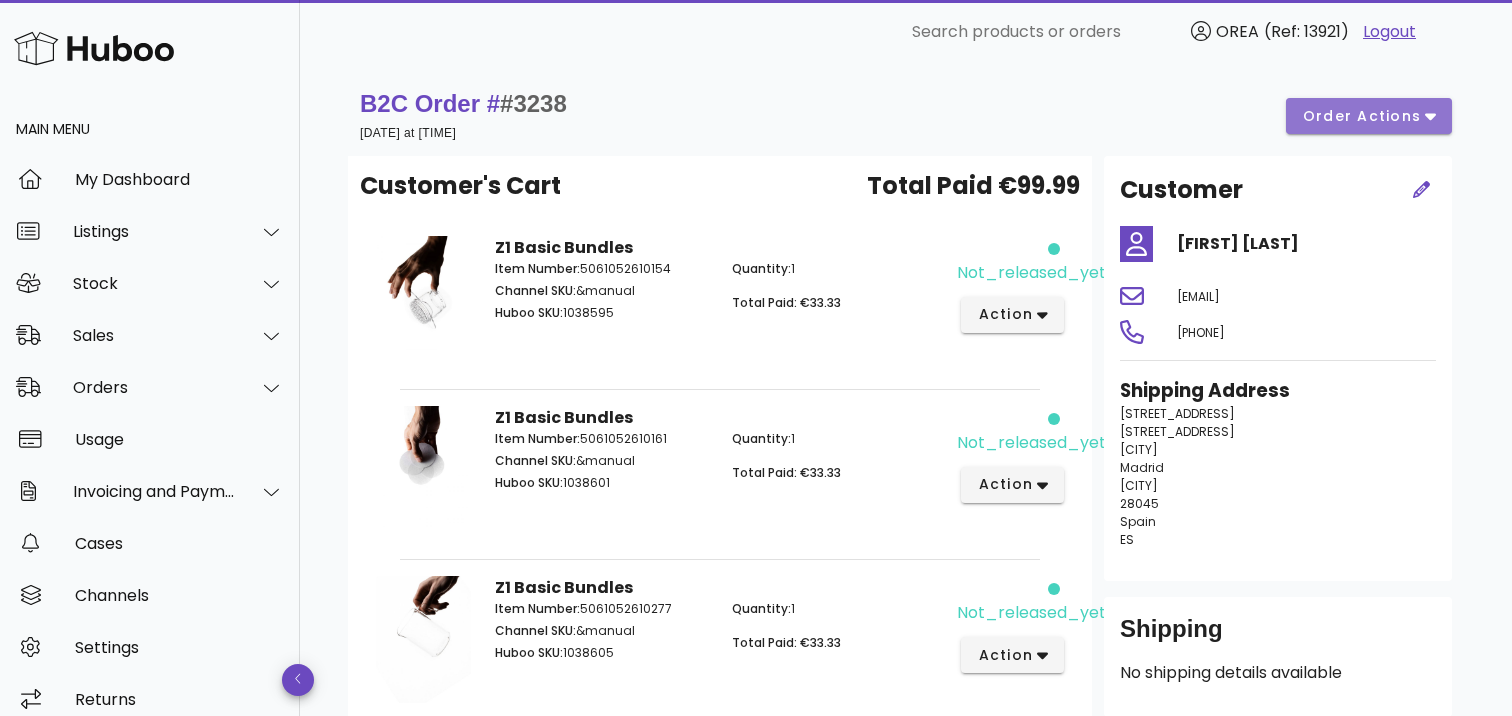 click on "order actions" at bounding box center [1369, 116] 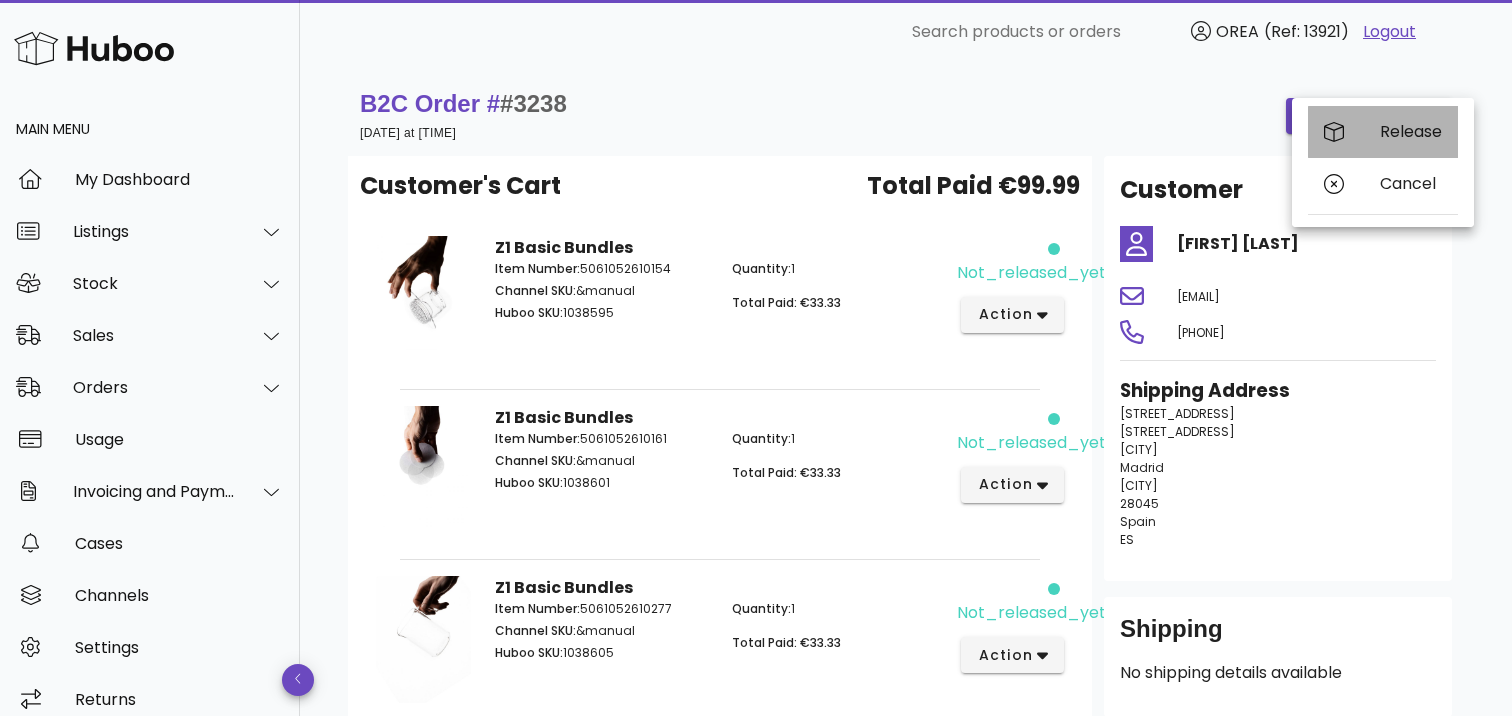 click on "Release" at bounding box center [1411, 131] 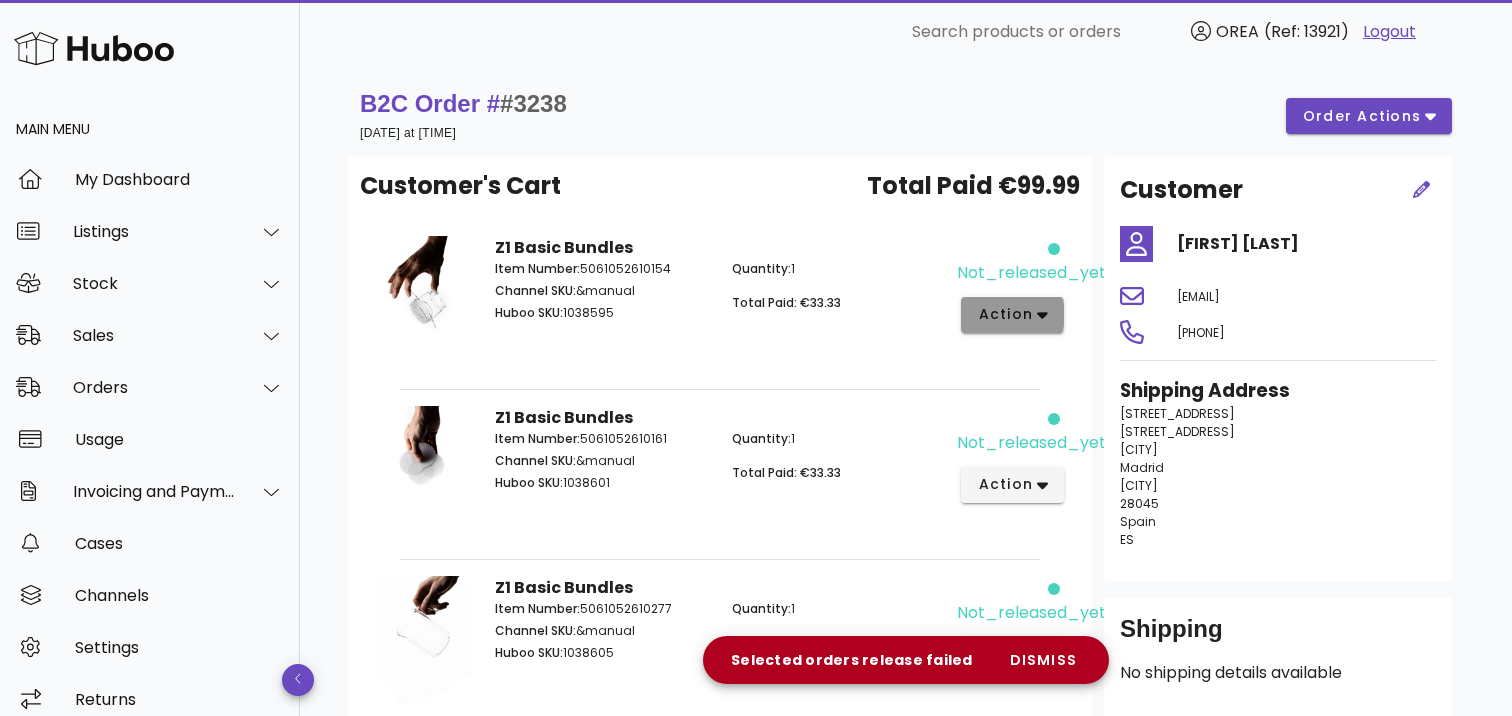 click on "action" at bounding box center [1012, 315] 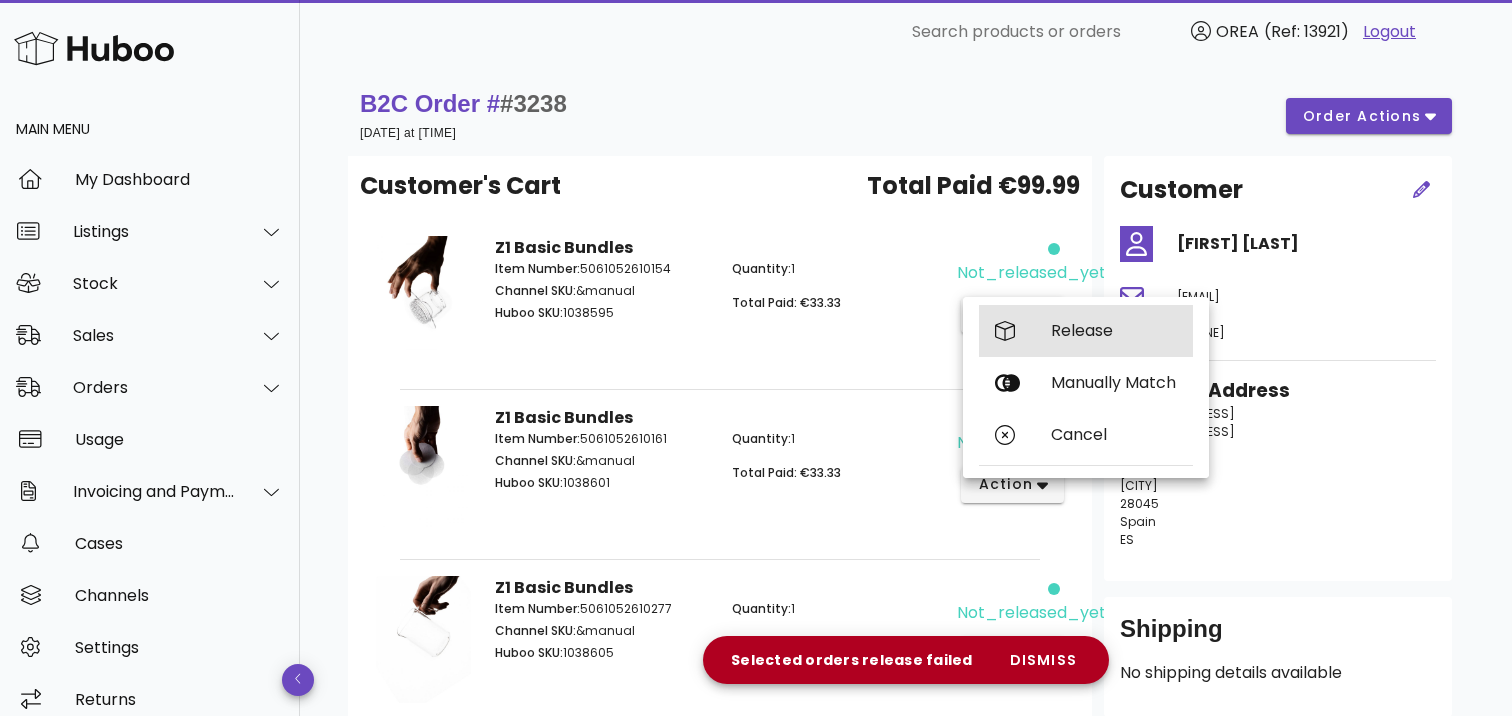 click on "Release" at bounding box center [1114, 330] 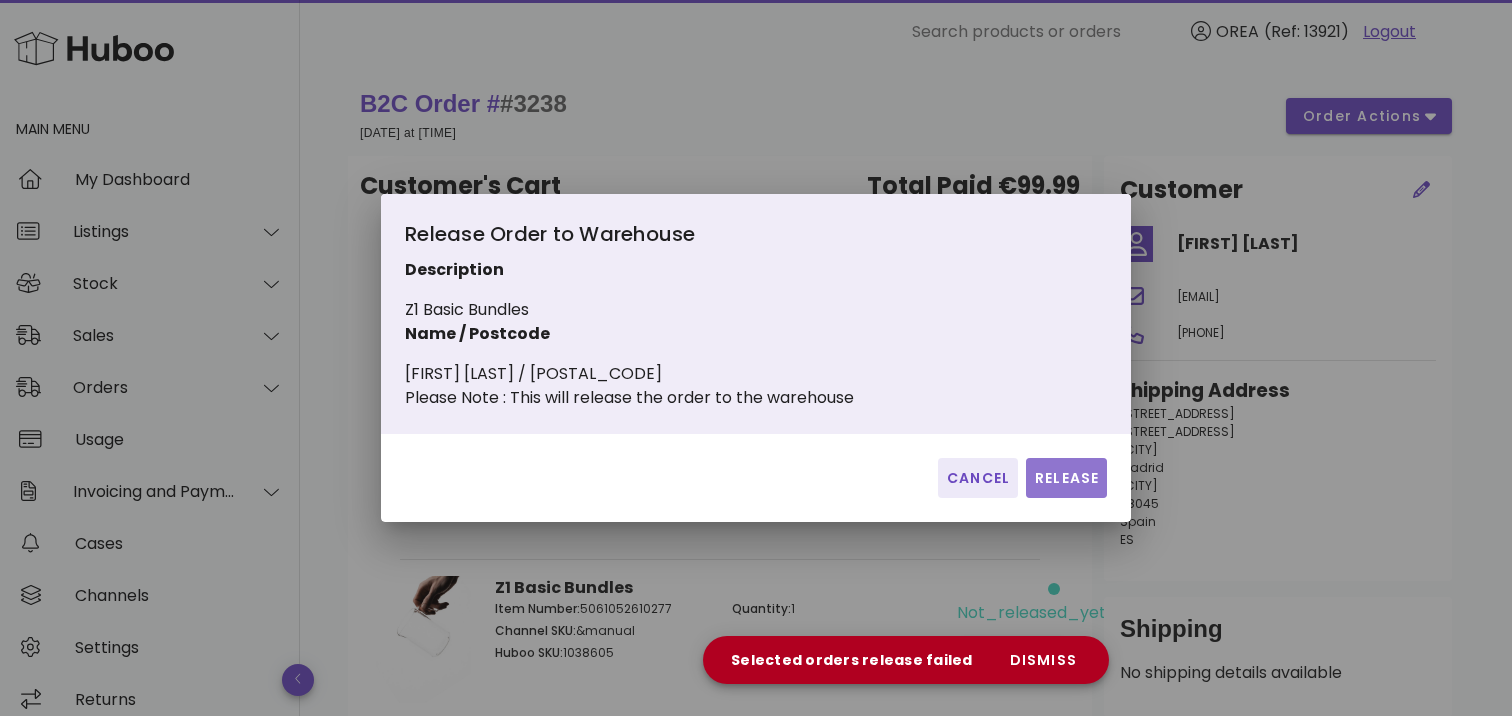 click on "Release" at bounding box center [1066, 478] 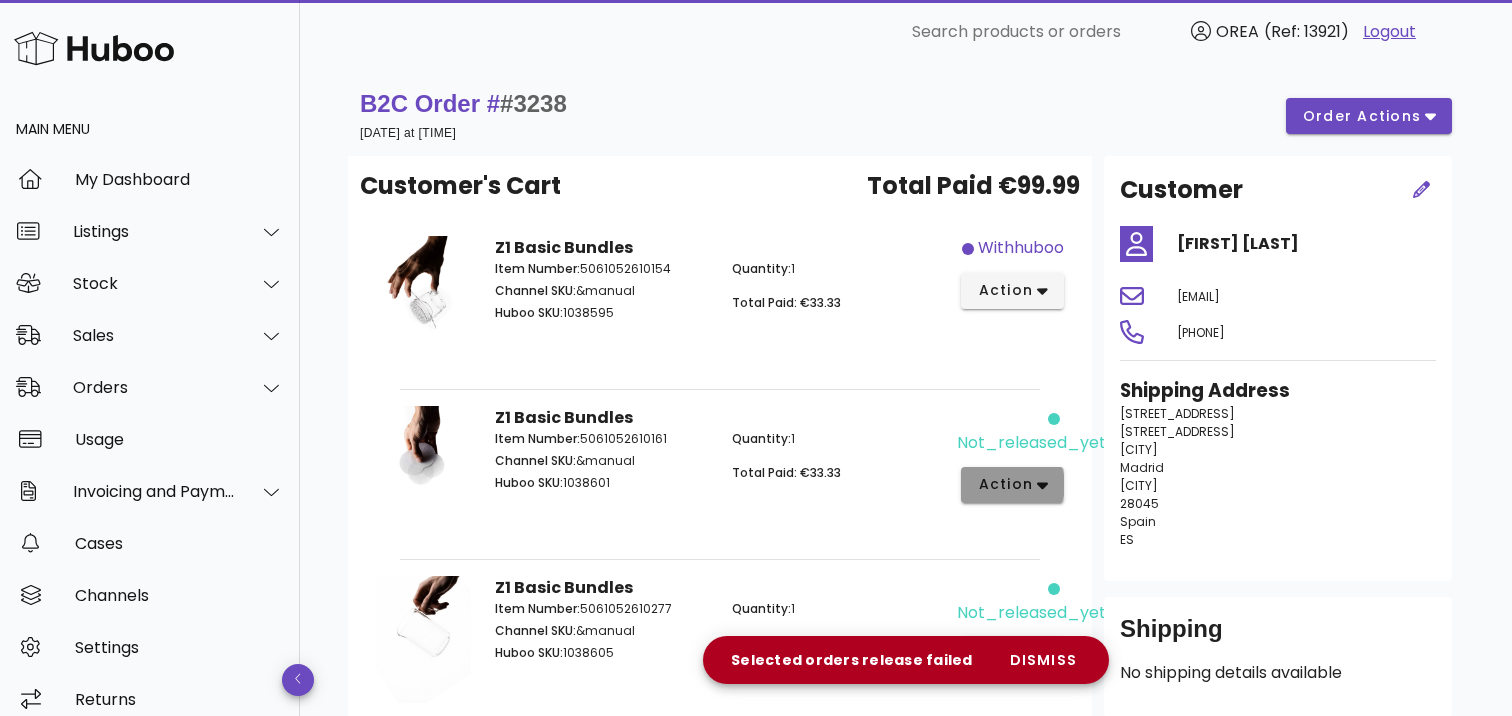 click 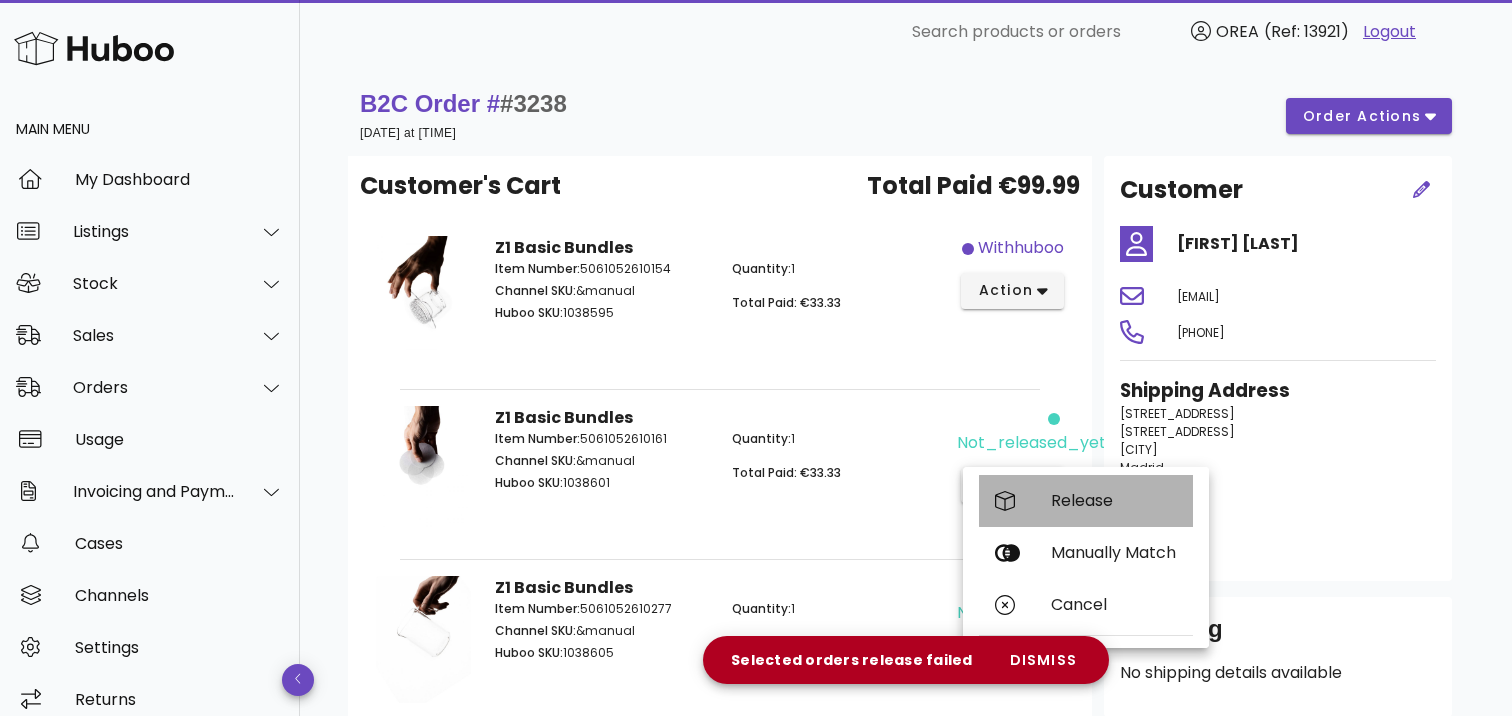 click on "Release" at bounding box center (1086, 501) 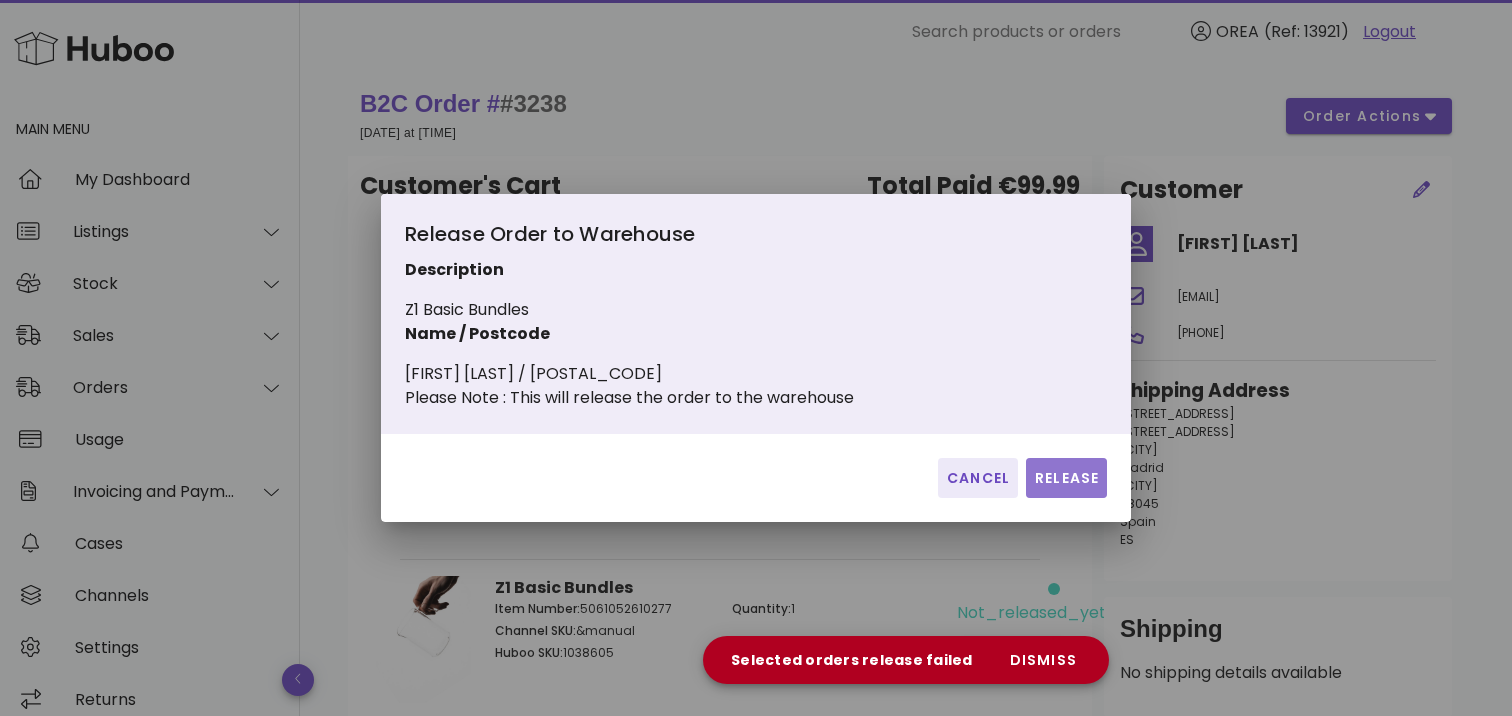 click on "Release" at bounding box center [1066, 478] 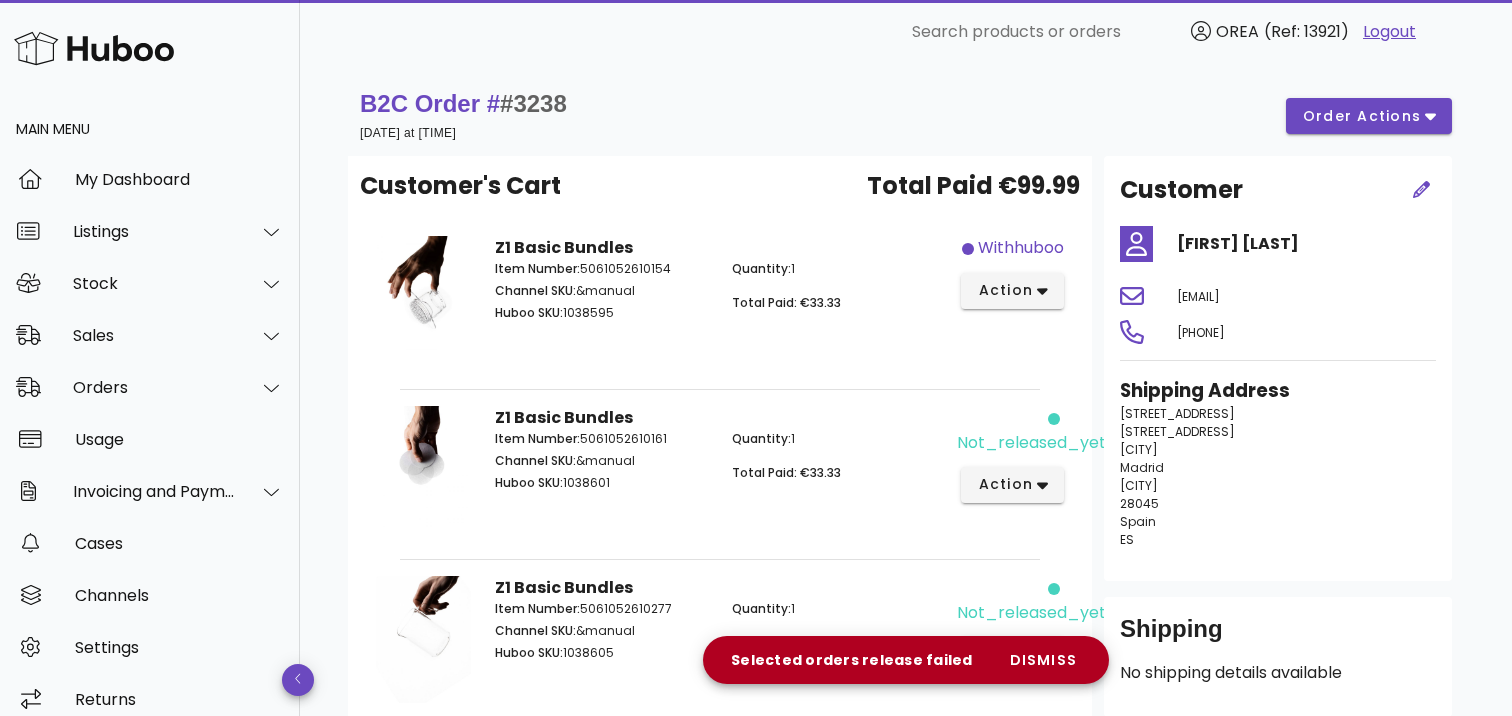 scroll, scrollTop: 187, scrollLeft: 0, axis: vertical 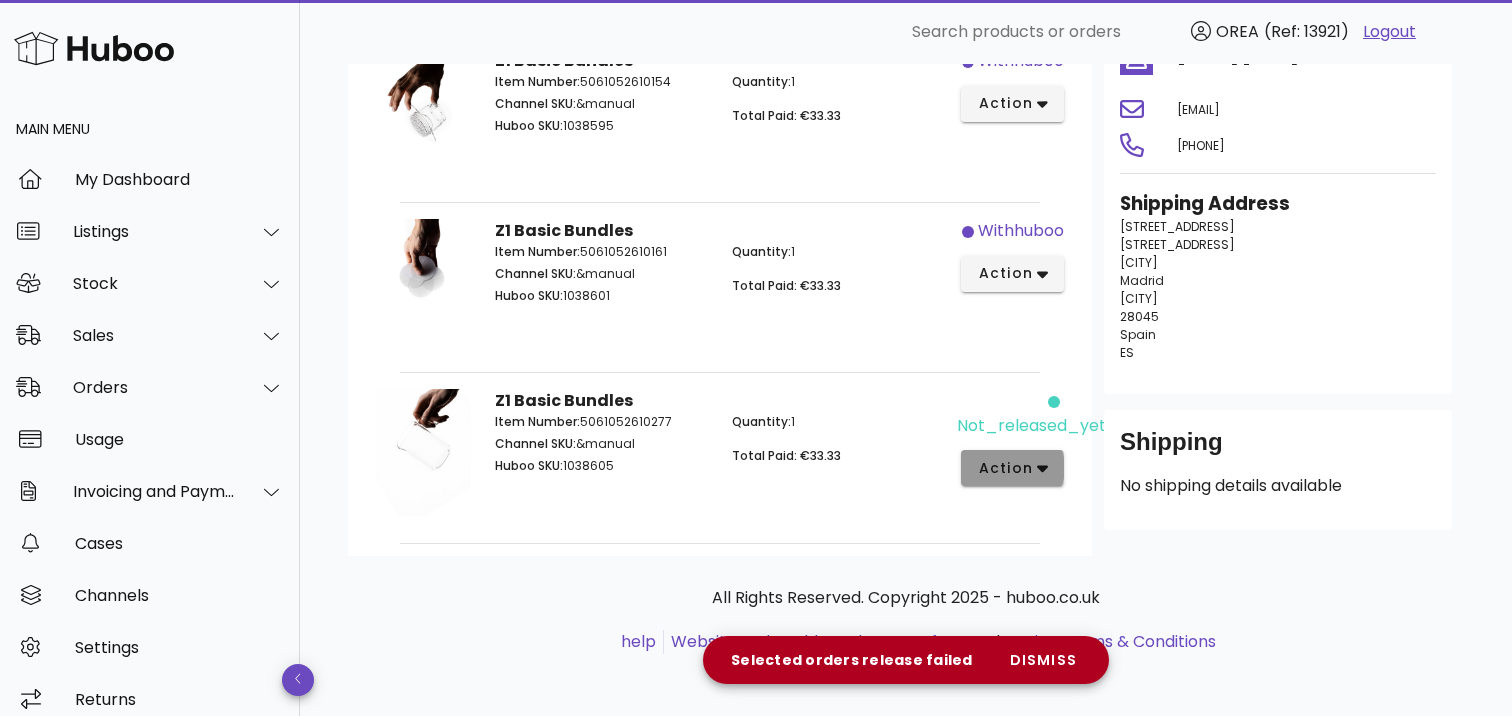 click 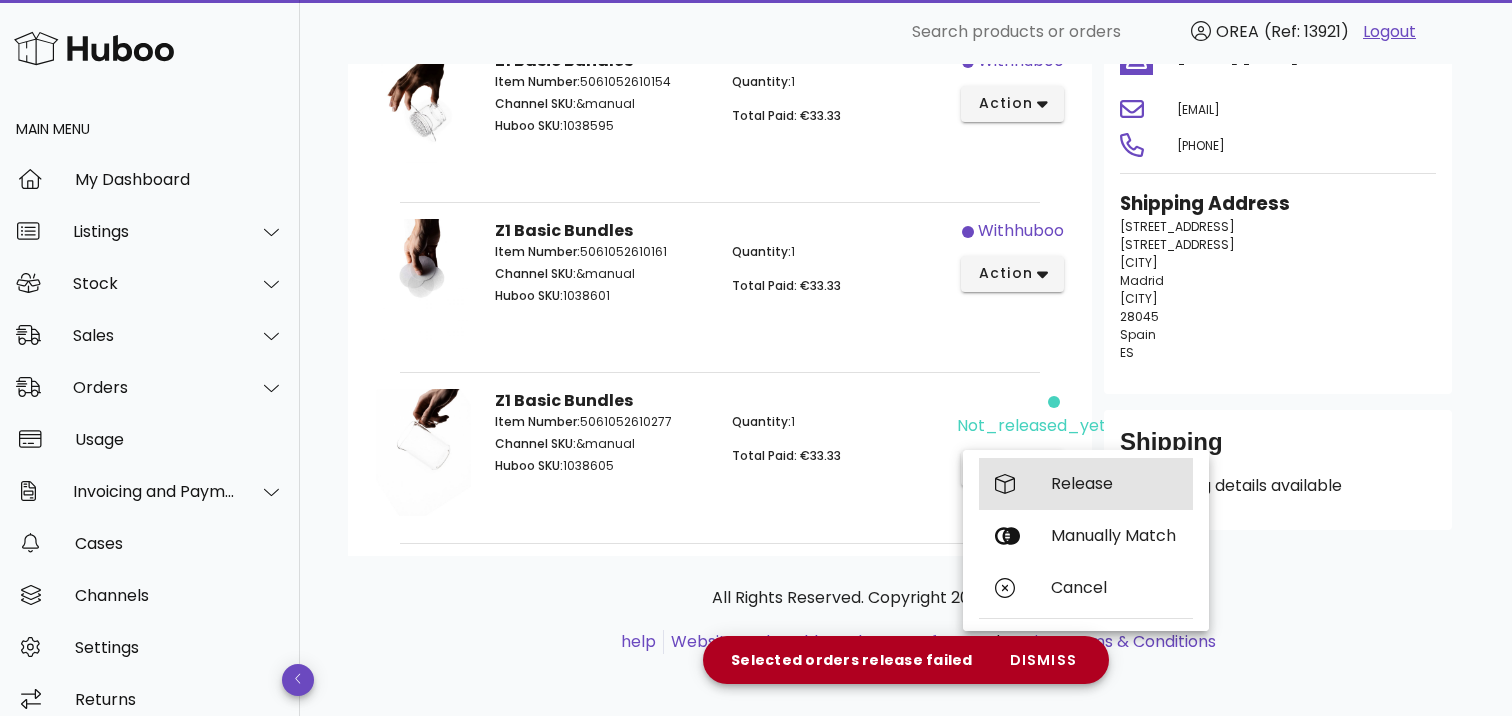 click on "Release" at bounding box center [1086, 484] 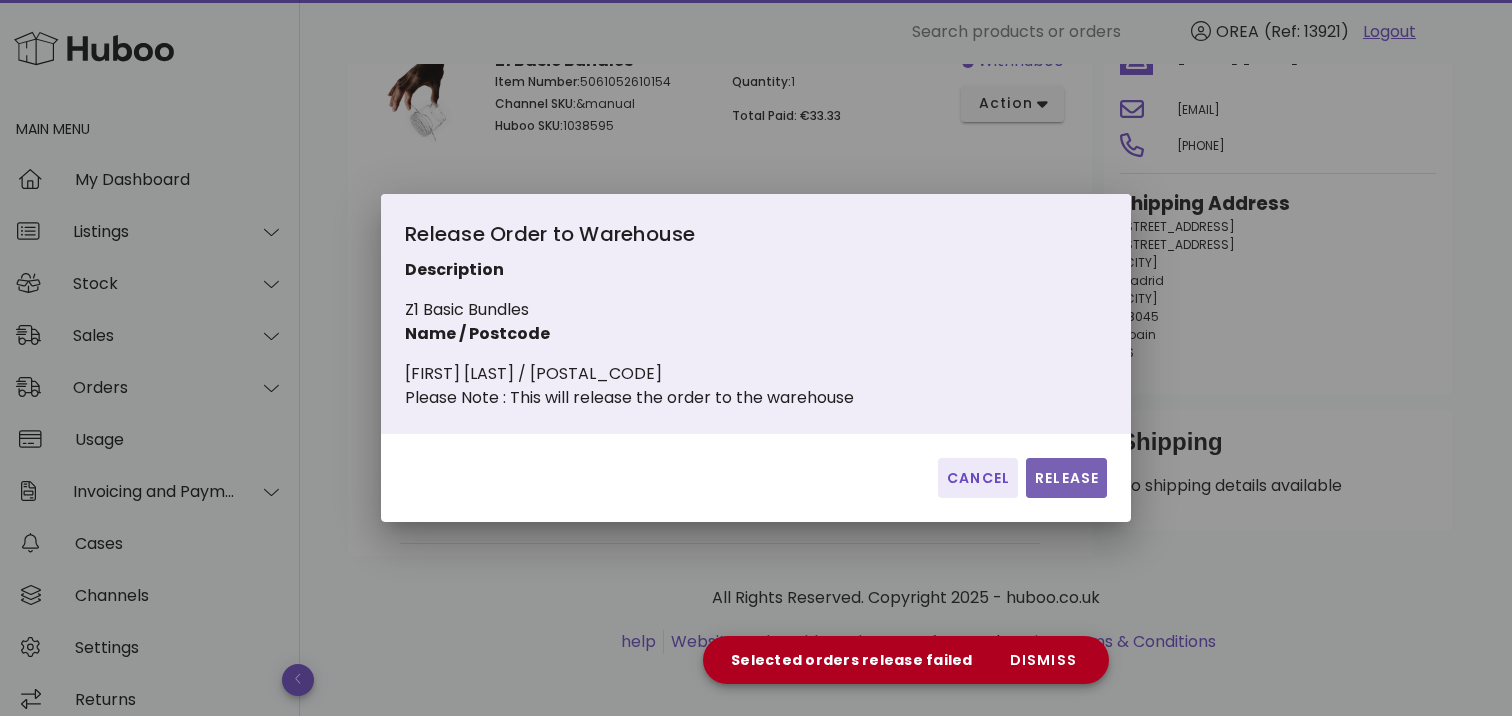 click on "Release" at bounding box center (1066, 478) 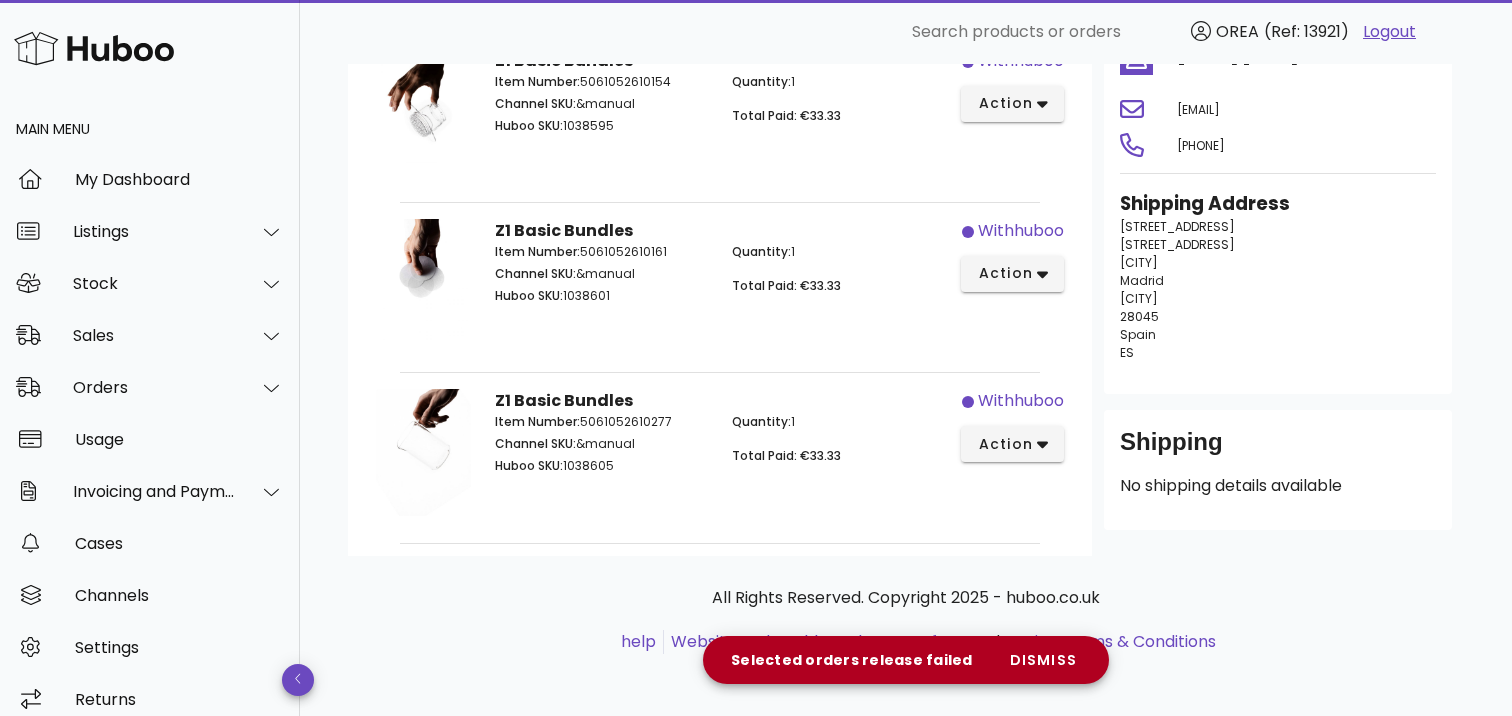 scroll, scrollTop: 0, scrollLeft: 0, axis: both 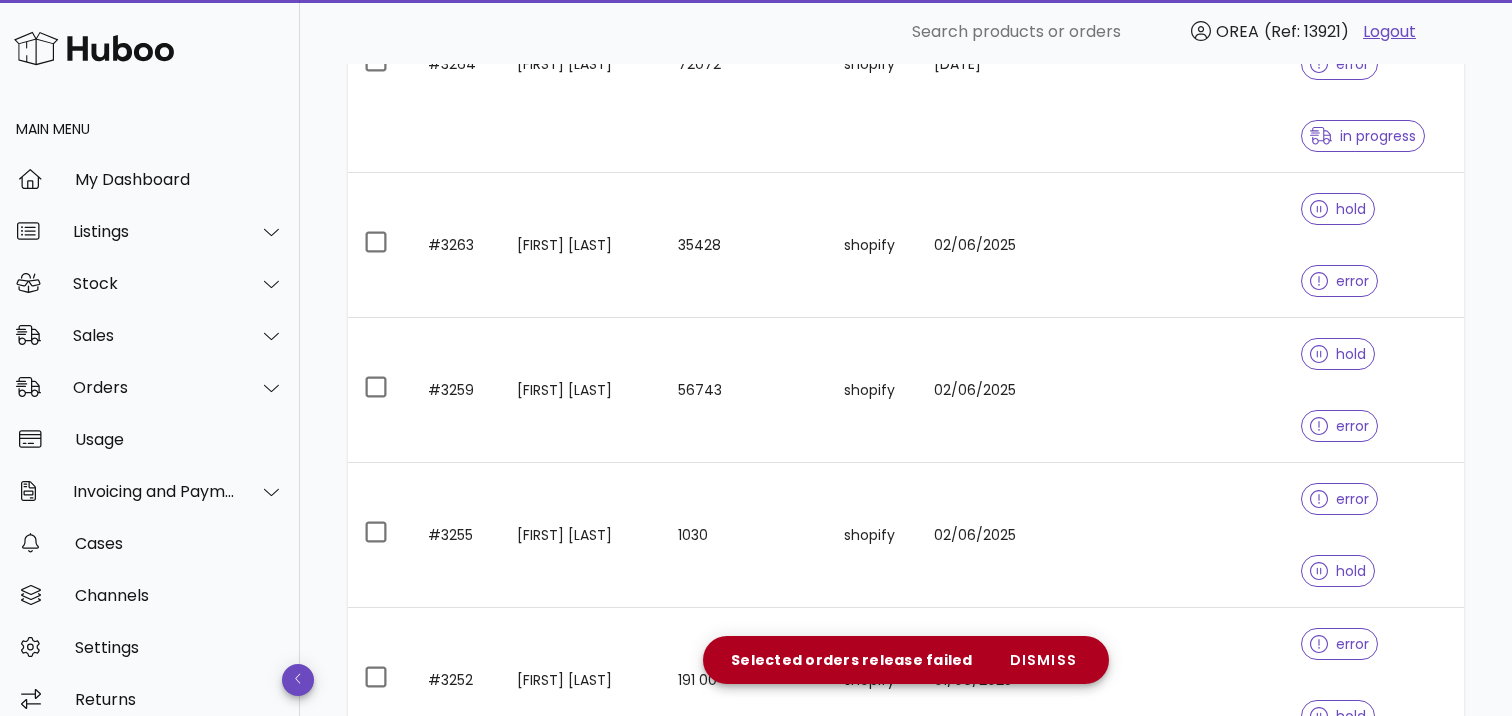 click at bounding box center [1202, 2674] 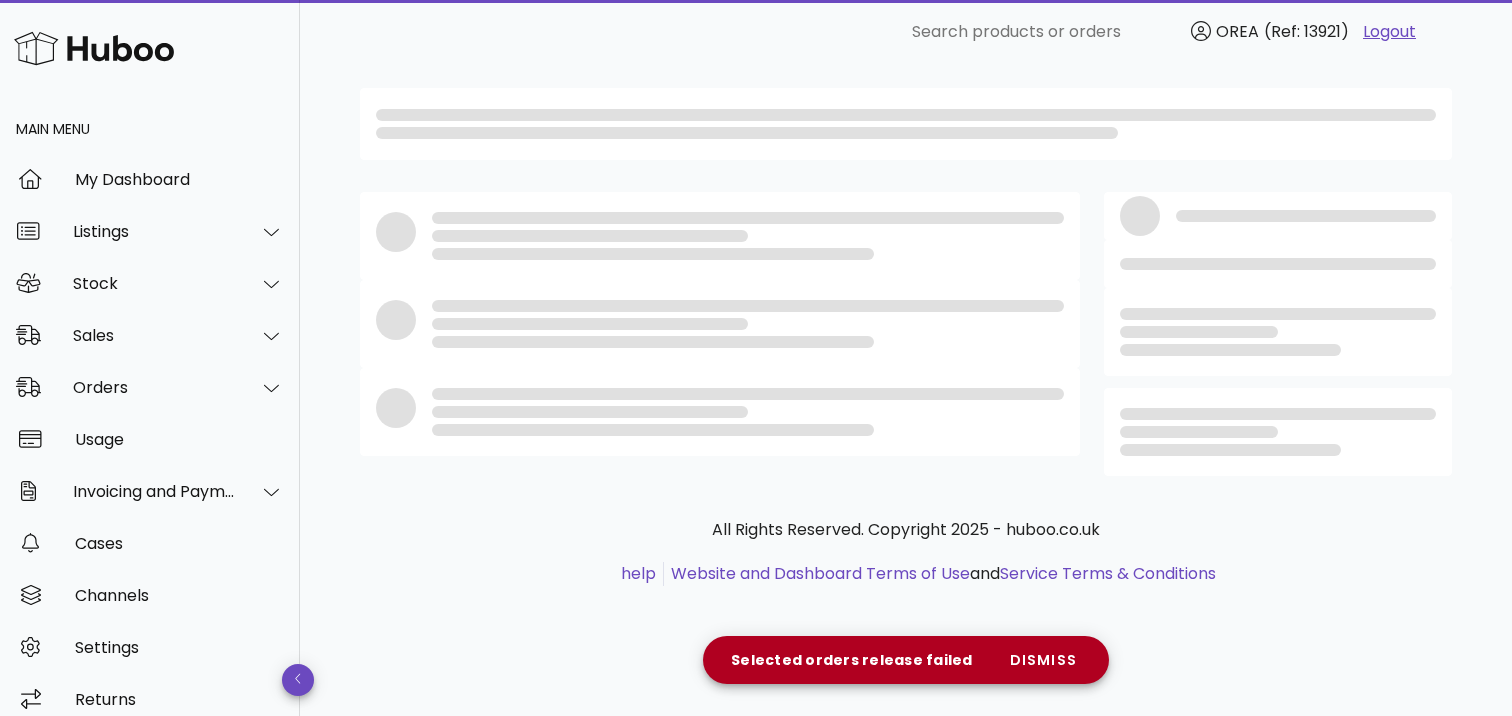 scroll, scrollTop: 0, scrollLeft: 0, axis: both 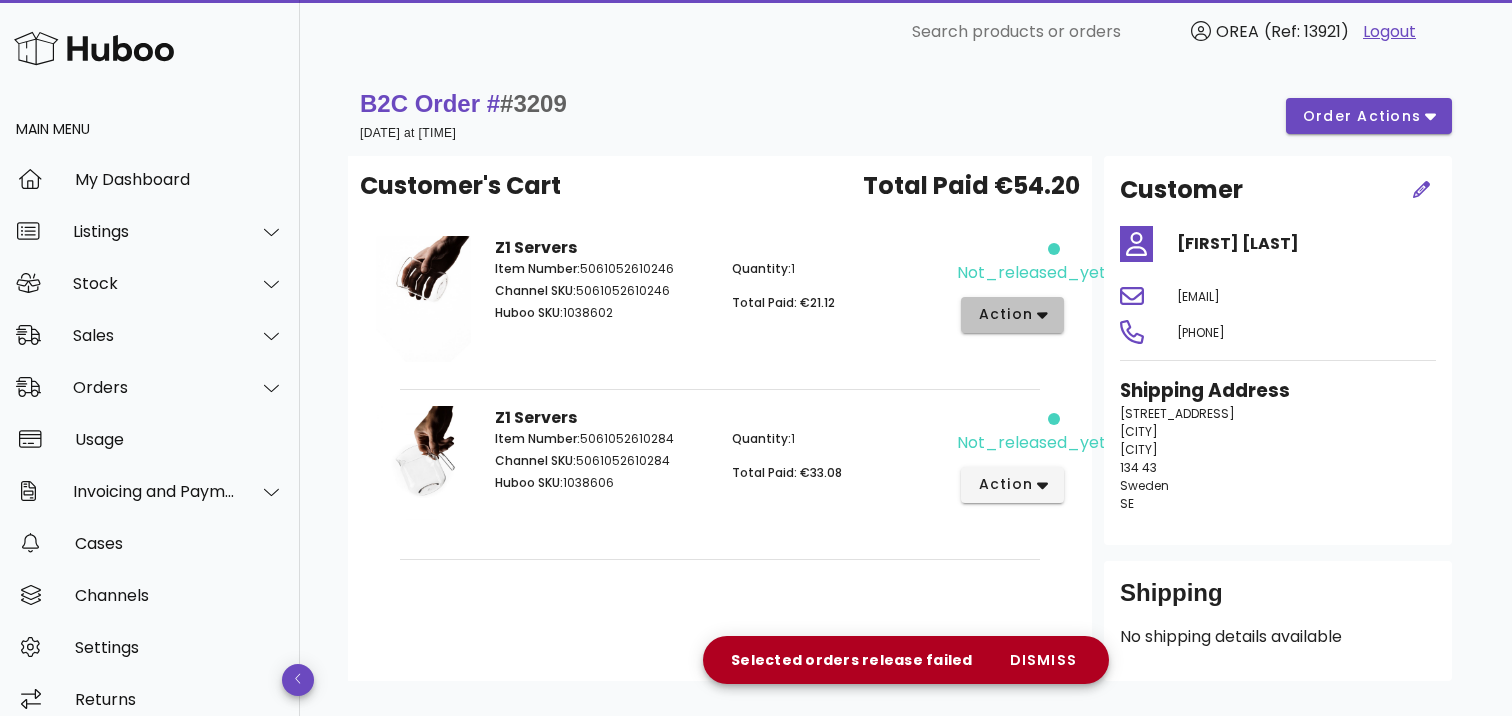 click on "action" at bounding box center [1005, 314] 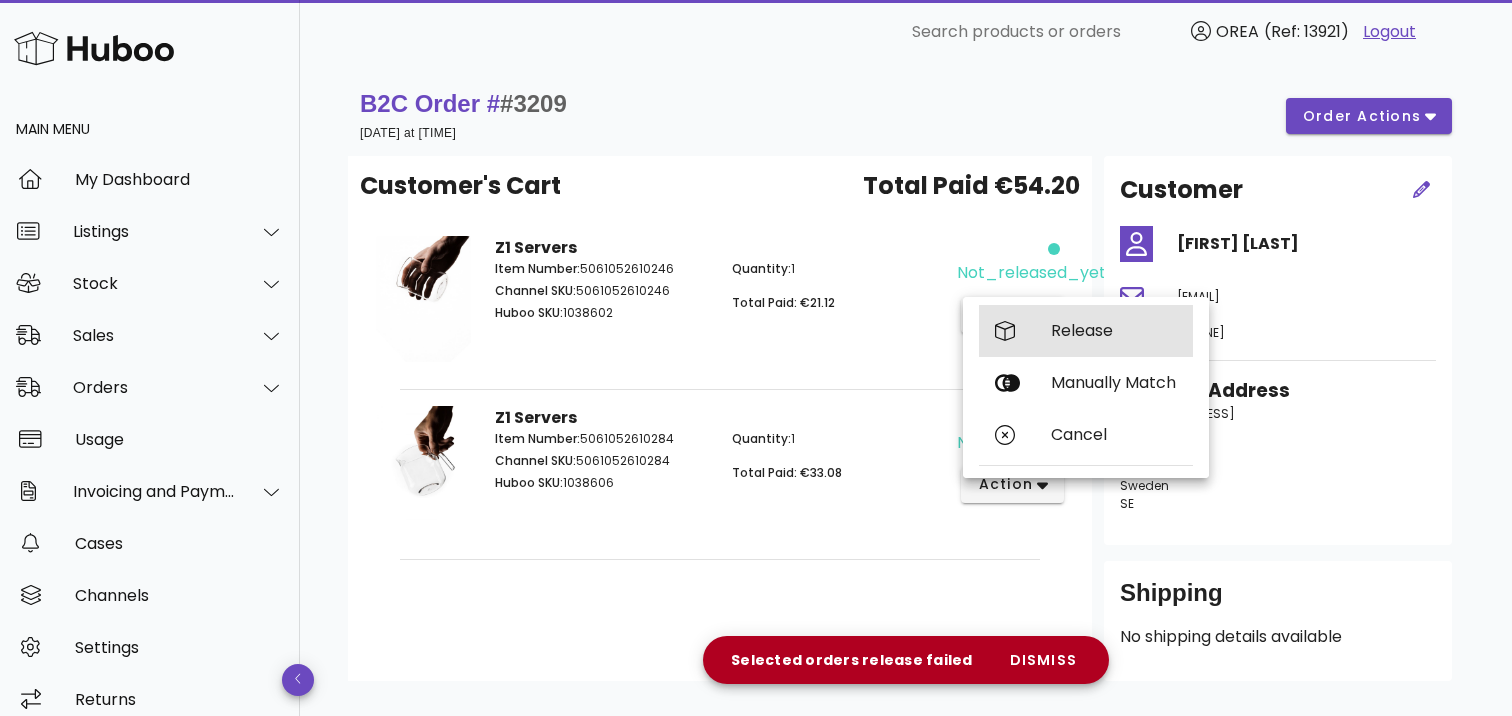 click on "Release" at bounding box center (1086, 331) 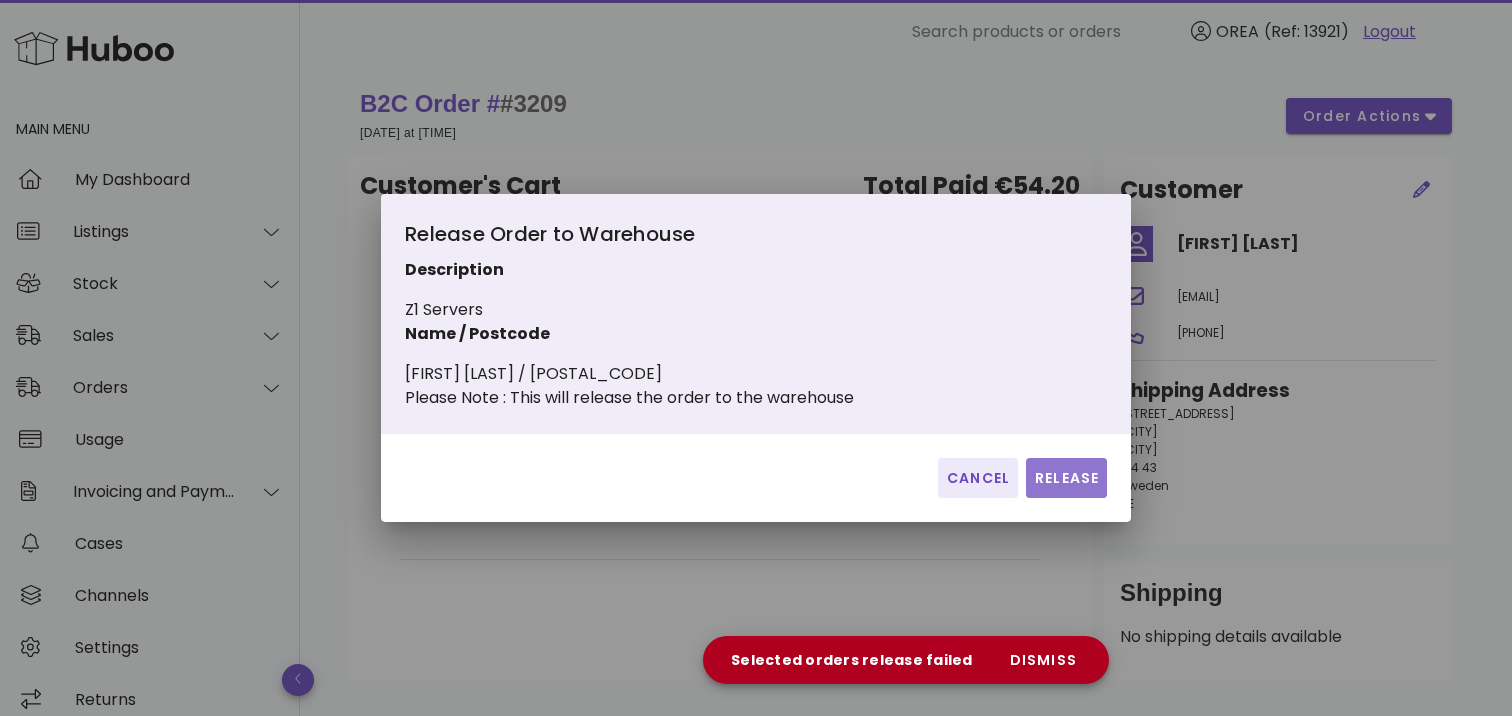 click on "Release" at bounding box center [1066, 478] 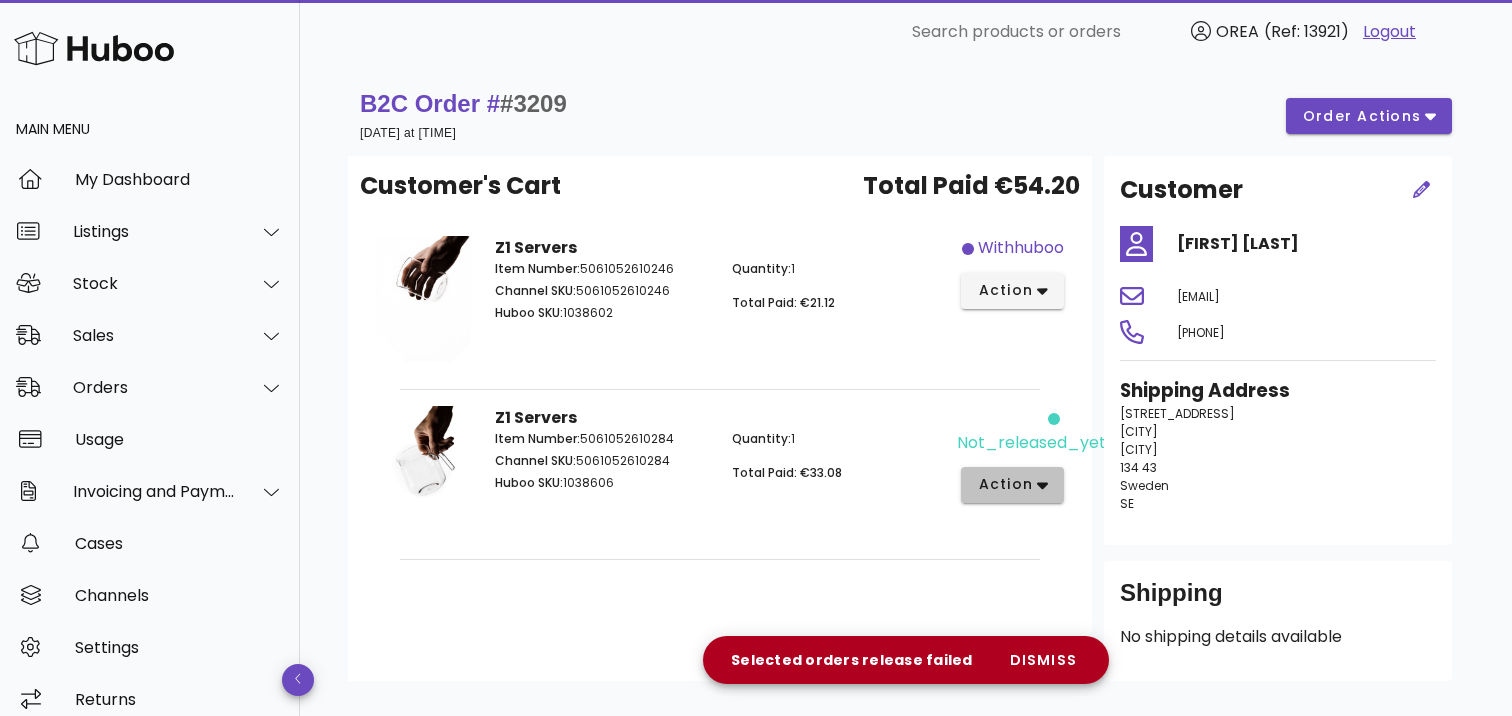 click 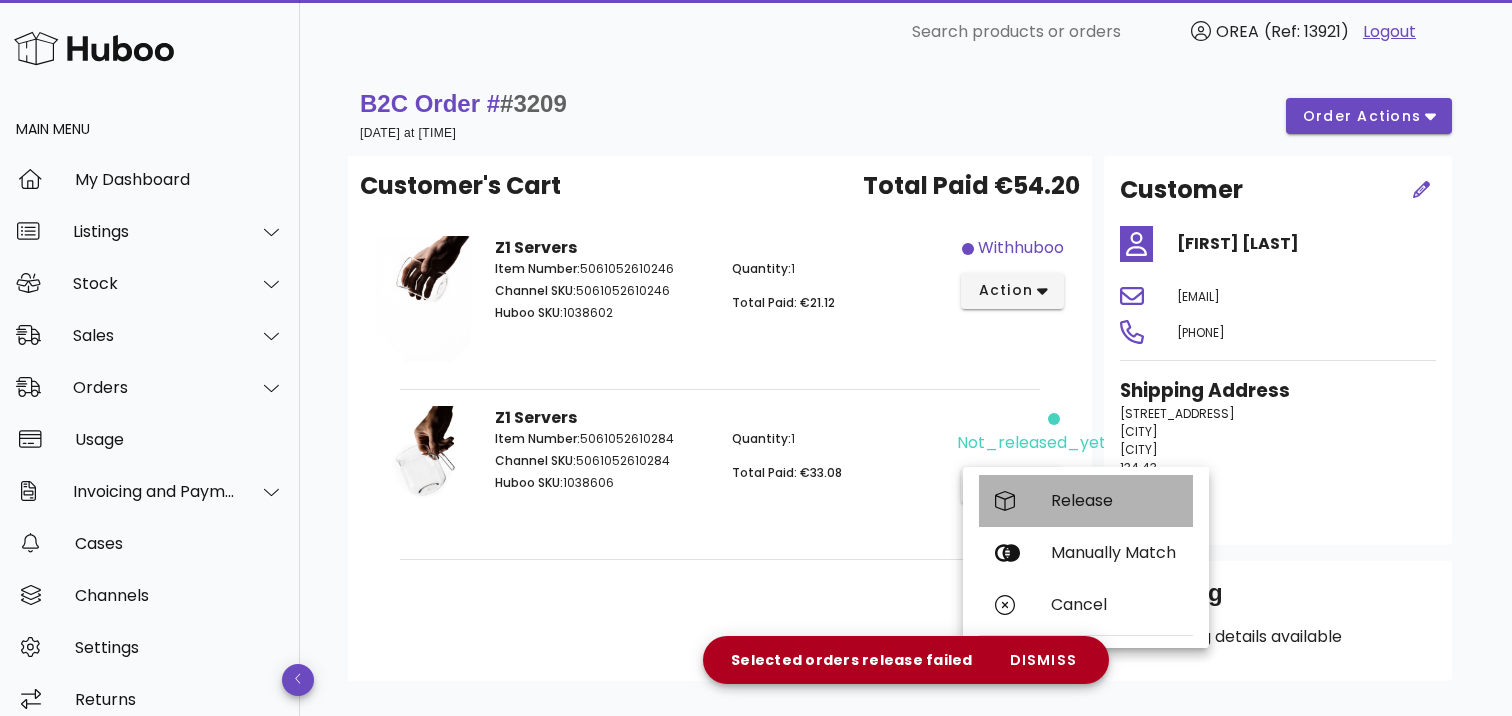 click on "Release" at bounding box center (1114, 500) 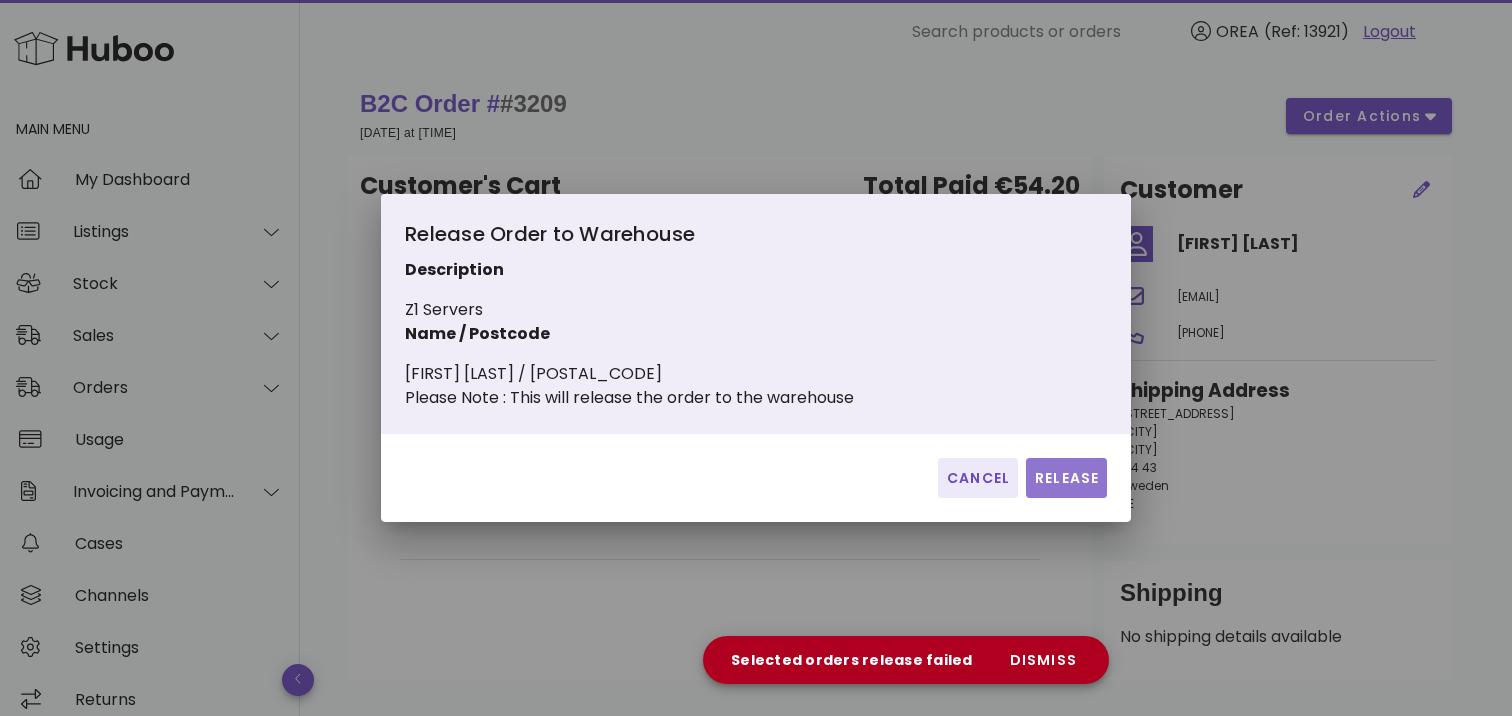 click on "Release" at bounding box center (1066, 478) 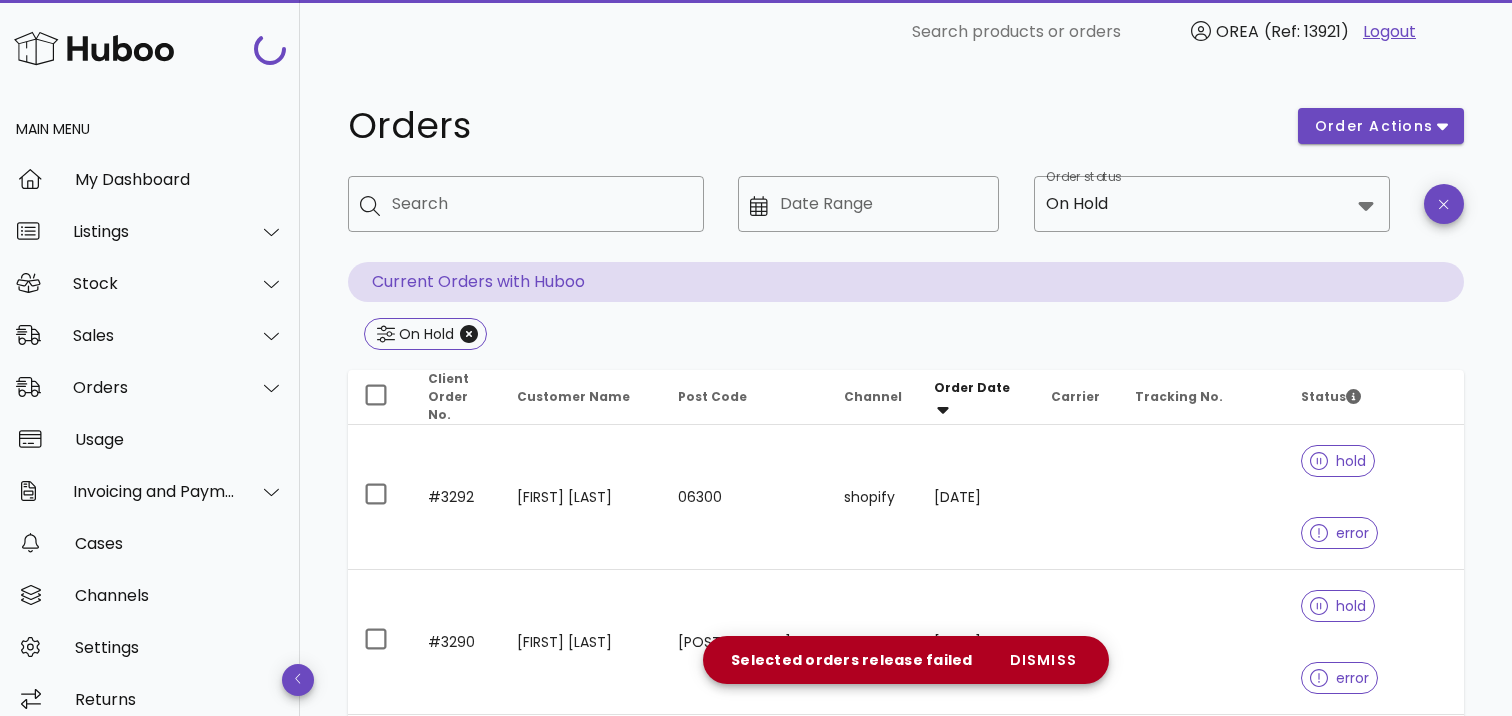 scroll, scrollTop: 2644, scrollLeft: 0, axis: vertical 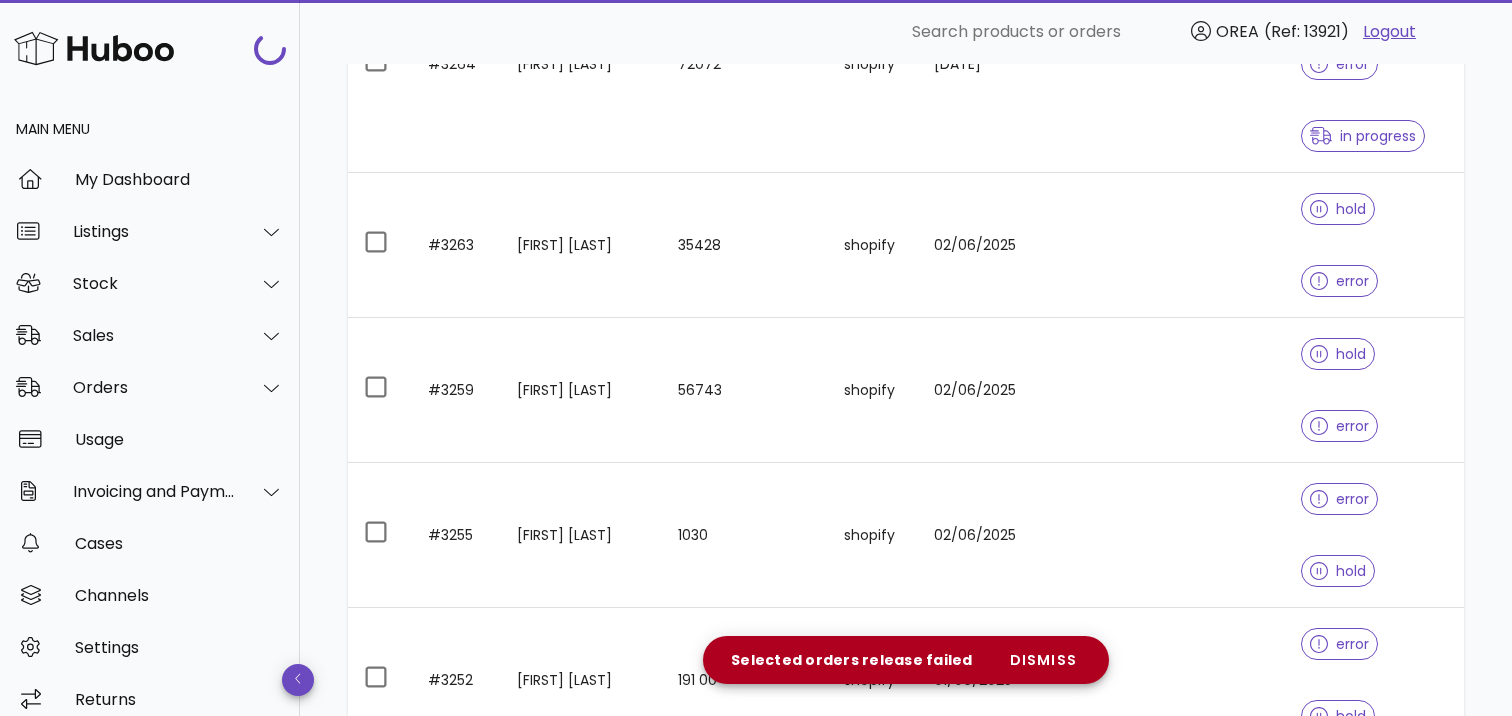 click on "27/05/2025" at bounding box center [977, 3037] 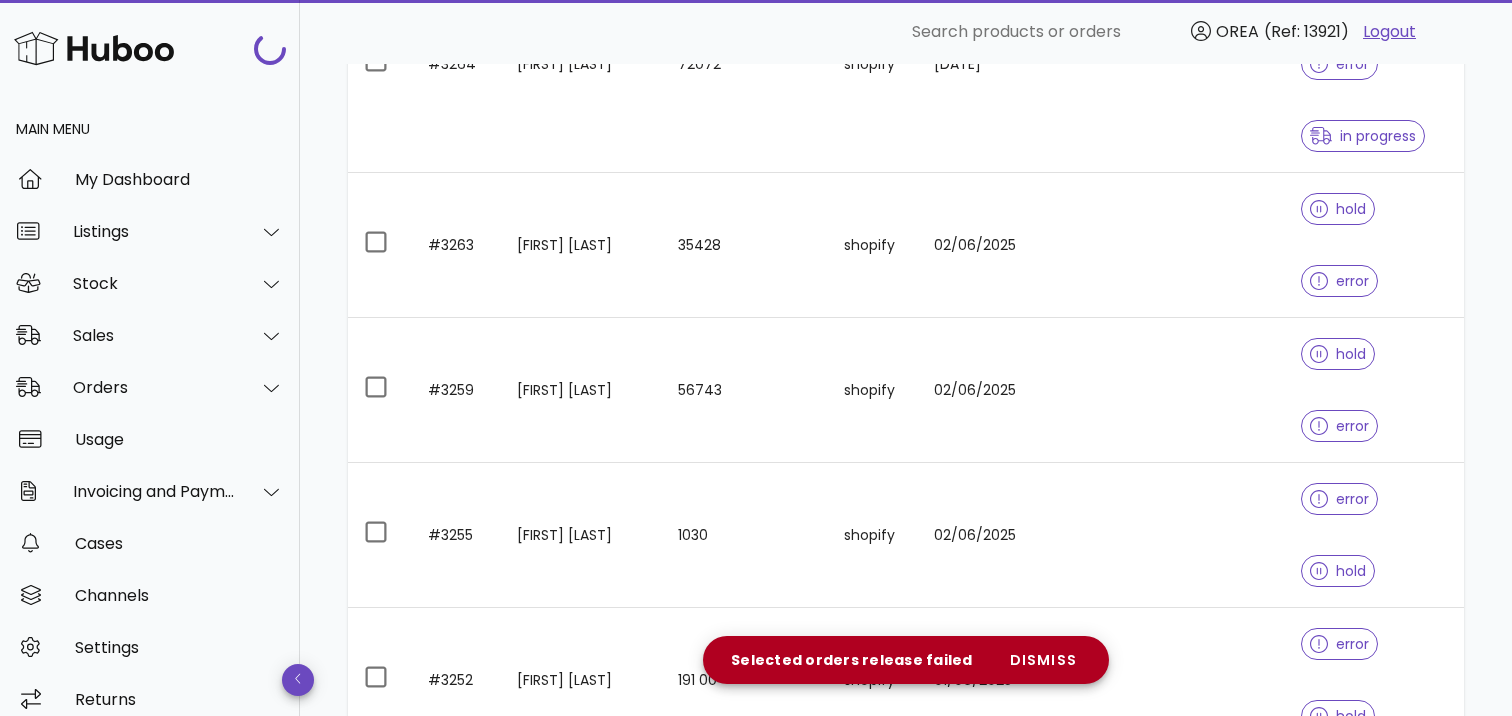 scroll, scrollTop: 0, scrollLeft: 0, axis: both 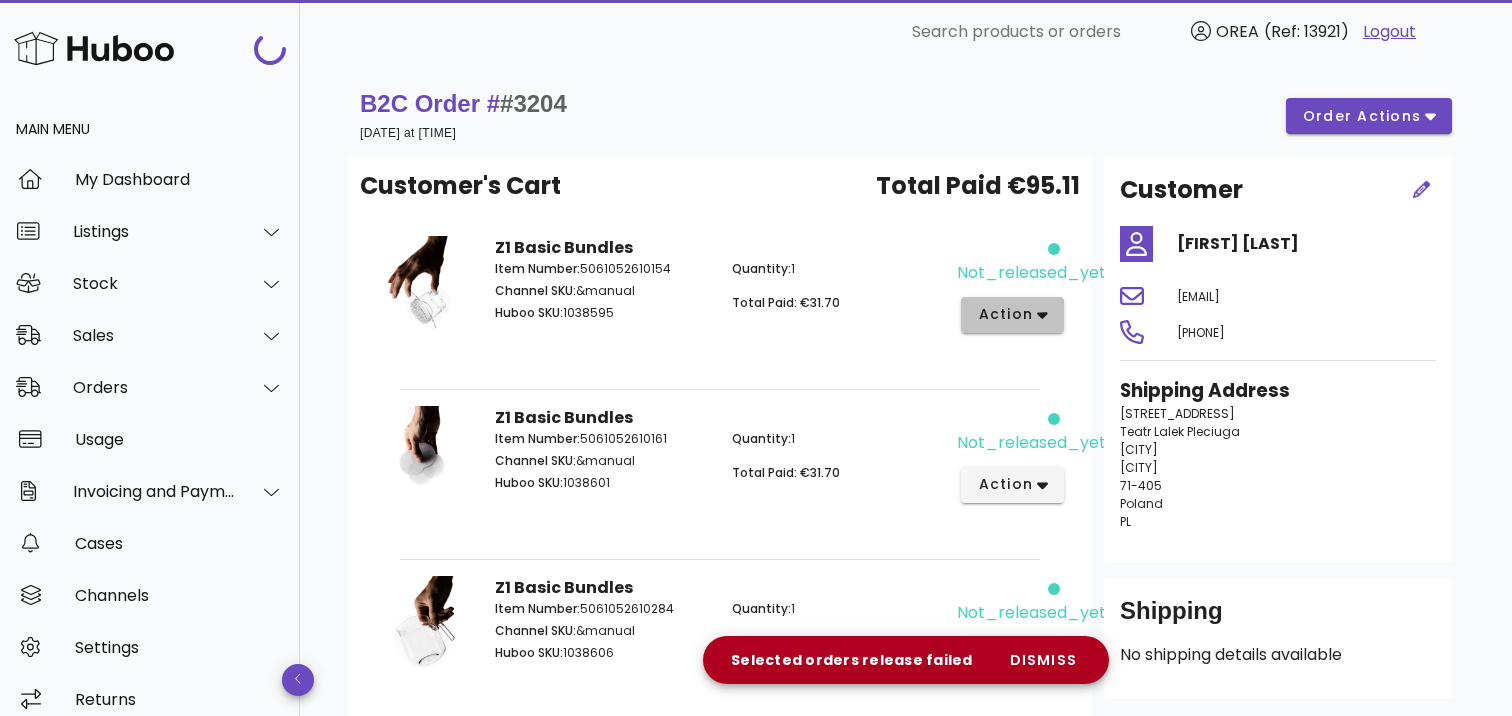 click on "action" at bounding box center [1005, 314] 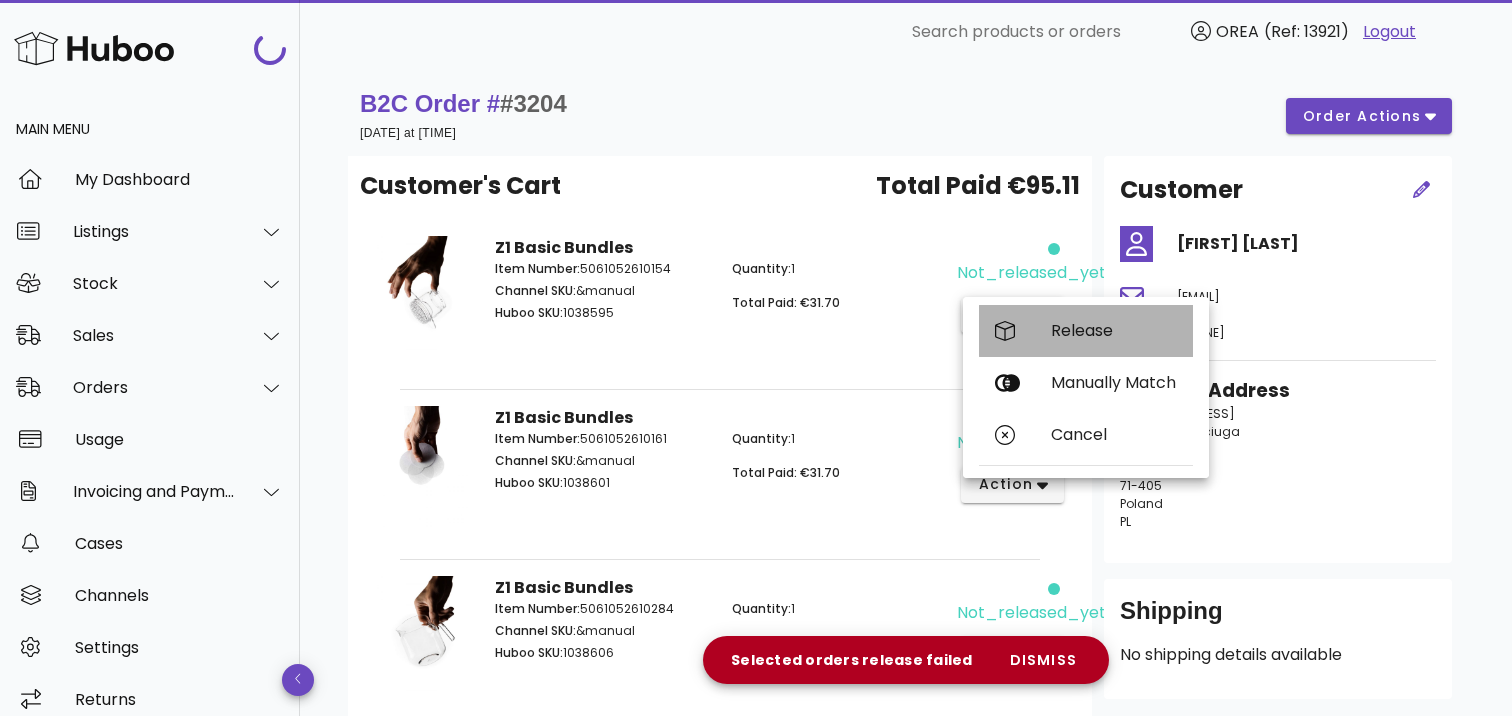 click on "Release" at bounding box center [1086, 331] 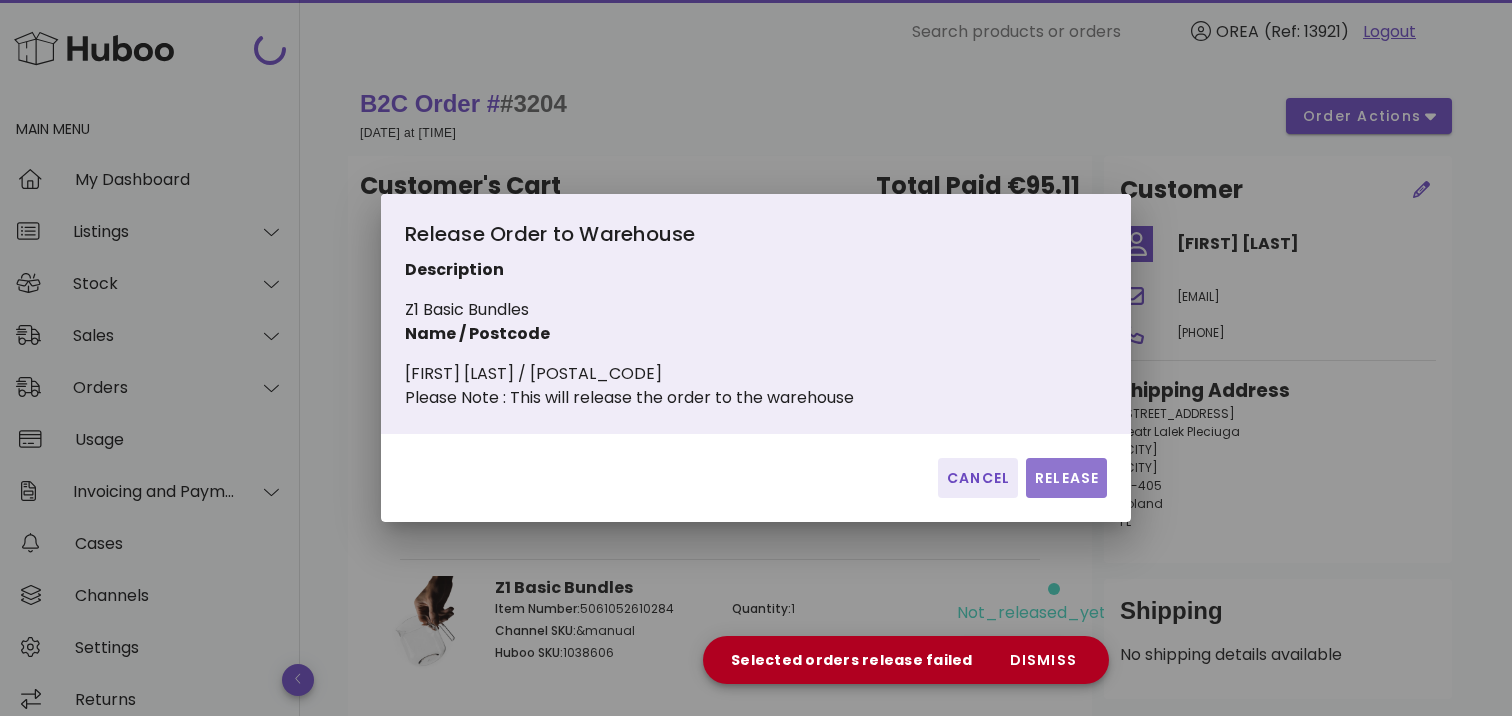 click on "Release" at bounding box center (1066, 478) 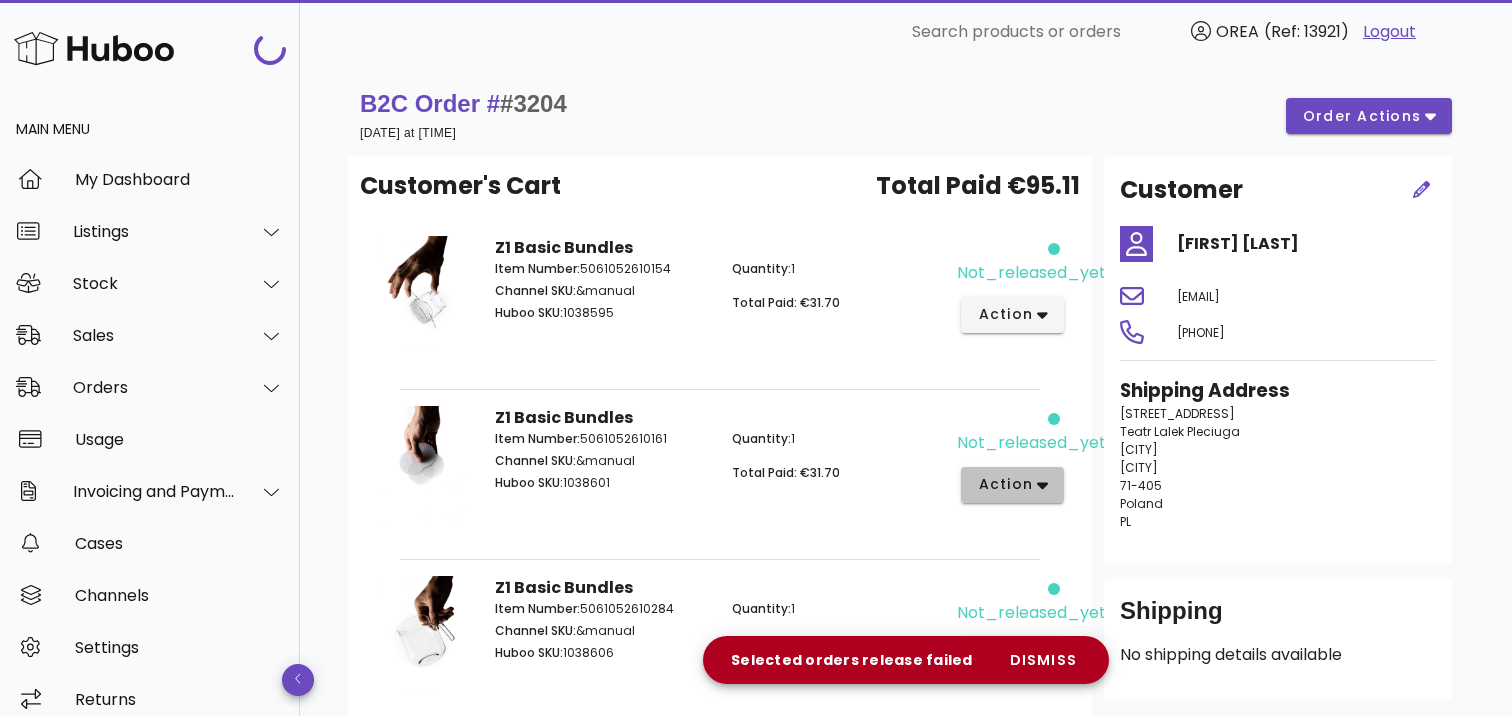 click on "action" at bounding box center (1012, 485) 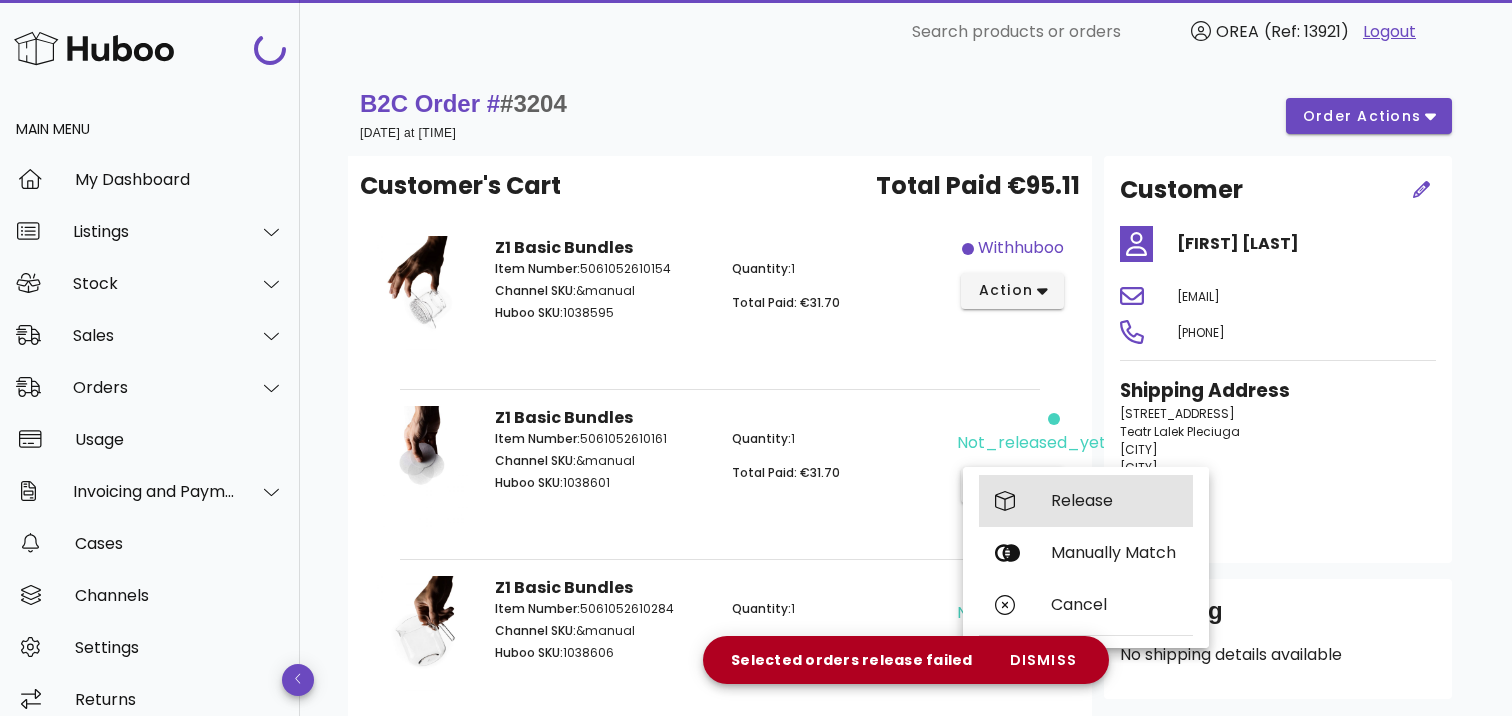 click on "Release" at bounding box center [1086, 501] 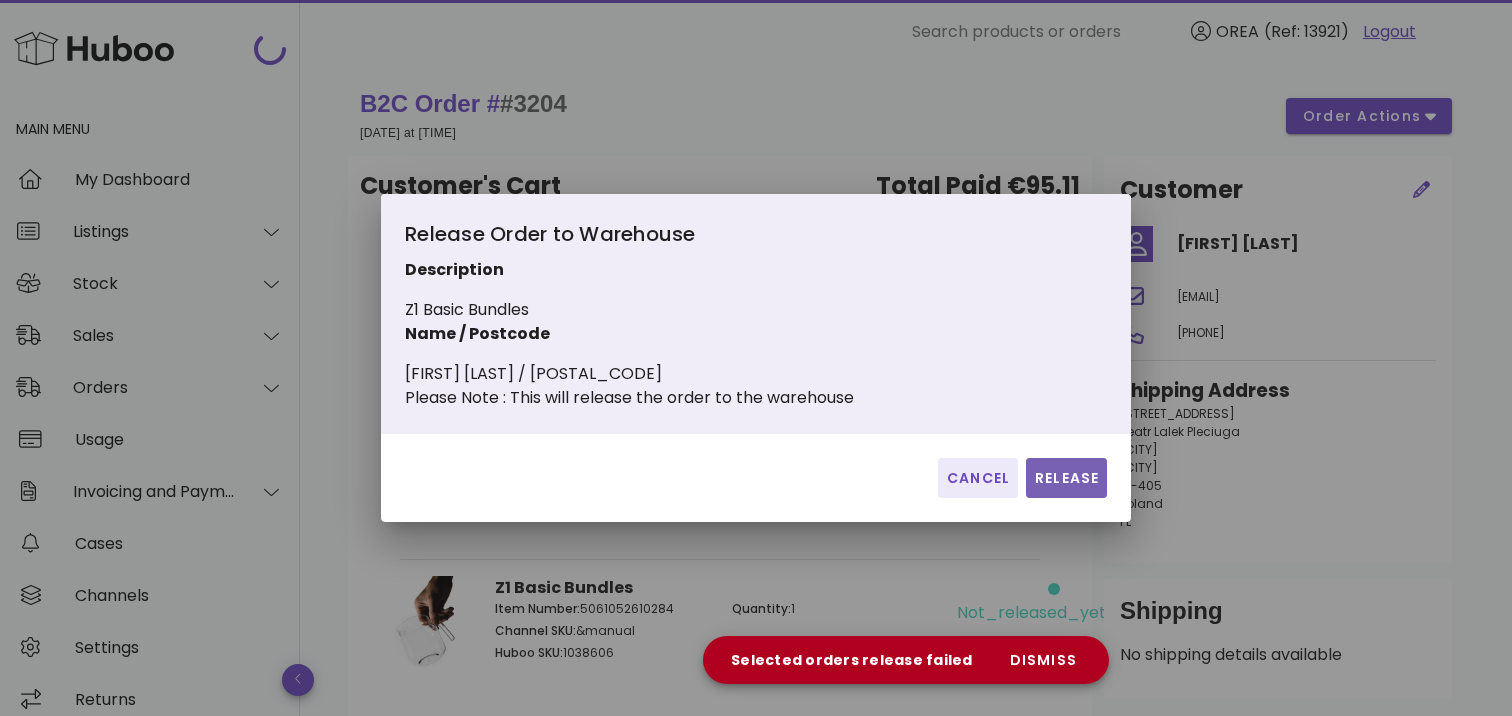 click on "Release" at bounding box center (1066, 478) 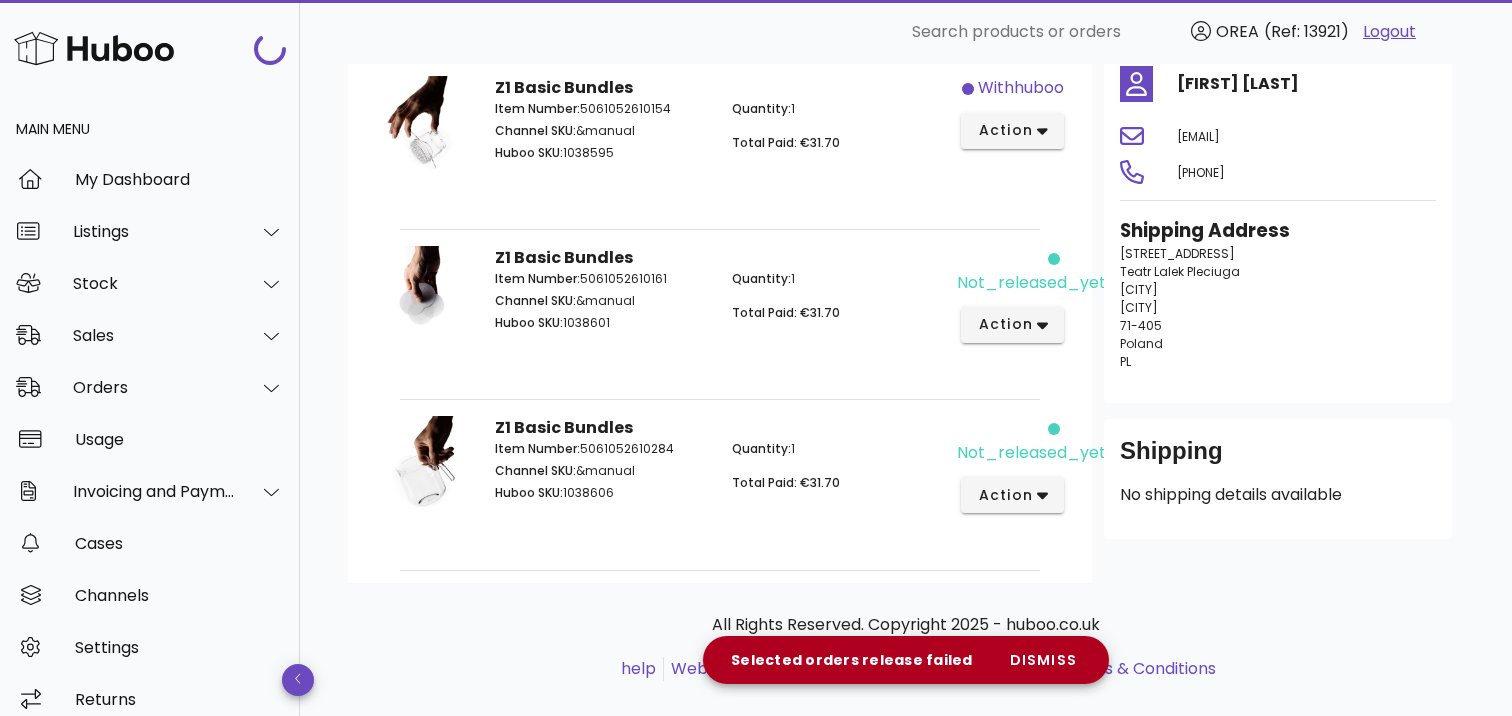 scroll, scrollTop: 187, scrollLeft: 0, axis: vertical 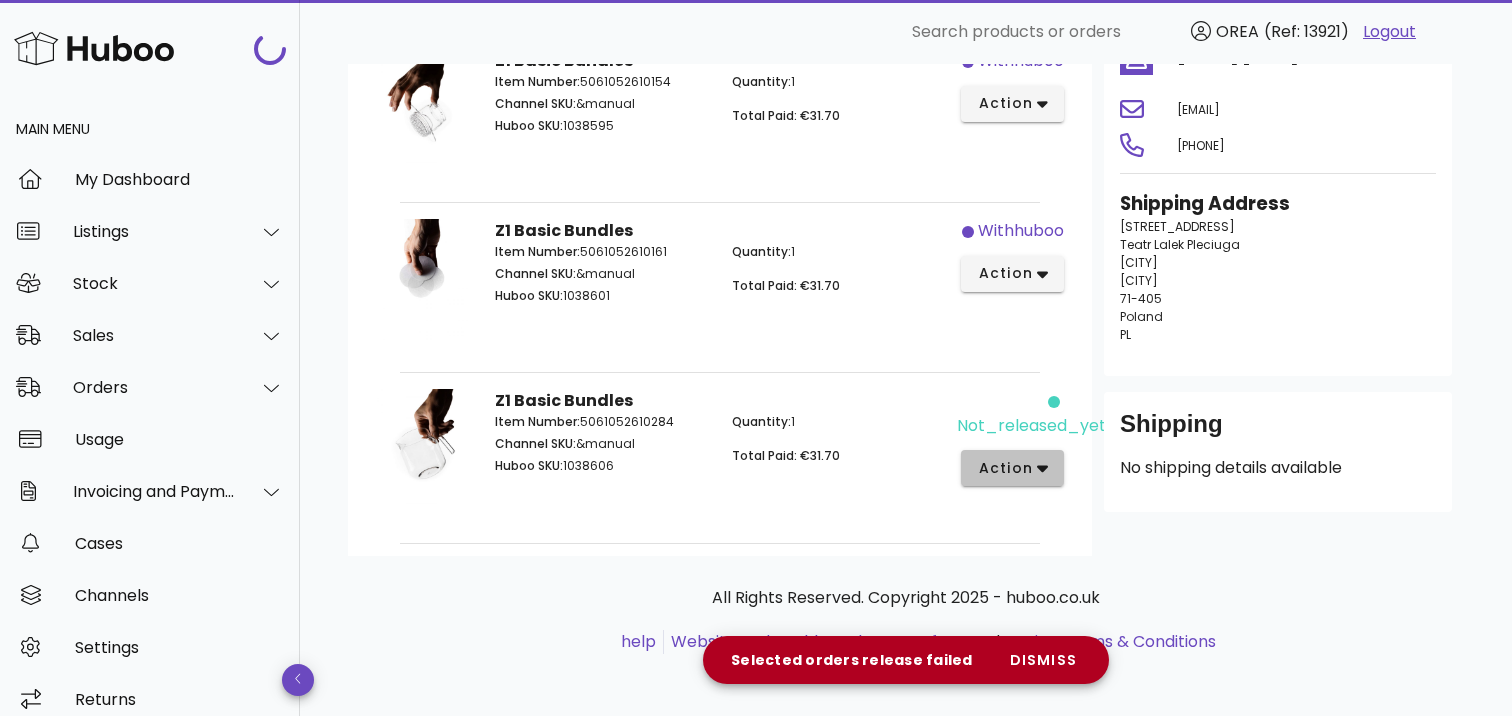 click 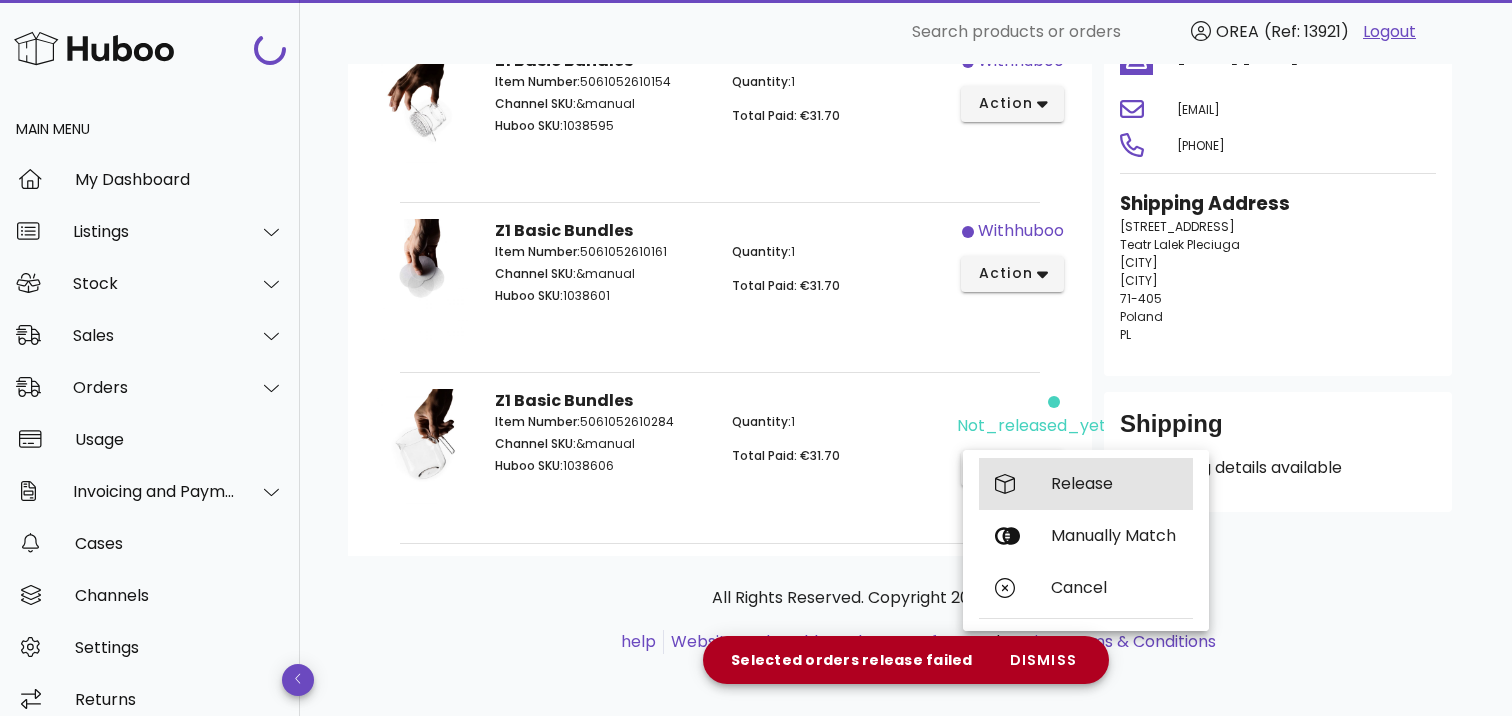 click on "Release" at bounding box center [1114, 483] 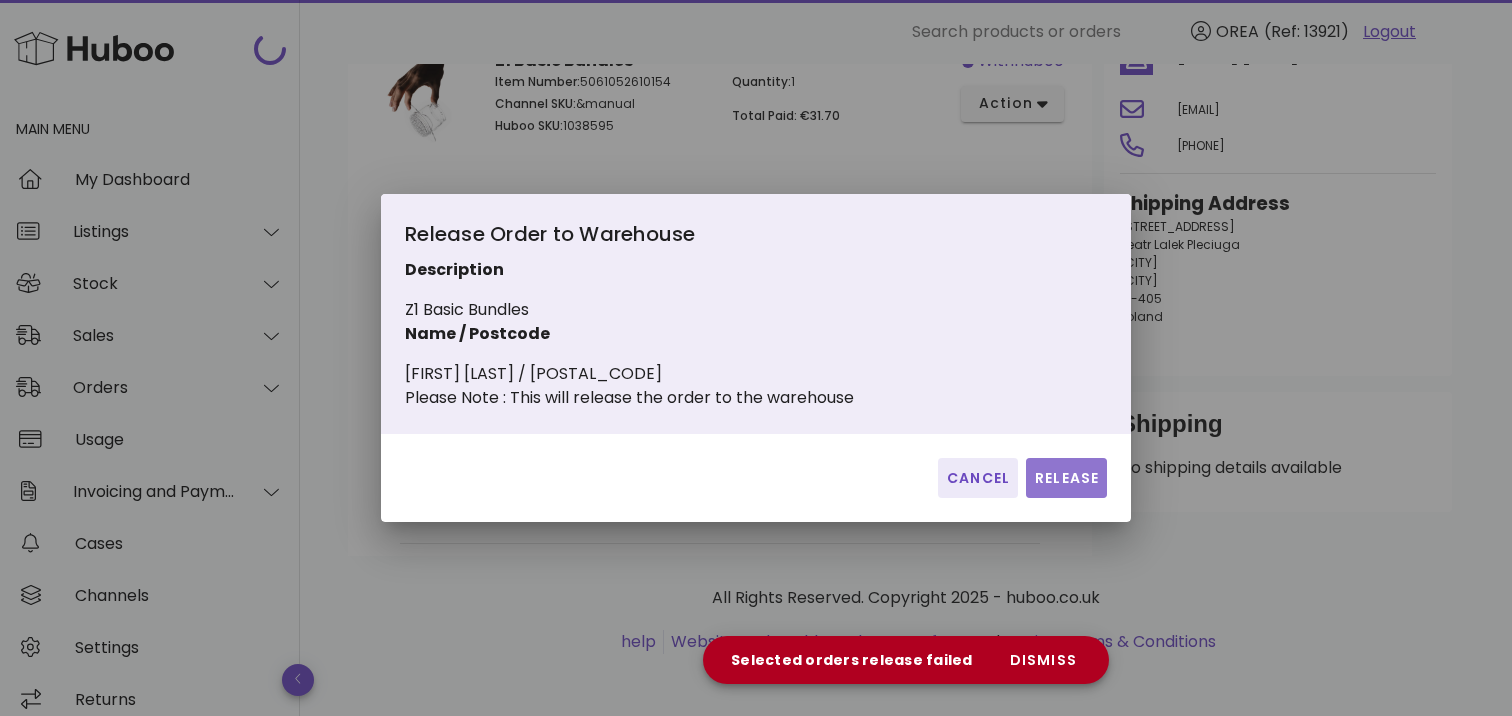 click on "Release" at bounding box center (1066, 478) 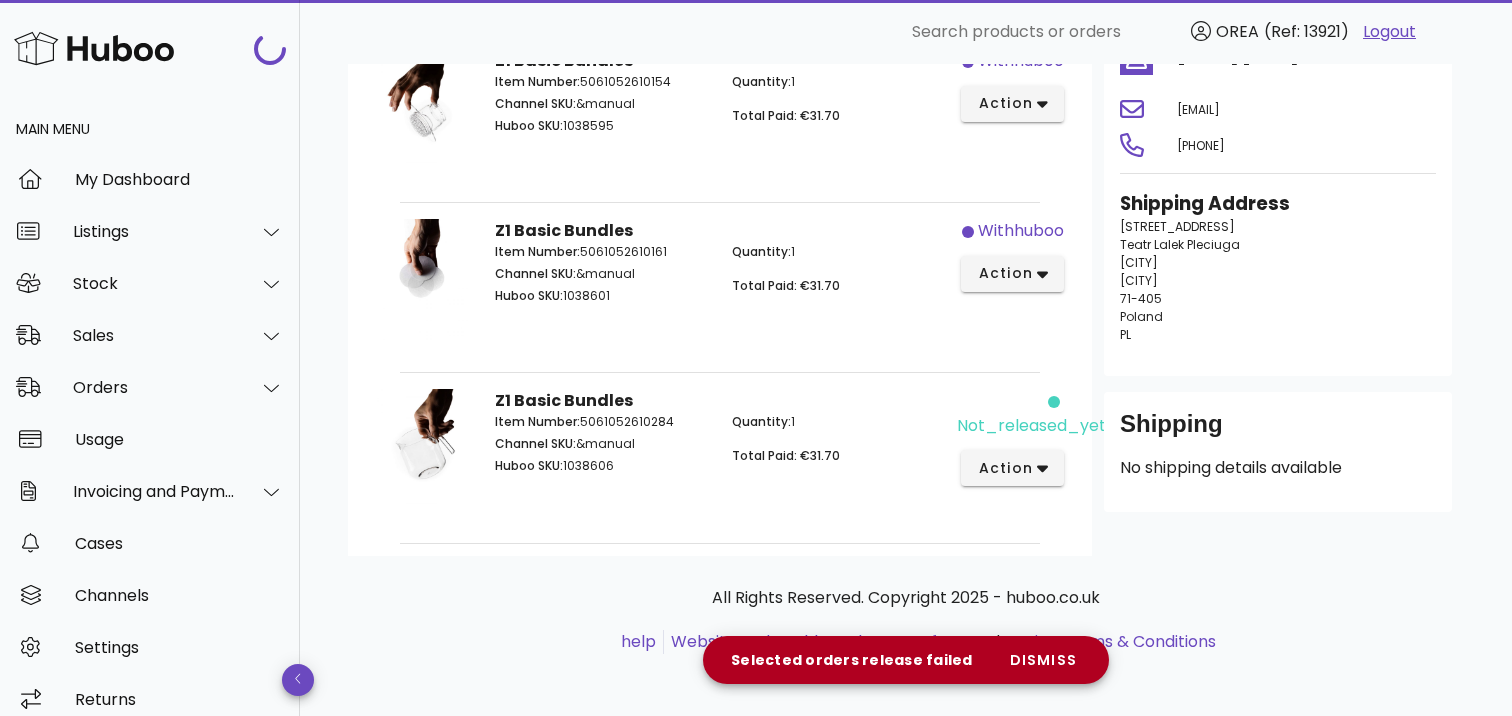 scroll, scrollTop: 0, scrollLeft: 0, axis: both 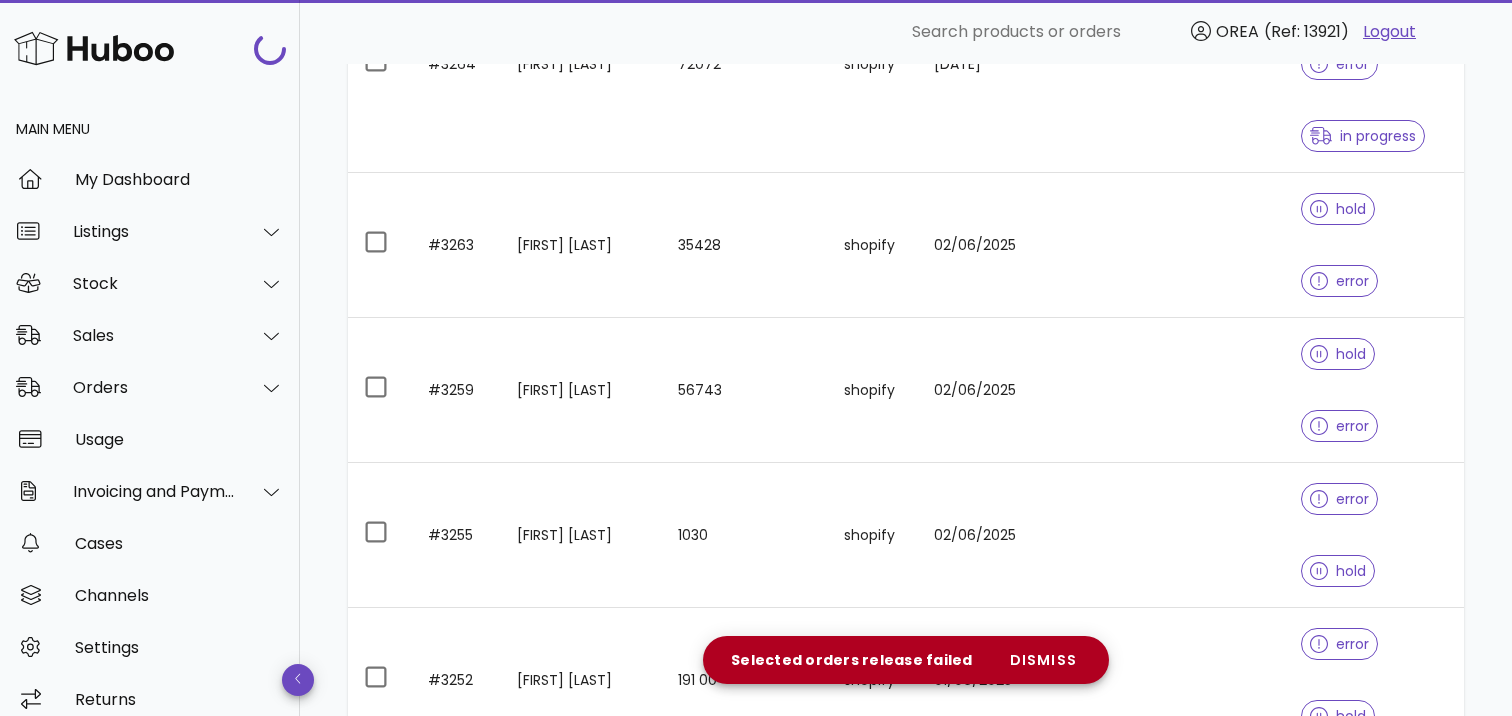 click at bounding box center [1202, 2964] 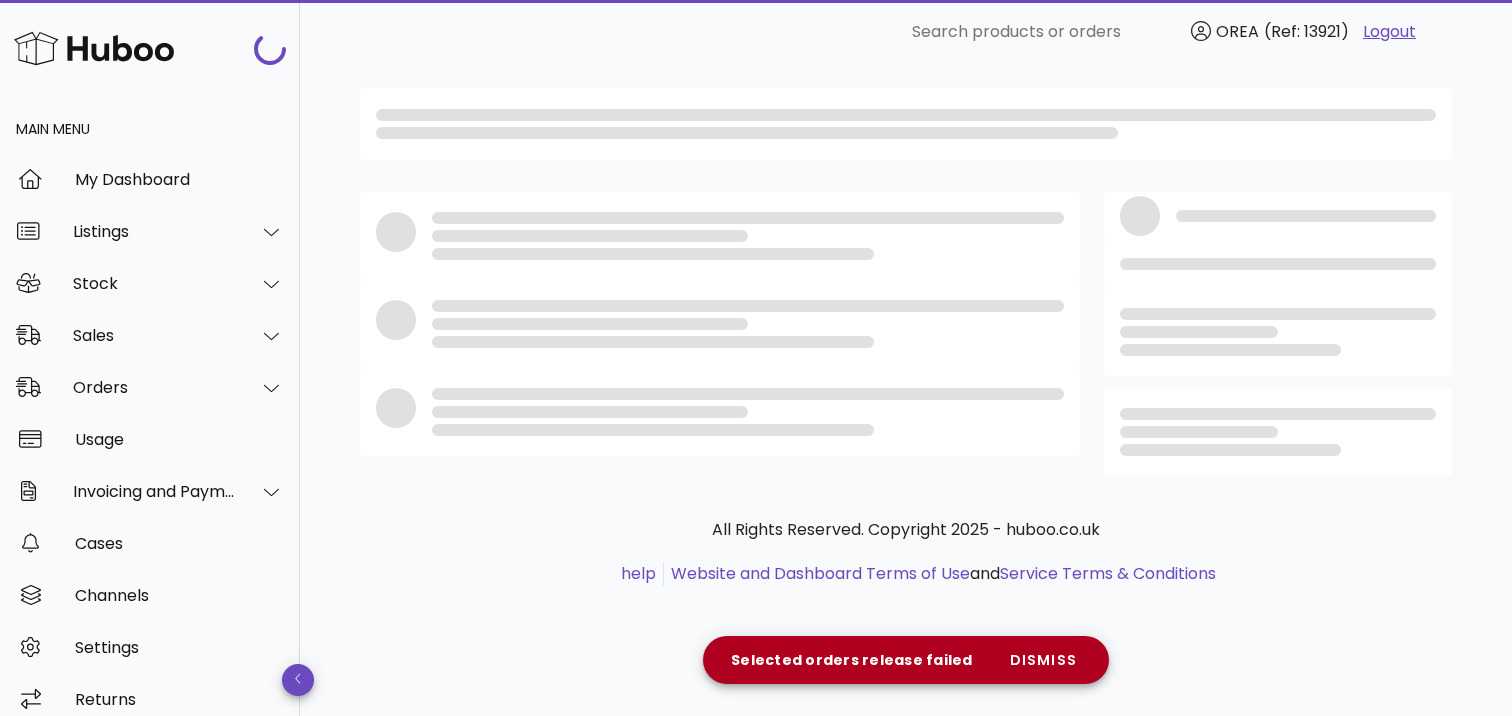 scroll, scrollTop: 0, scrollLeft: 0, axis: both 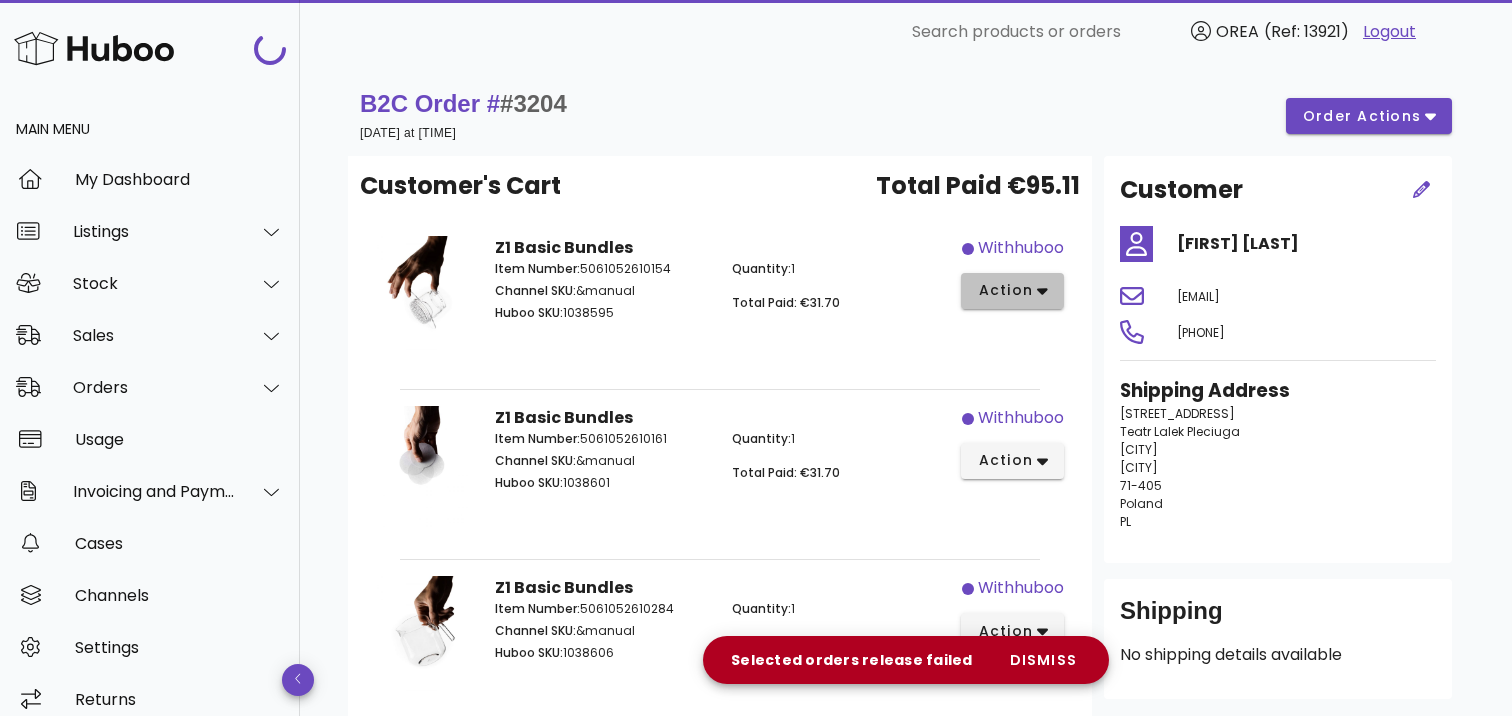 click on "action" at bounding box center (1012, 290) 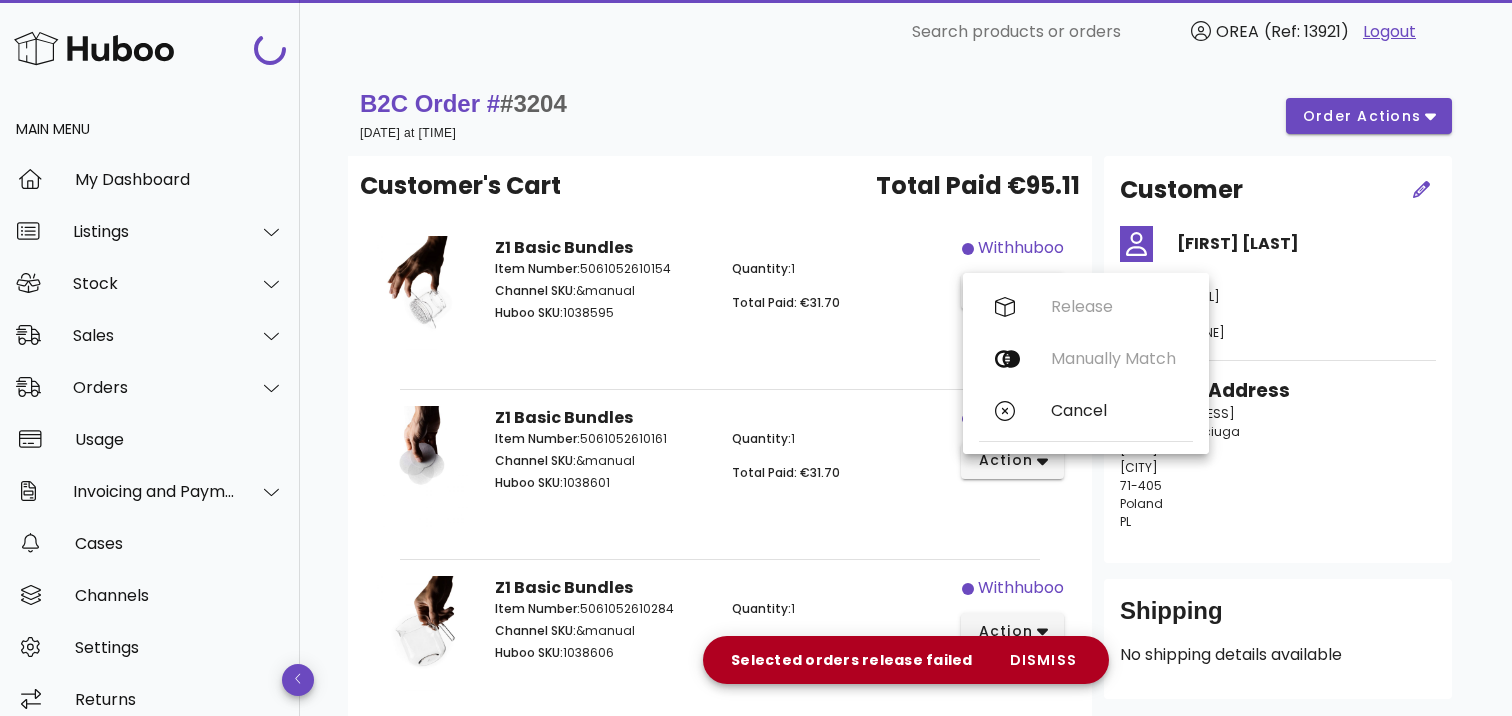 click on "Customer's Cart Total Paid €95.11" at bounding box center [720, 194] 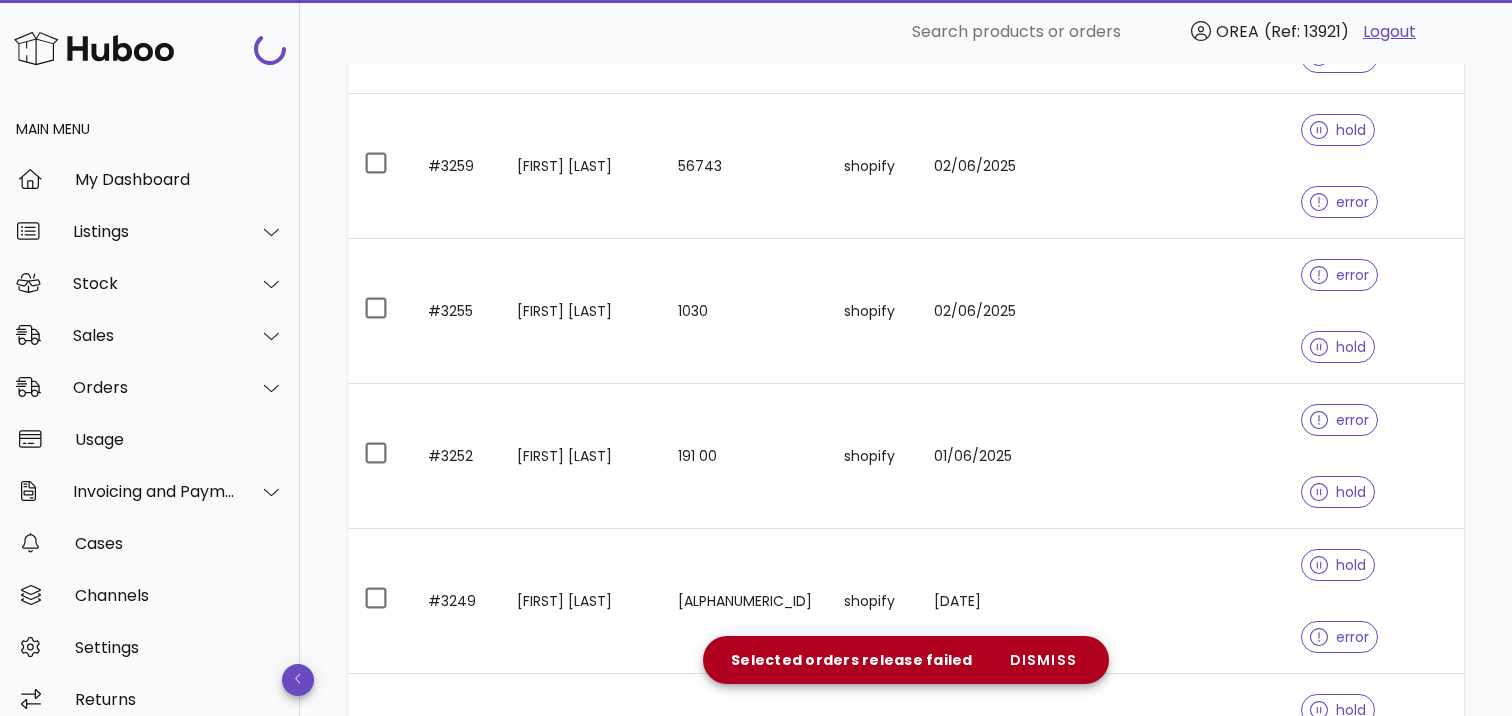 scroll, scrollTop: 2900, scrollLeft: 0, axis: vertical 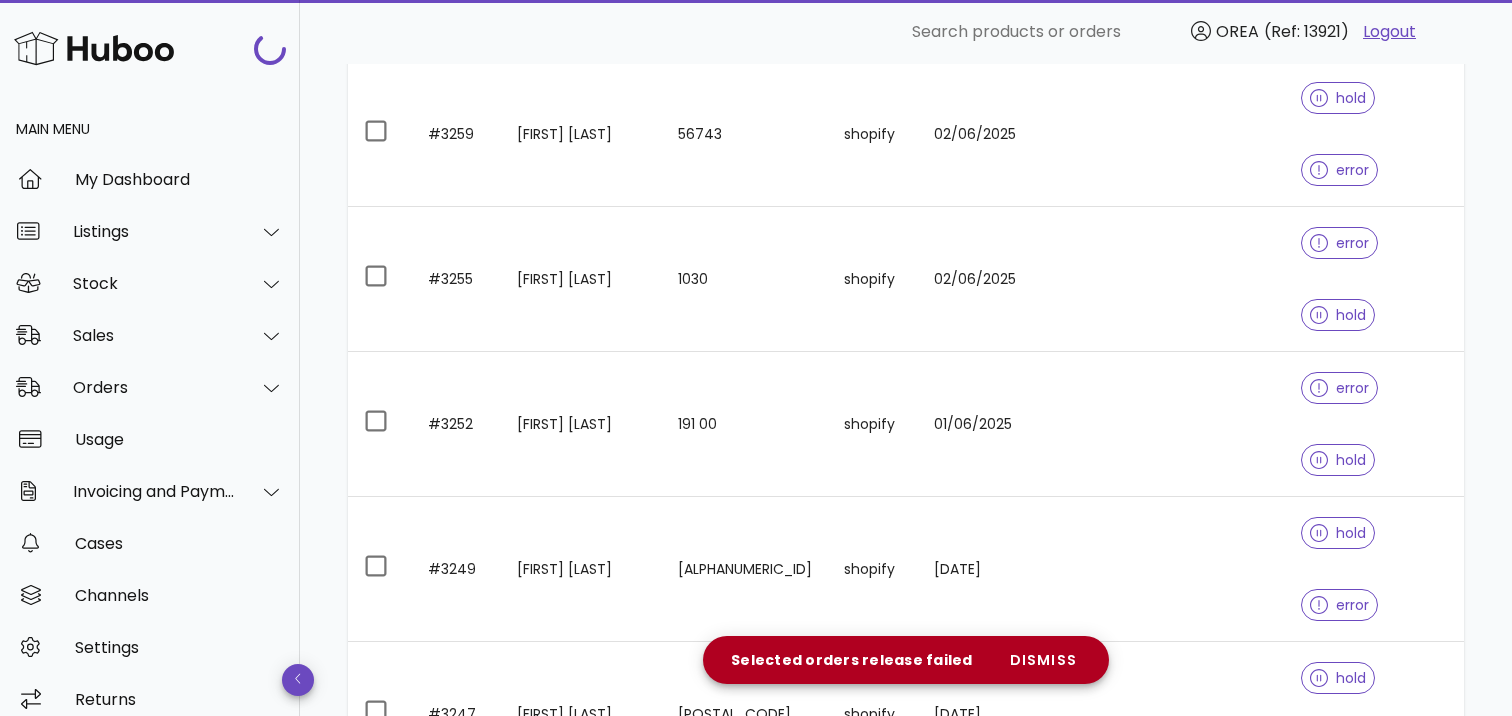click at bounding box center [1077, 3143] 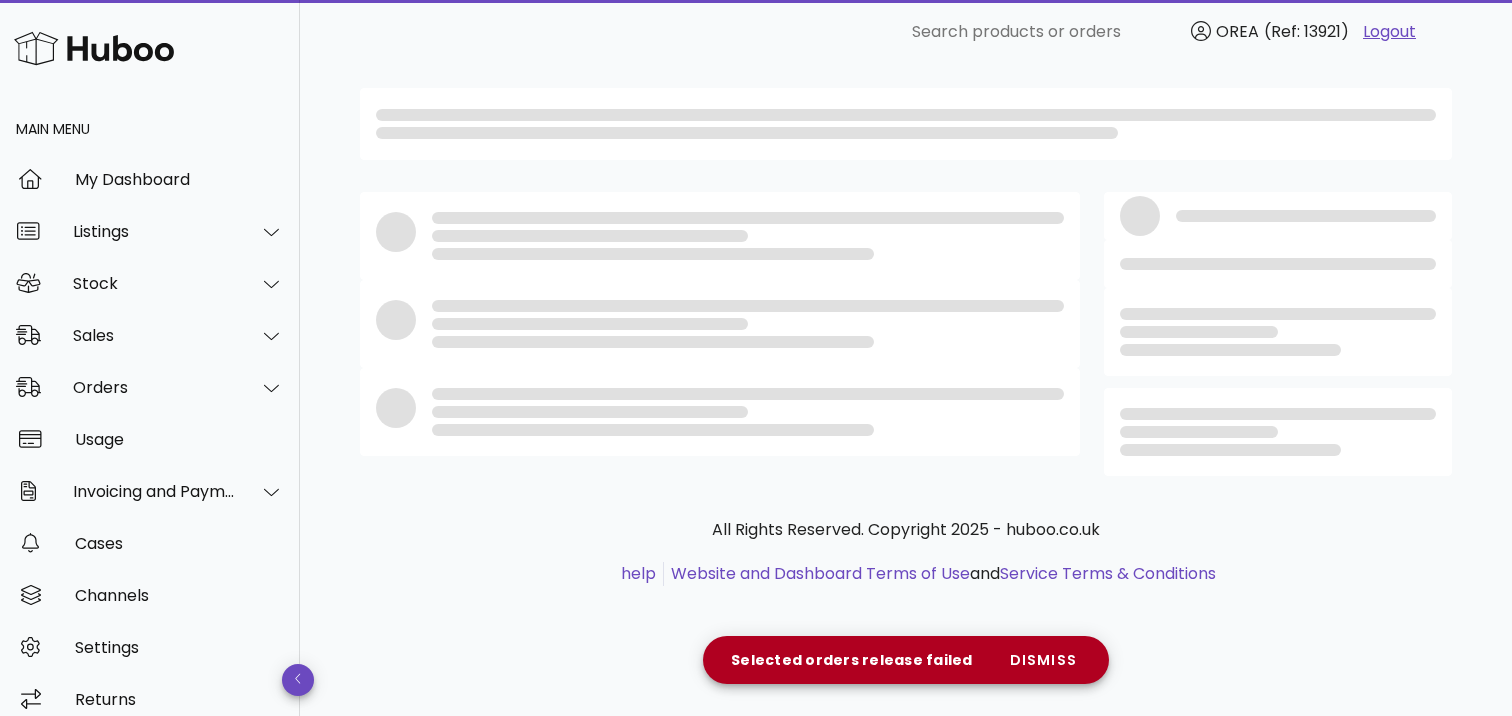 scroll, scrollTop: 0, scrollLeft: 0, axis: both 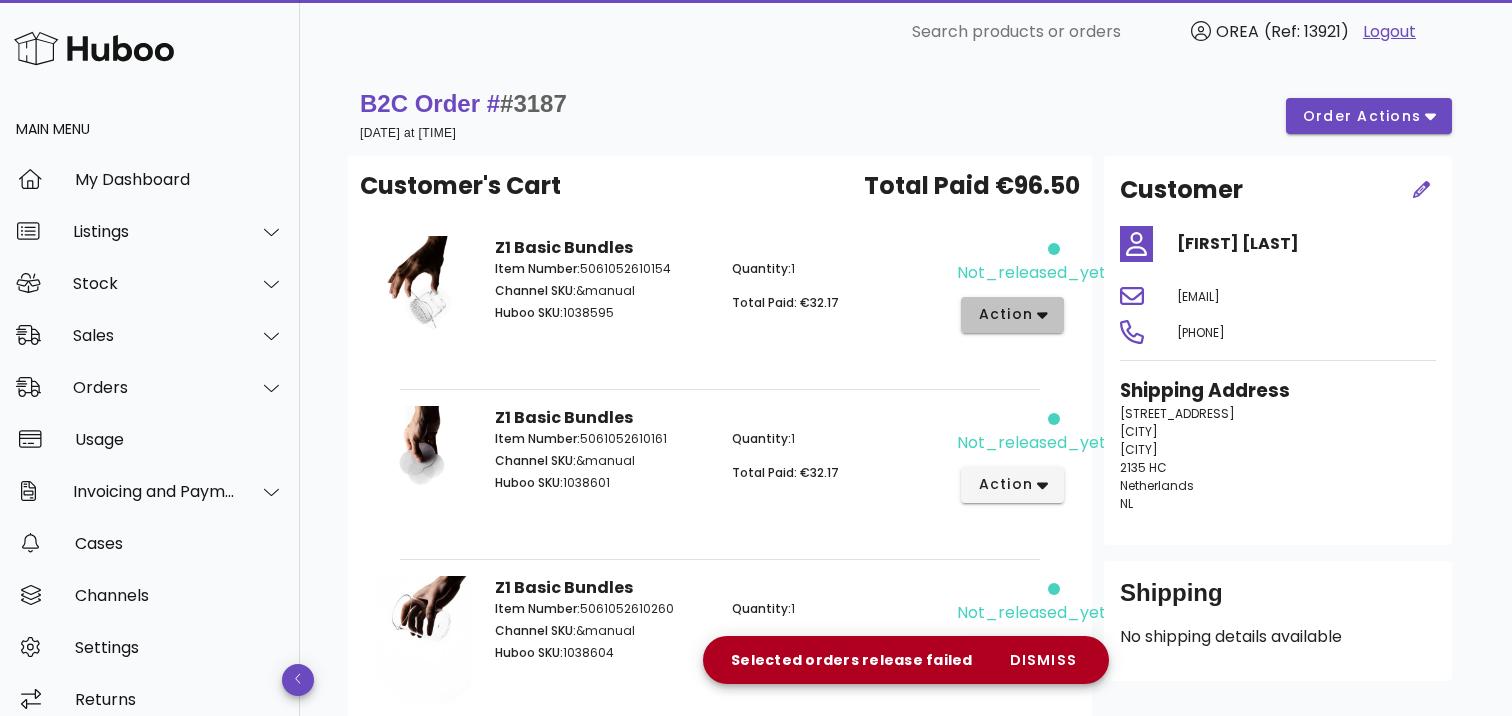 click on "action" at bounding box center [1005, 314] 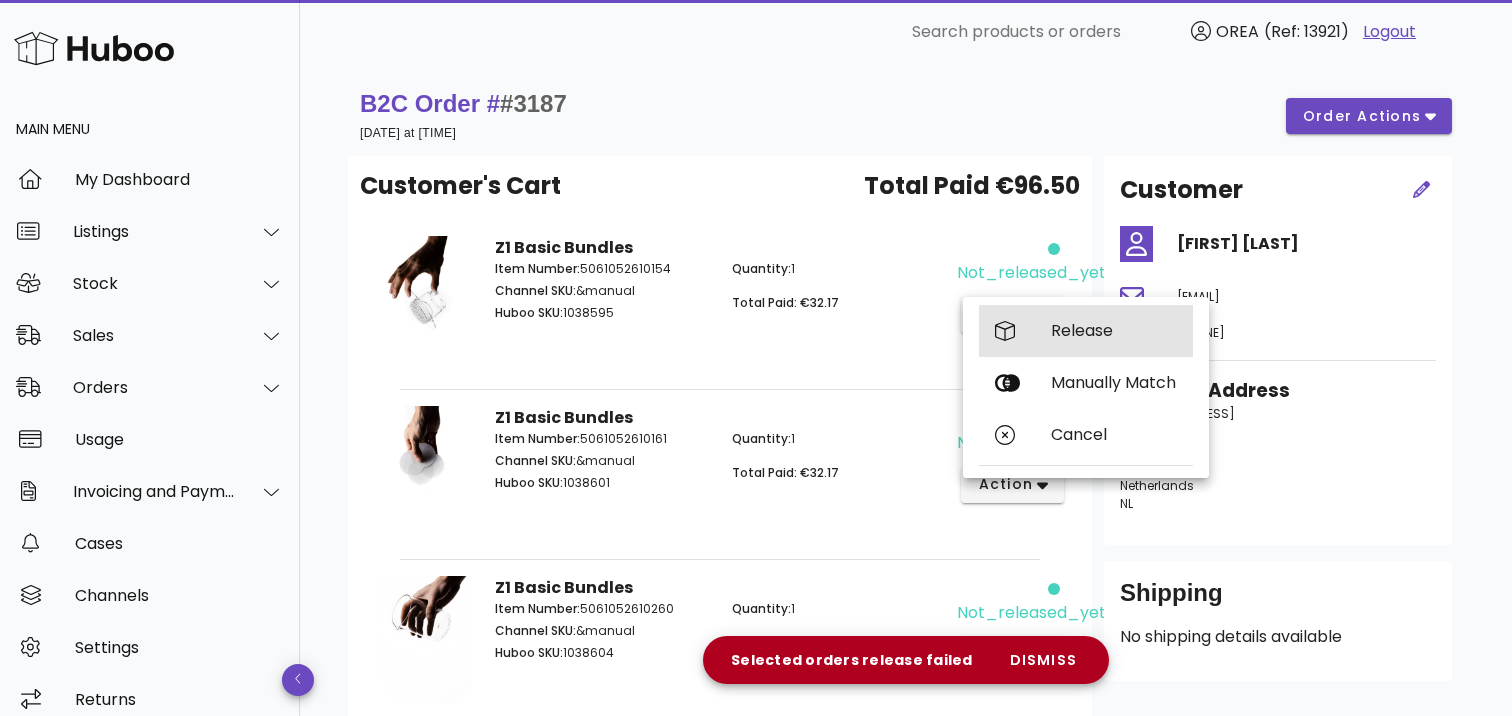 click on "Release" at bounding box center [1086, 331] 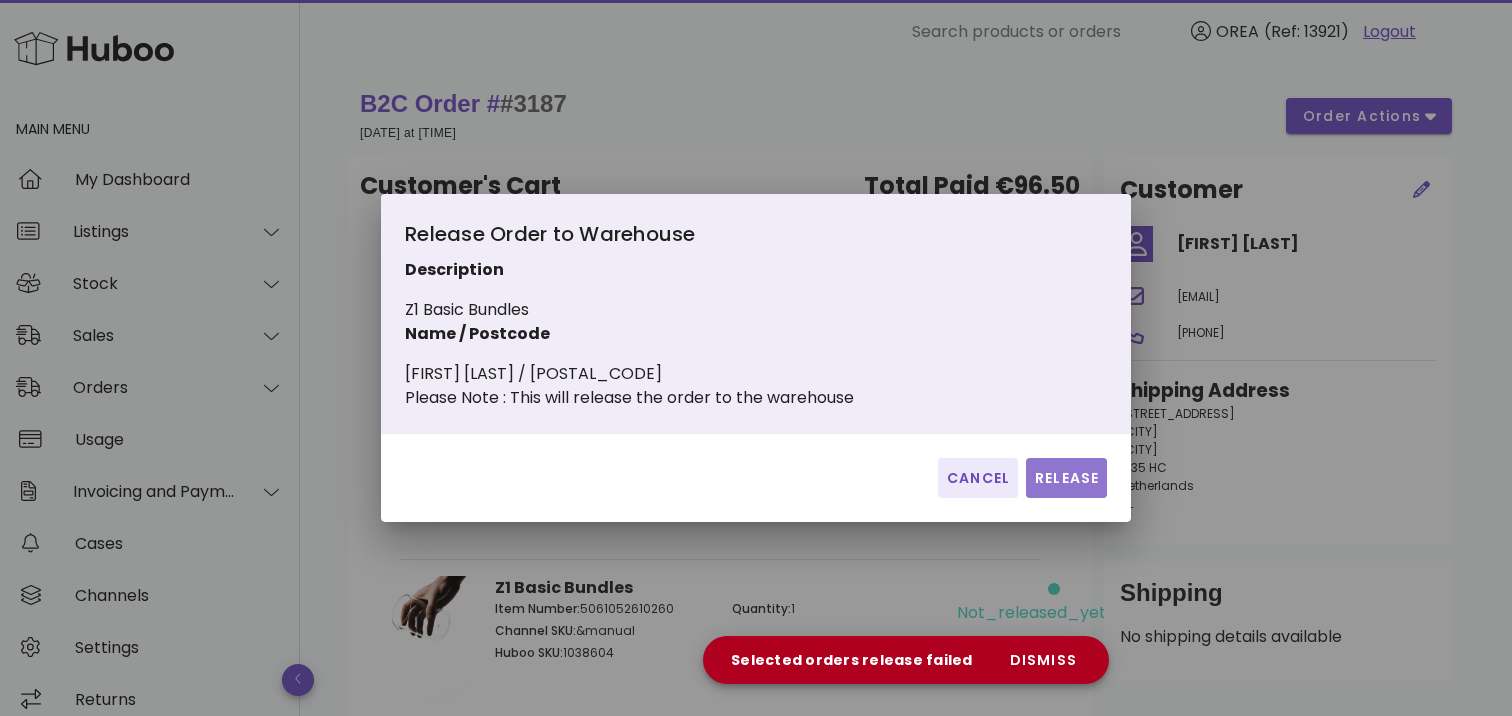 click on "Release" at bounding box center [1066, 478] 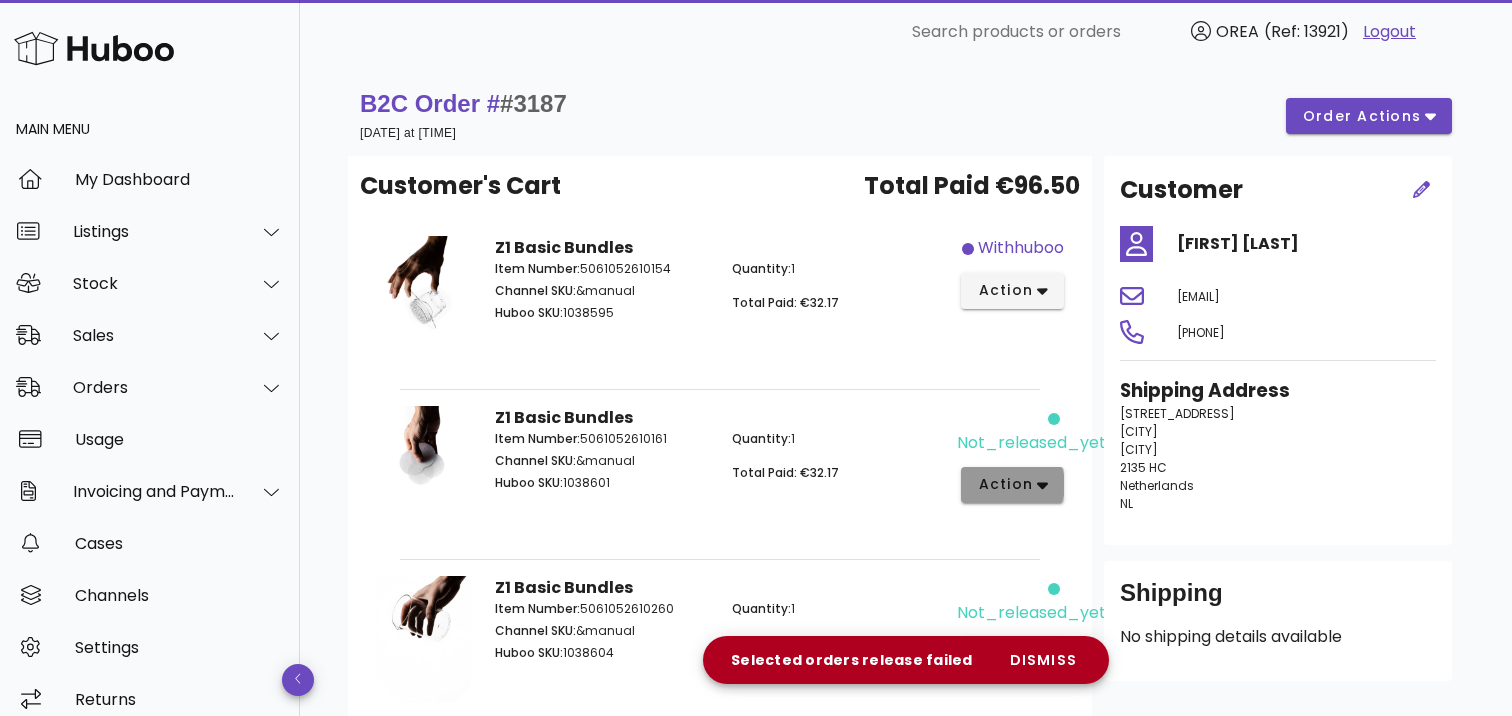 click on "action" at bounding box center [1012, 484] 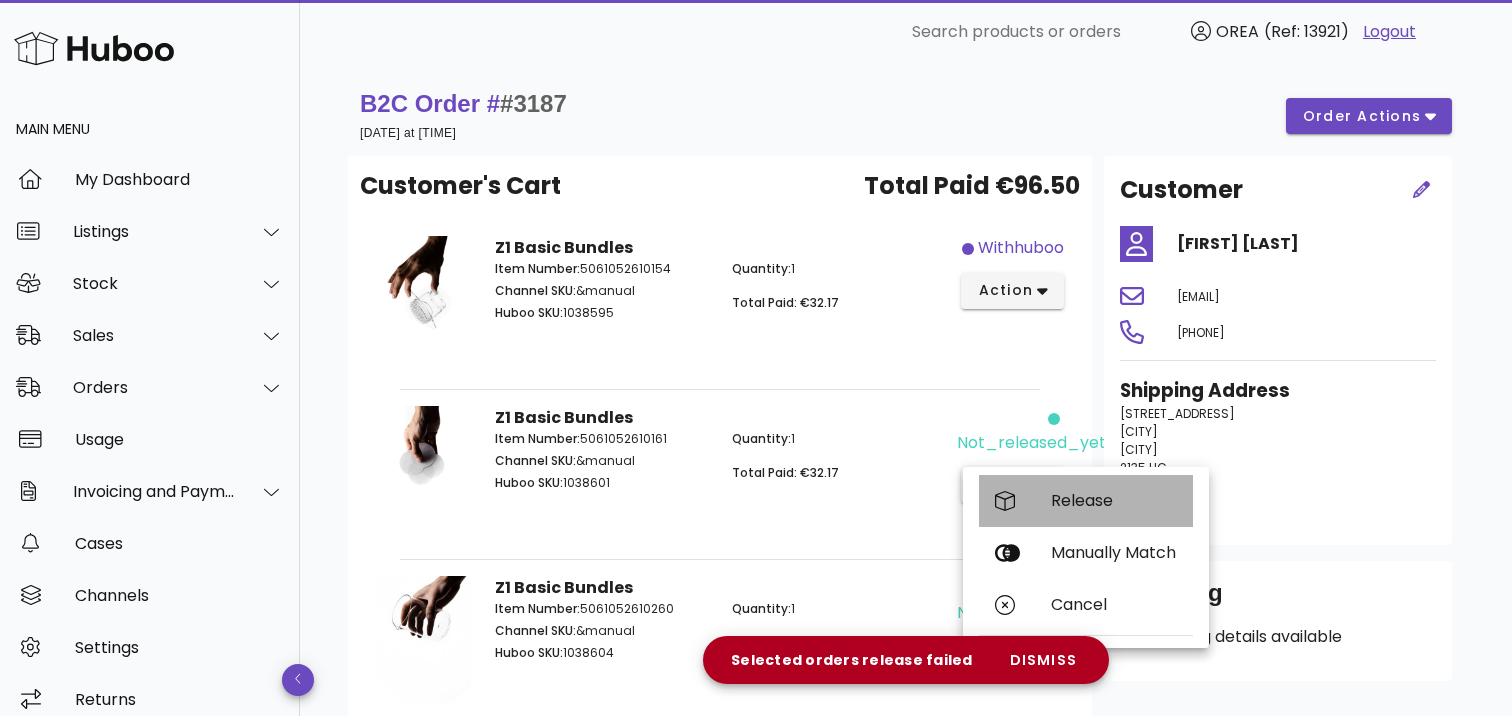 click on "Release" at bounding box center (1086, 501) 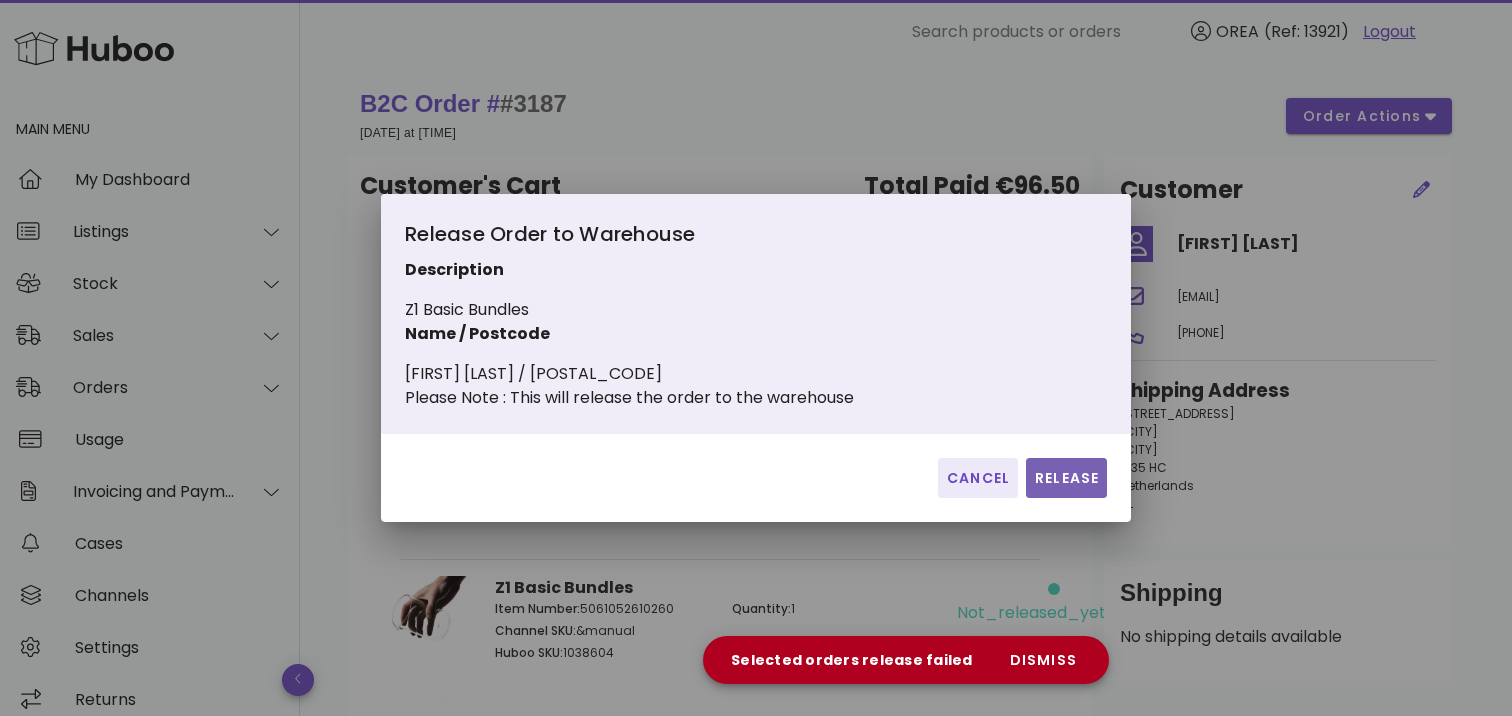 click on "Release" at bounding box center [1066, 478] 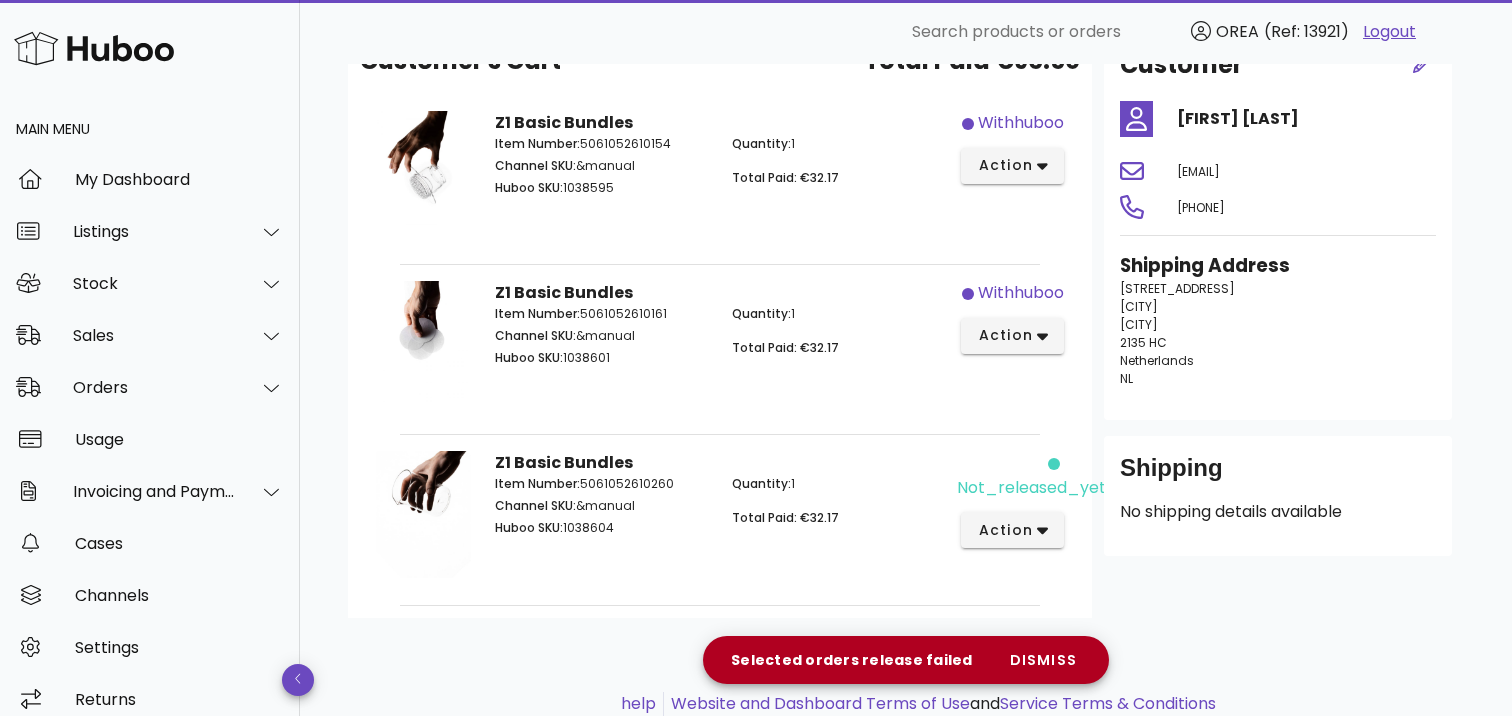 scroll, scrollTop: 166, scrollLeft: 0, axis: vertical 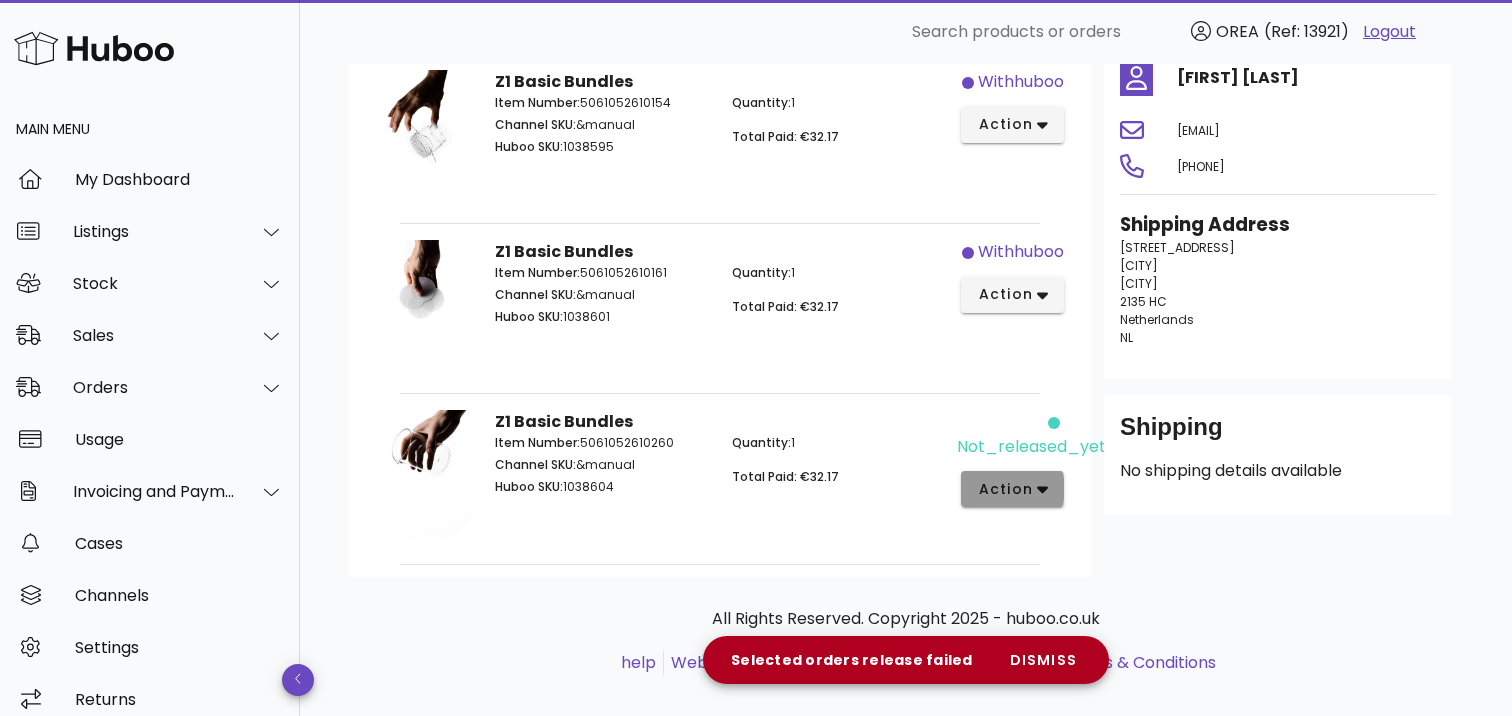 click on "action" at bounding box center [1005, 489] 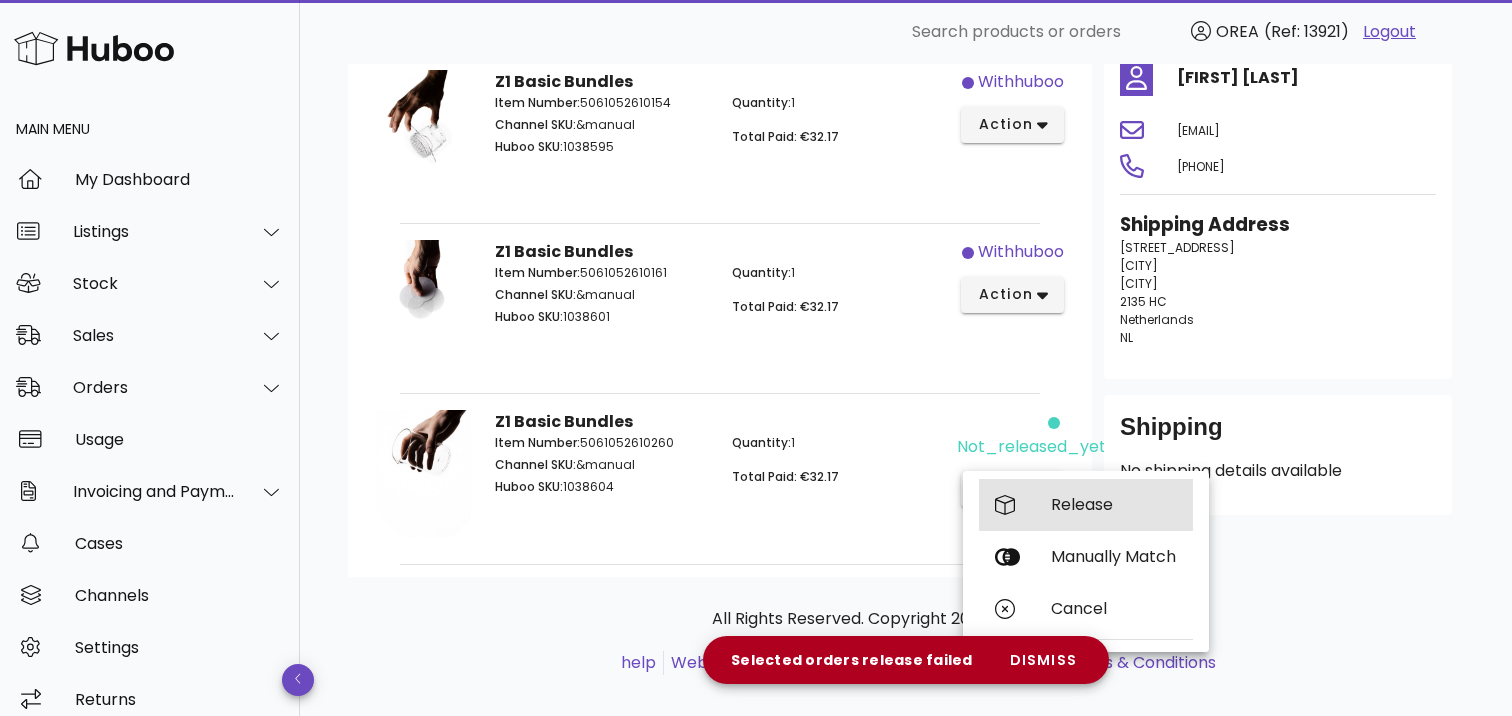 click on "Release" at bounding box center (1114, 504) 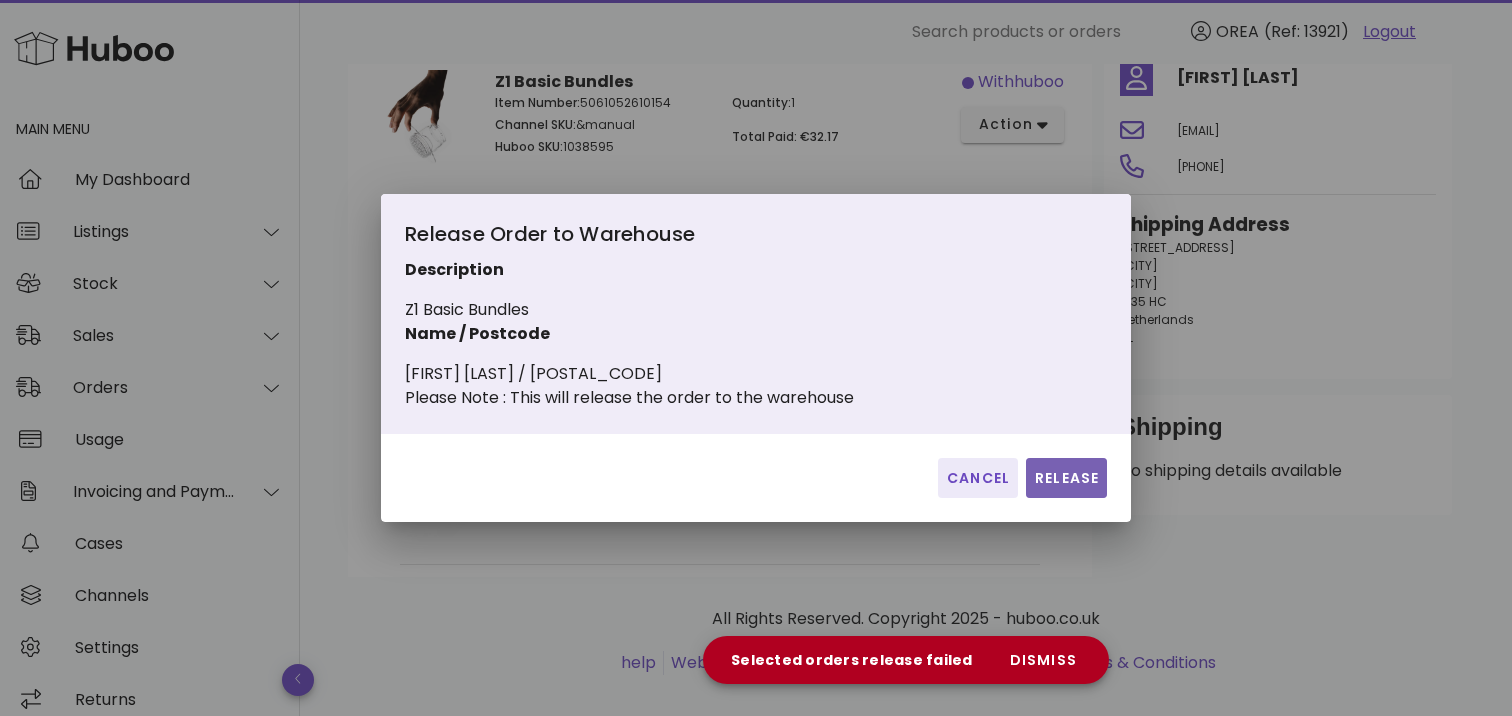 click on "Release" at bounding box center (1066, 478) 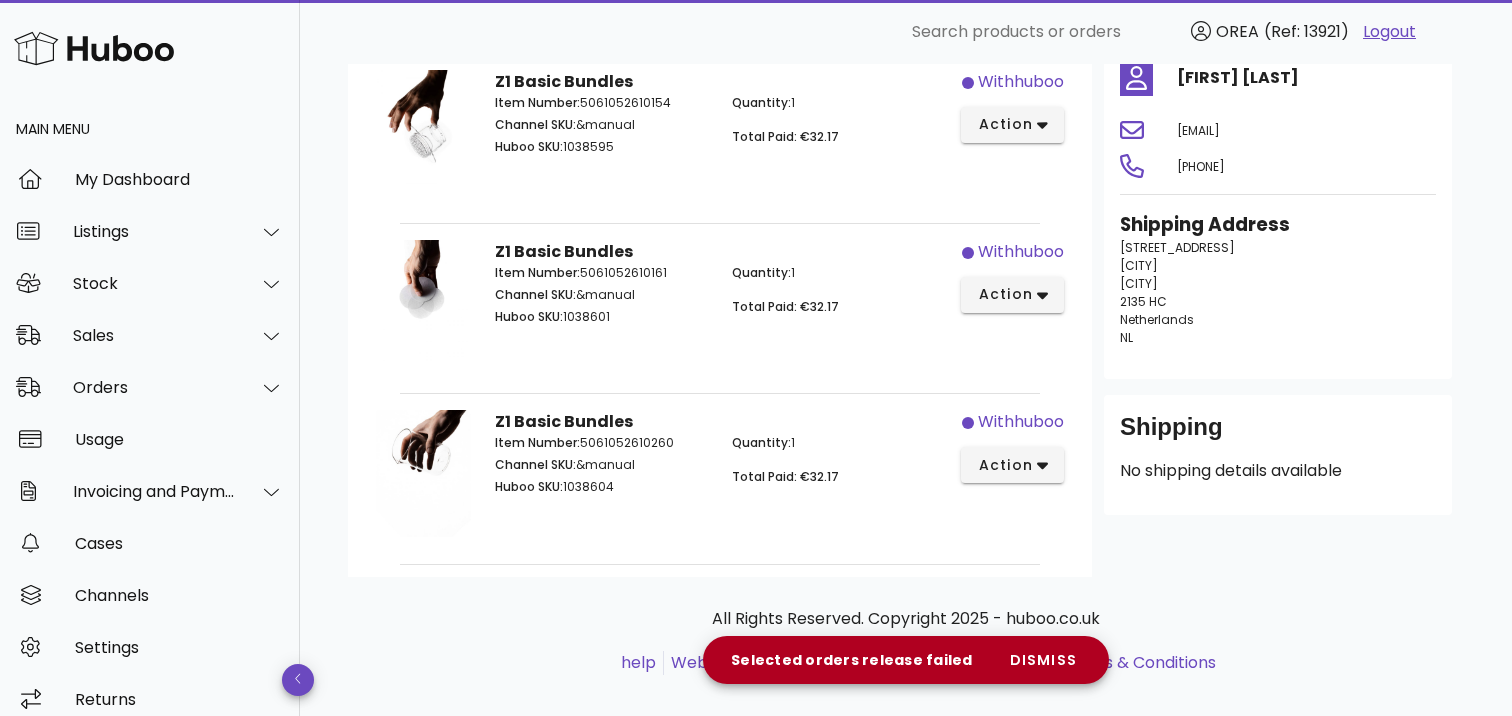 scroll, scrollTop: 0, scrollLeft: 0, axis: both 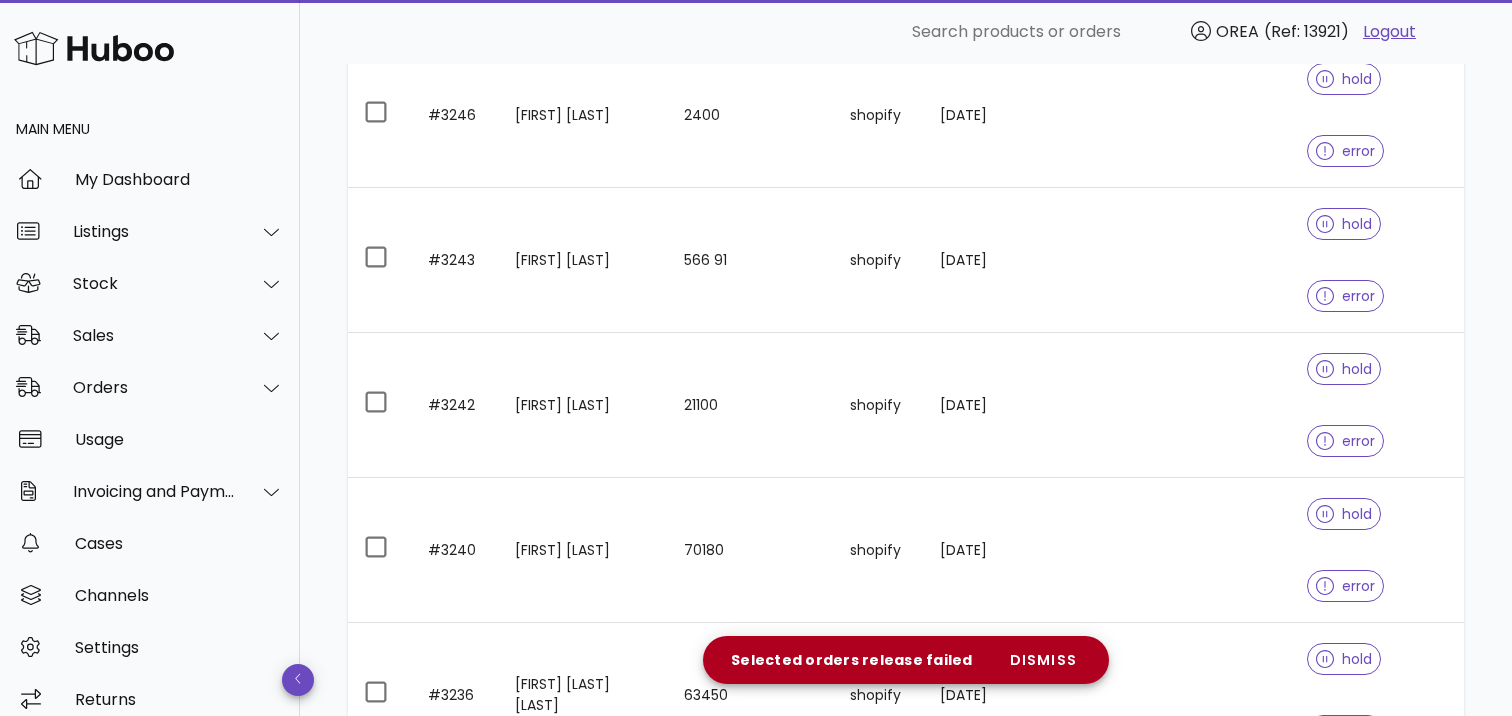 click 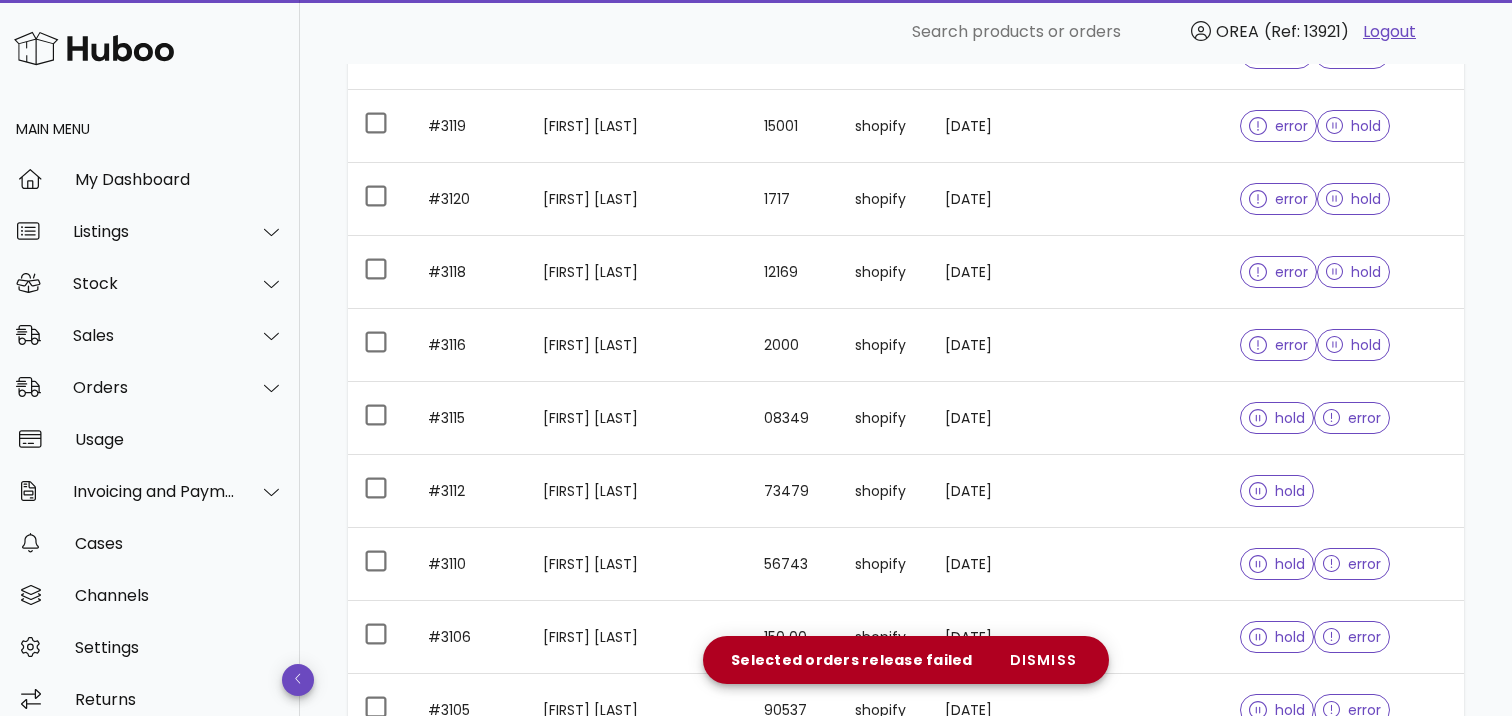 scroll, scrollTop: 1361, scrollLeft: 0, axis: vertical 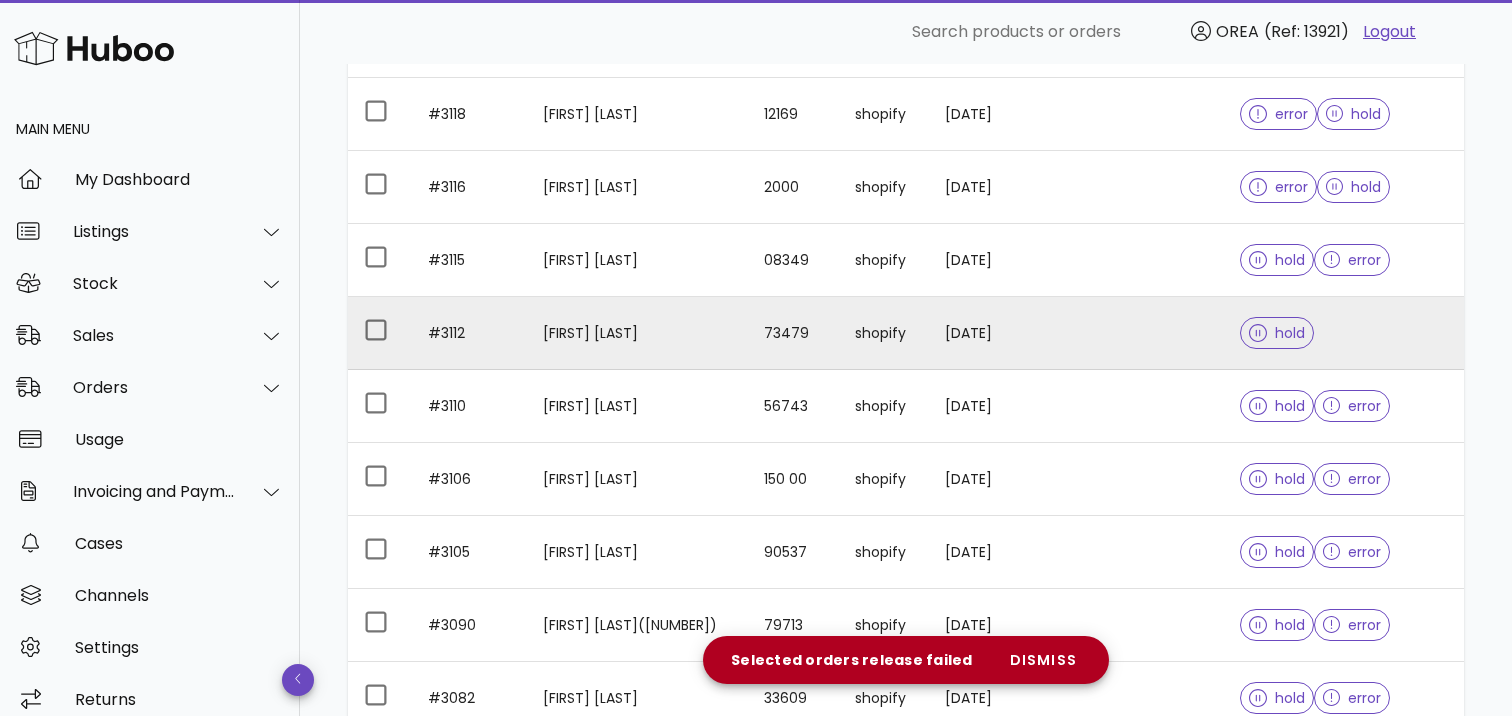 click at bounding box center (1170, 333) 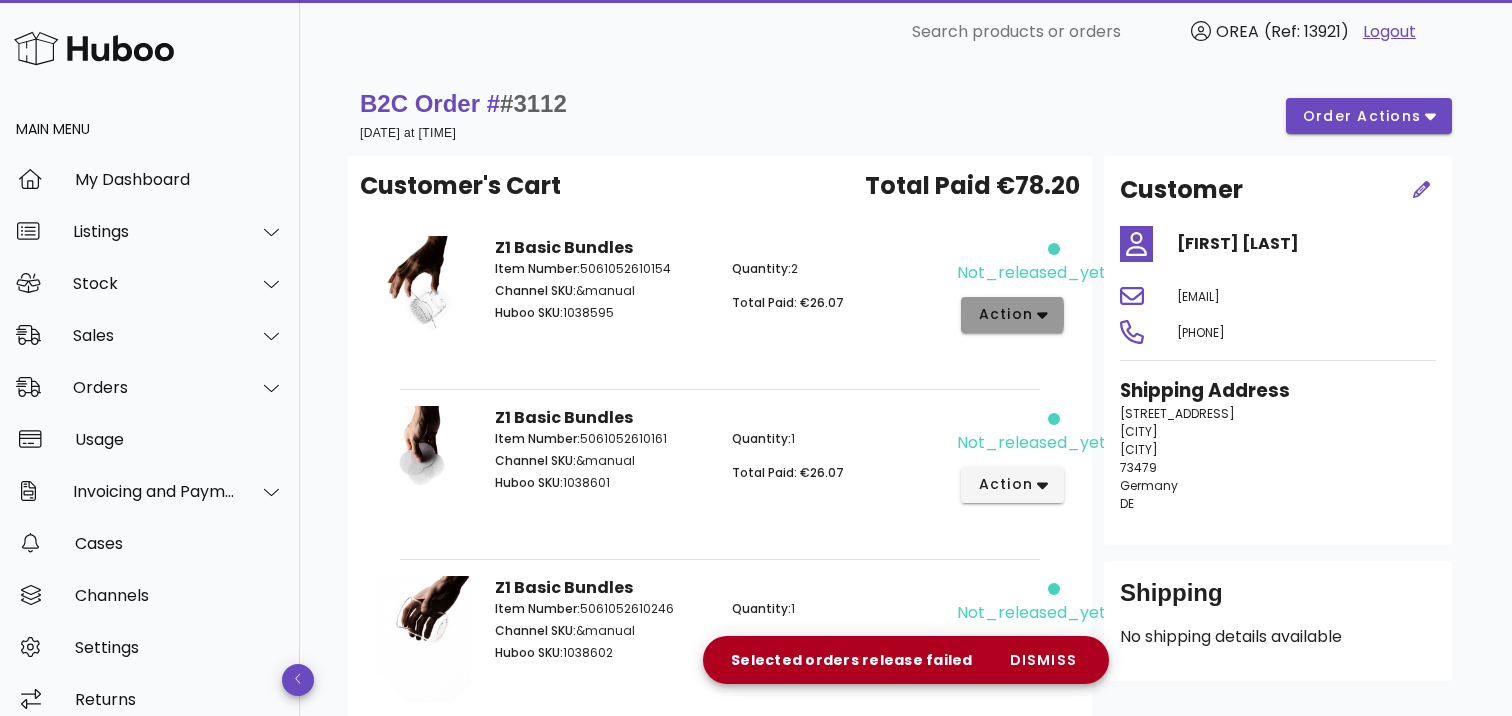 click on "action" at bounding box center (1005, 314) 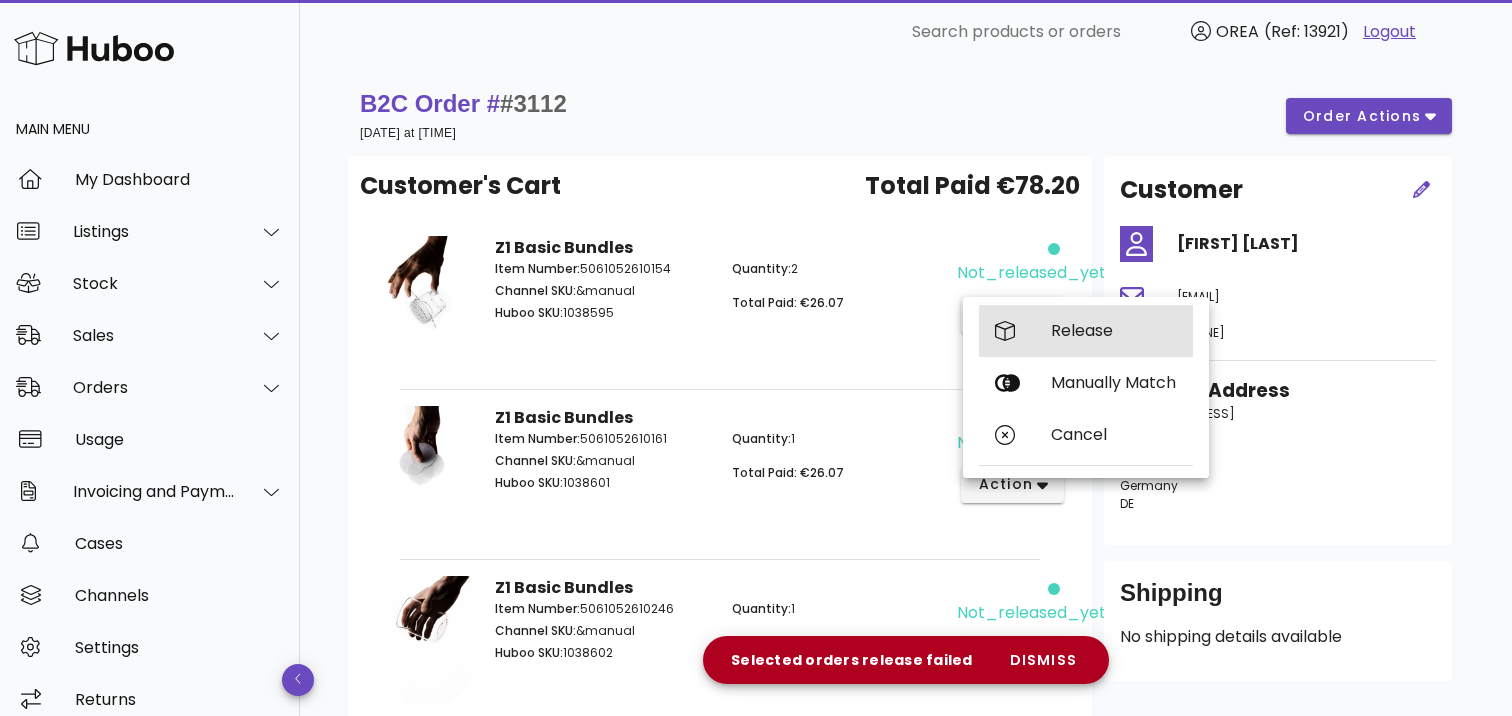 click on "Release" at bounding box center [1086, 331] 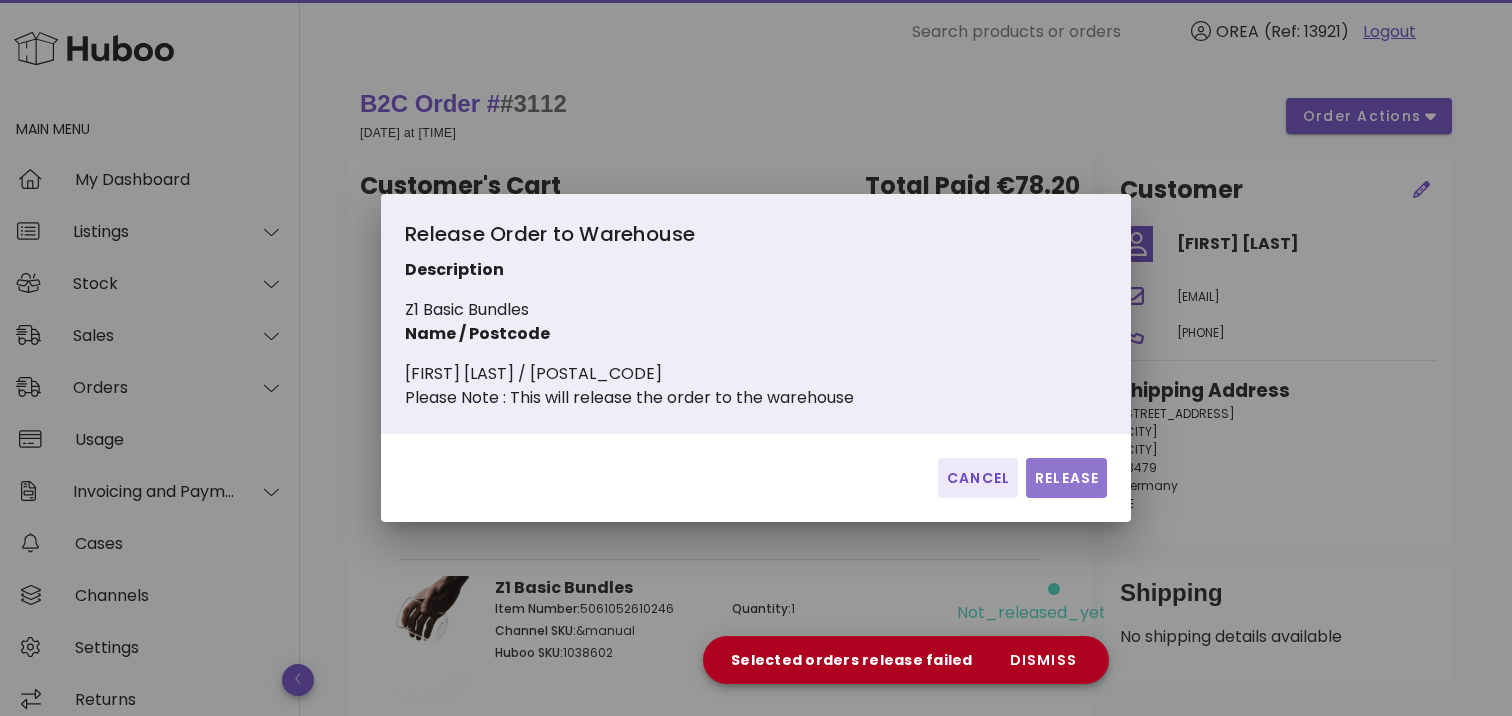 click on "Release" at bounding box center [1066, 478] 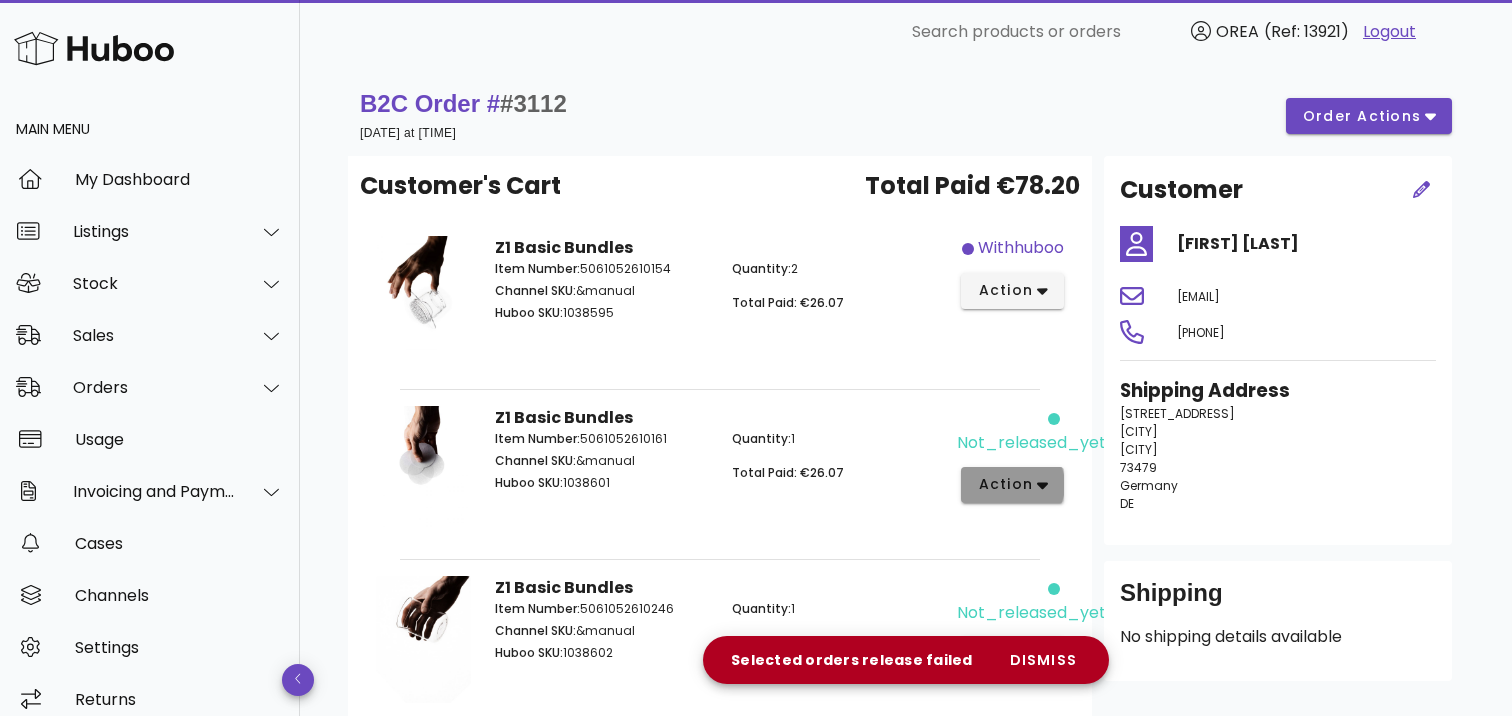click 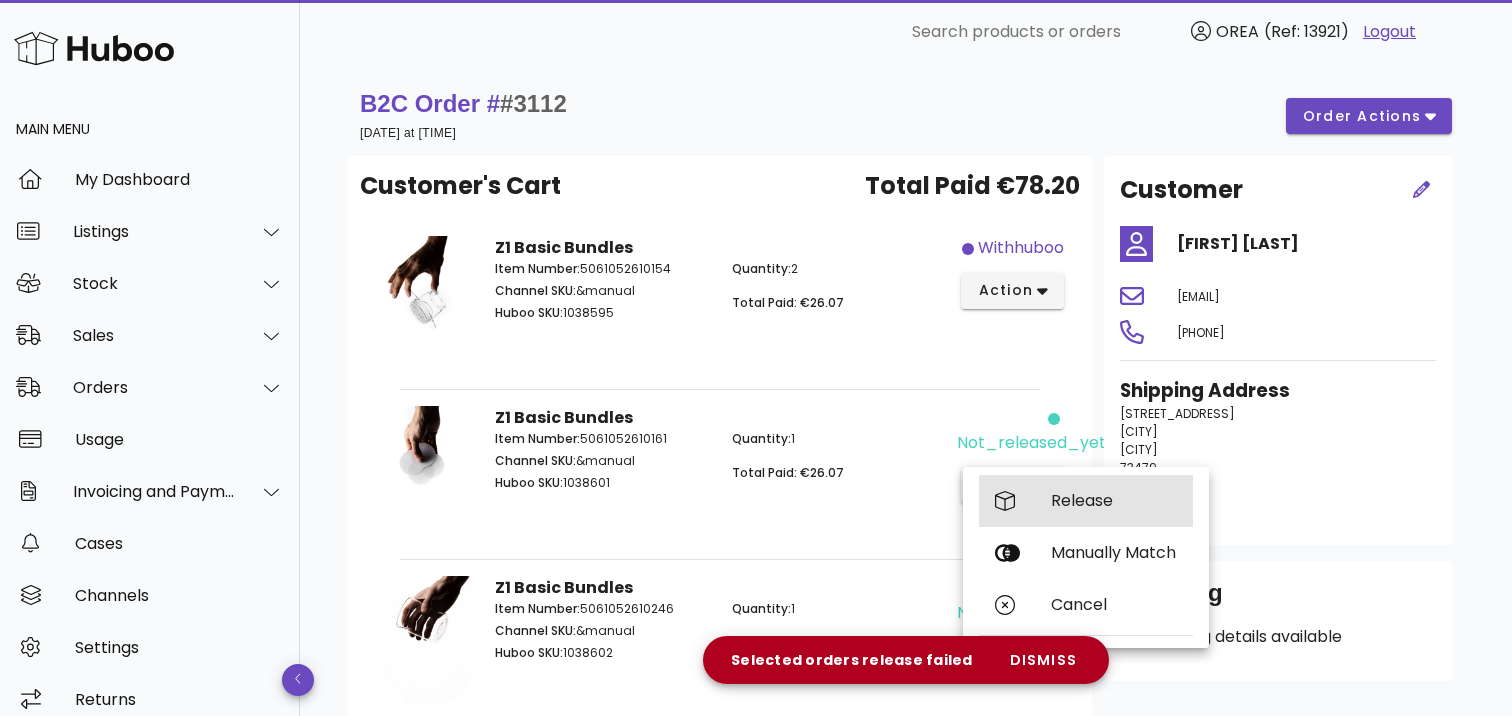 click on "Release" at bounding box center (1086, 501) 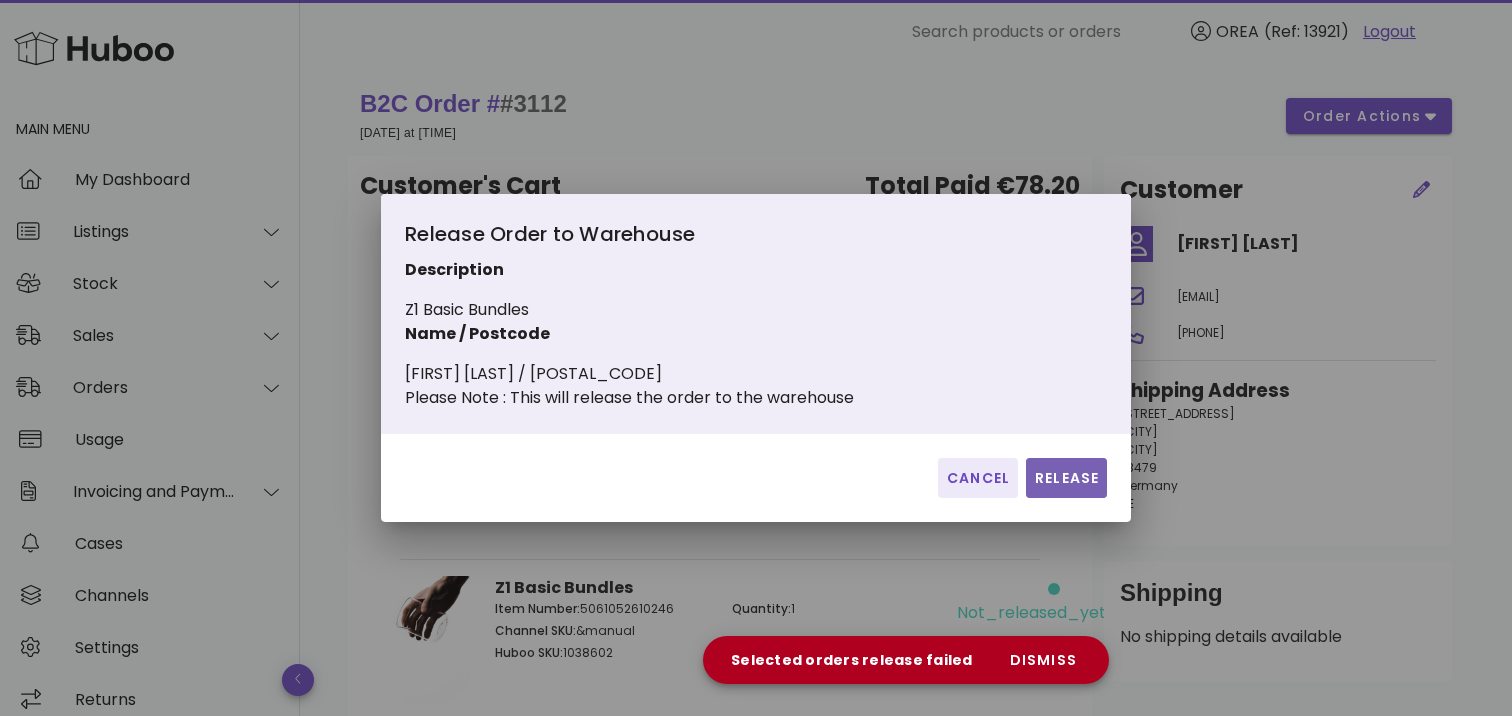 click on "Release" at bounding box center (1066, 478) 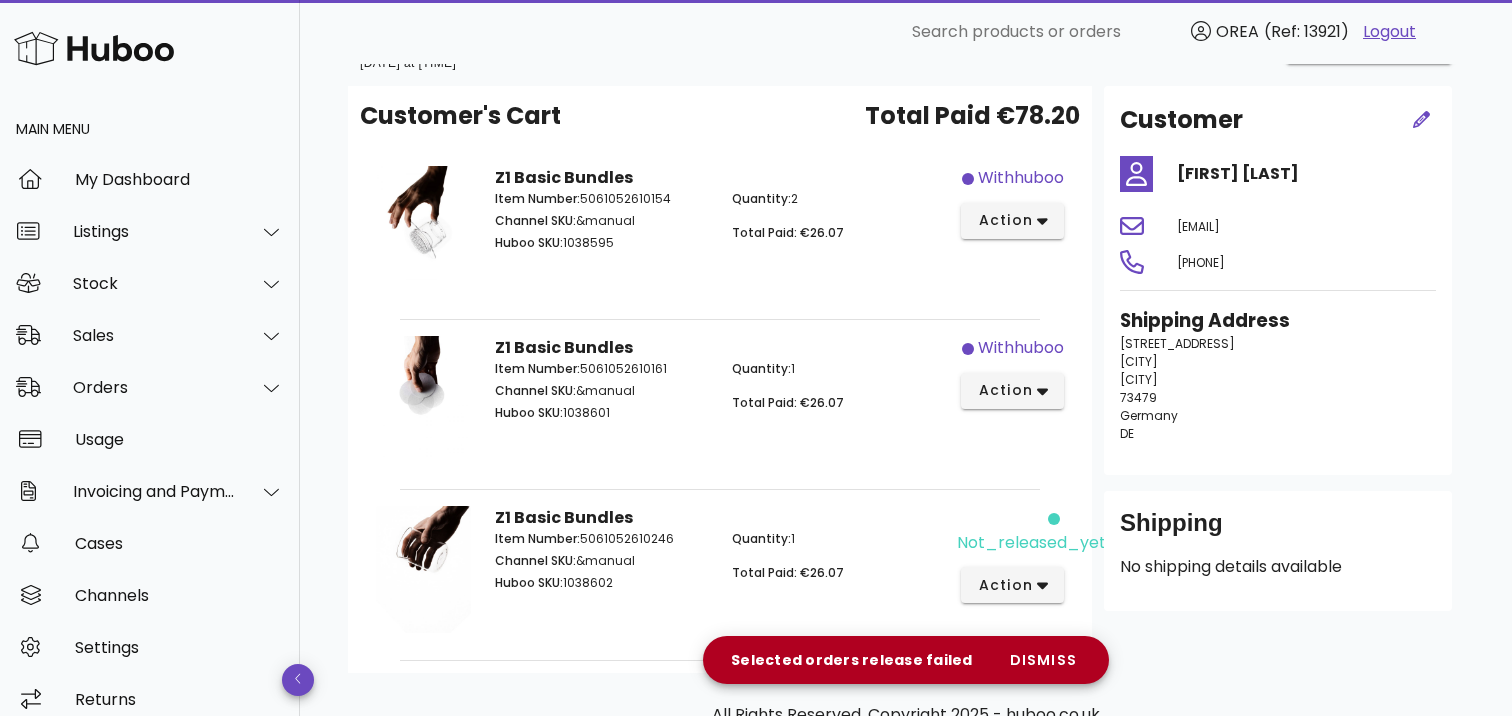 scroll, scrollTop: 187, scrollLeft: 0, axis: vertical 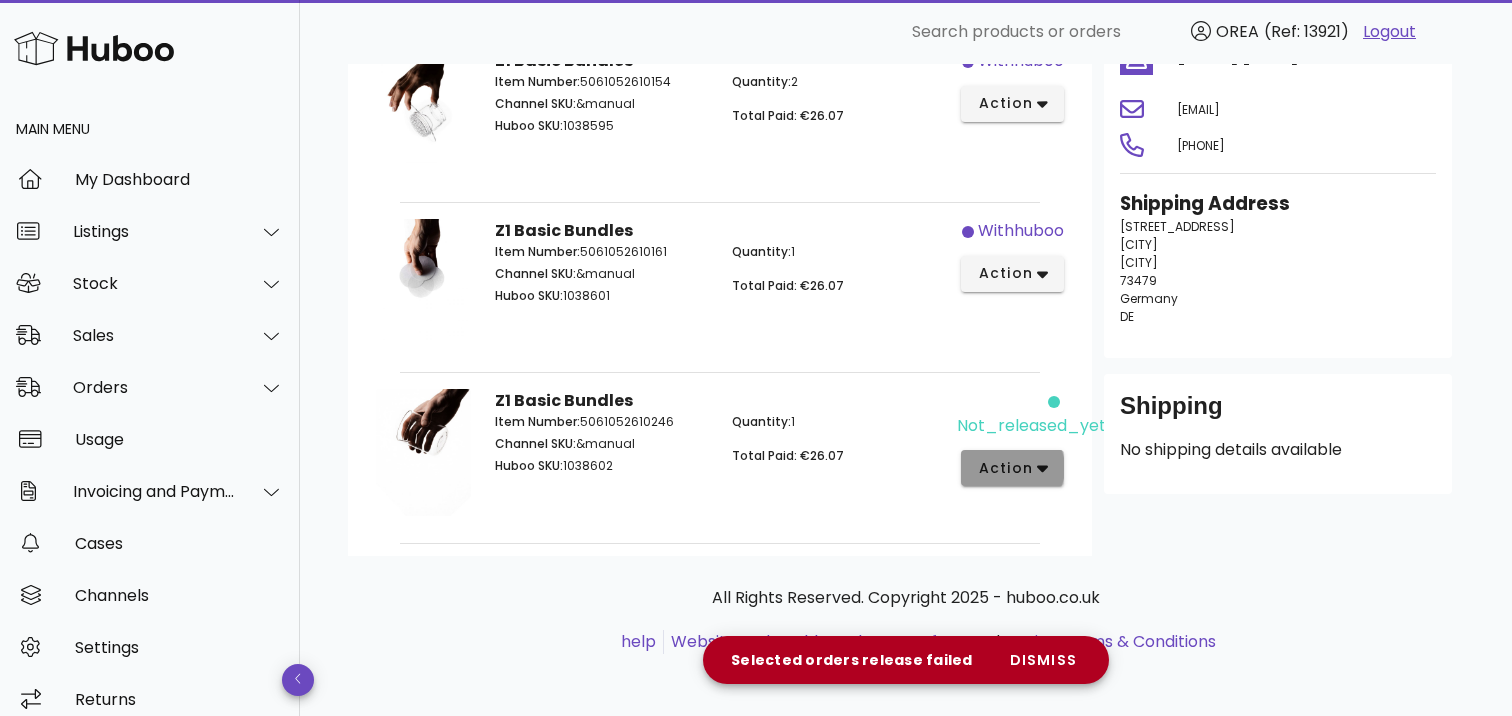 click 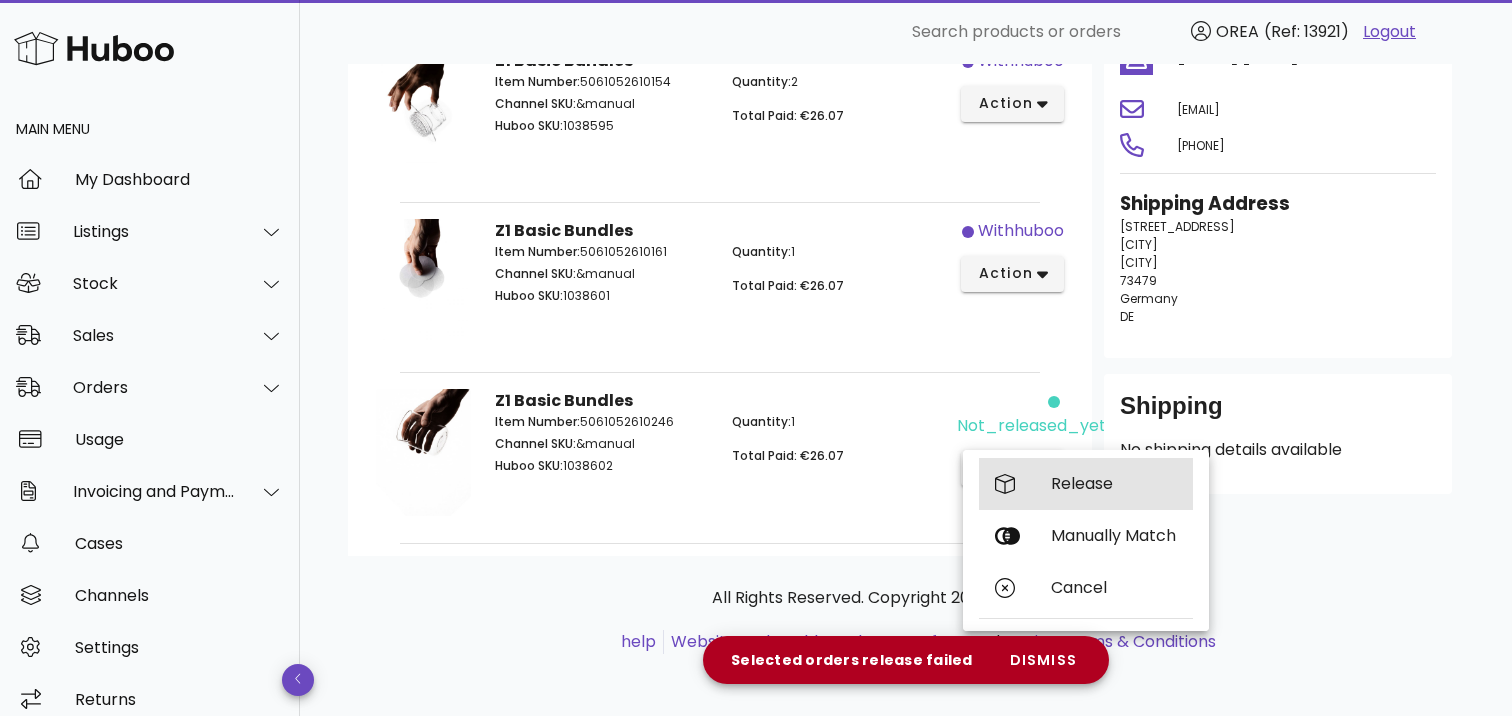 click on "Release" at bounding box center [1114, 483] 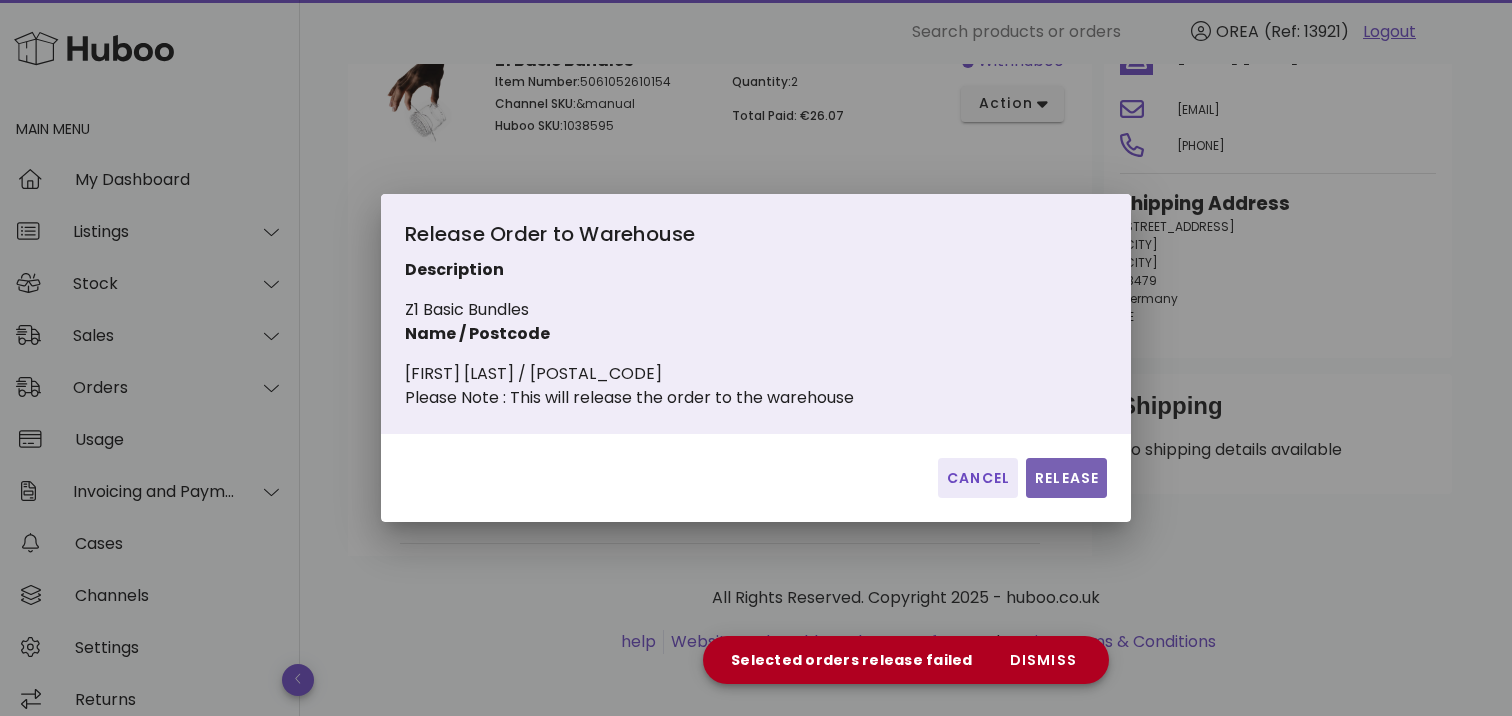 click on "Release" at bounding box center [1066, 478] 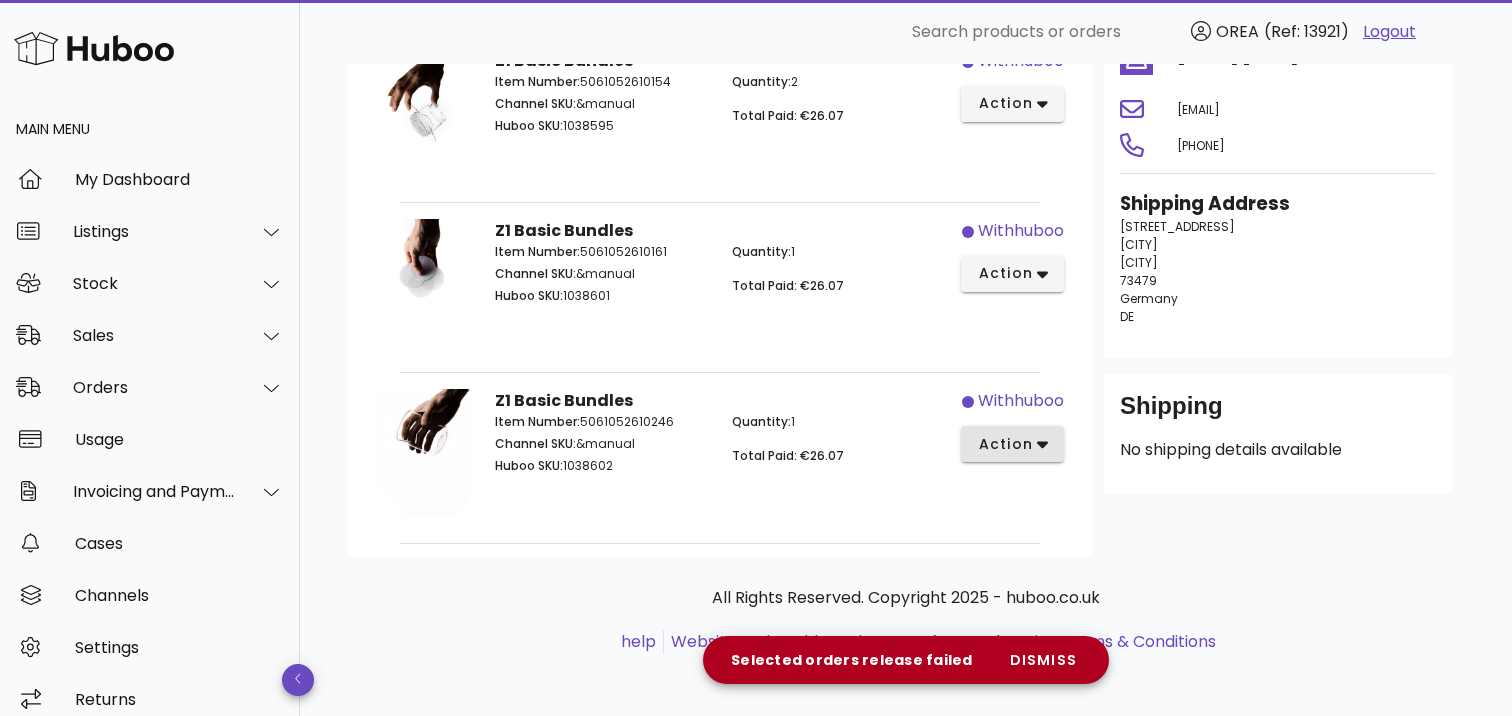 scroll, scrollTop: 0, scrollLeft: 0, axis: both 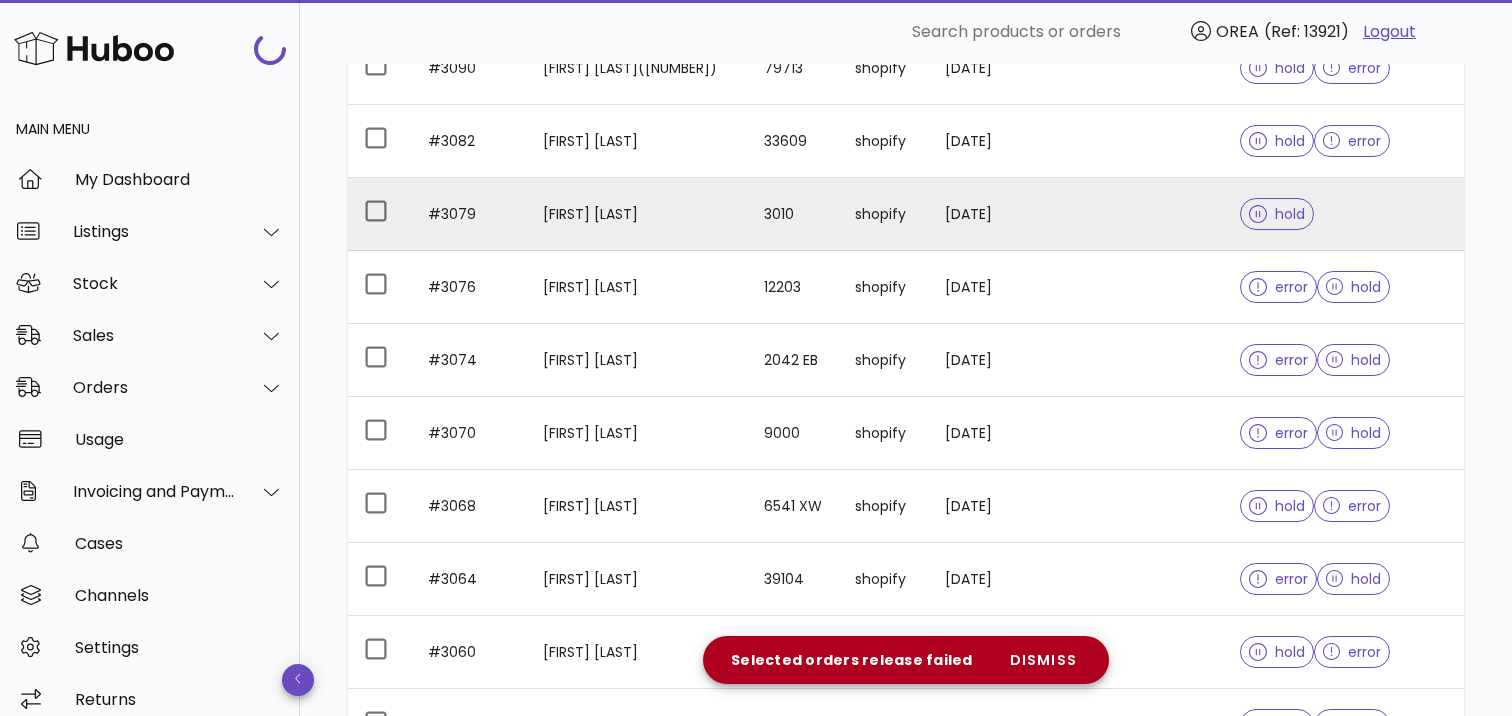 click on "Toon Vleugels" at bounding box center [637, 214] 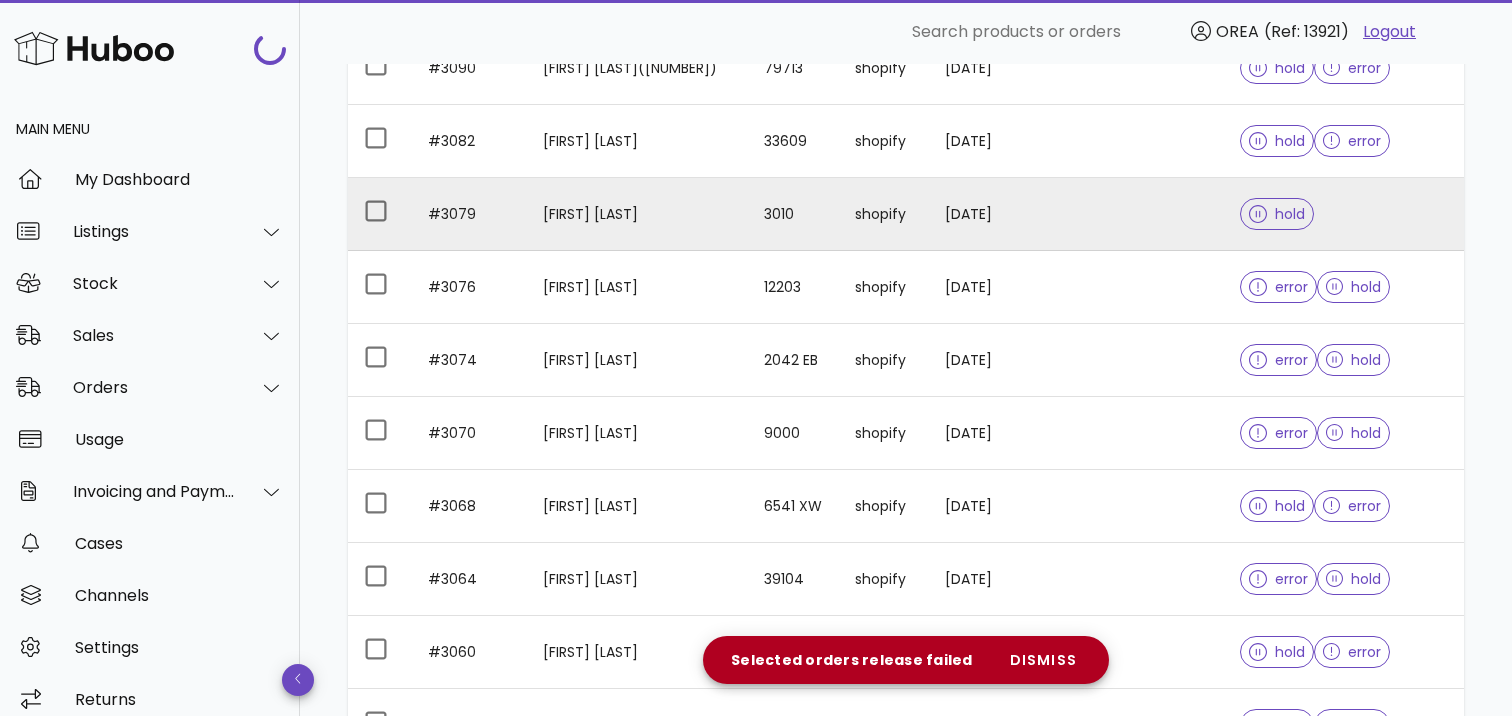 scroll, scrollTop: 0, scrollLeft: 0, axis: both 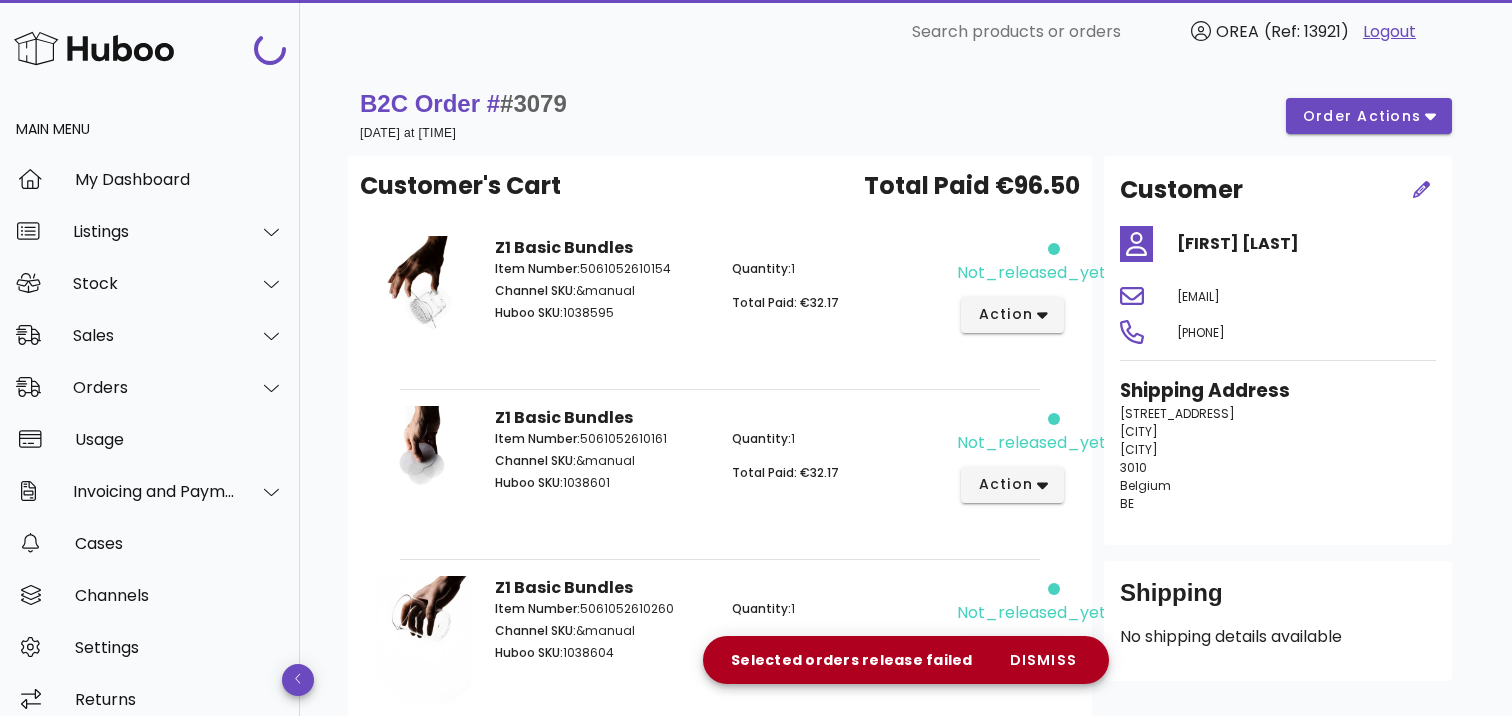 click on "not_released_yet  action" at bounding box center (1016, 302) 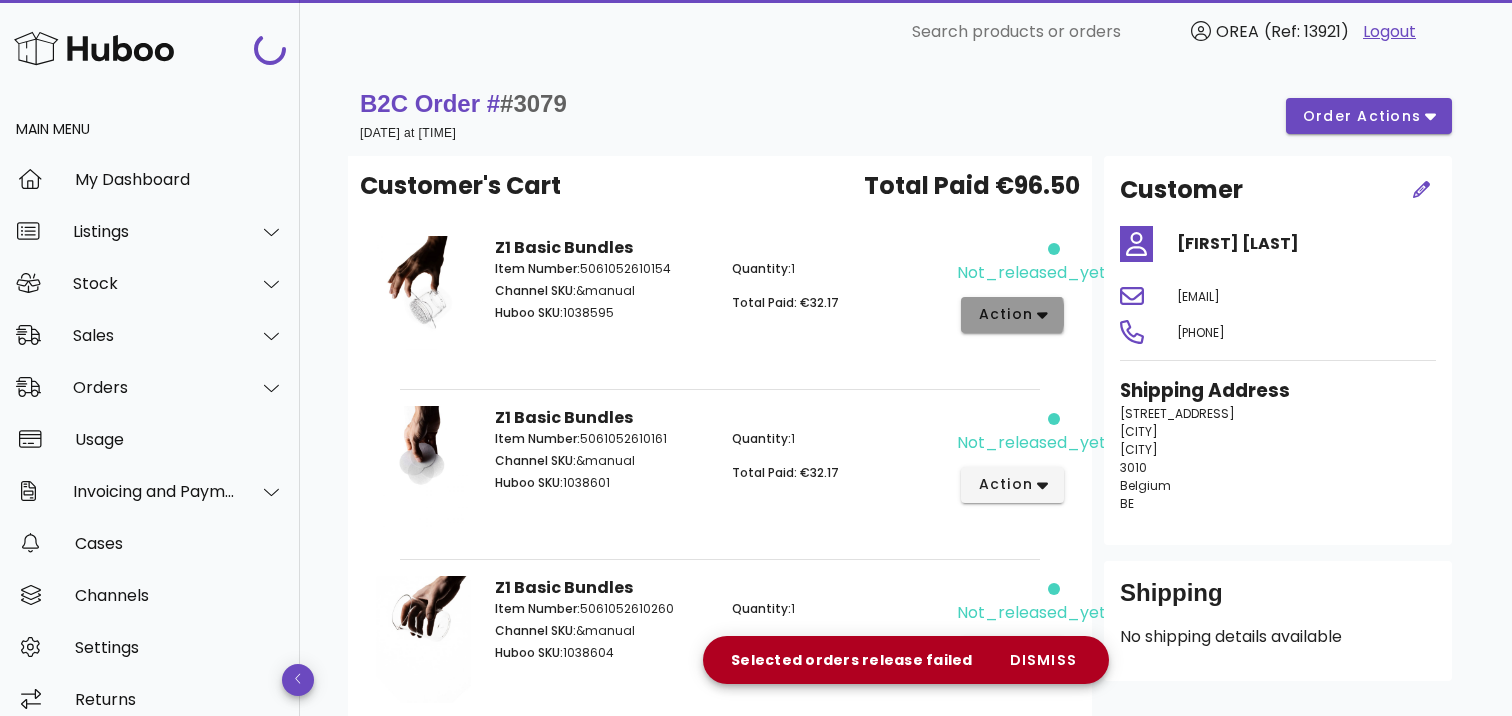 click on "action" at bounding box center [1005, 314] 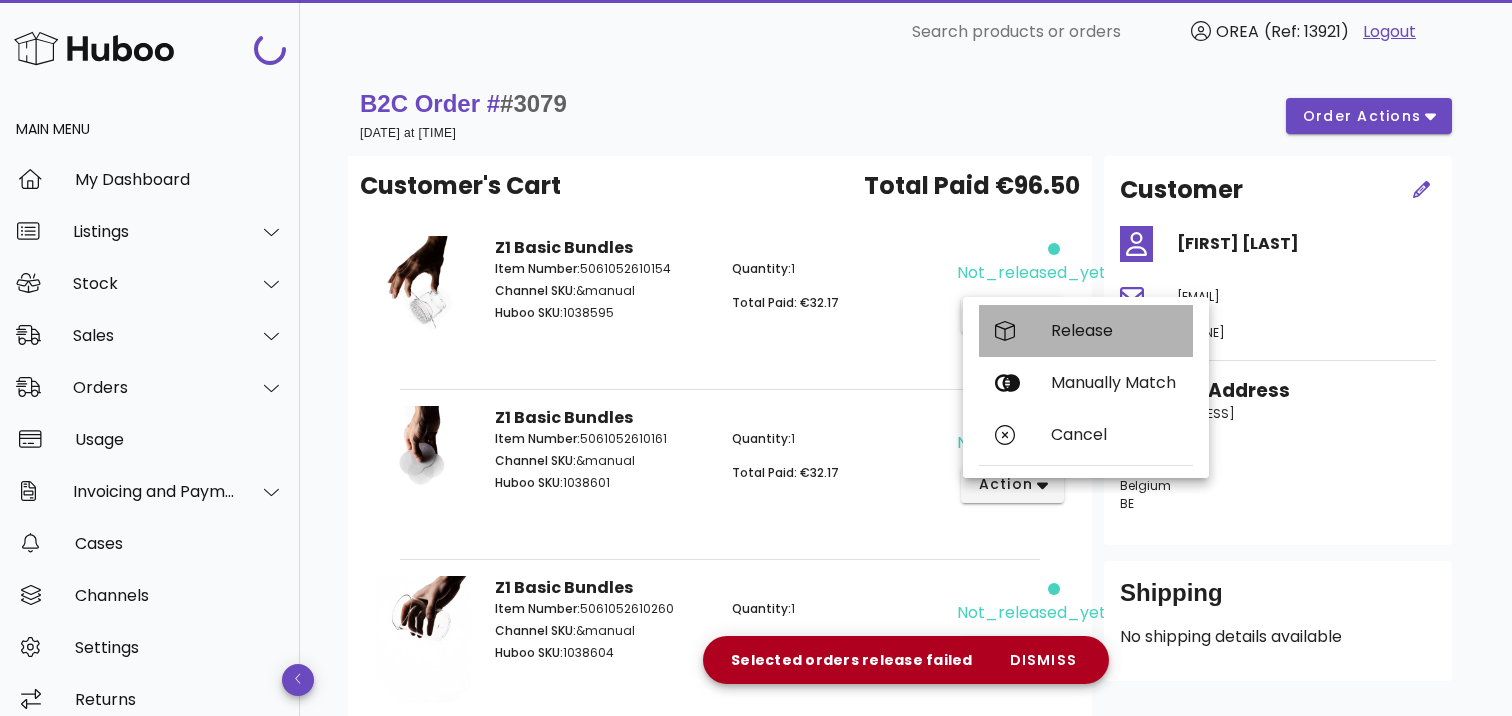 click on "Release" at bounding box center (1086, 331) 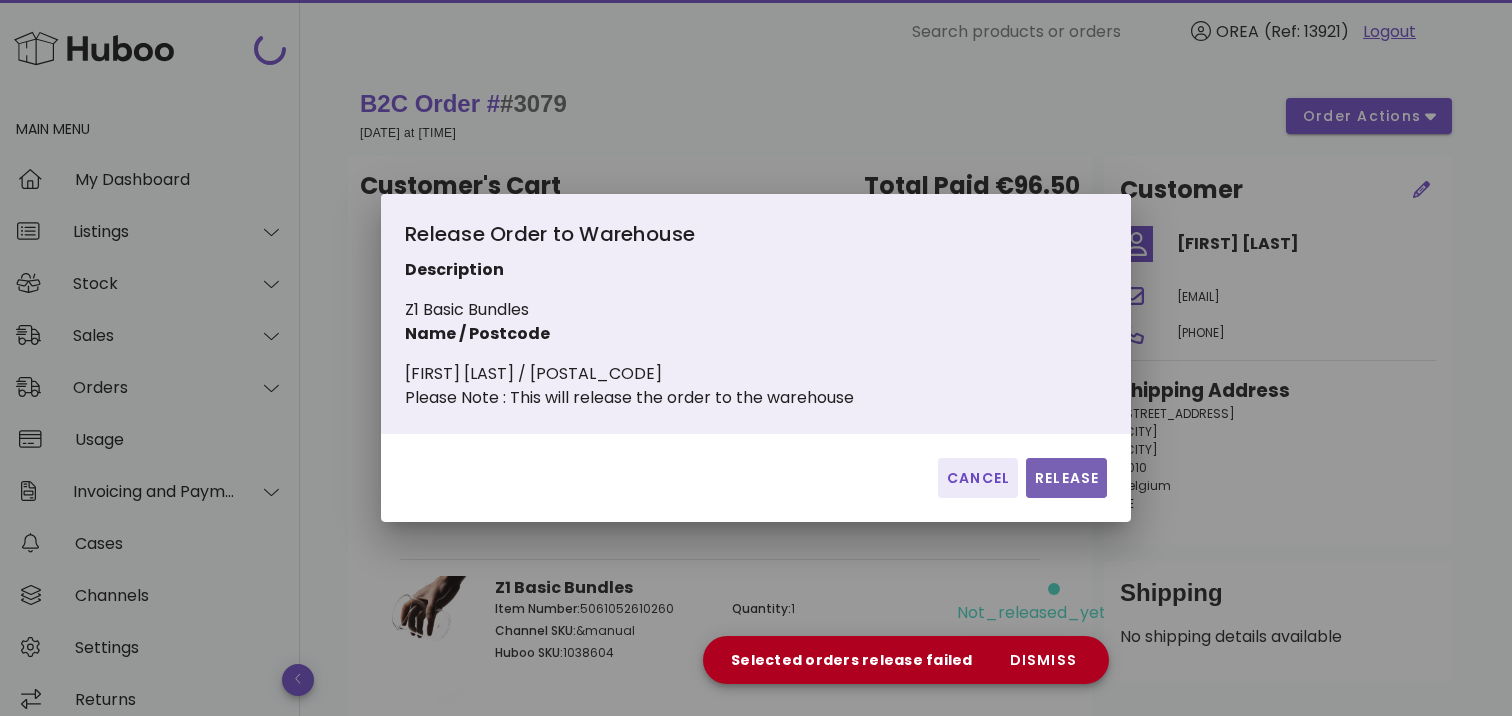 click on "Release" at bounding box center [1066, 478] 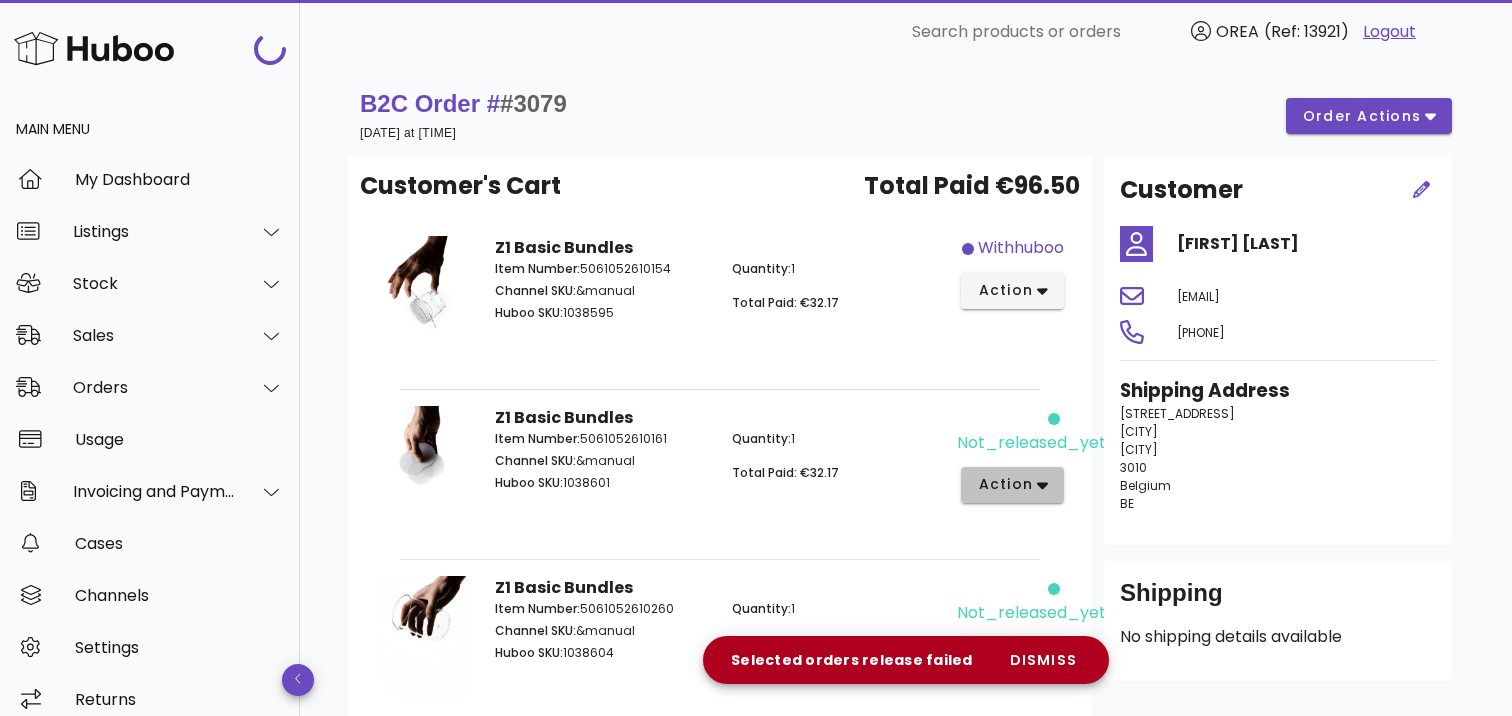 click 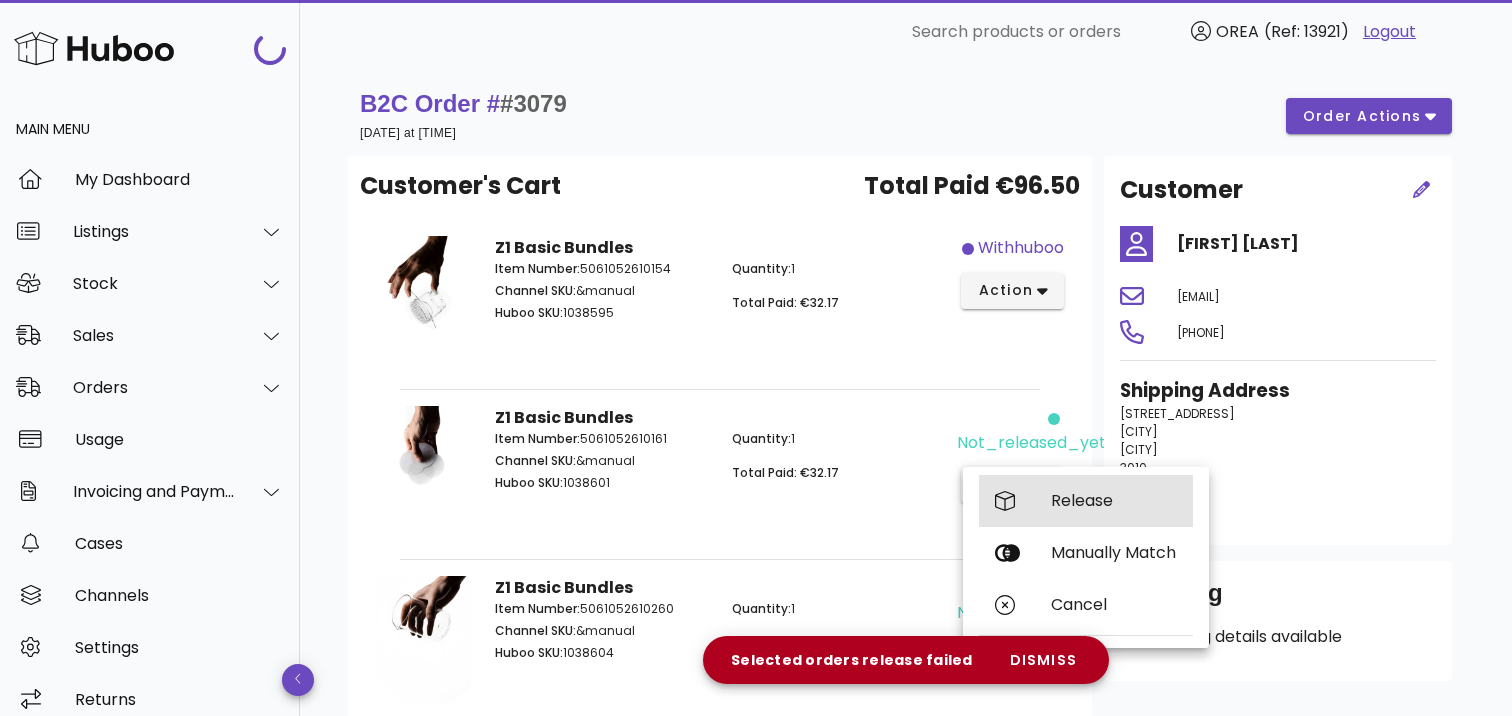 click on "Release" at bounding box center [1114, 500] 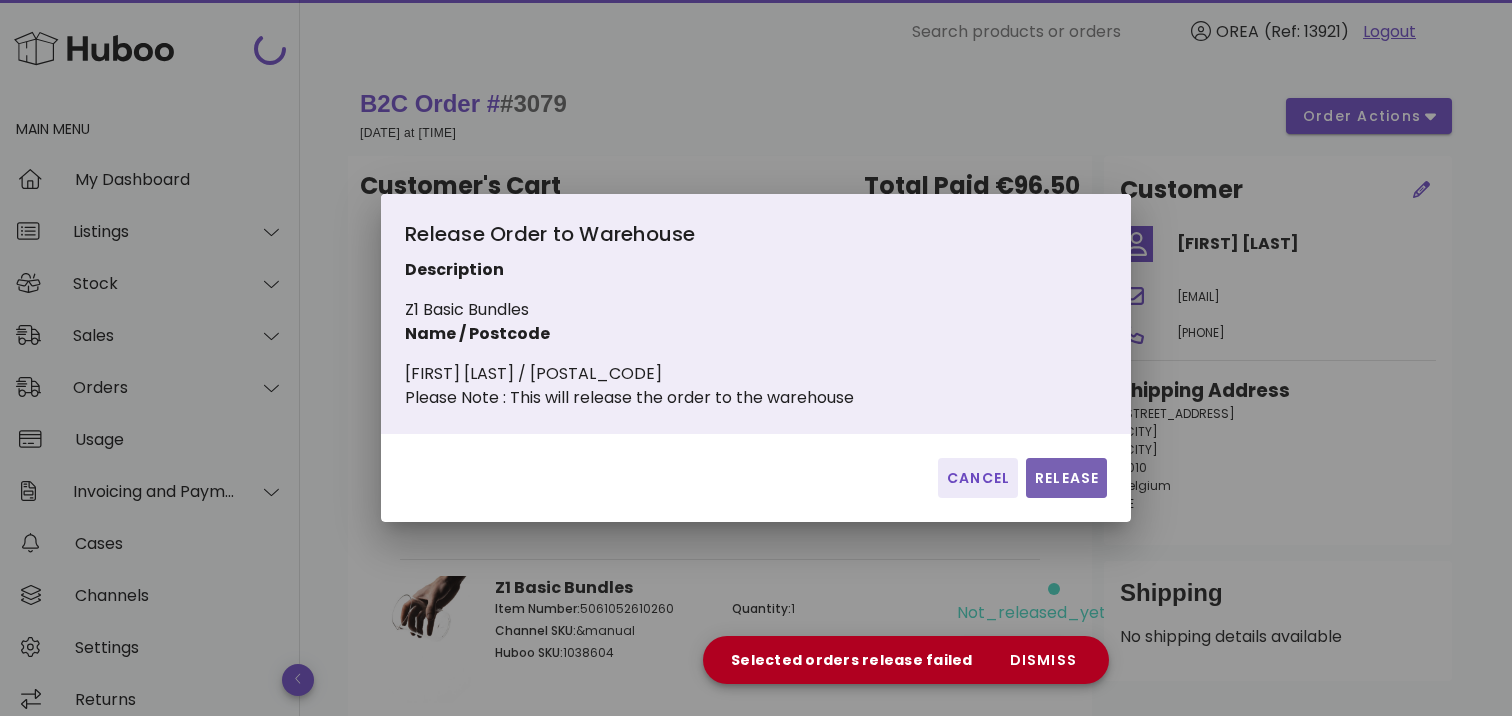 click on "Release" at bounding box center [1066, 478] 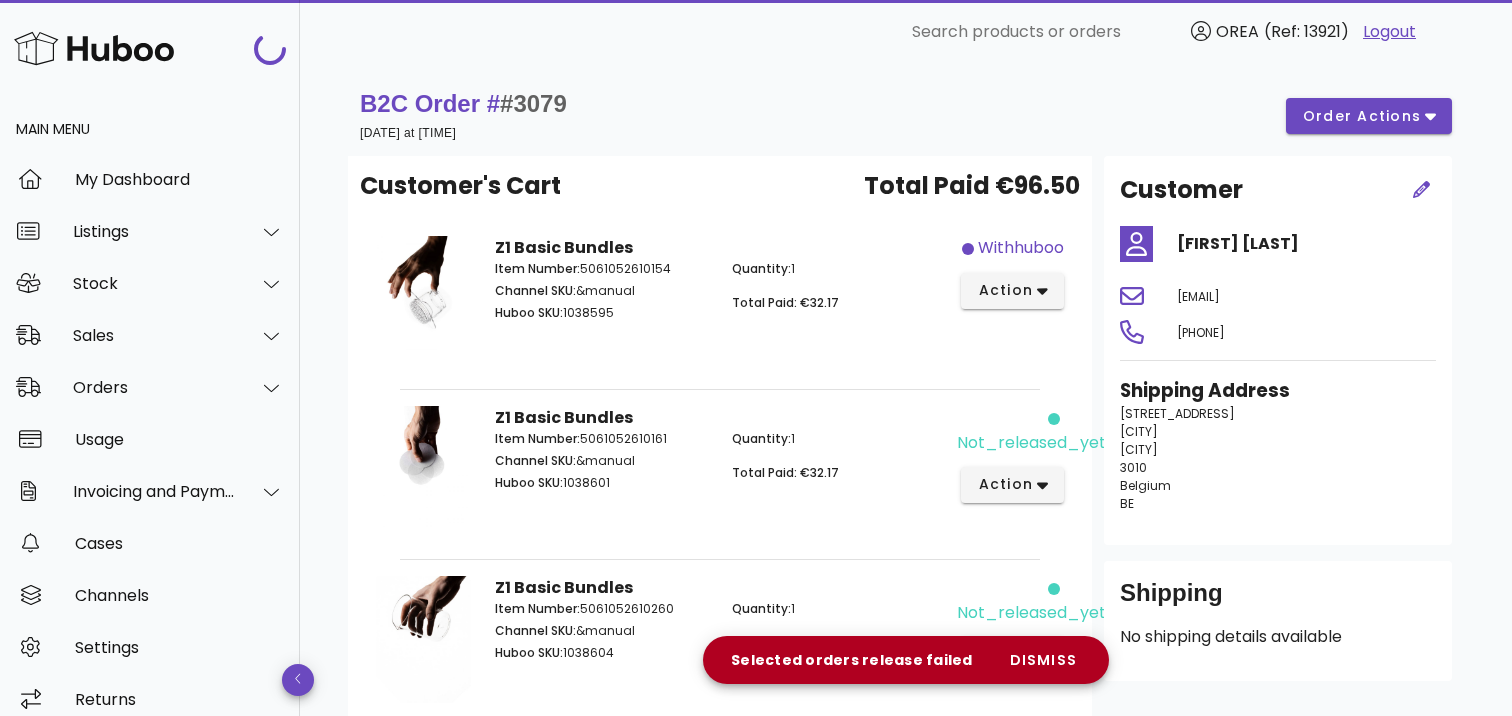 scroll, scrollTop: 187, scrollLeft: 0, axis: vertical 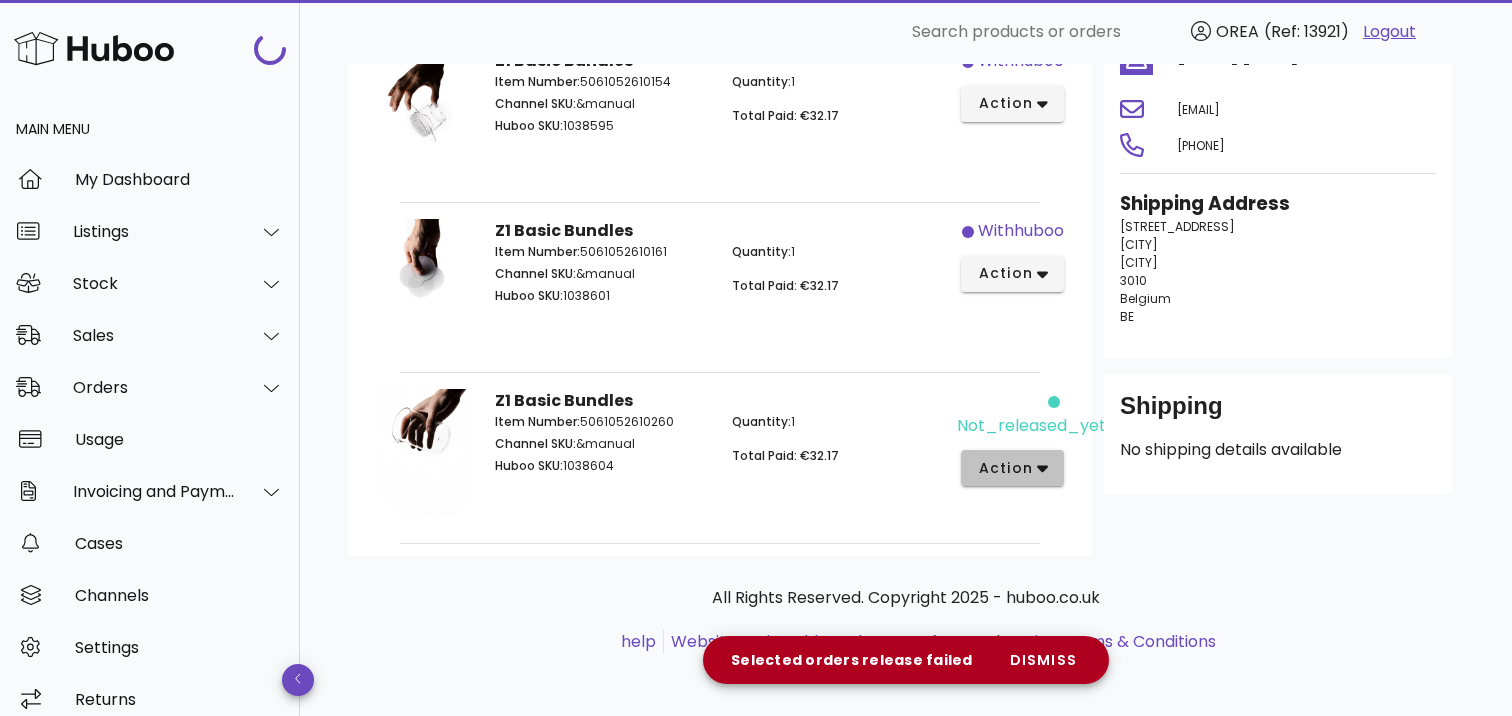 click on "action" at bounding box center (1012, 468) 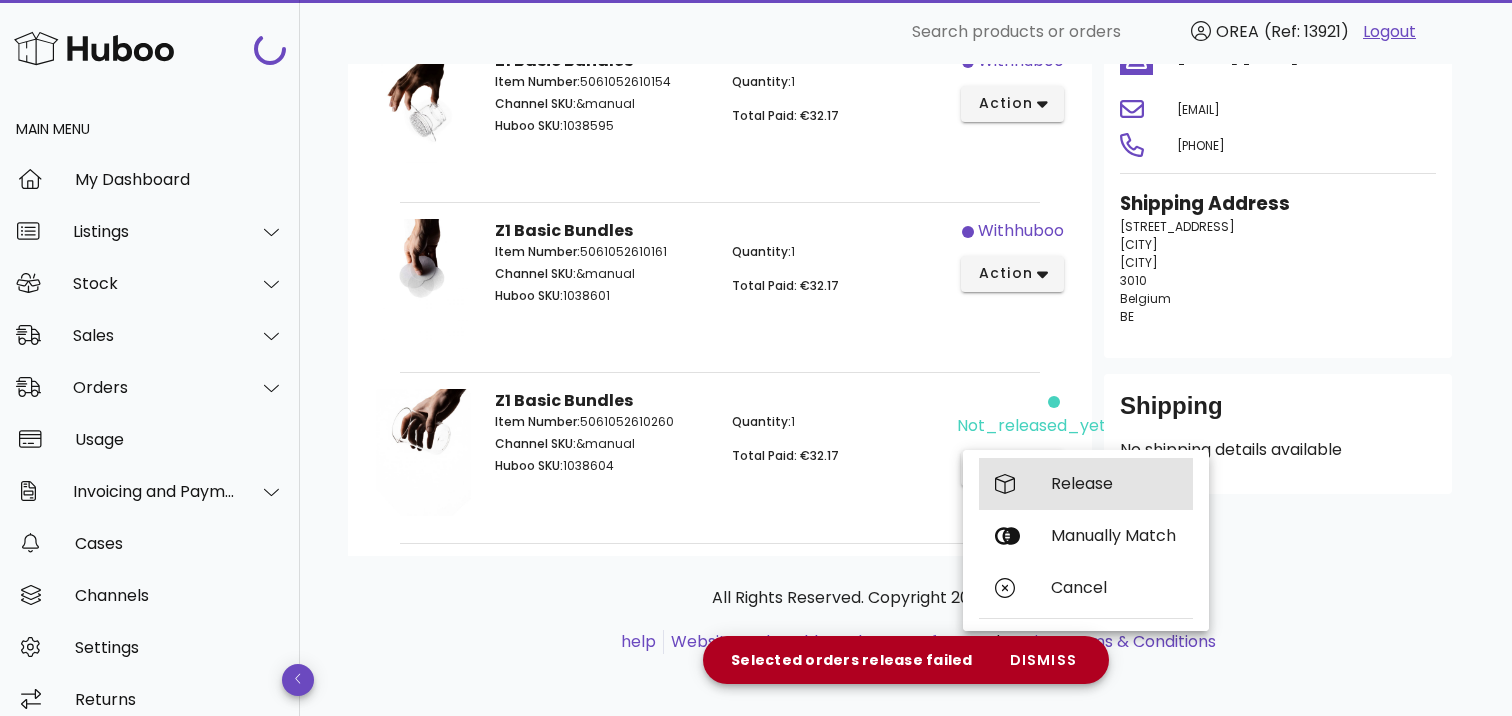click on "Release" at bounding box center [1114, 483] 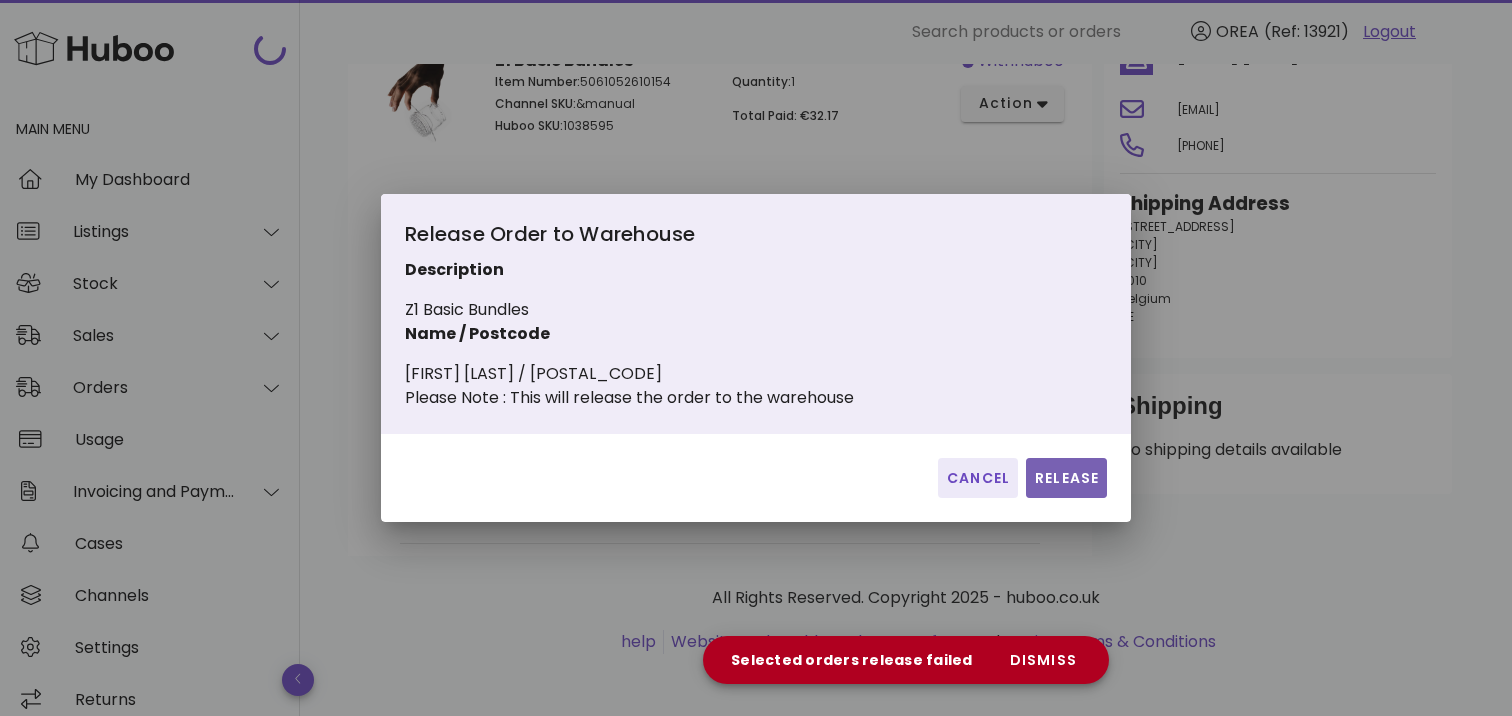 click on "Release" at bounding box center (1066, 478) 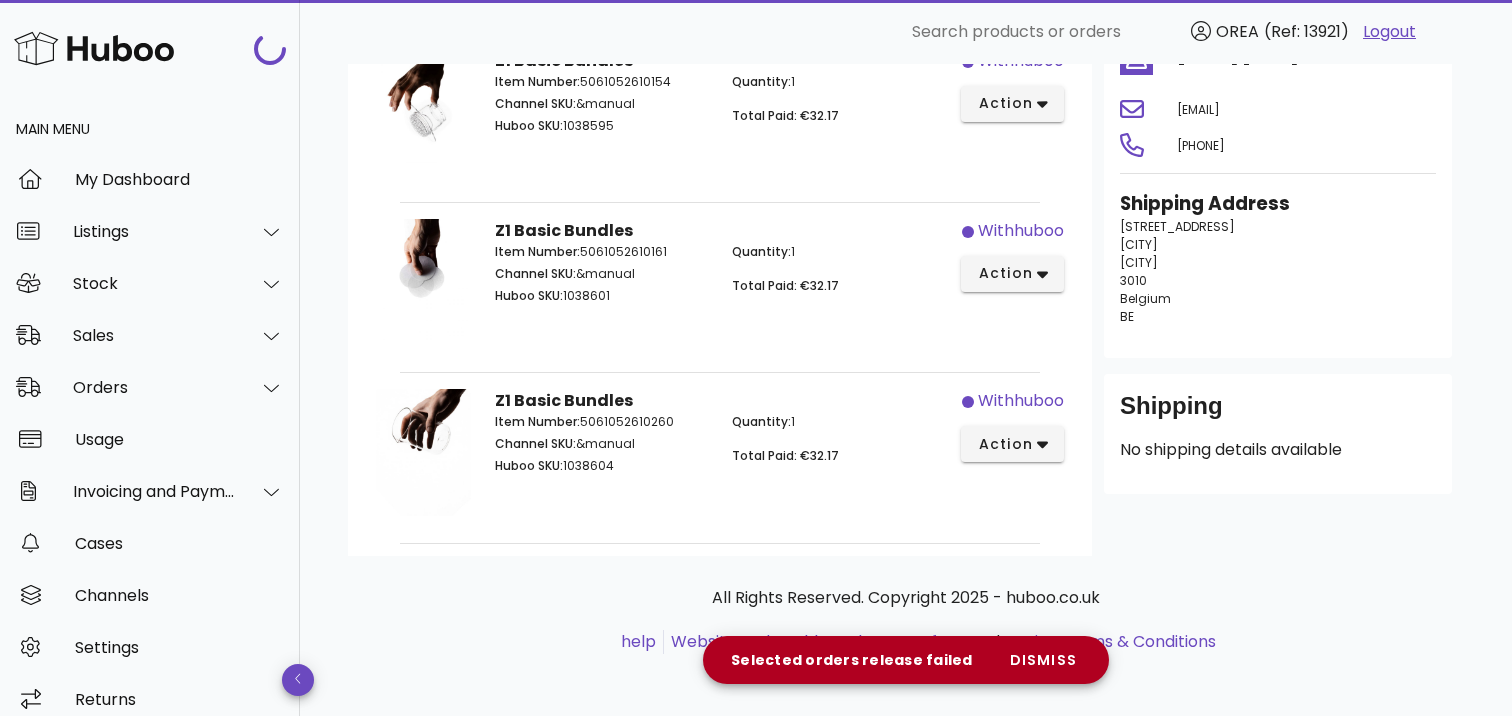 scroll, scrollTop: 0, scrollLeft: 0, axis: both 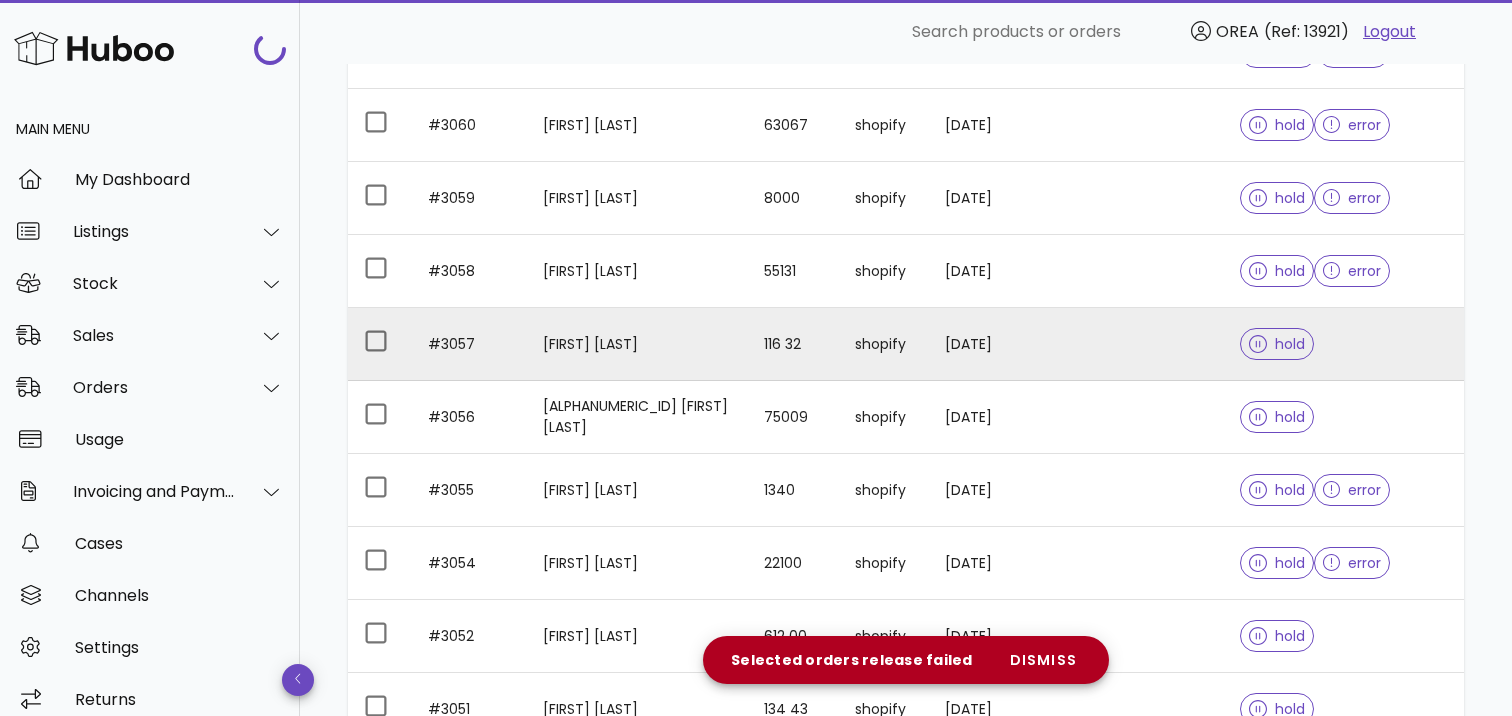 click on "26/05/2025" at bounding box center [981, 344] 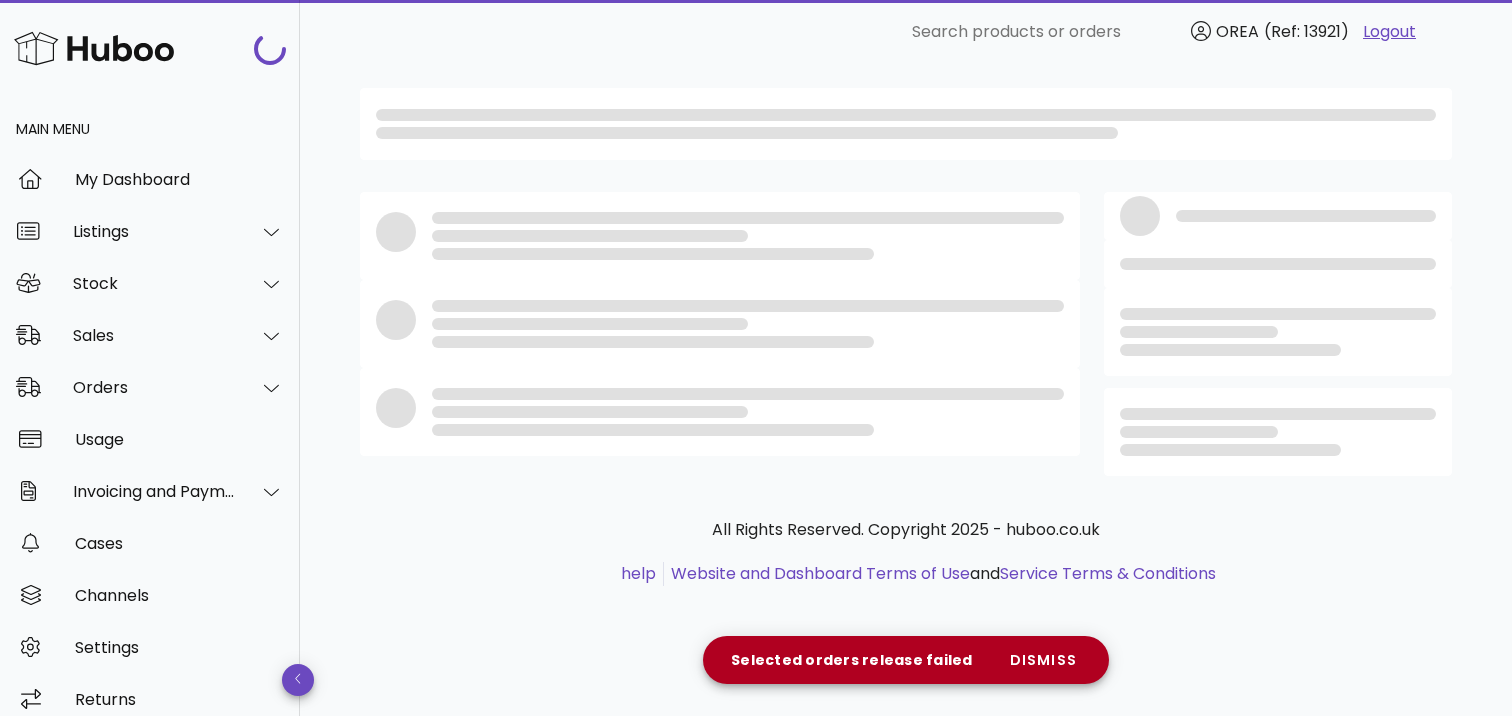 scroll, scrollTop: 0, scrollLeft: 0, axis: both 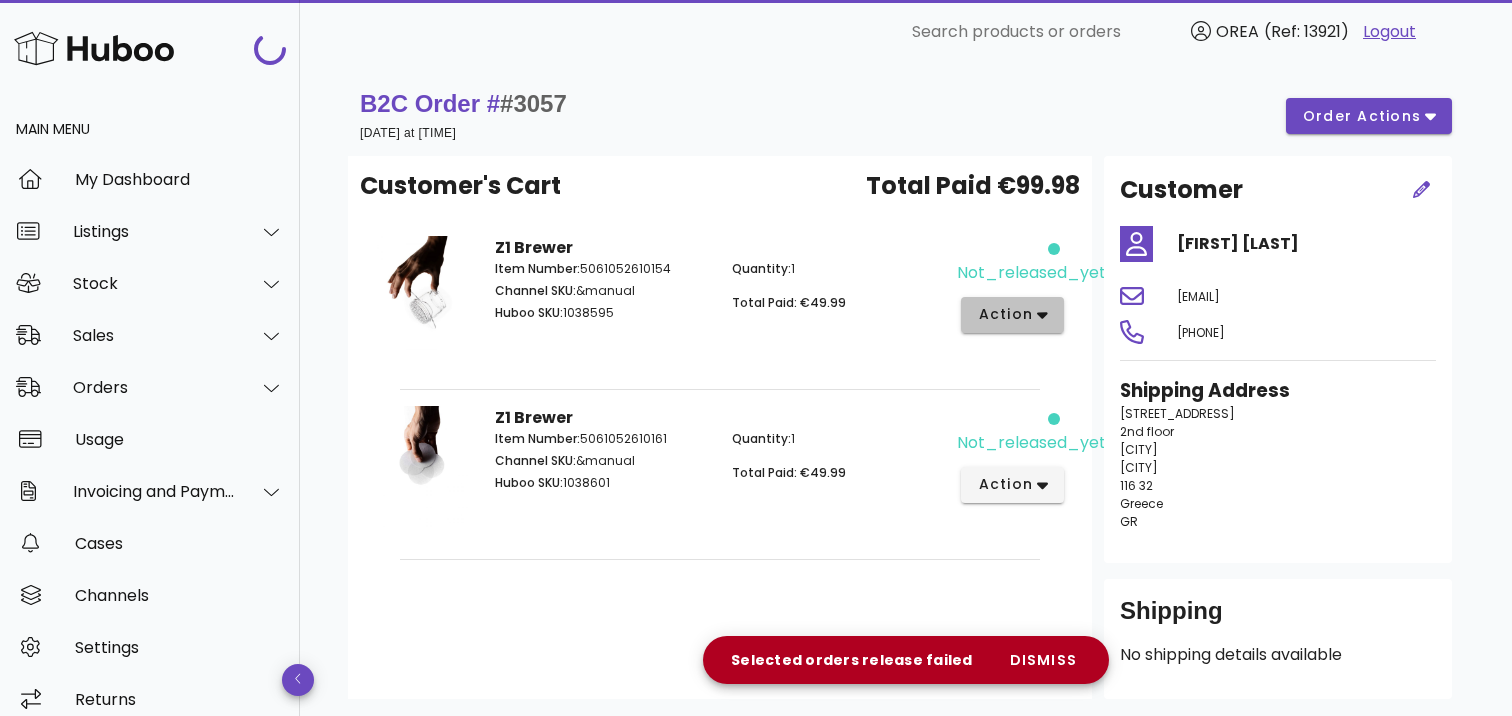 click on "action" at bounding box center [1005, 314] 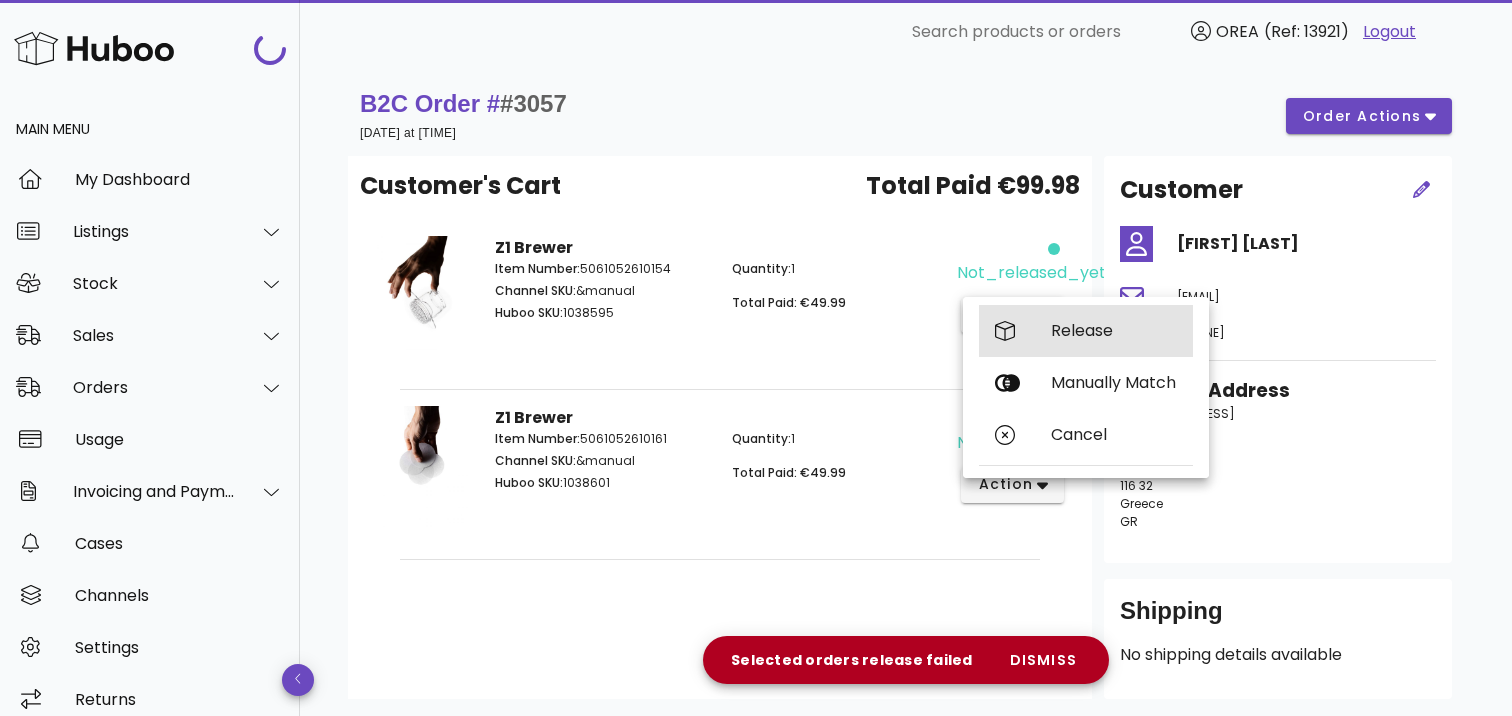 click on "Release" at bounding box center [1086, 331] 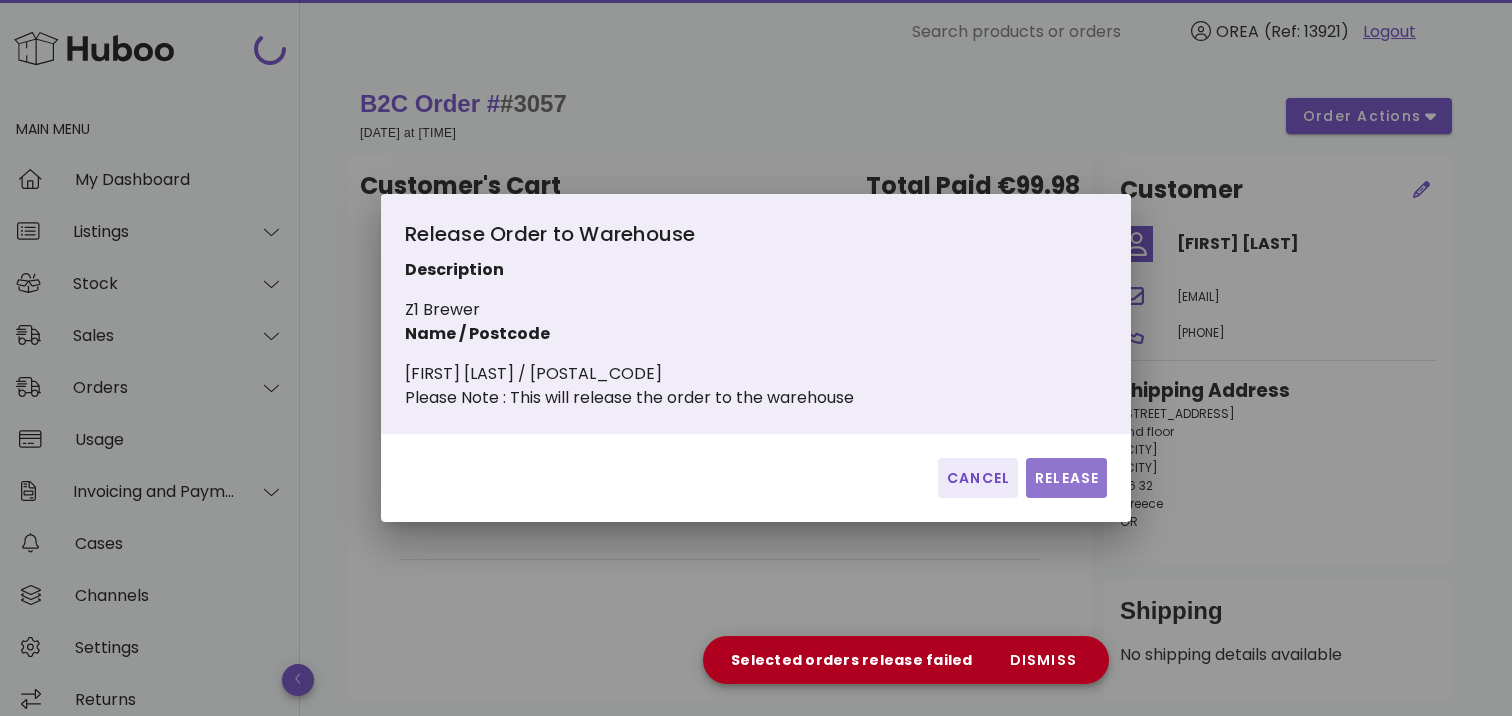 click on "Release" at bounding box center (1066, 478) 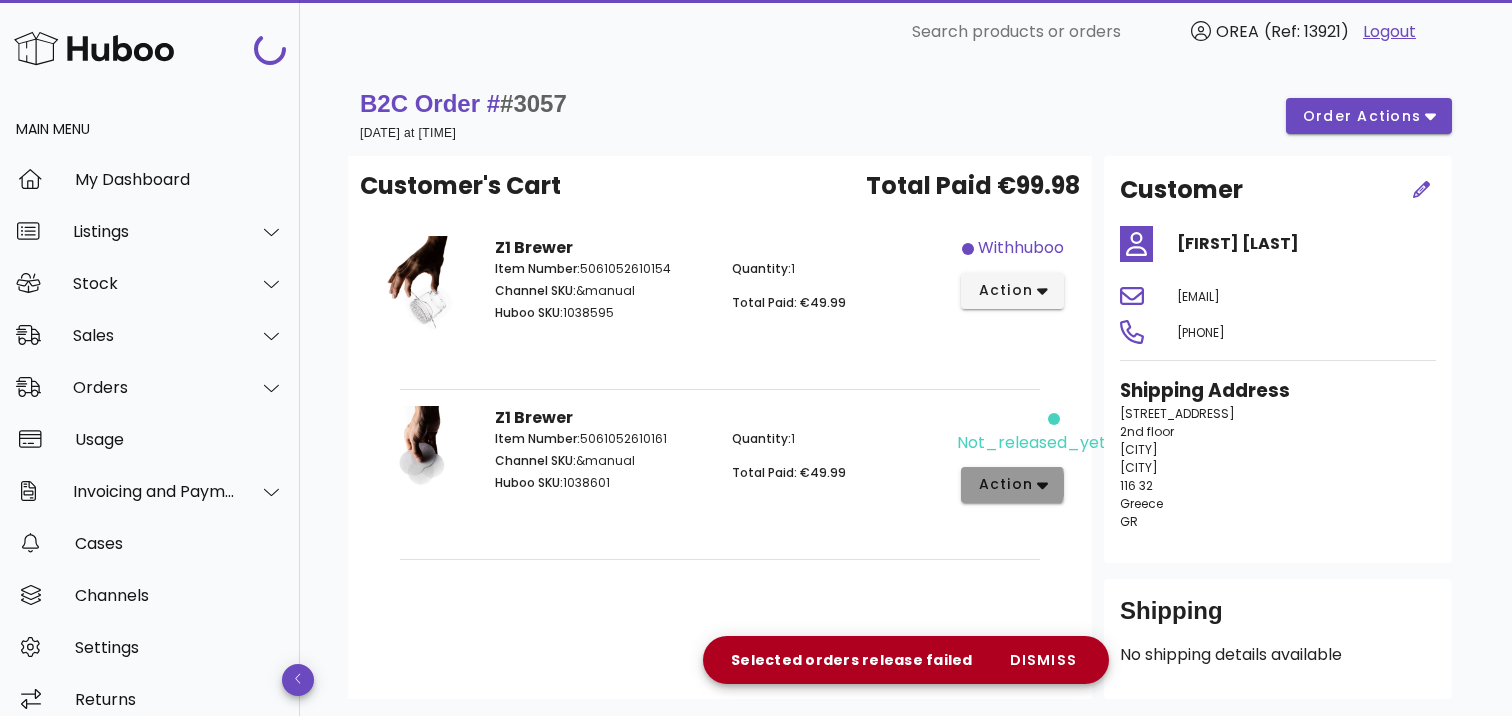 click on "action" at bounding box center [1005, 484] 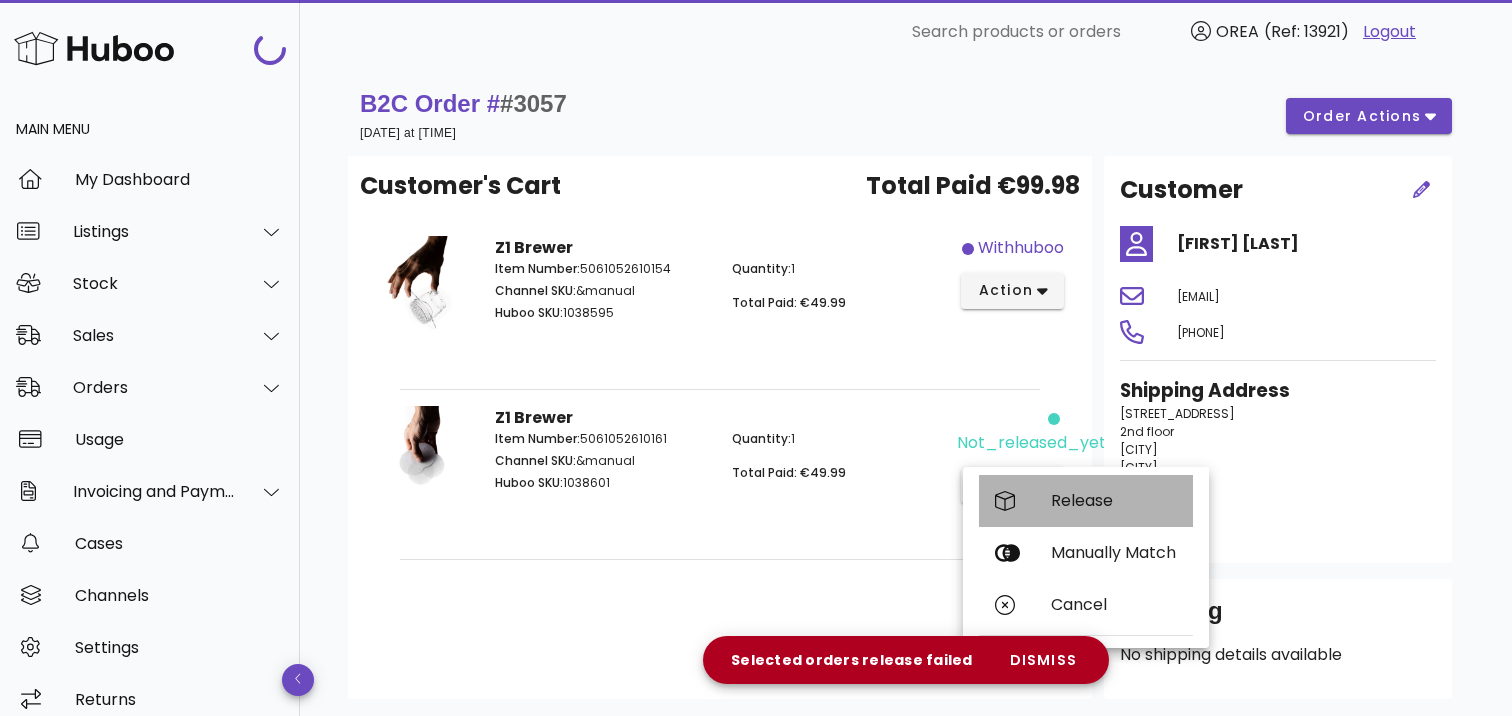 click on "Release" at bounding box center (1114, 500) 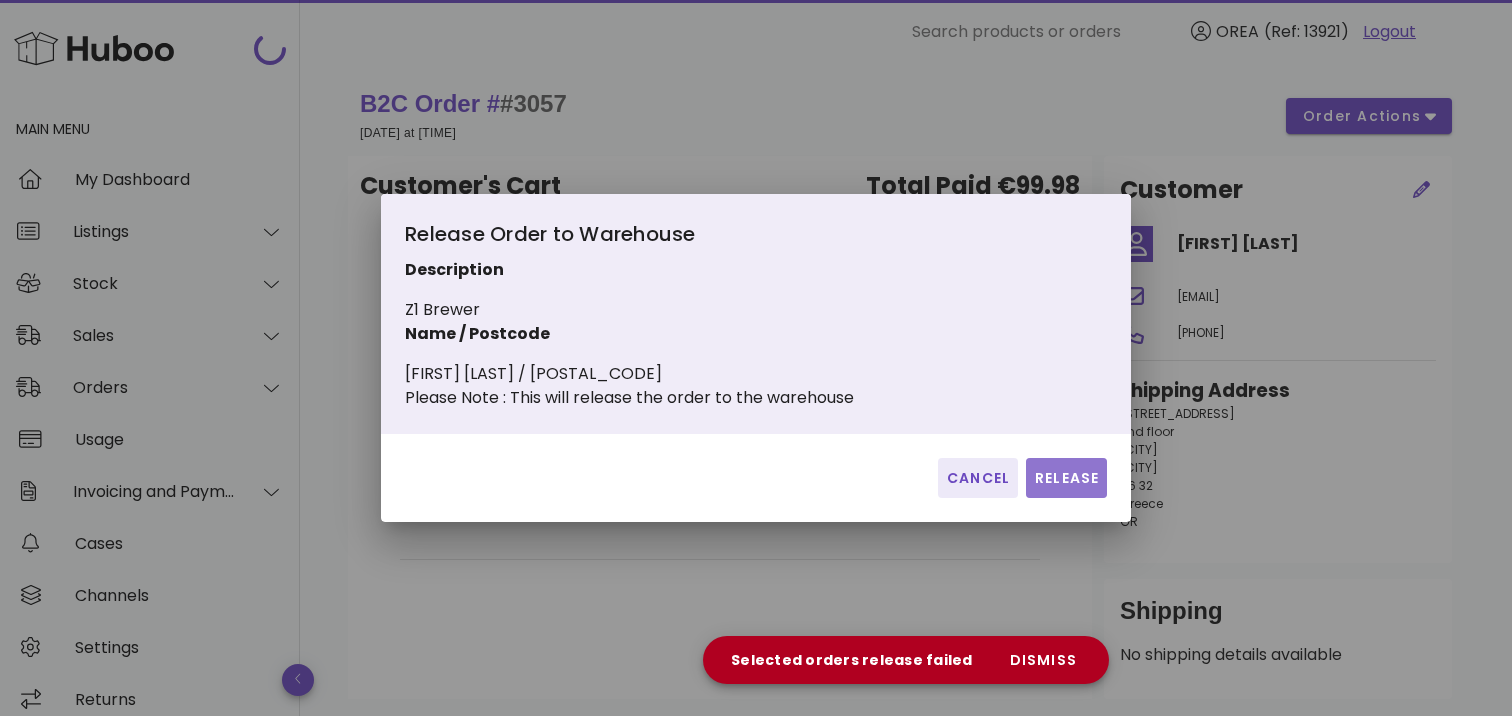 click on "Release" at bounding box center [1066, 478] 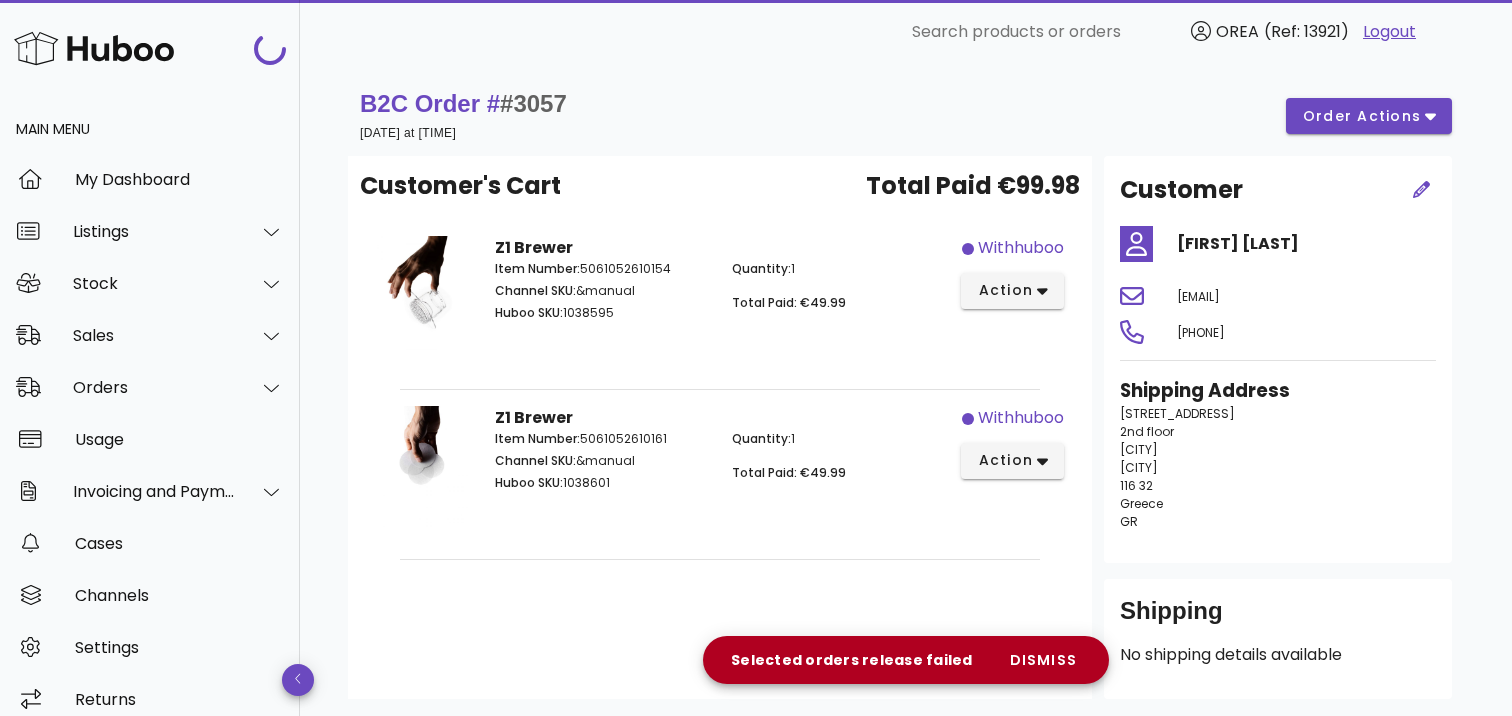 scroll, scrollTop: 2372, scrollLeft: 0, axis: vertical 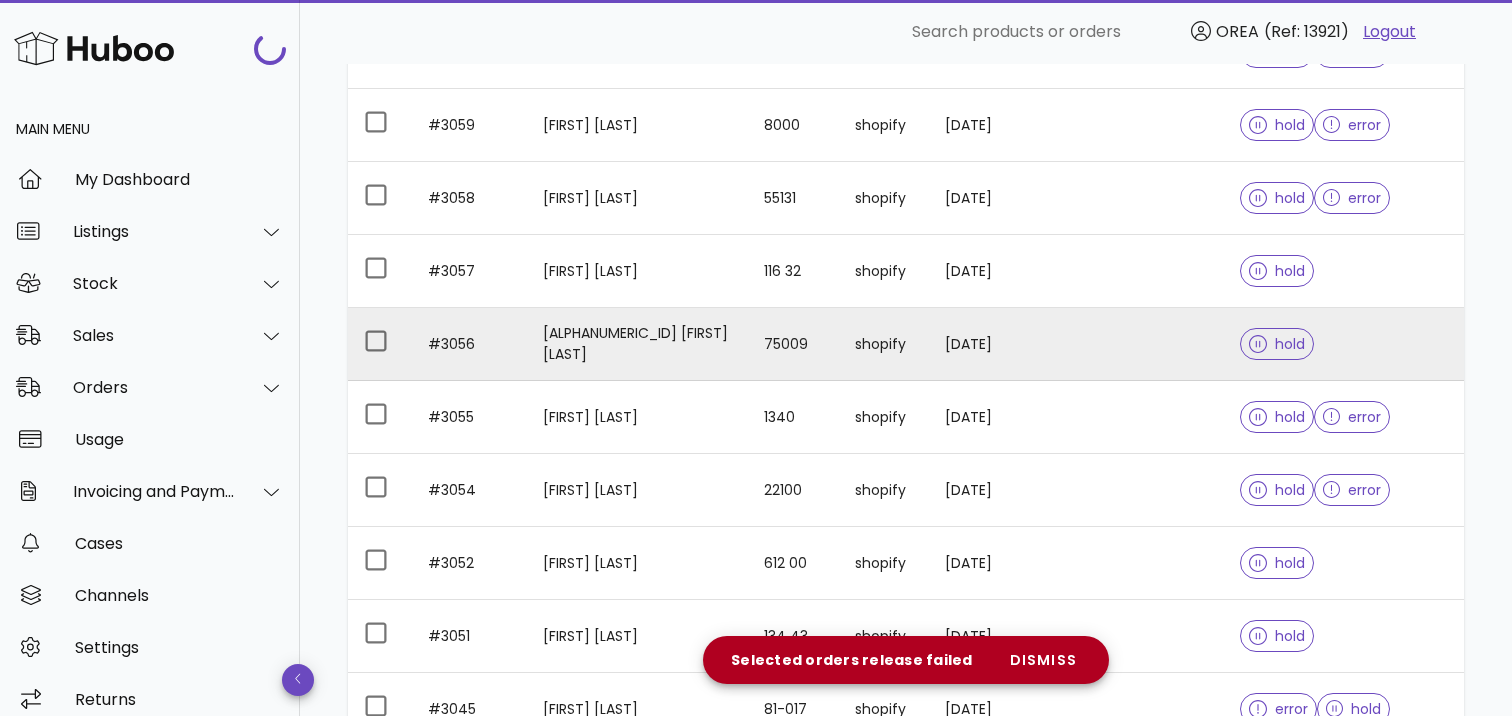 click on "26/05/2025" at bounding box center (981, 344) 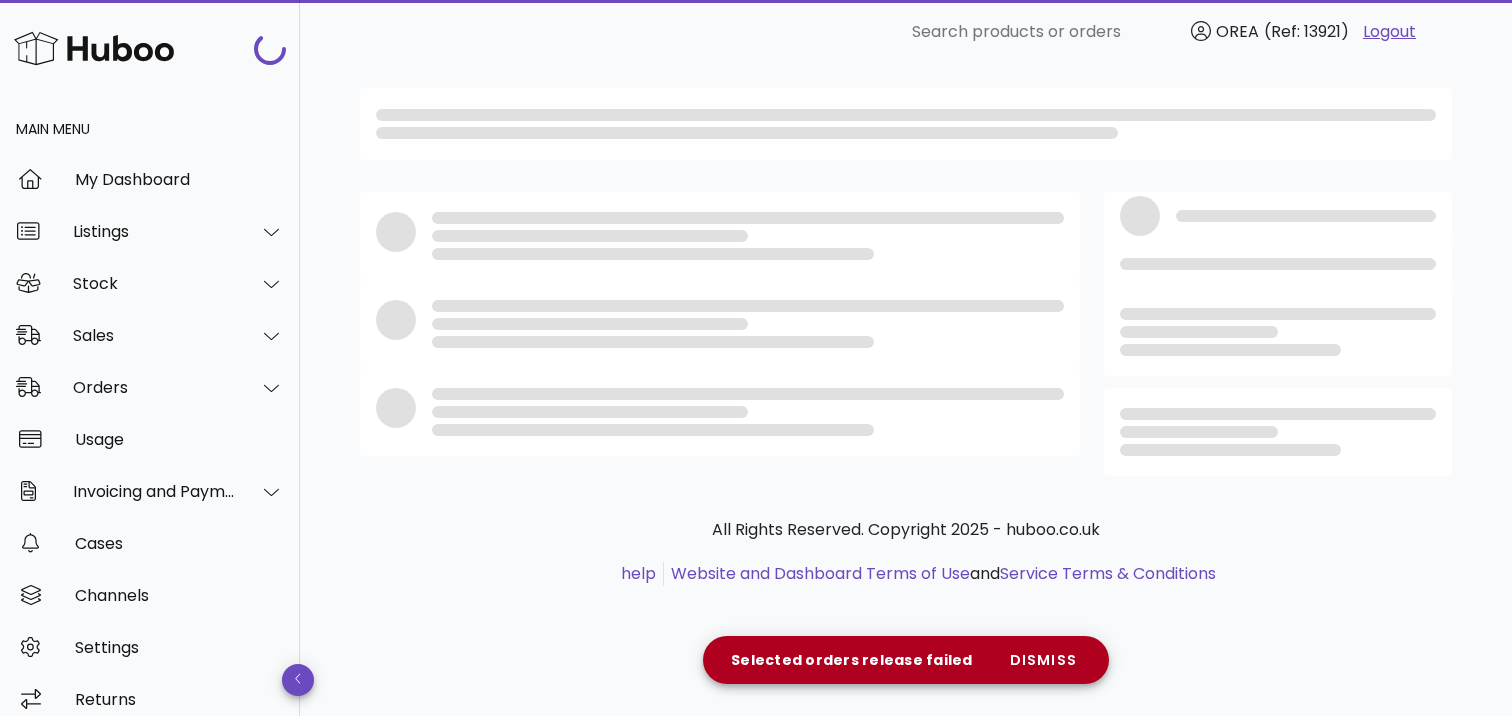 scroll, scrollTop: 0, scrollLeft: 0, axis: both 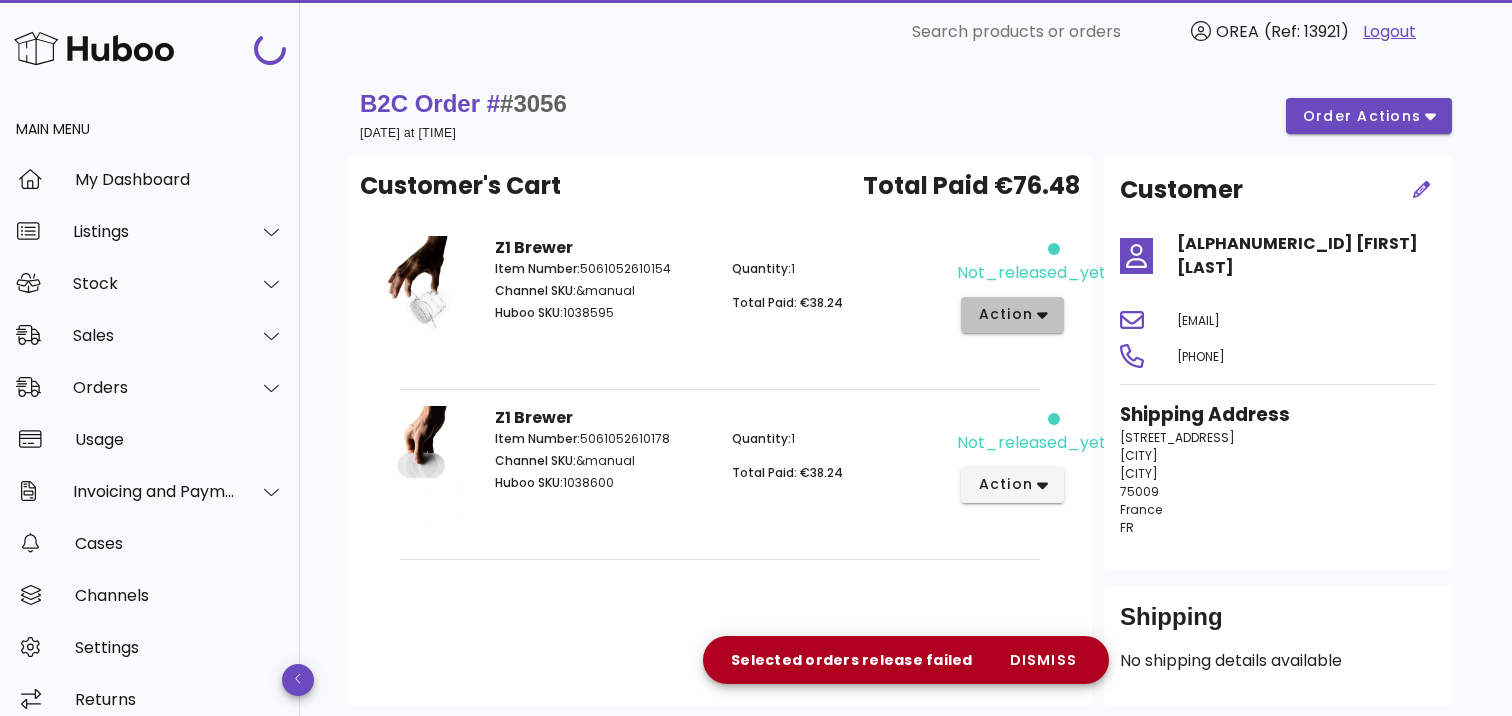click on "action" at bounding box center [1012, 315] 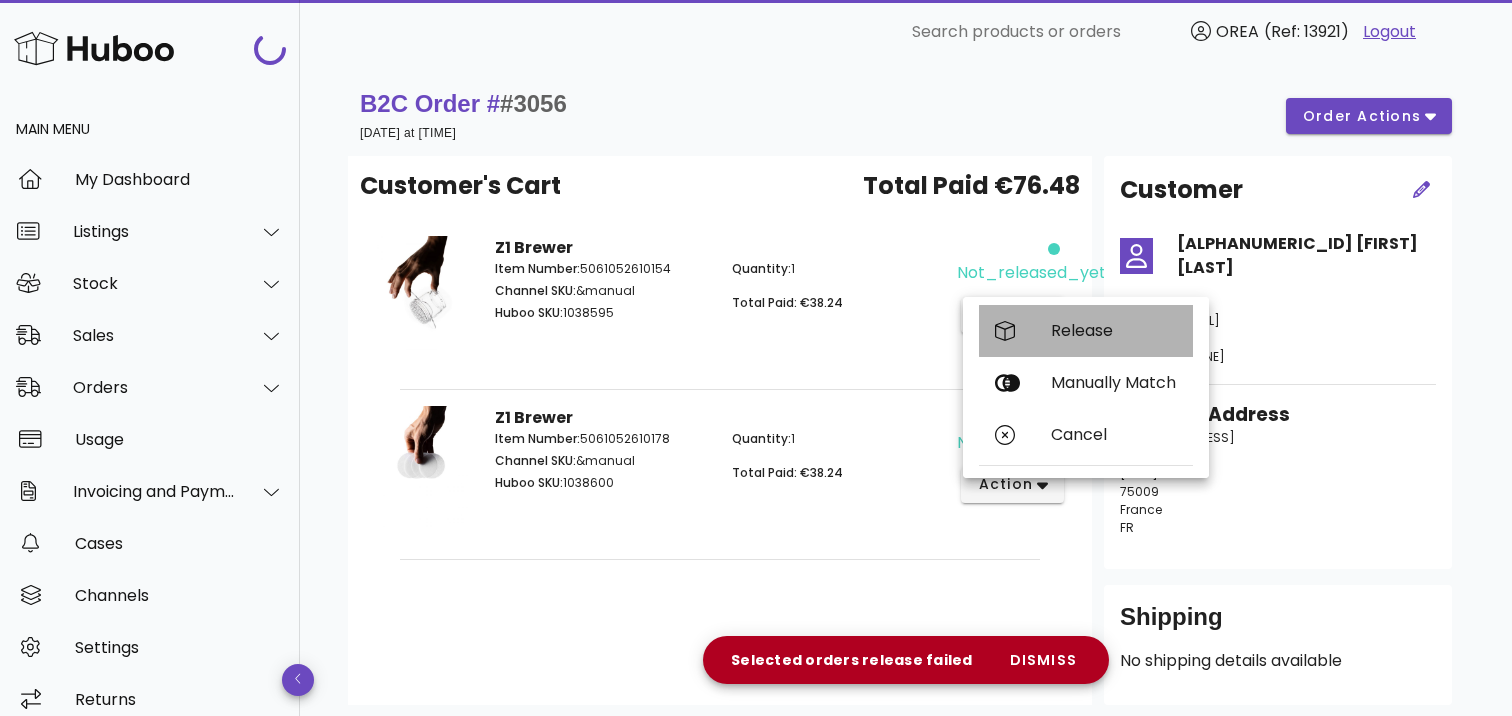 click on "Release" at bounding box center [1086, 331] 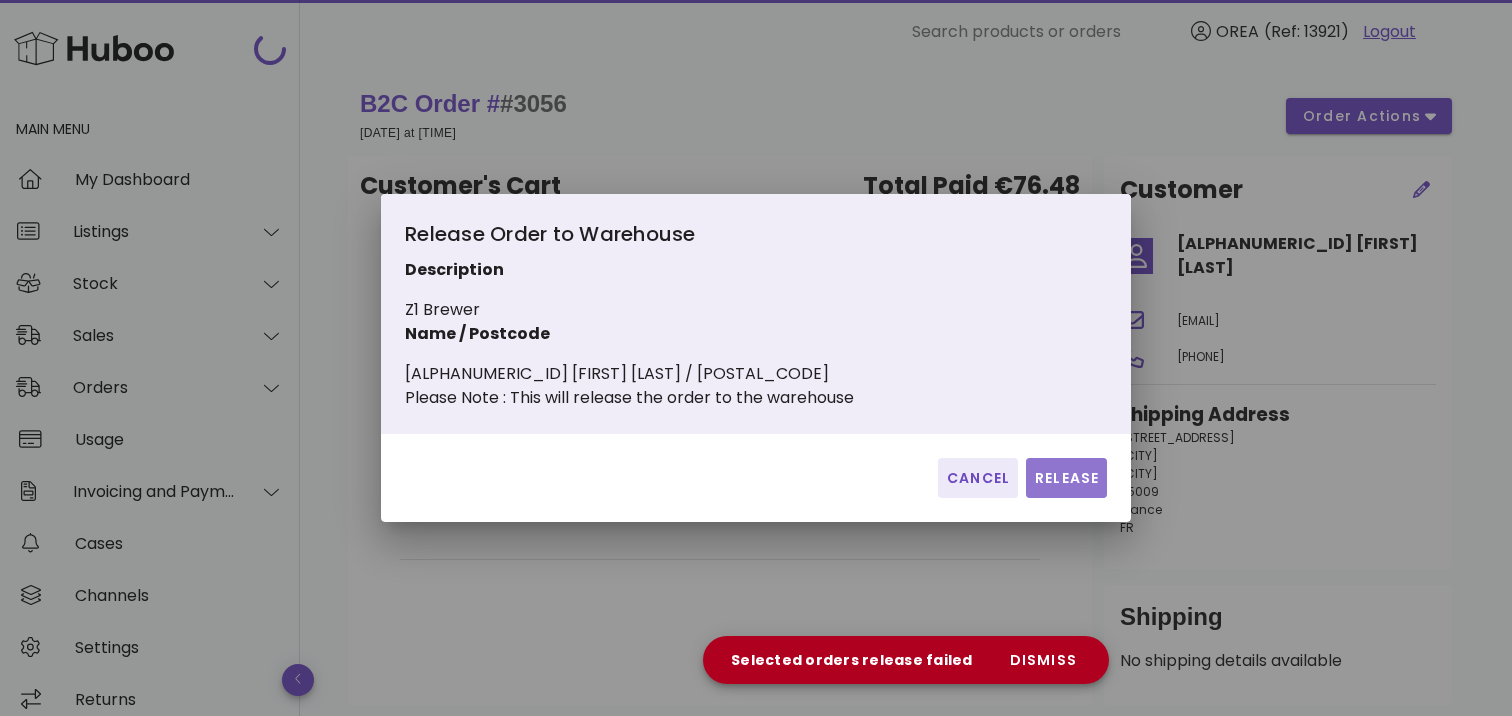 click on "Release" at bounding box center [1066, 478] 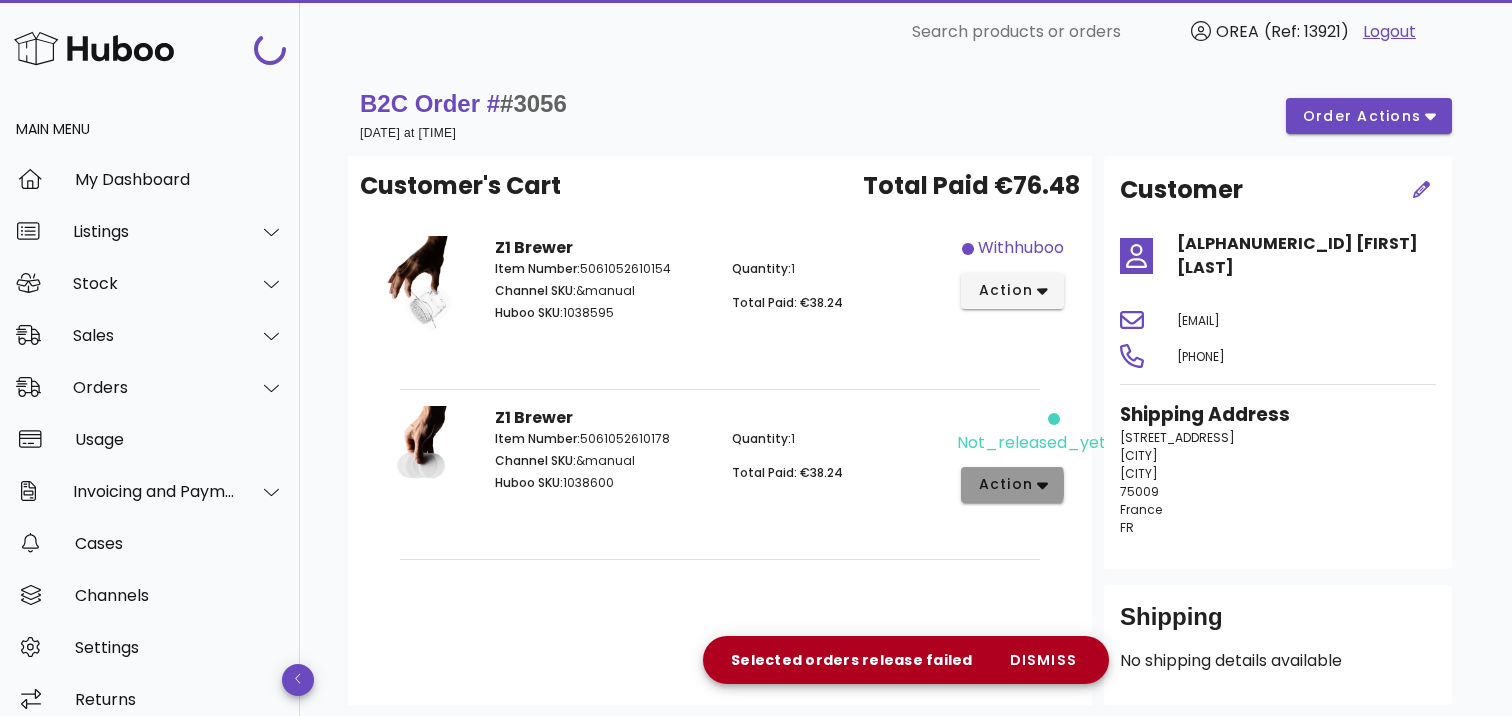 click on "action" at bounding box center (1012, 485) 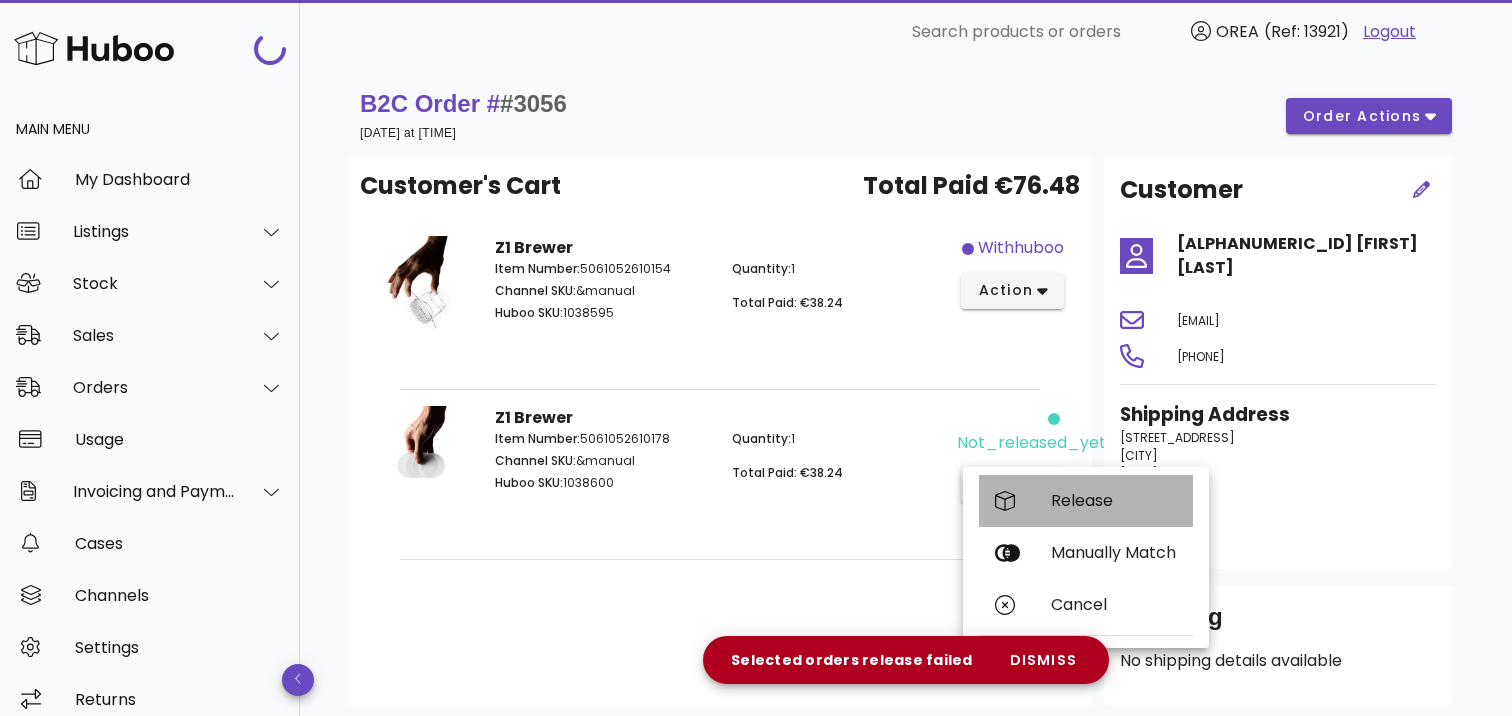 click on "Release" at bounding box center [1114, 500] 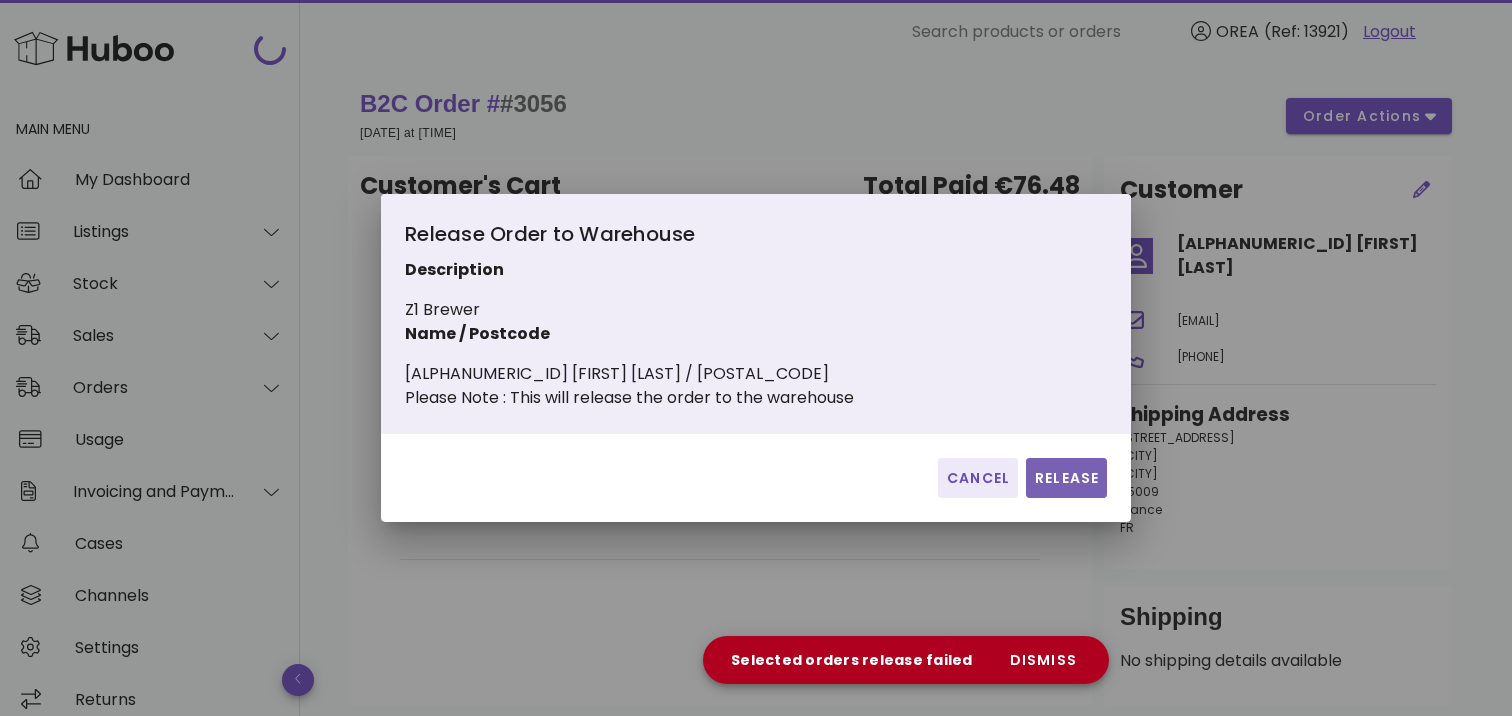 click on "Release" at bounding box center [1066, 478] 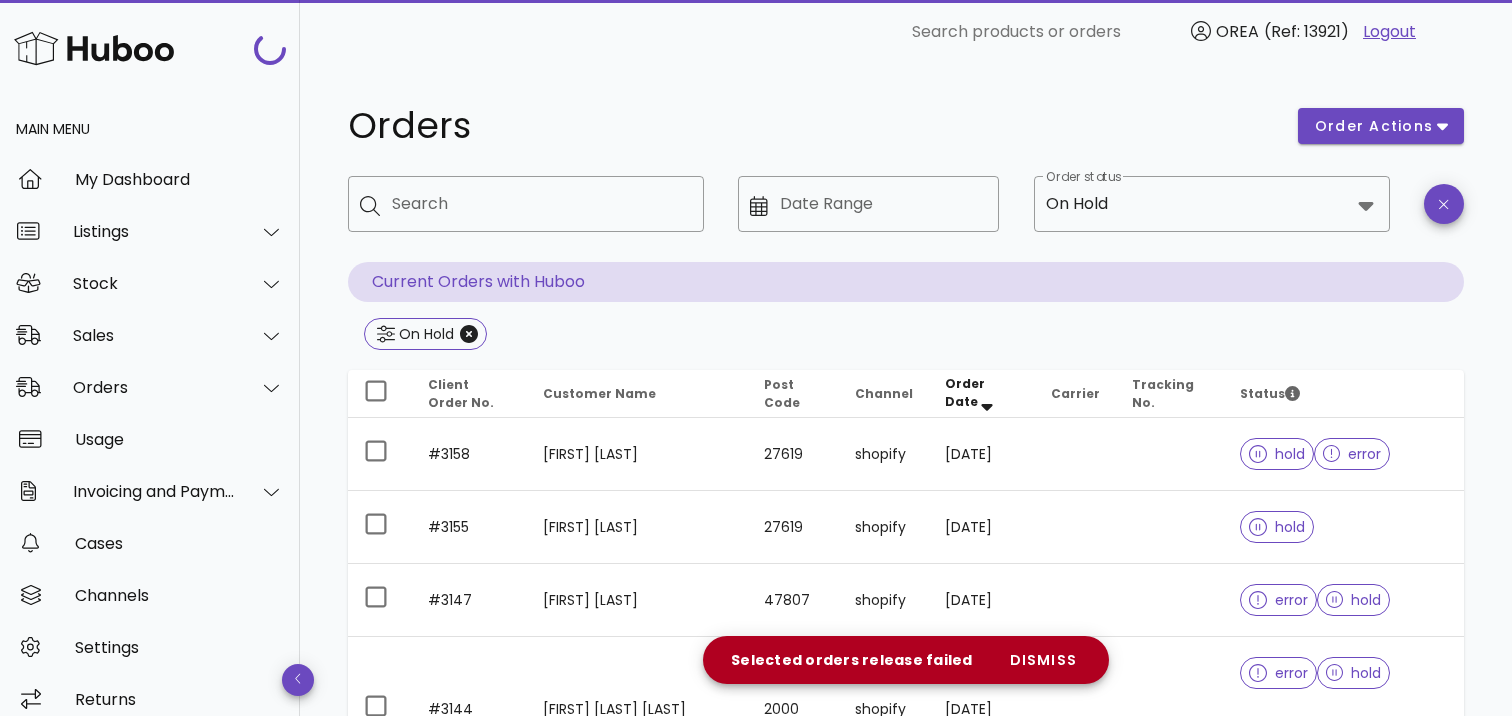 scroll, scrollTop: 2372, scrollLeft: 0, axis: vertical 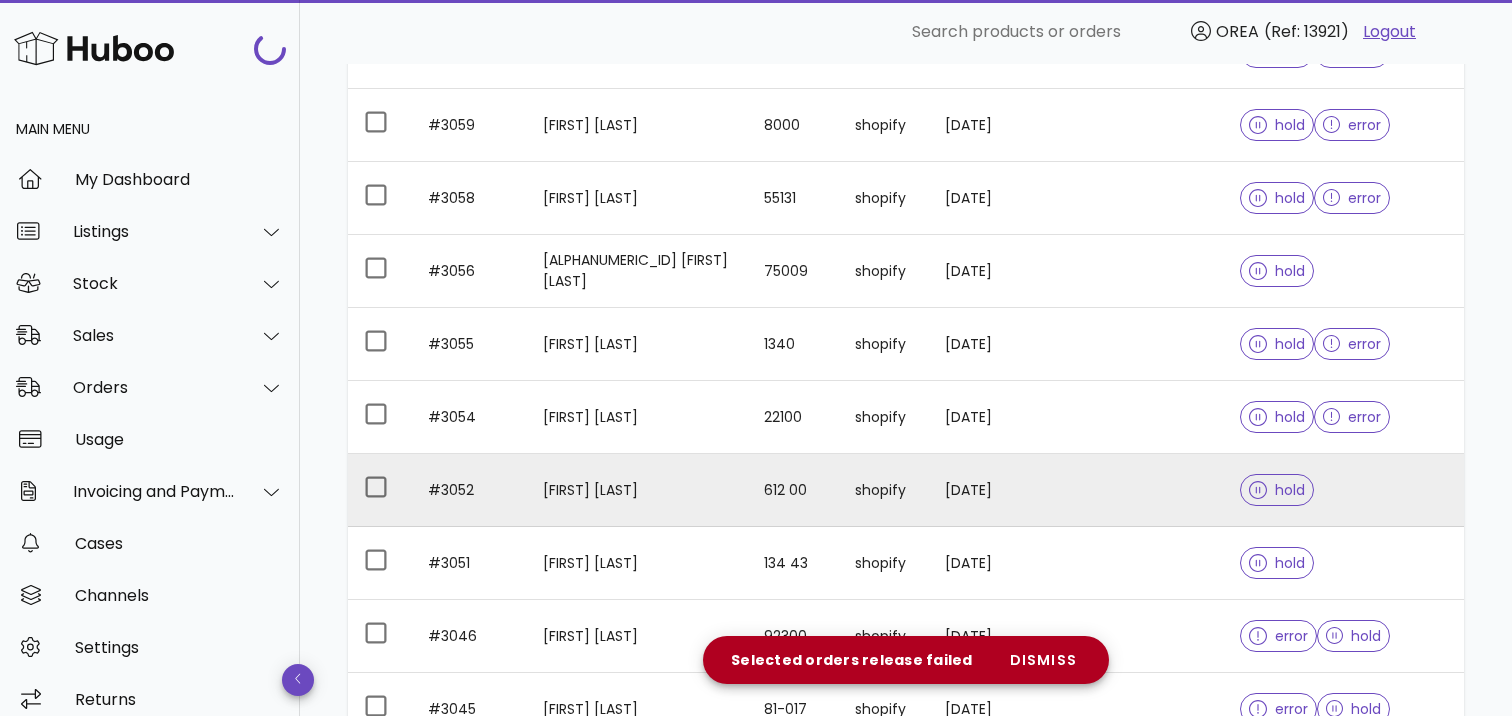 click on "26/05/2025" at bounding box center (981, 490) 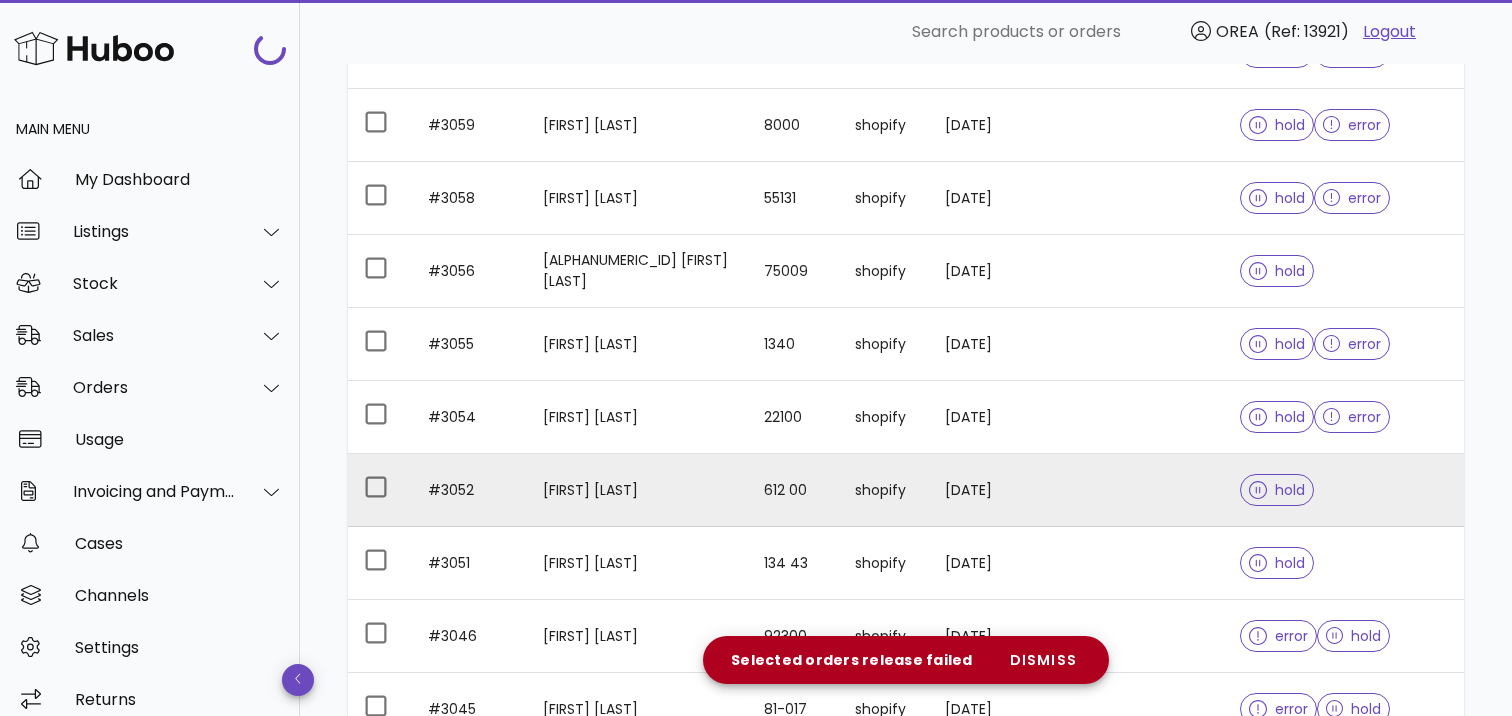 scroll, scrollTop: 0, scrollLeft: 0, axis: both 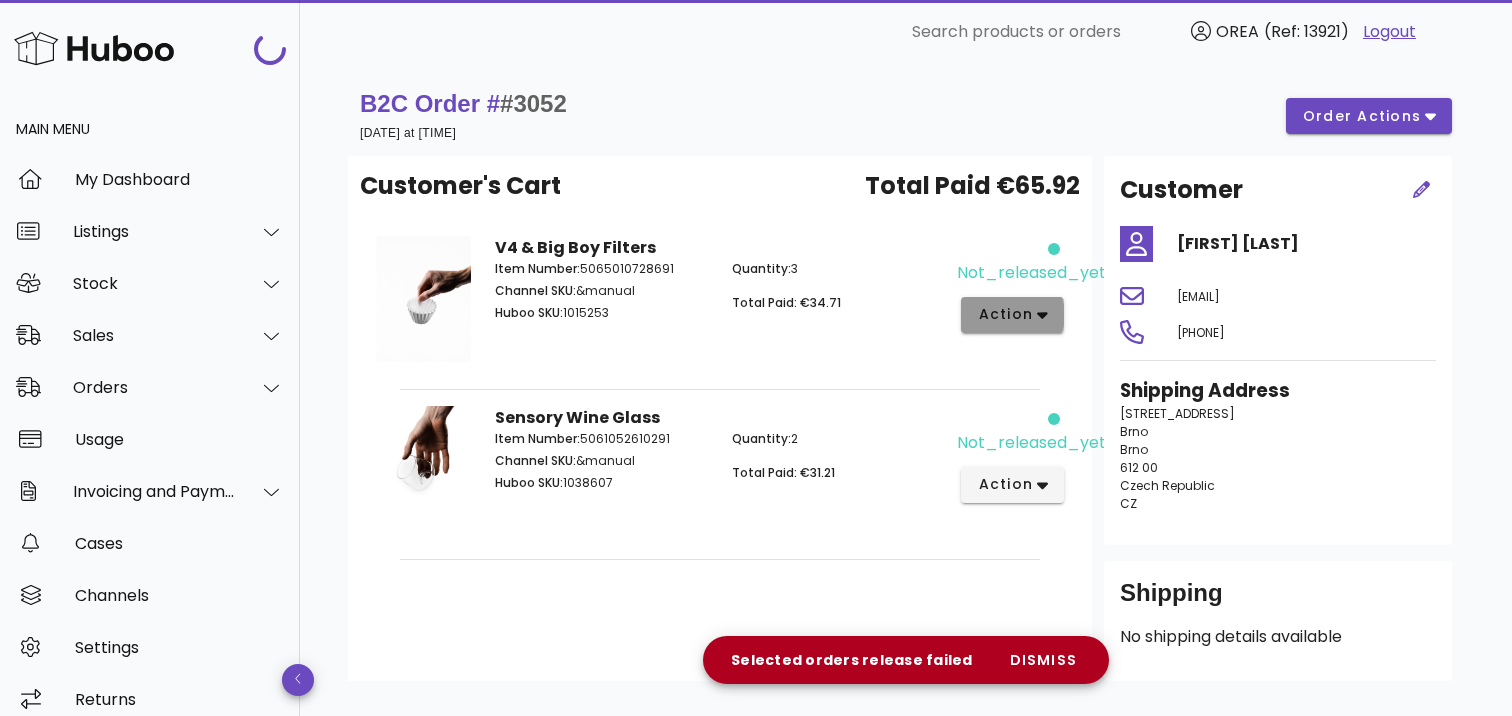 click on "action" at bounding box center (1012, 315) 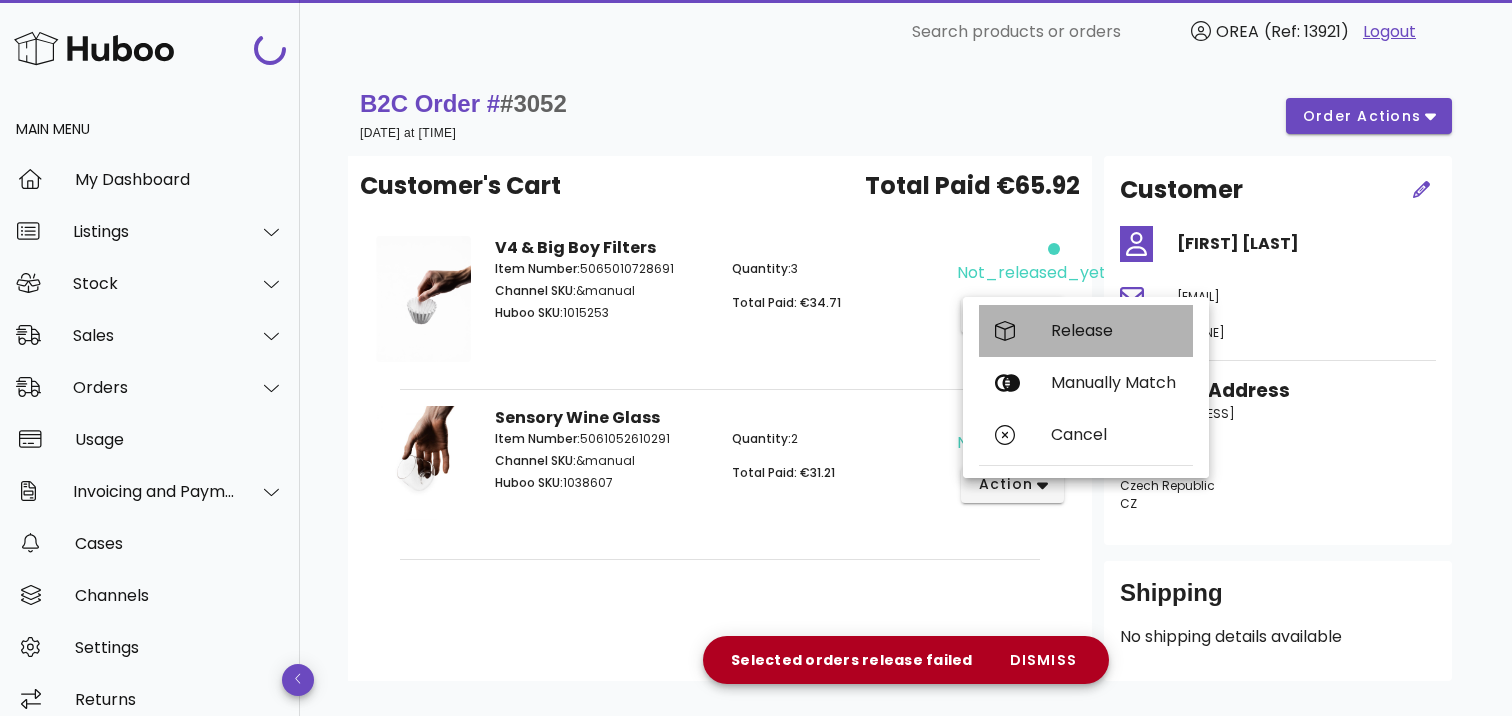 click on "Release" at bounding box center [1086, 331] 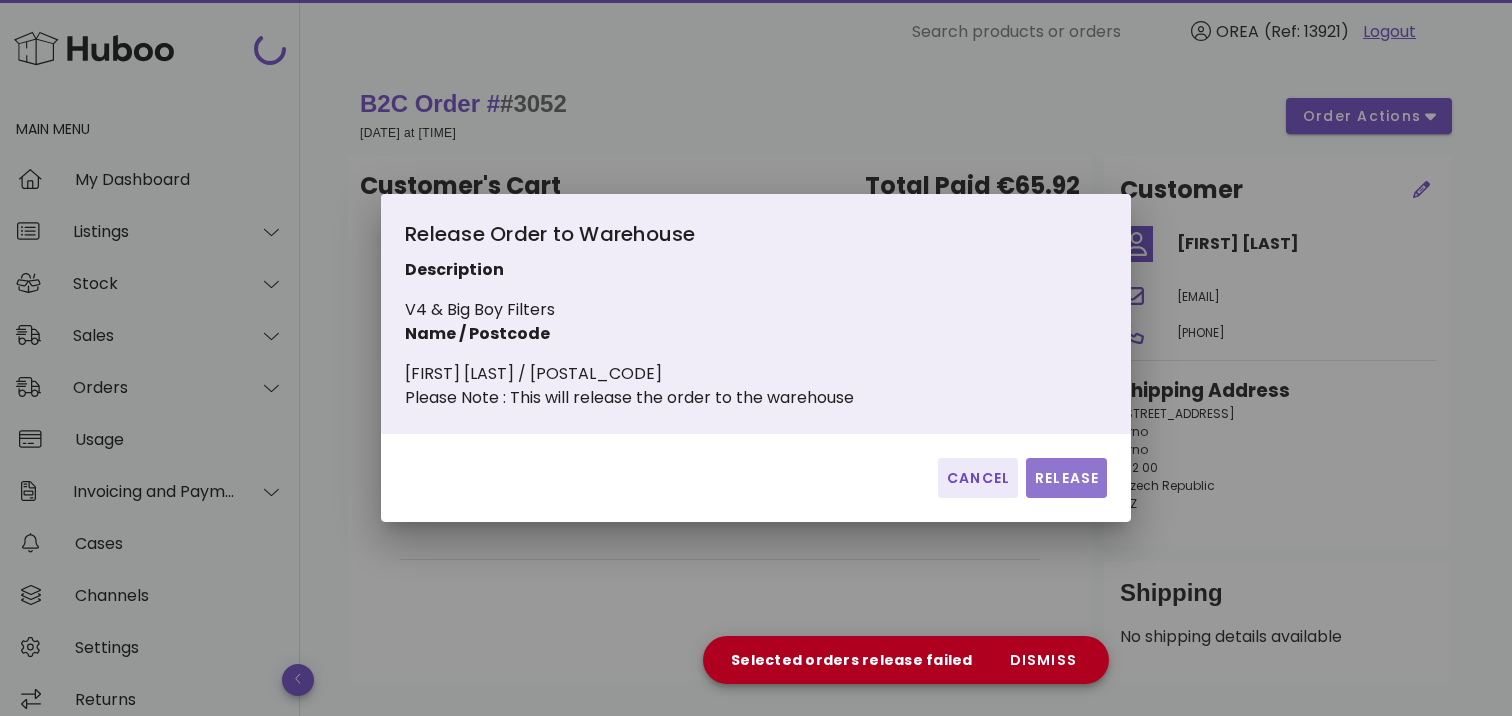 click on "Release" at bounding box center [1066, 478] 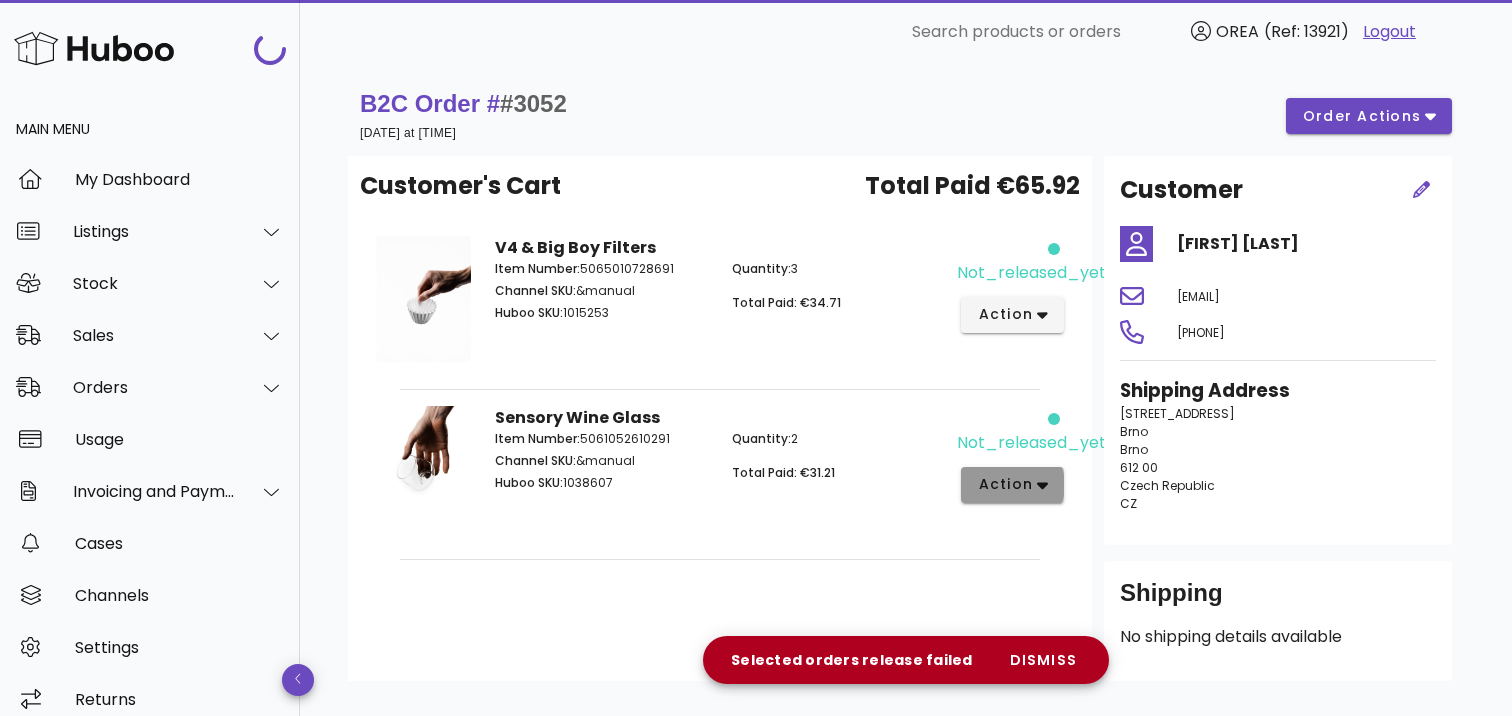 click on "action" at bounding box center [1012, 485] 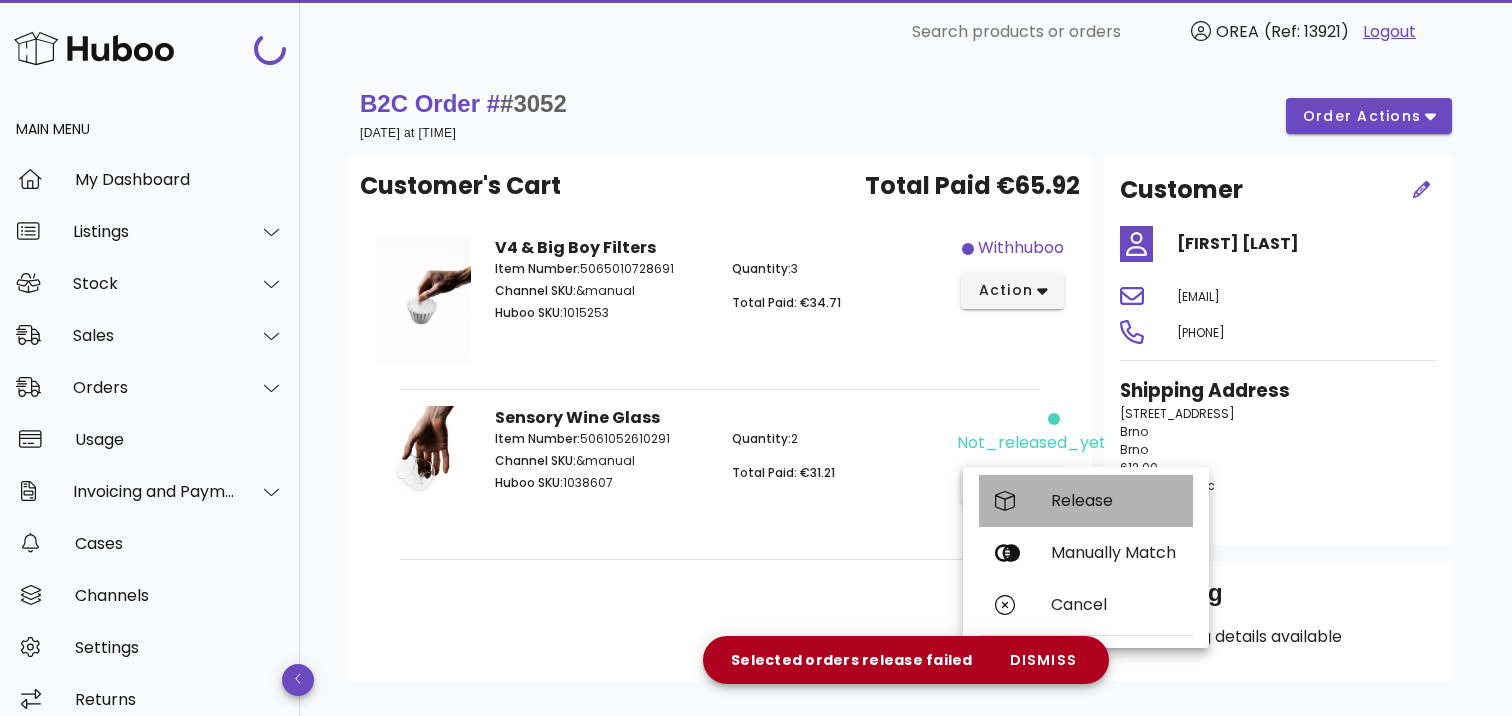 click on "Release" at bounding box center (1114, 500) 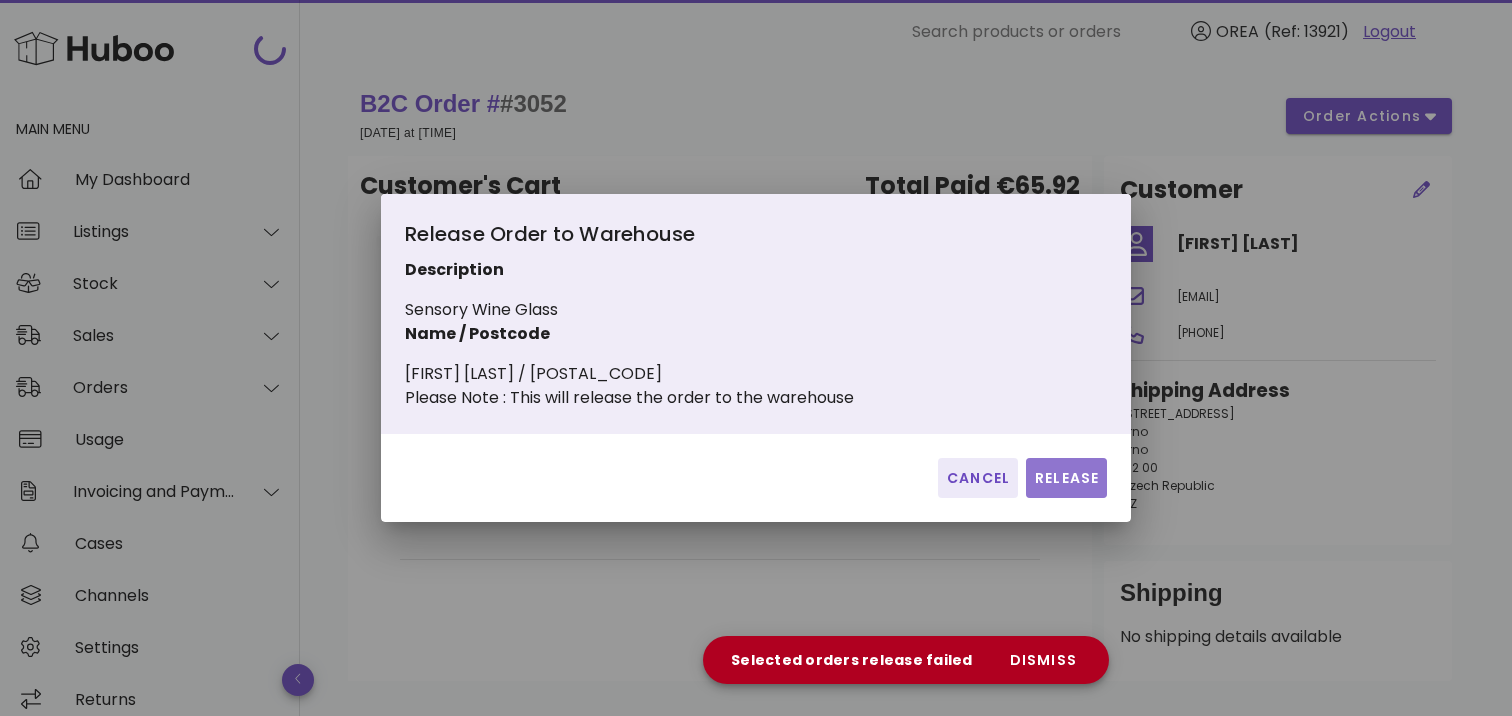 click on "Release" at bounding box center [1066, 478] 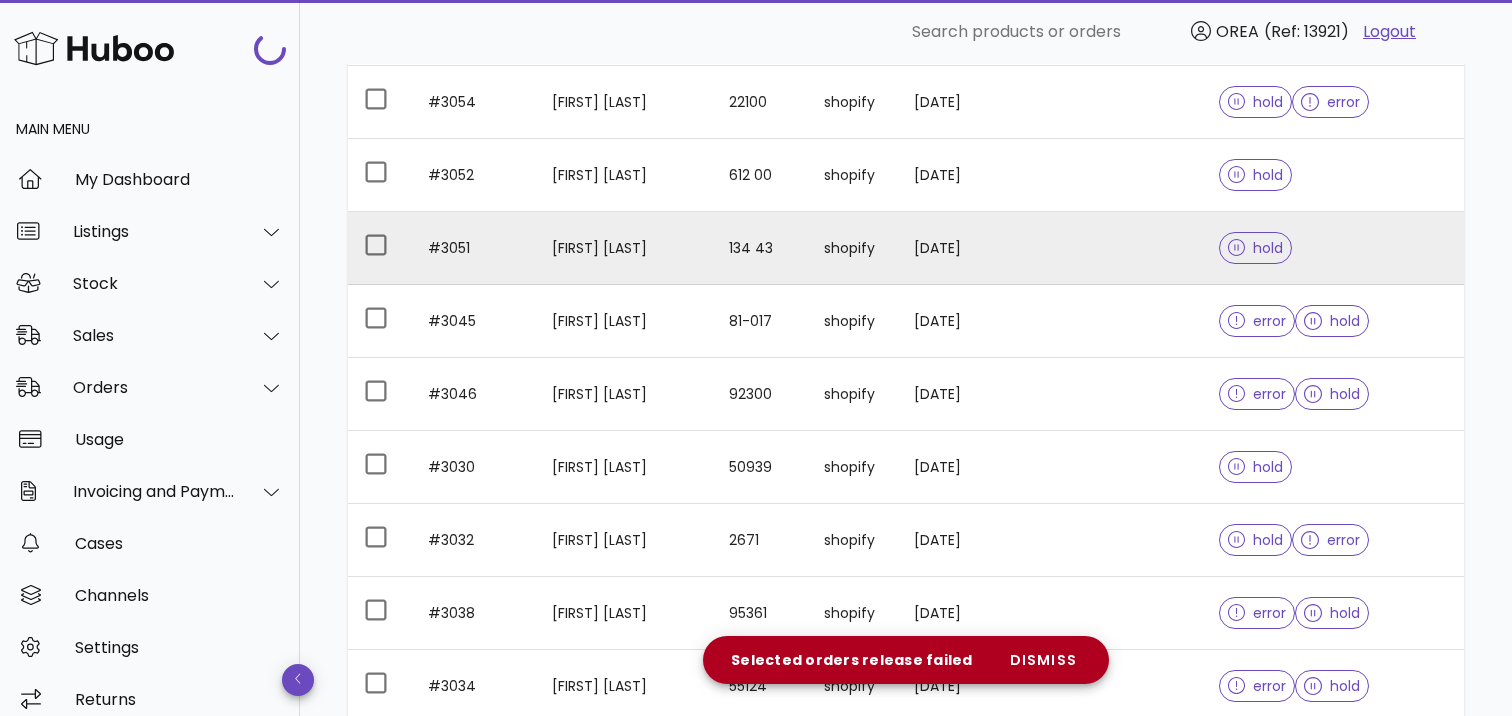 scroll, scrollTop: 2621, scrollLeft: 0, axis: vertical 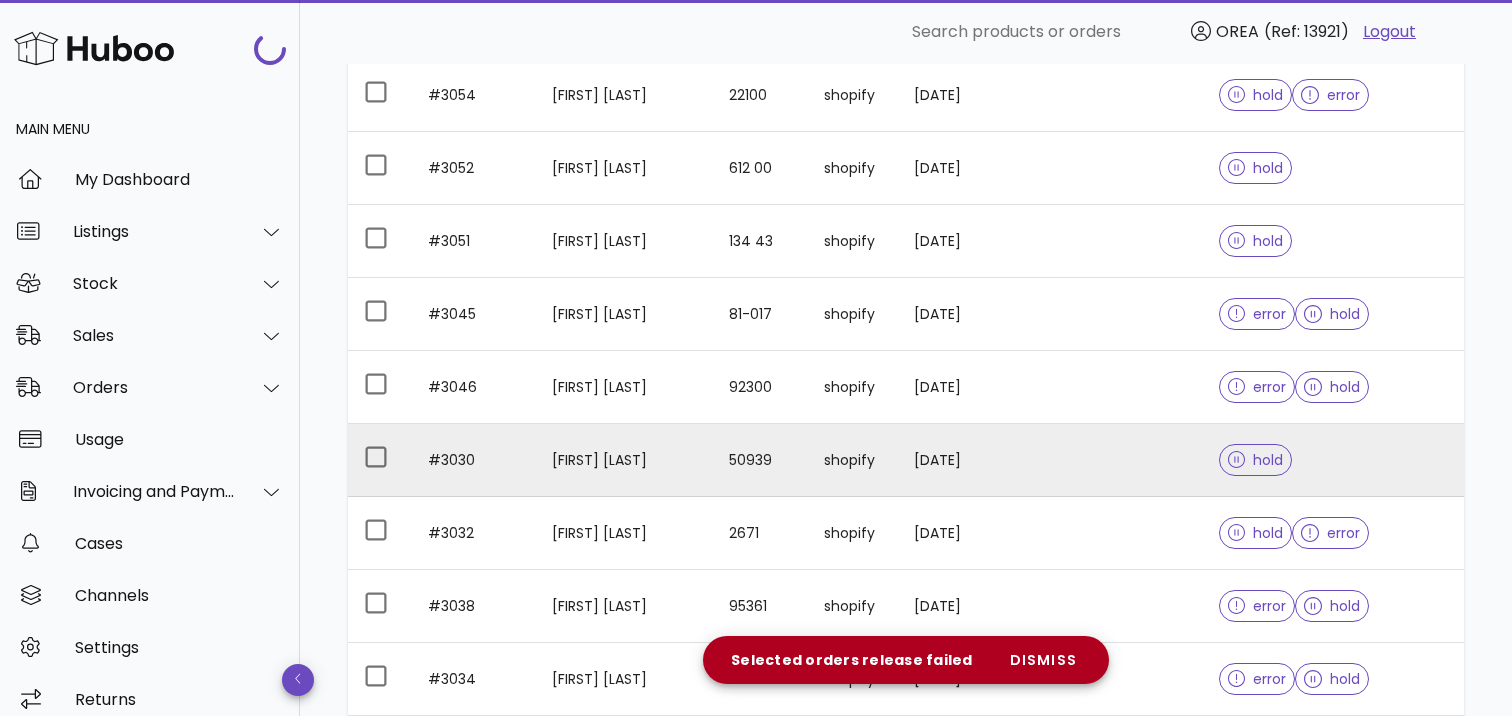 click on "26/05/2025" at bounding box center [954, 460] 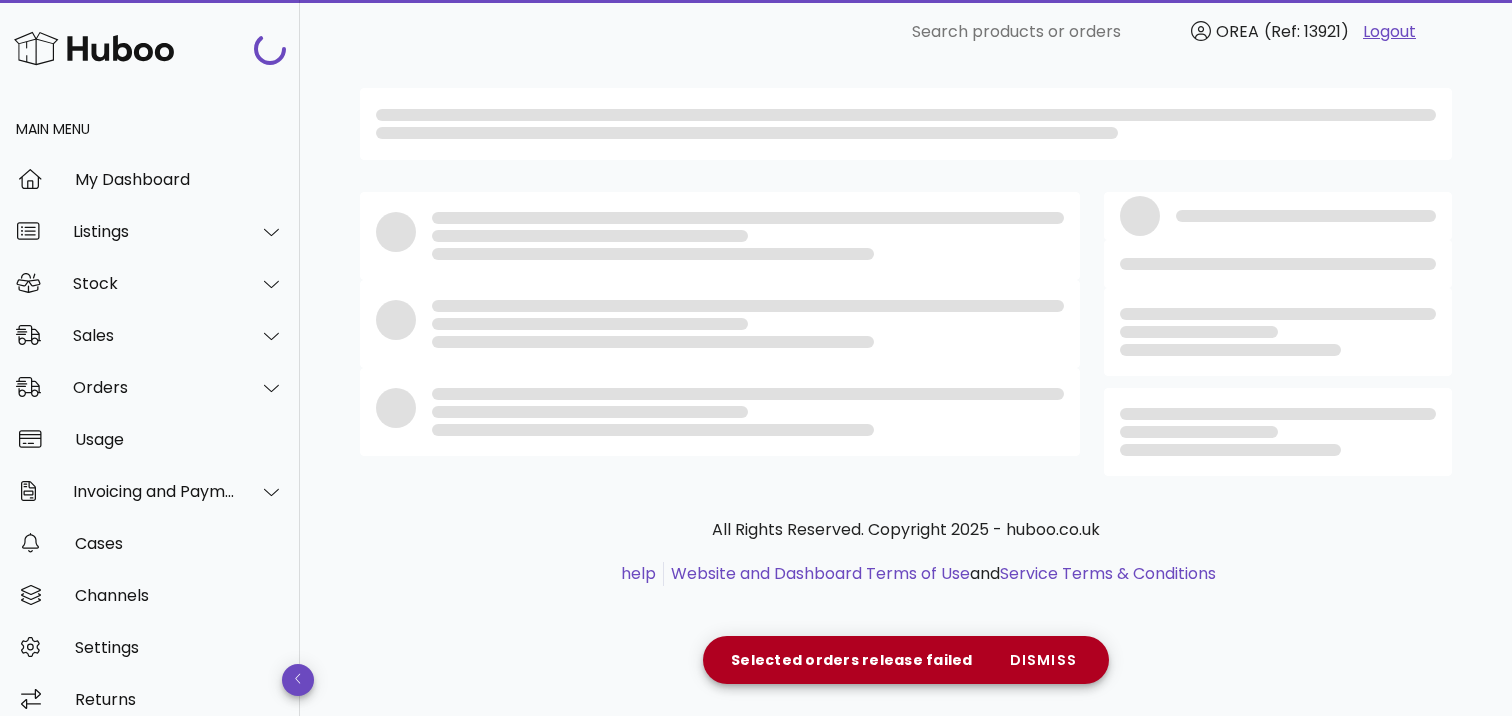 scroll, scrollTop: 0, scrollLeft: 0, axis: both 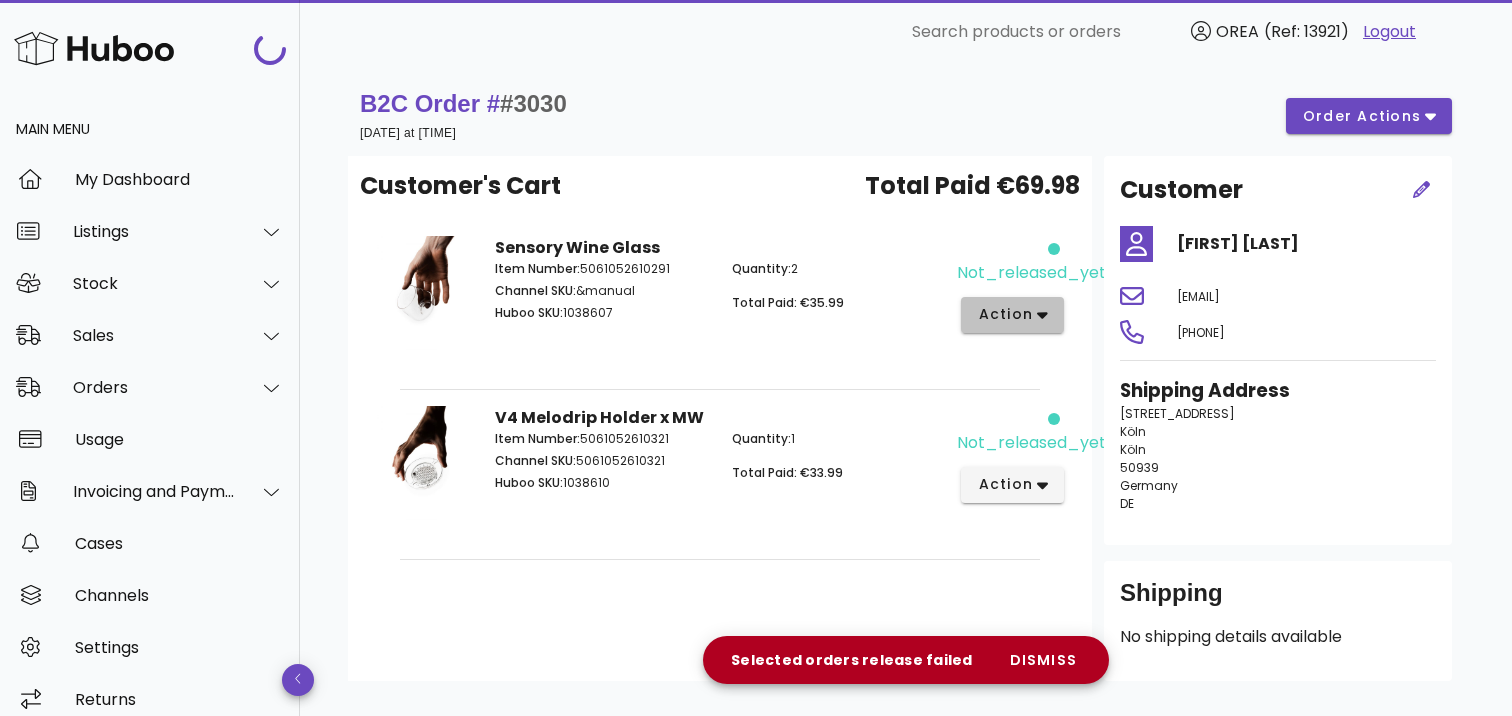 click on "action" at bounding box center [1005, 314] 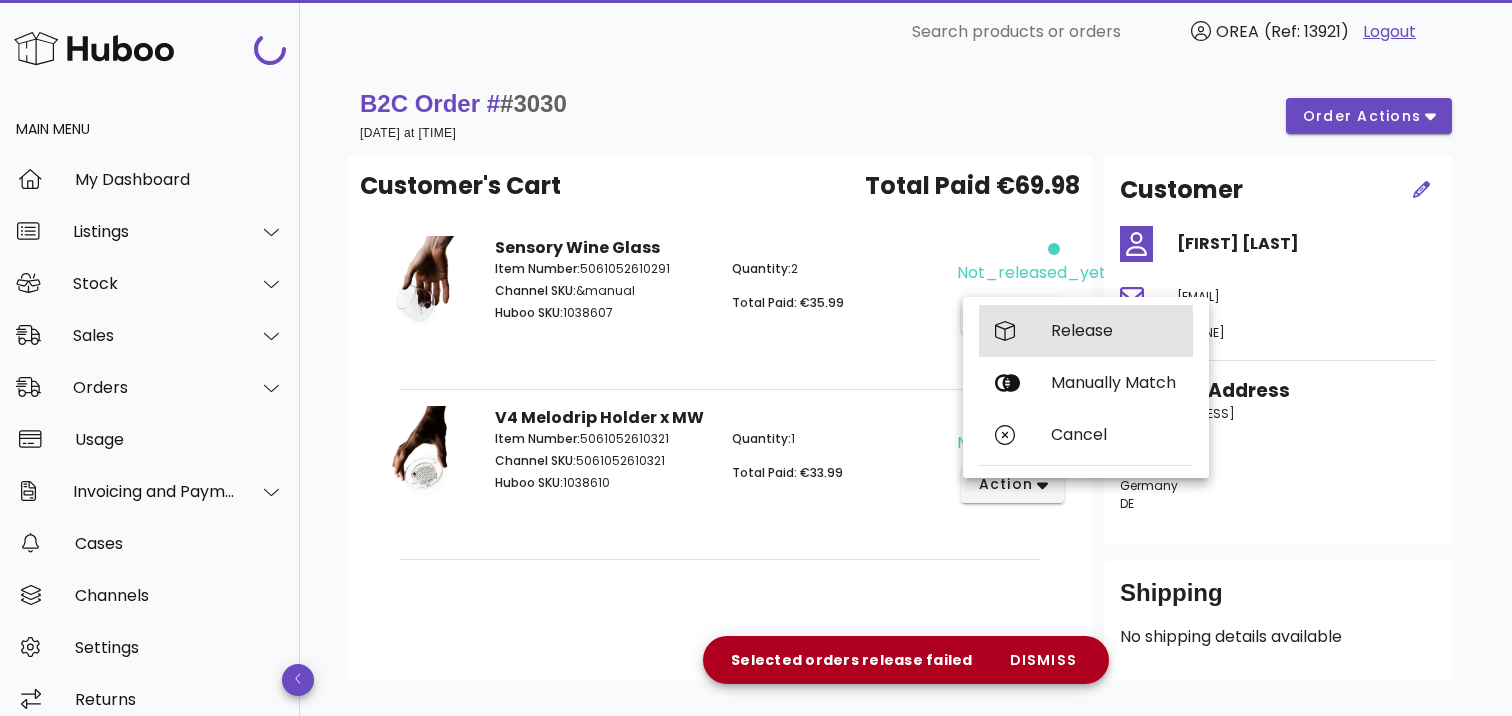 click on "Release" at bounding box center (1086, 331) 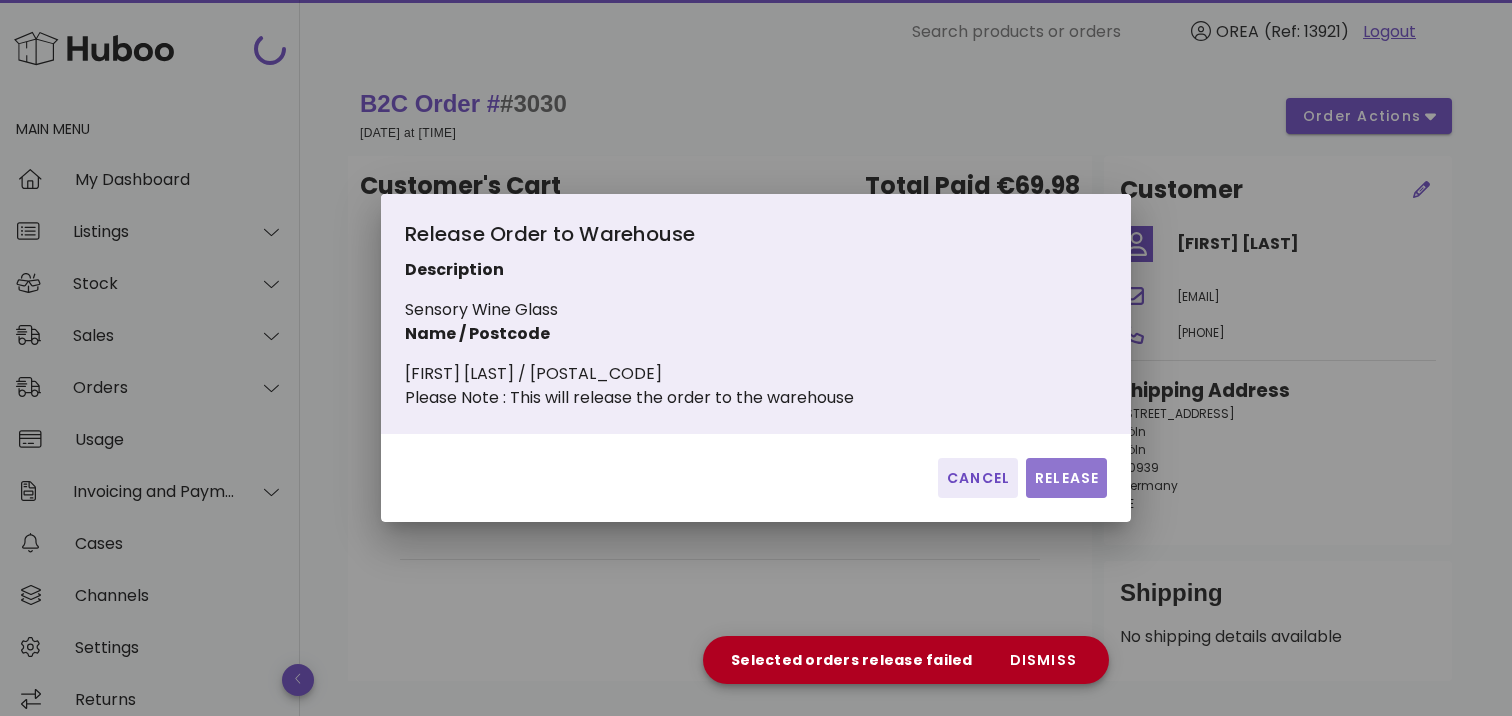 click on "Release" at bounding box center (1066, 478) 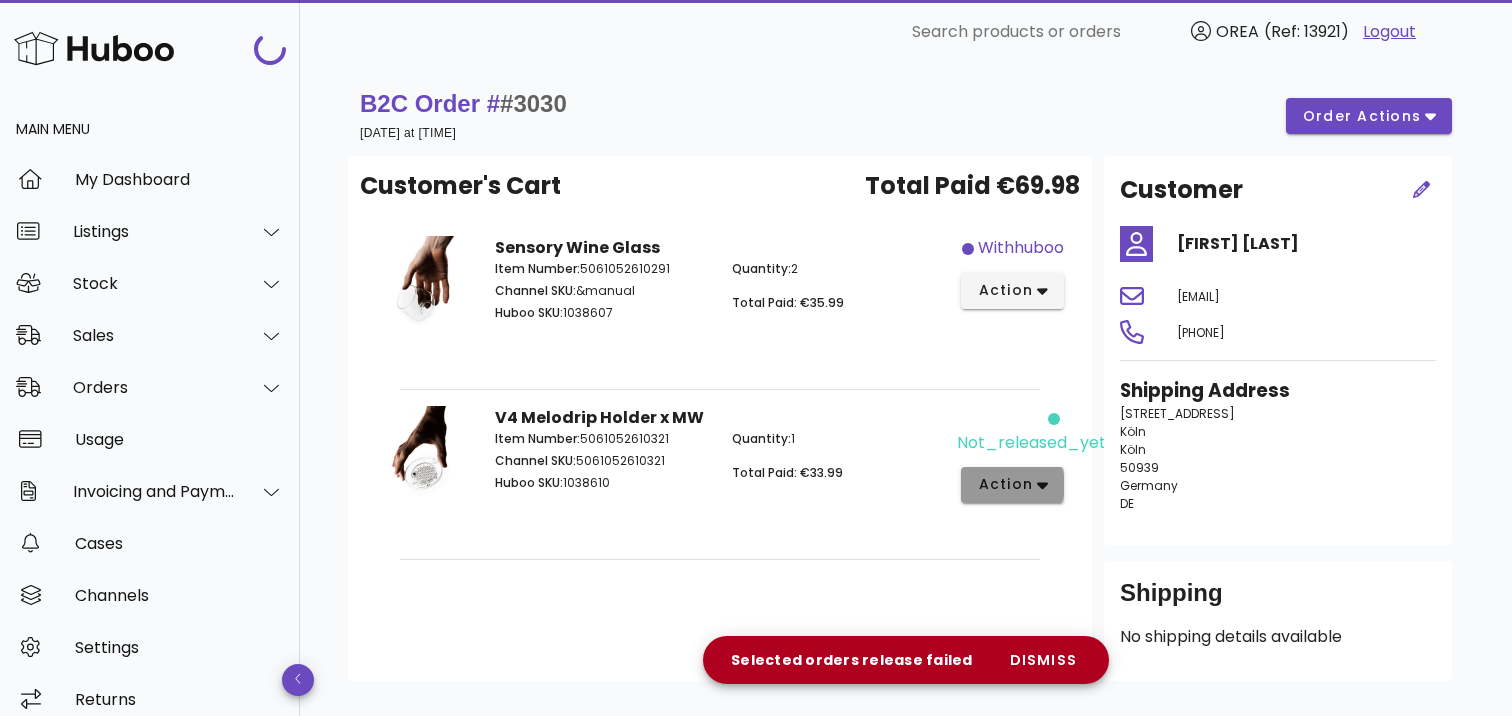 click on "action" at bounding box center (1005, 484) 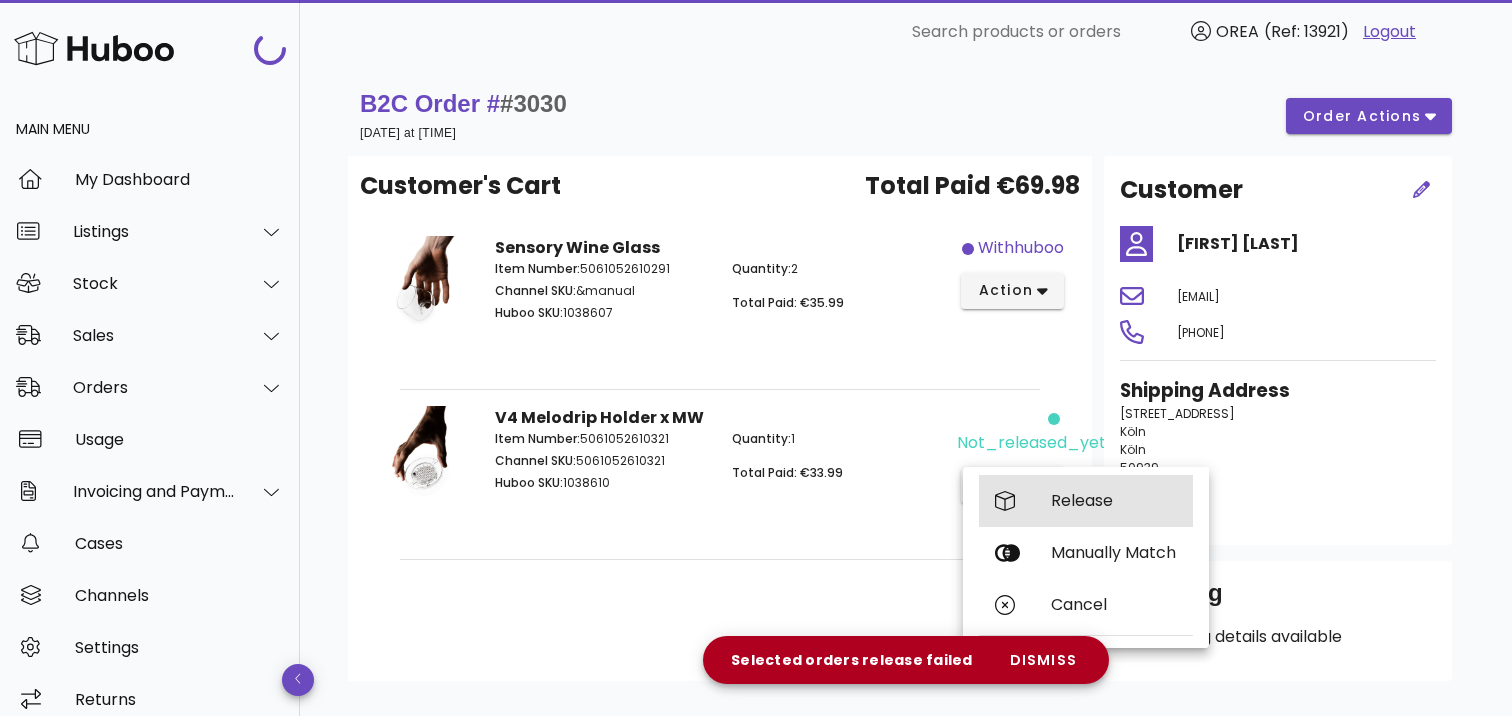 click on "Release" at bounding box center (1114, 500) 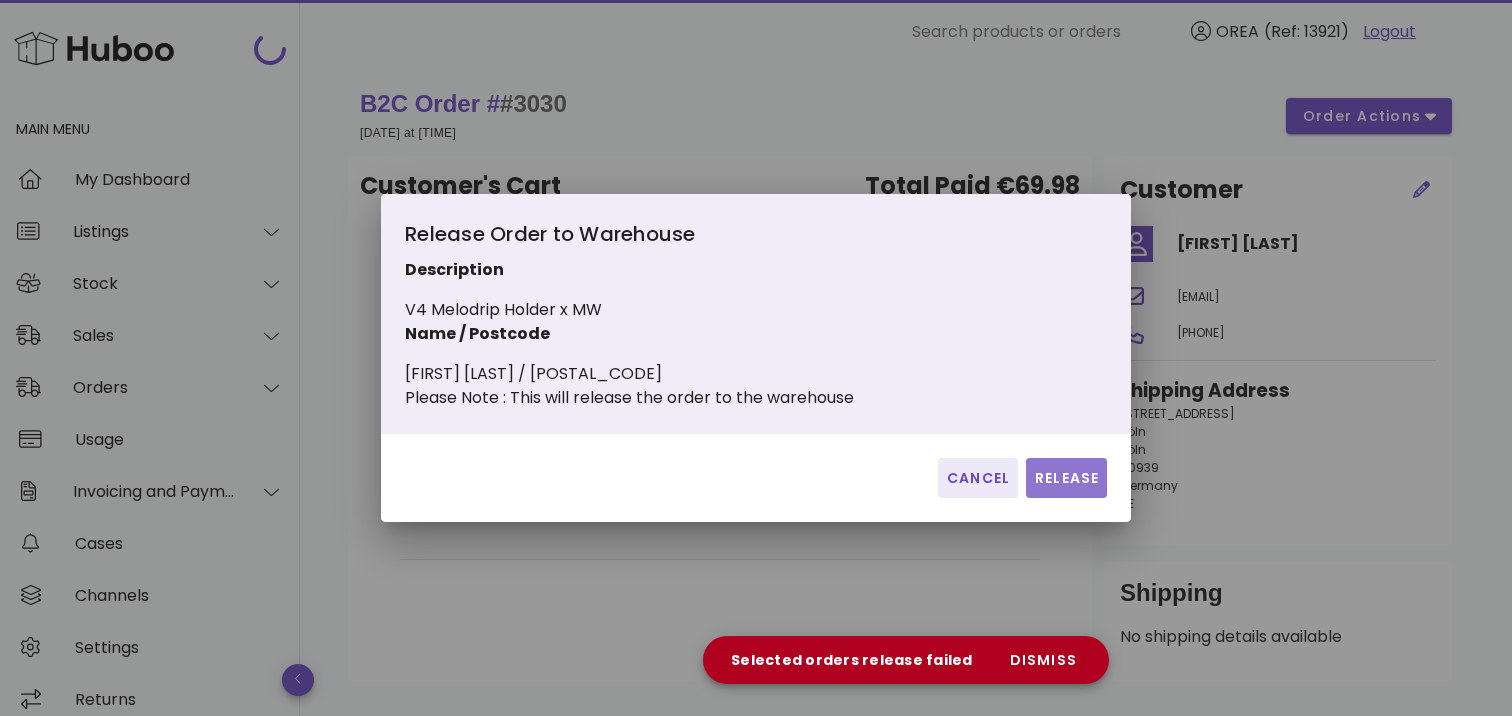 click on "Release" at bounding box center [1066, 478] 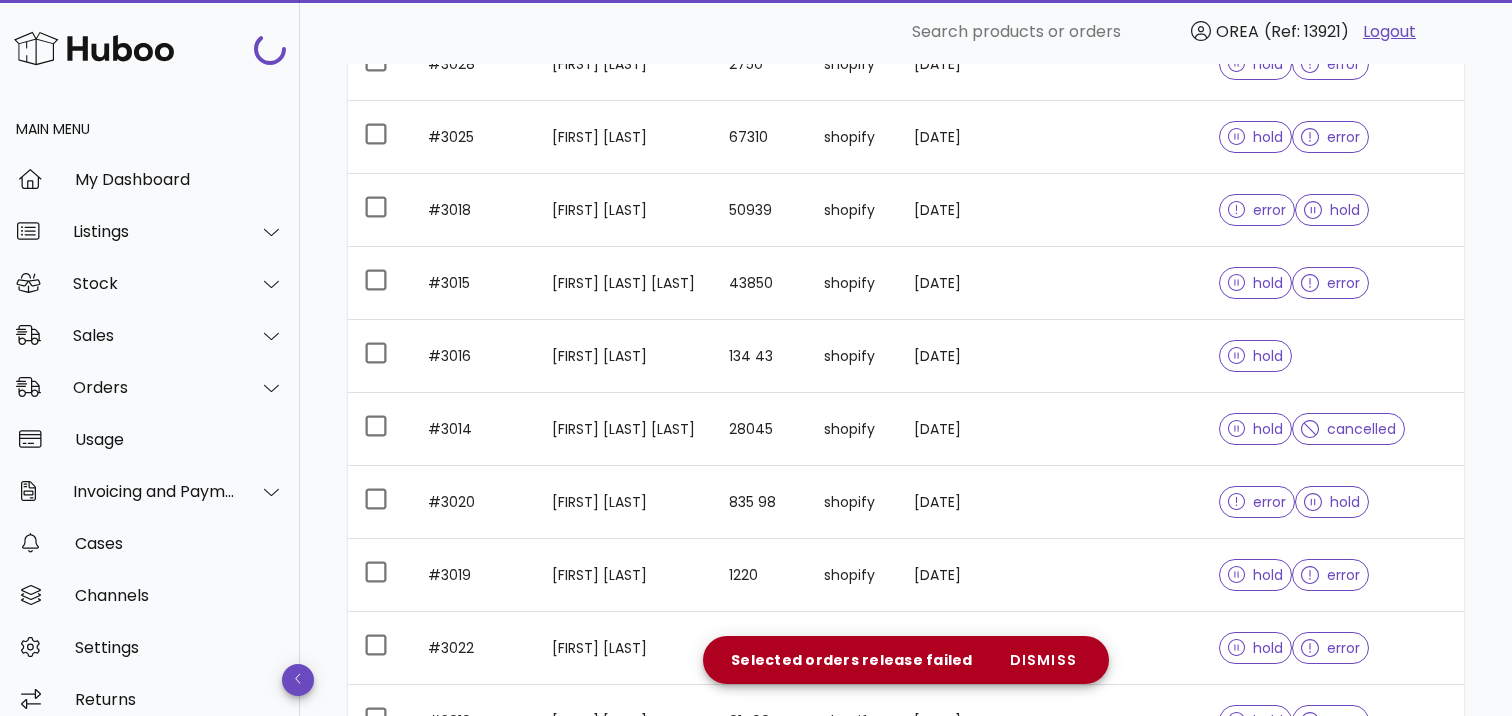 scroll, scrollTop: 3489, scrollLeft: 0, axis: vertical 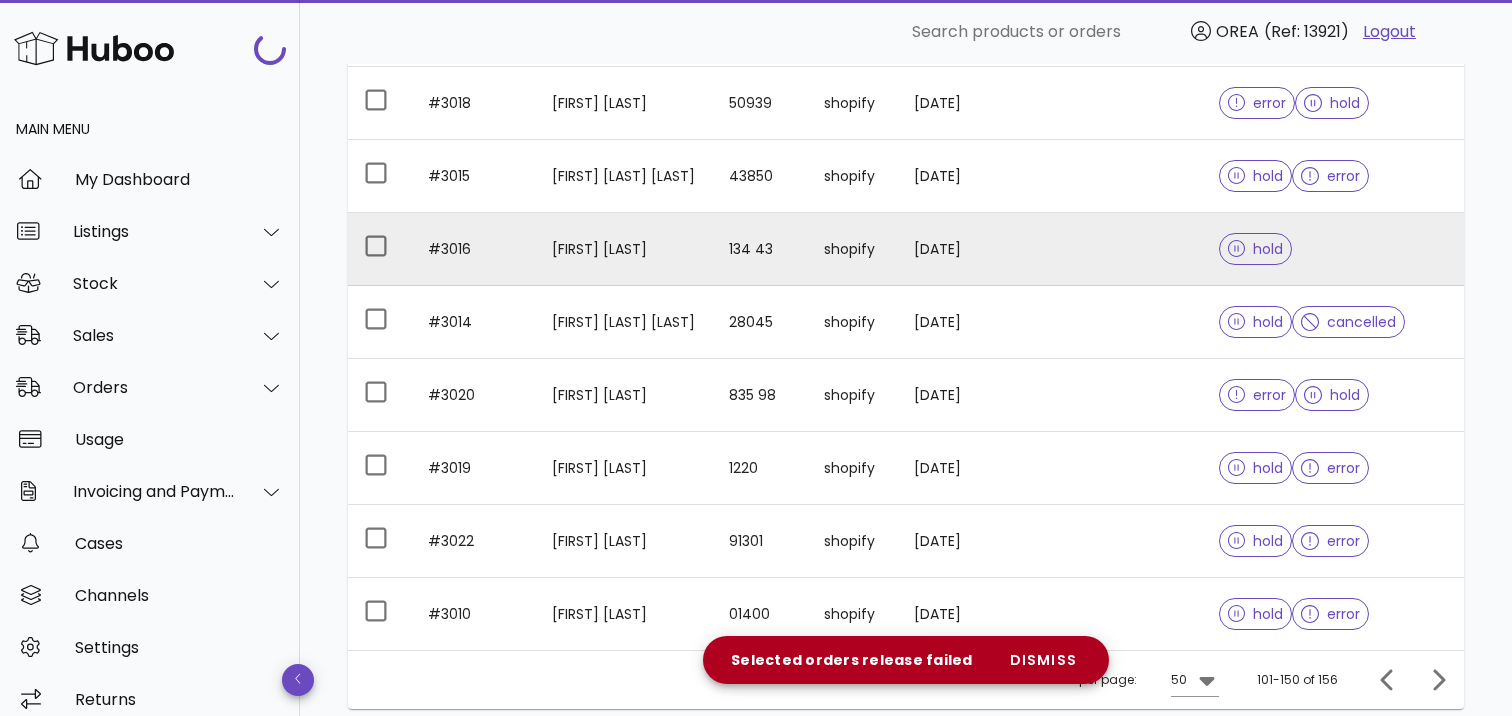 click on "shopify" at bounding box center [853, 249] 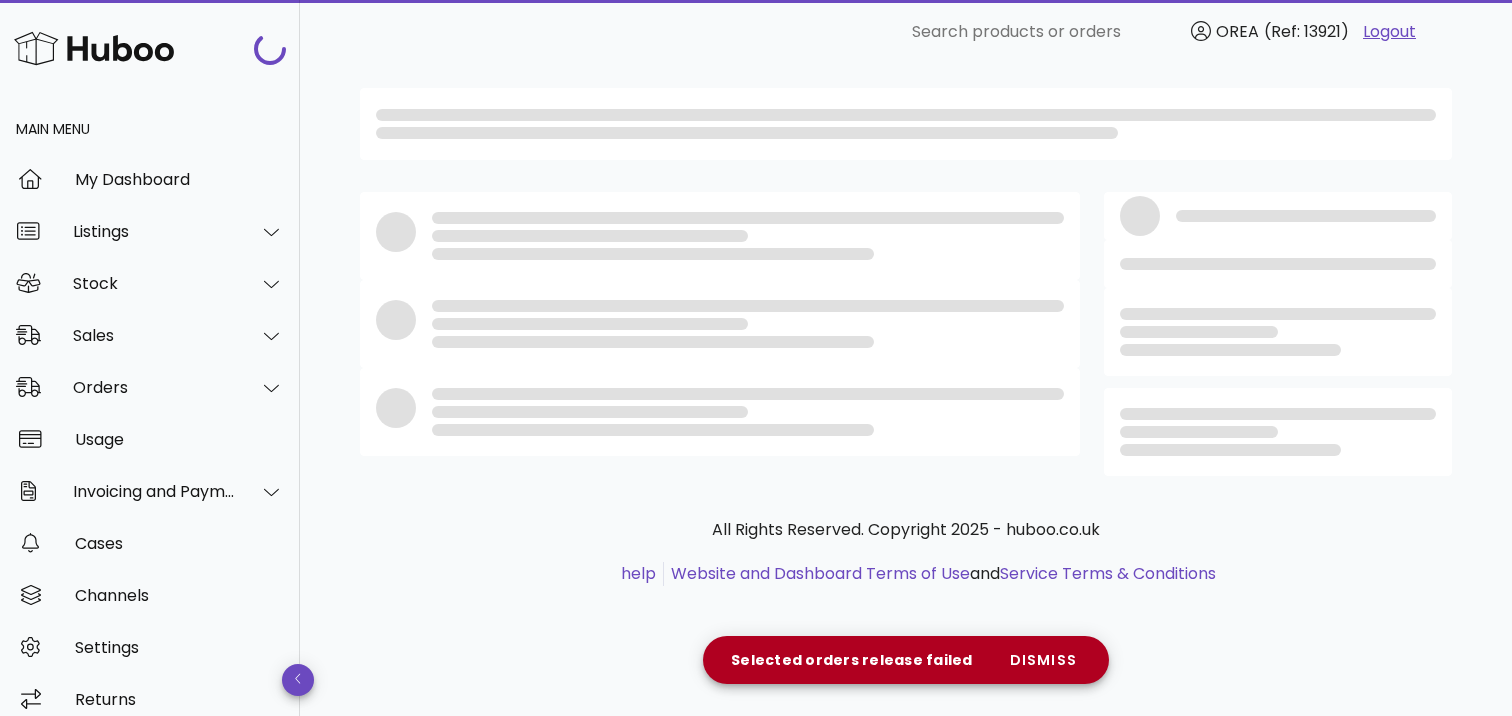 scroll, scrollTop: 0, scrollLeft: 0, axis: both 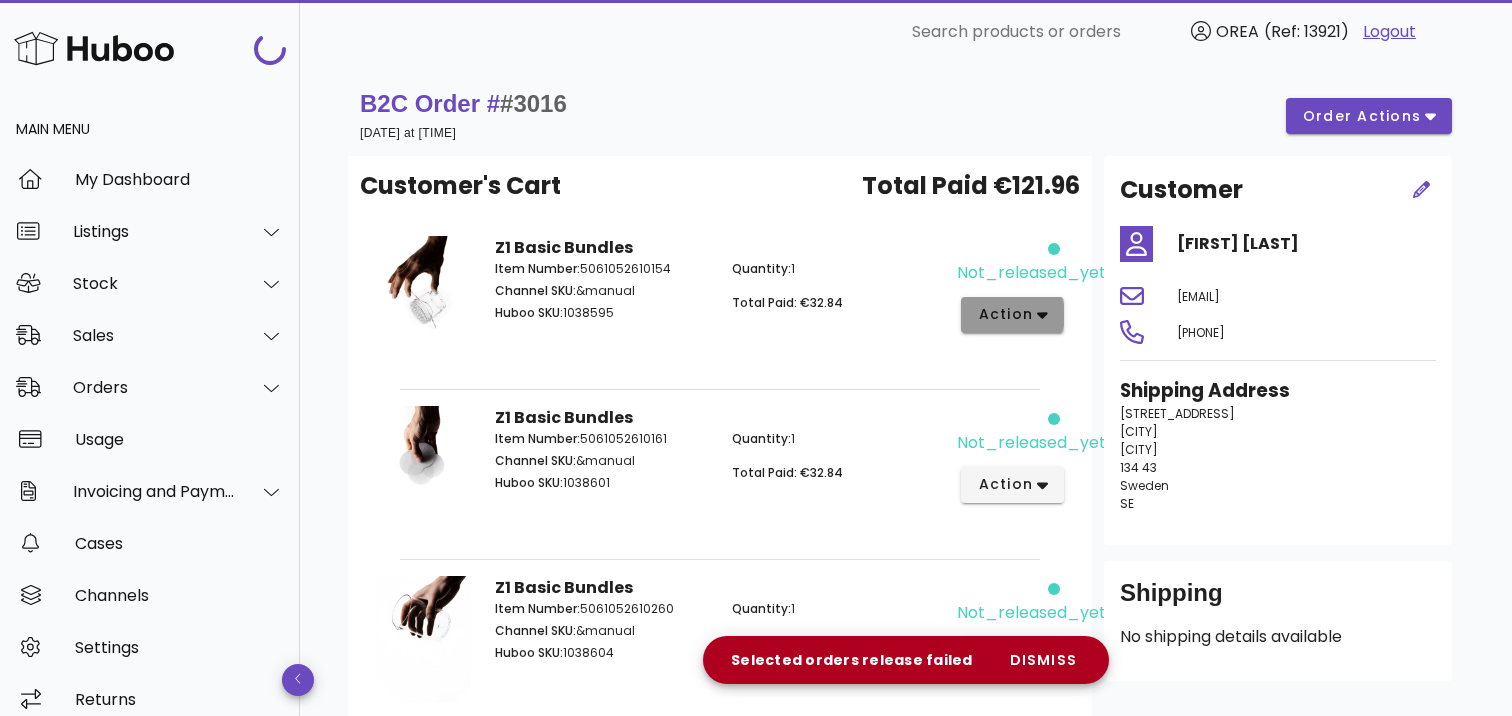 click on "action" at bounding box center [1005, 314] 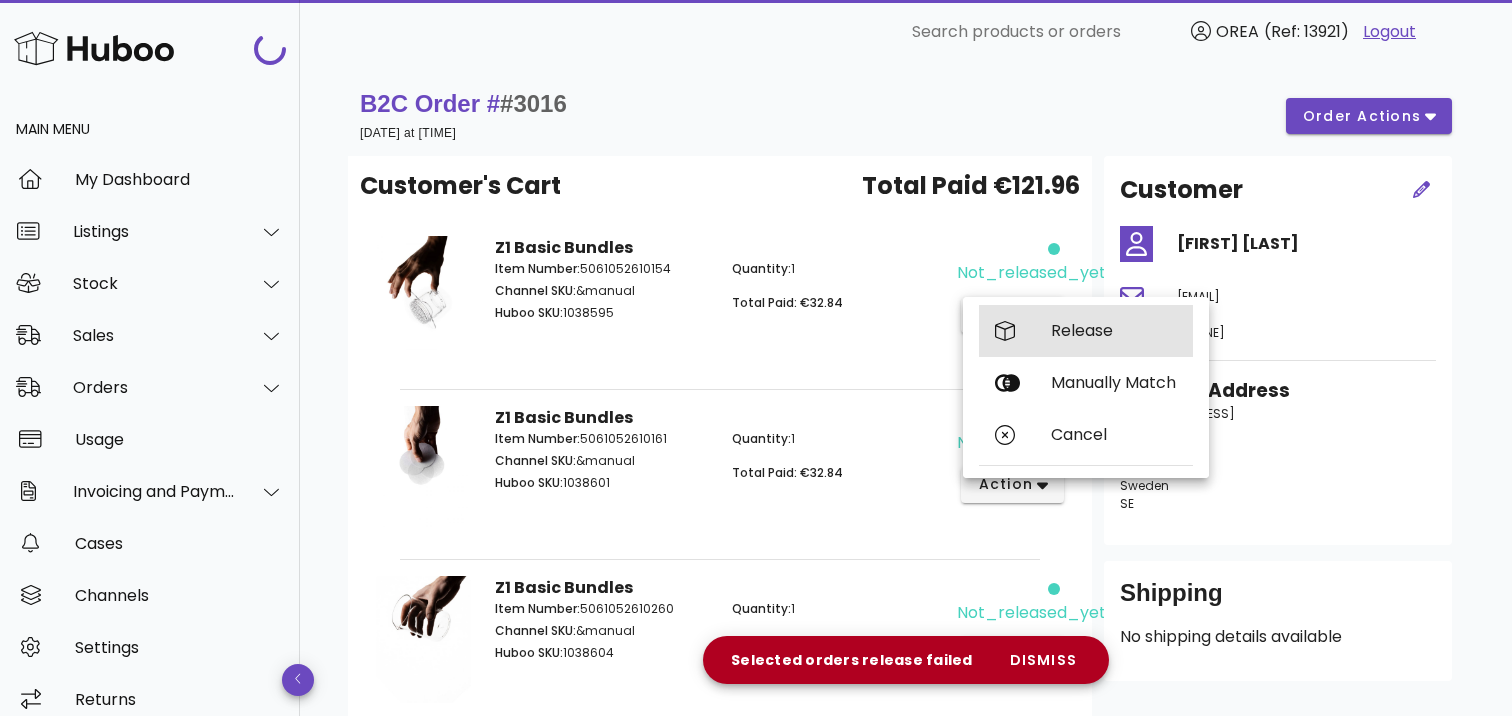 click on "Release" at bounding box center (1086, 331) 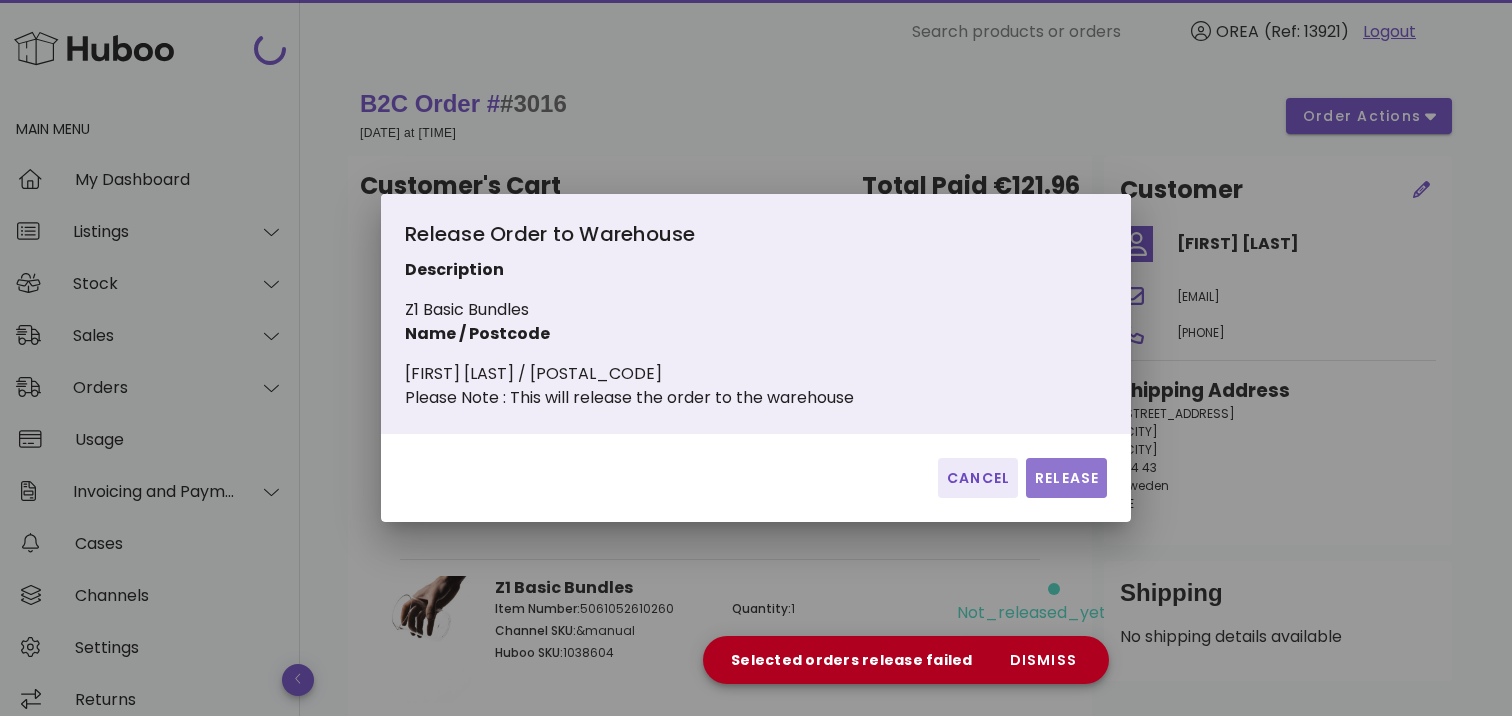click on "Release" at bounding box center [1066, 478] 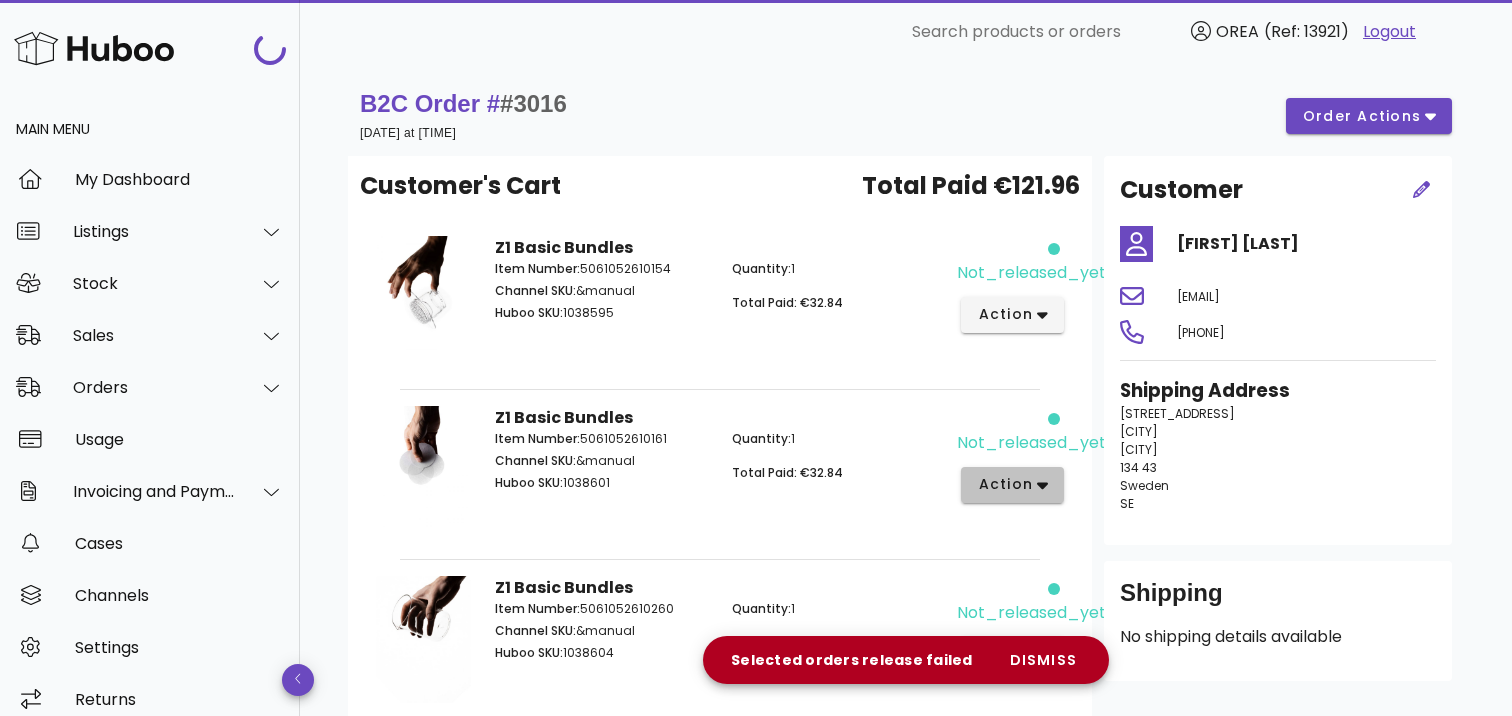 click on "action" at bounding box center [1012, 484] 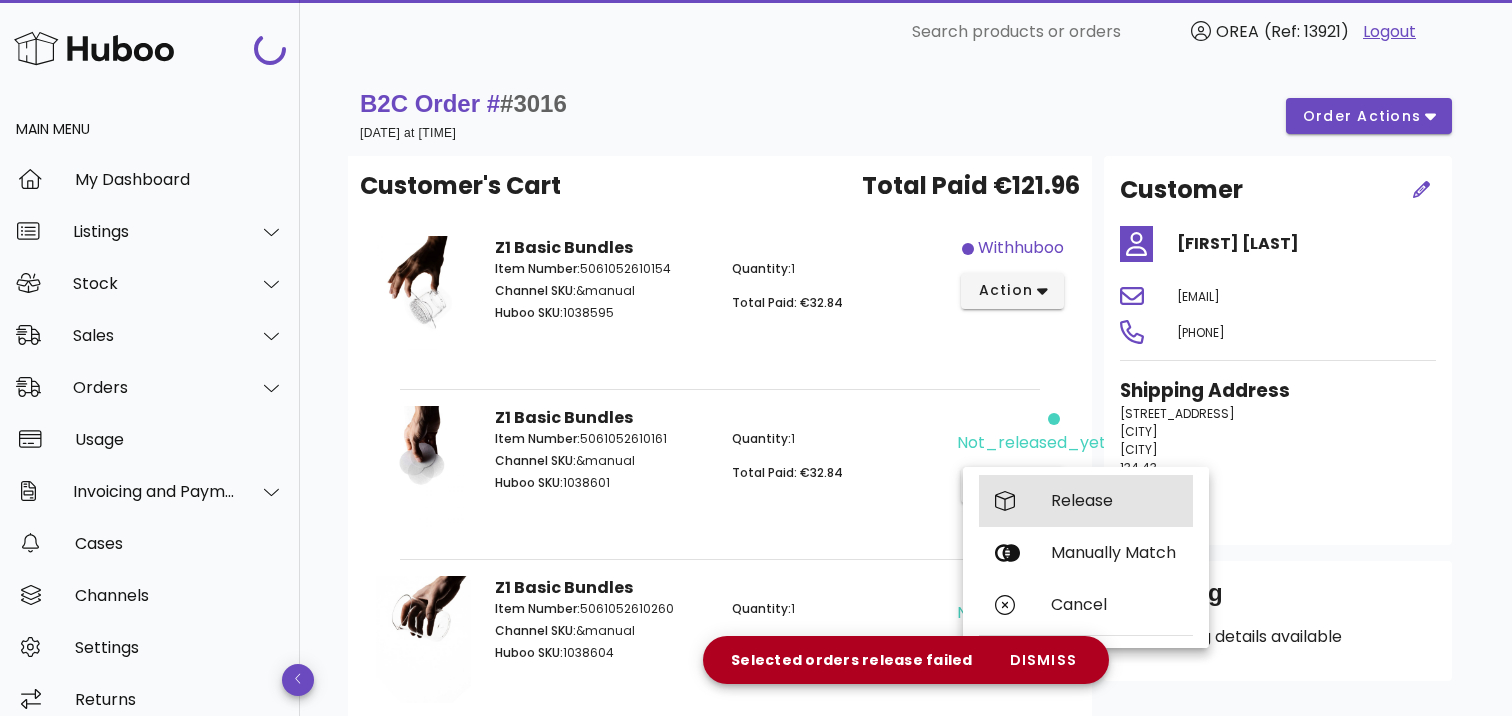 click on "Release" at bounding box center (1114, 500) 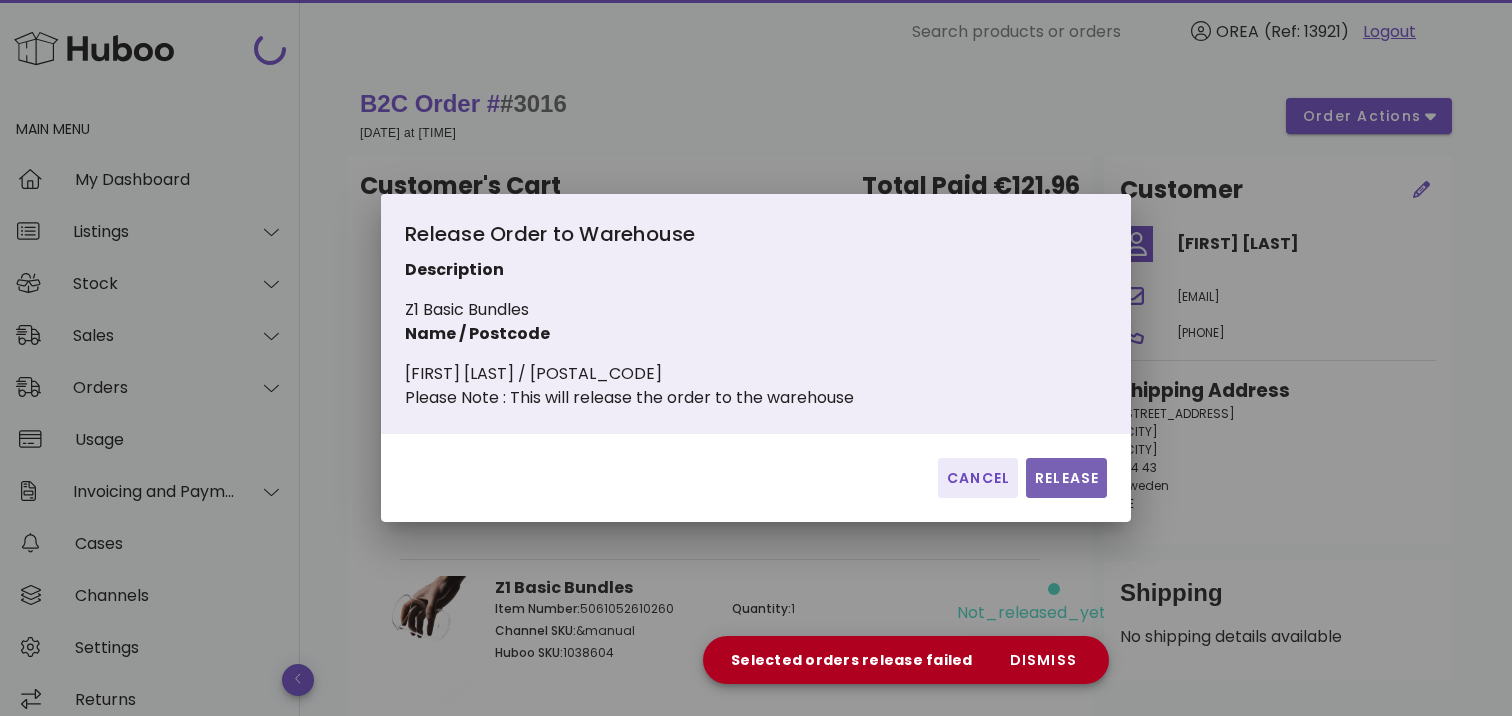 click on "Release" at bounding box center [1066, 478] 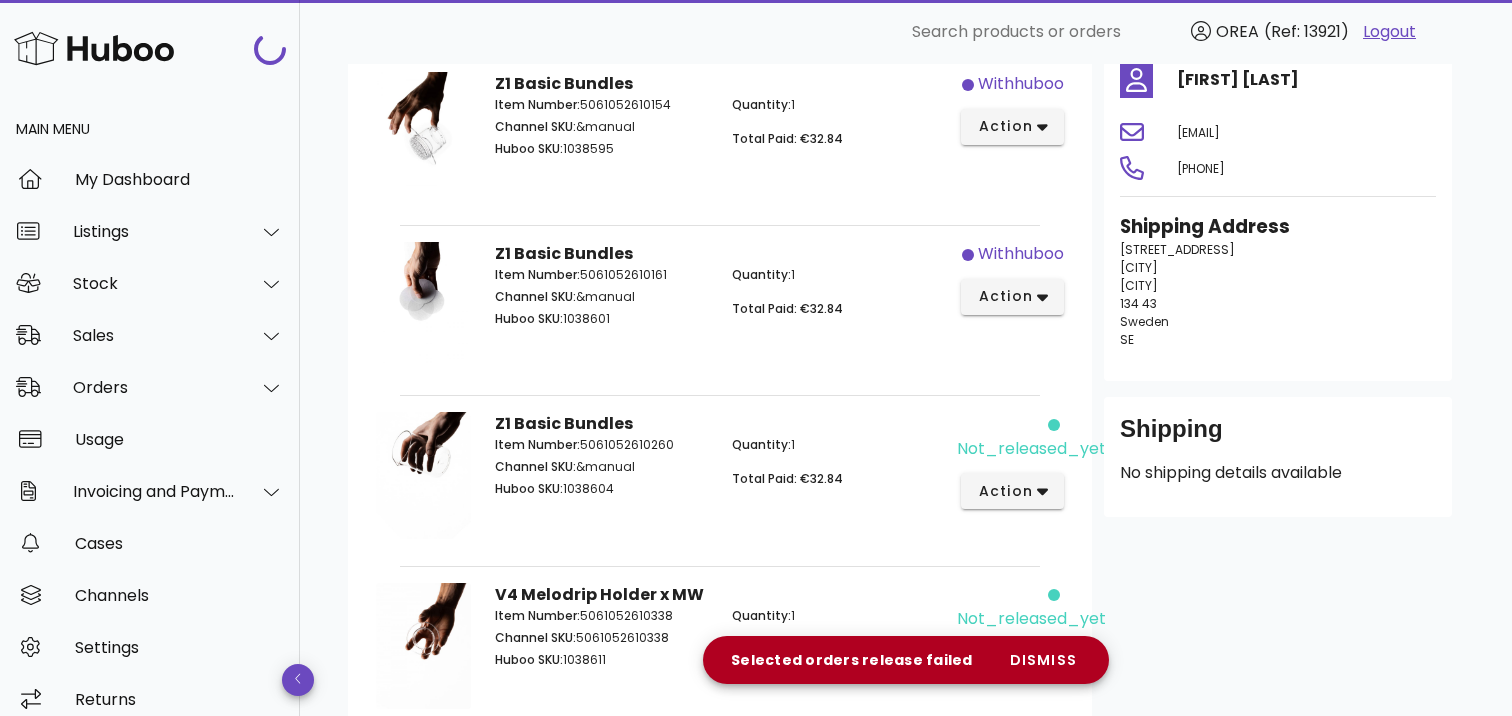 scroll, scrollTop: 176, scrollLeft: 0, axis: vertical 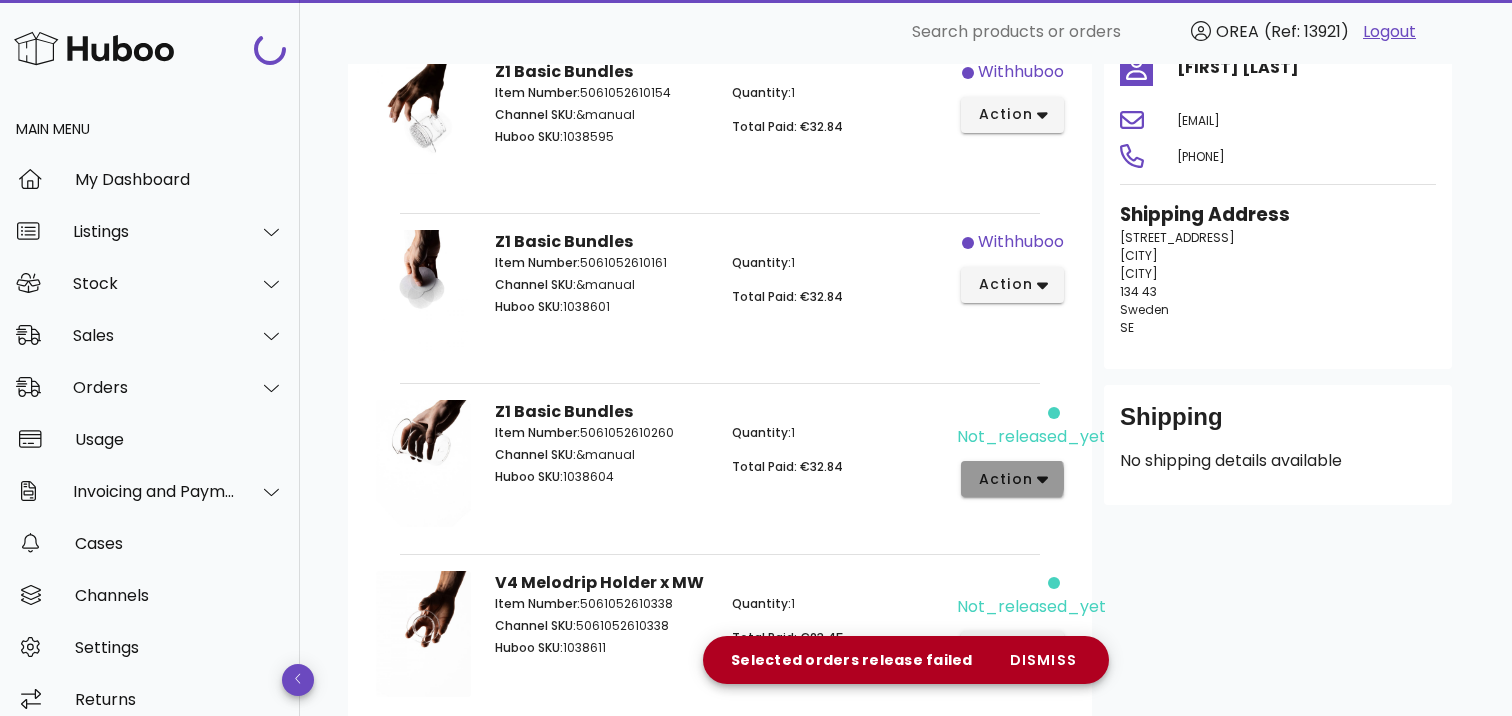 click on "action" at bounding box center [1005, 479] 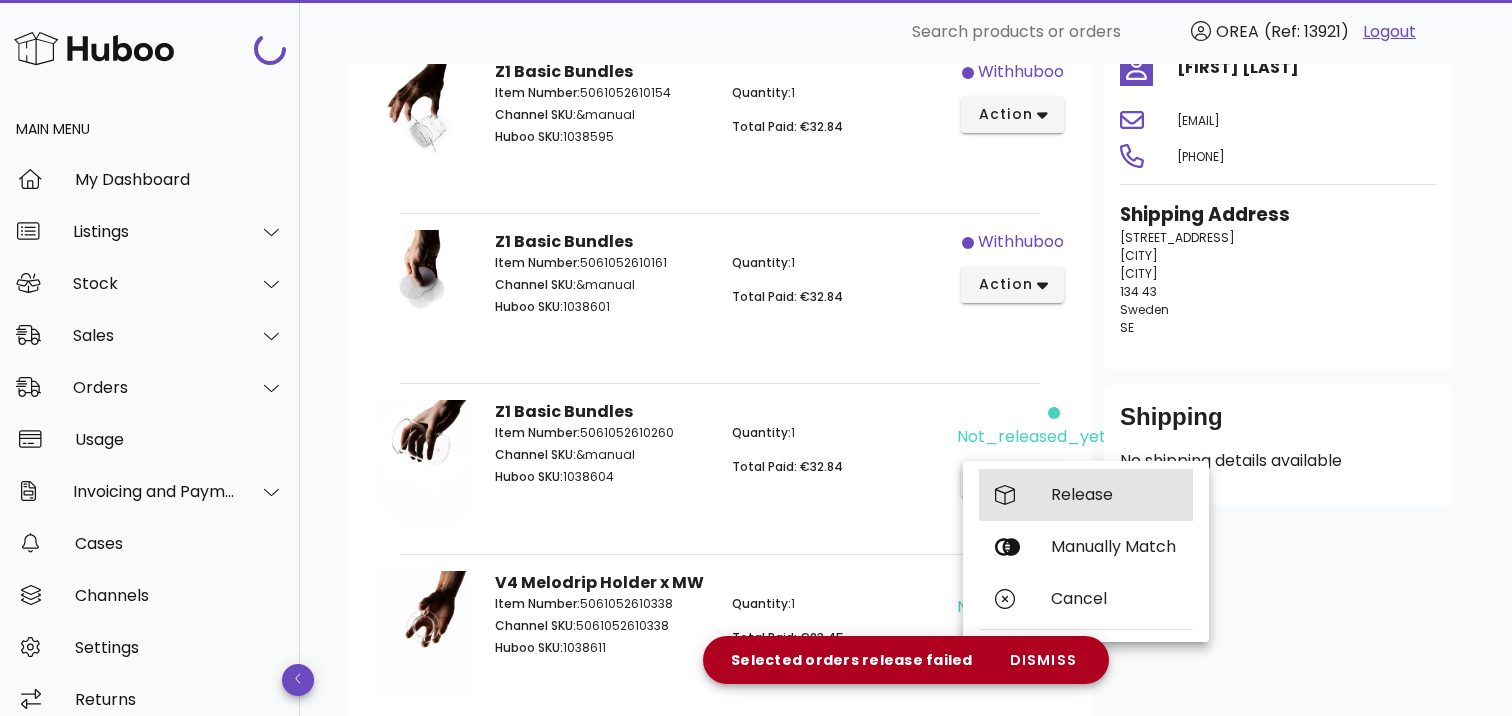 click on "Release" at bounding box center (1086, 495) 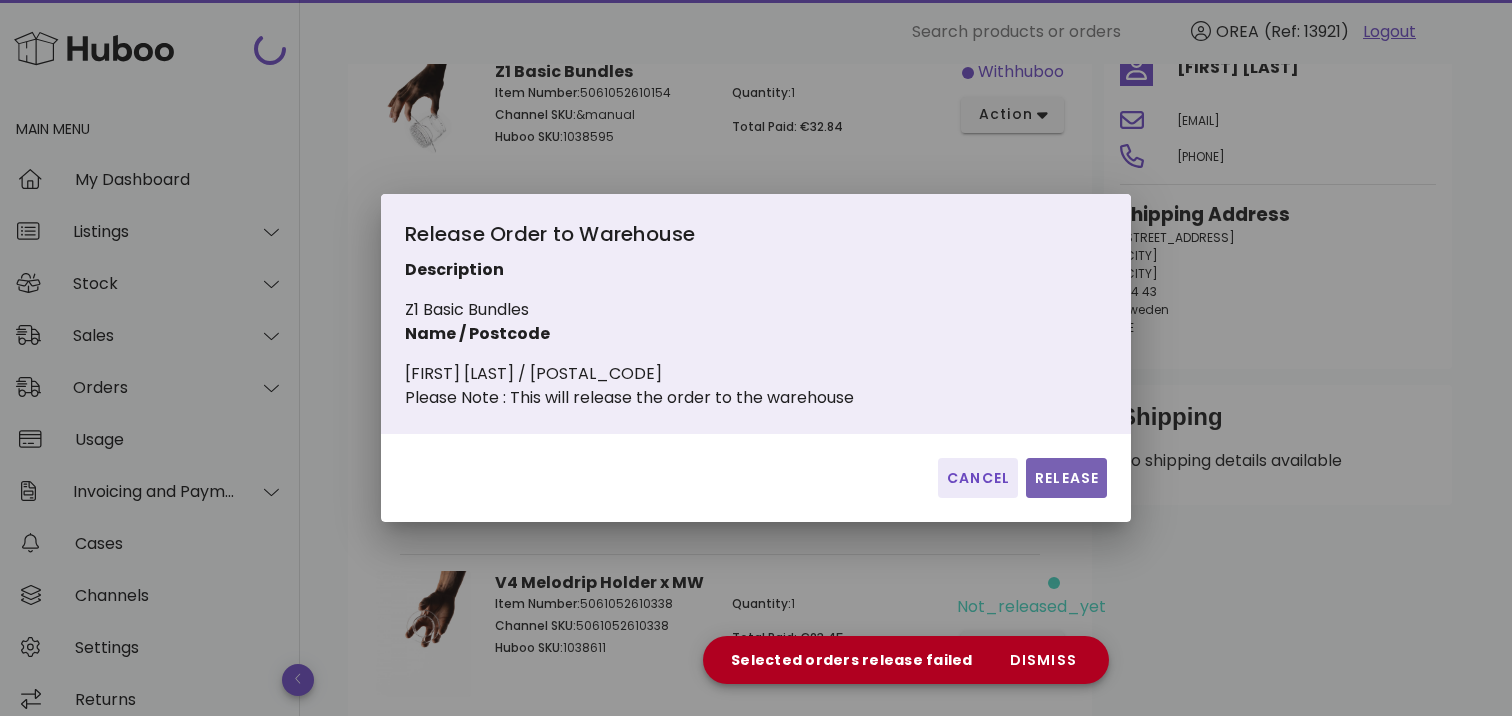 click on "Release" at bounding box center (1066, 478) 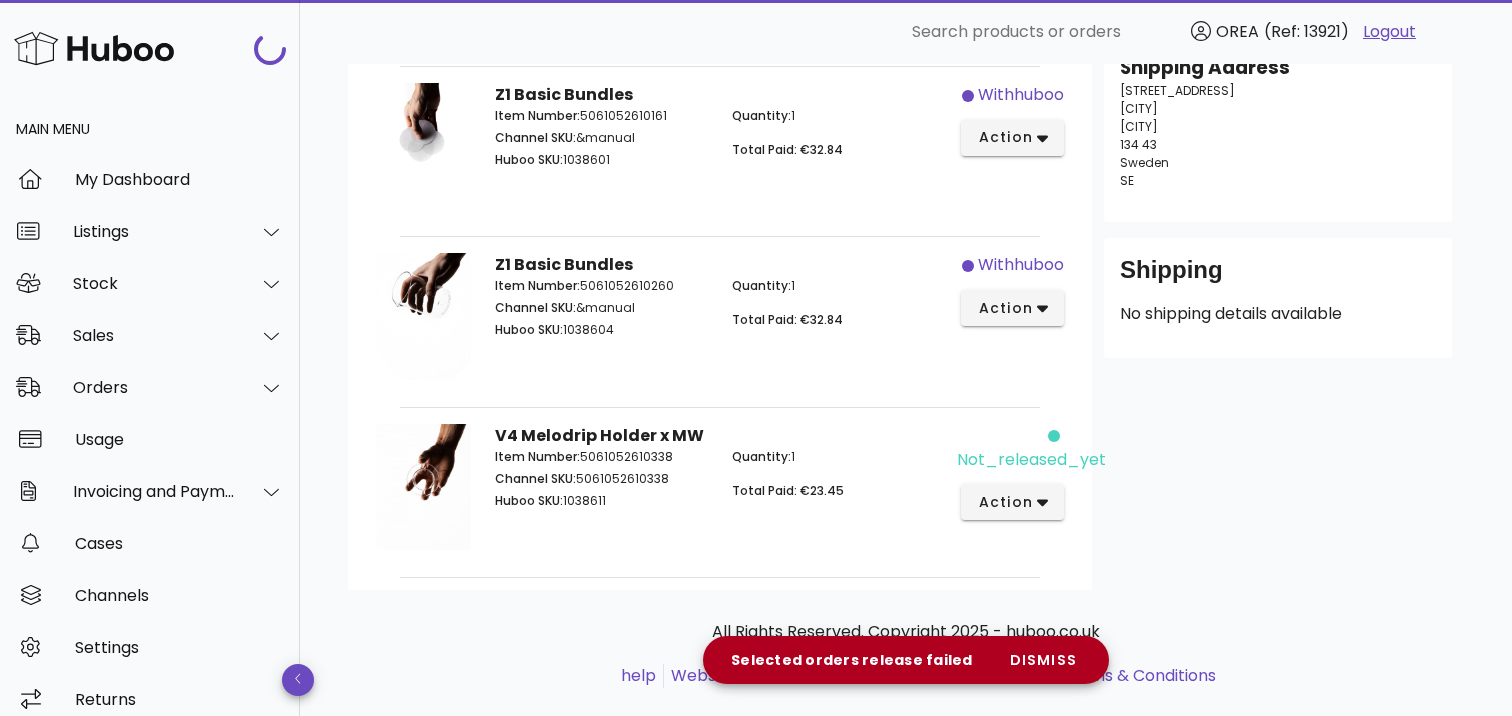 scroll, scrollTop: 357, scrollLeft: 0, axis: vertical 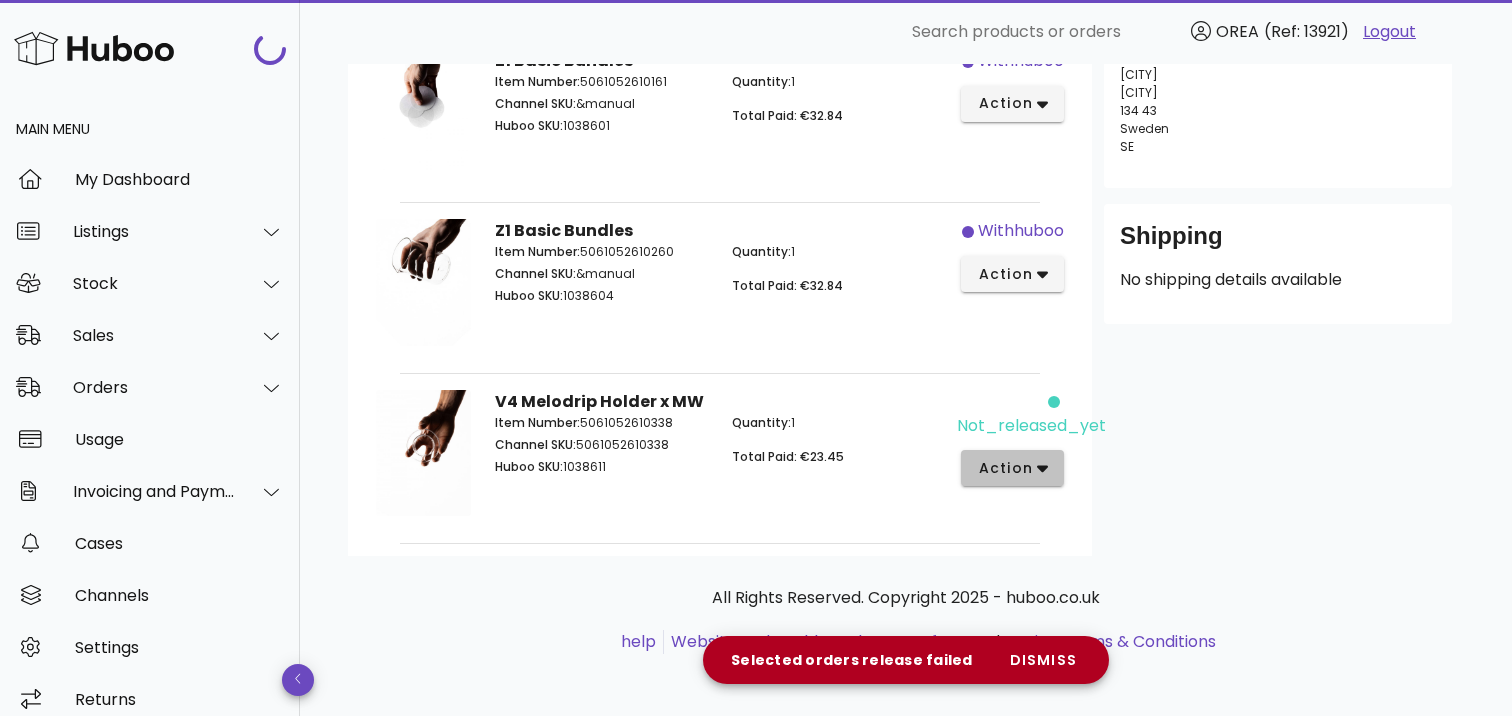 click on "action" at bounding box center (1012, 468) 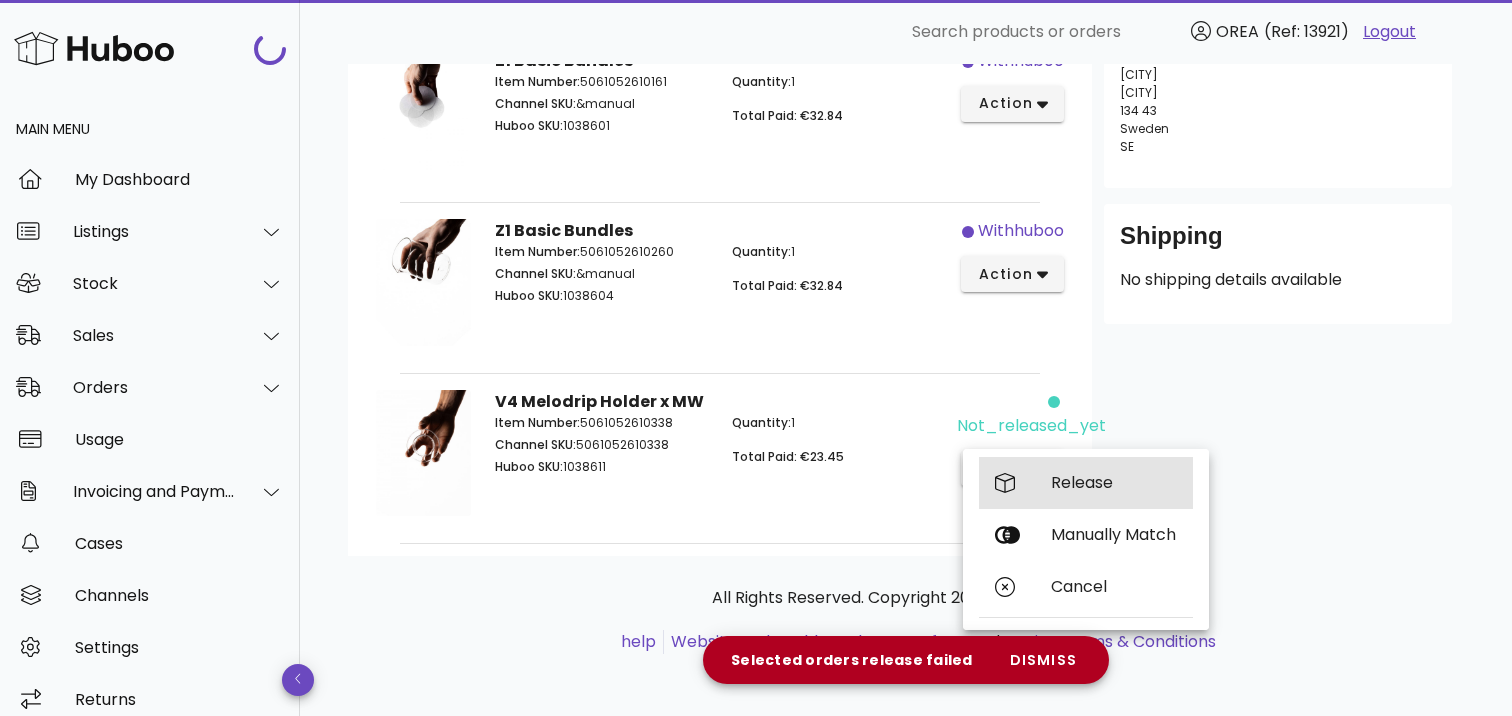 click on "Release" at bounding box center [1086, 483] 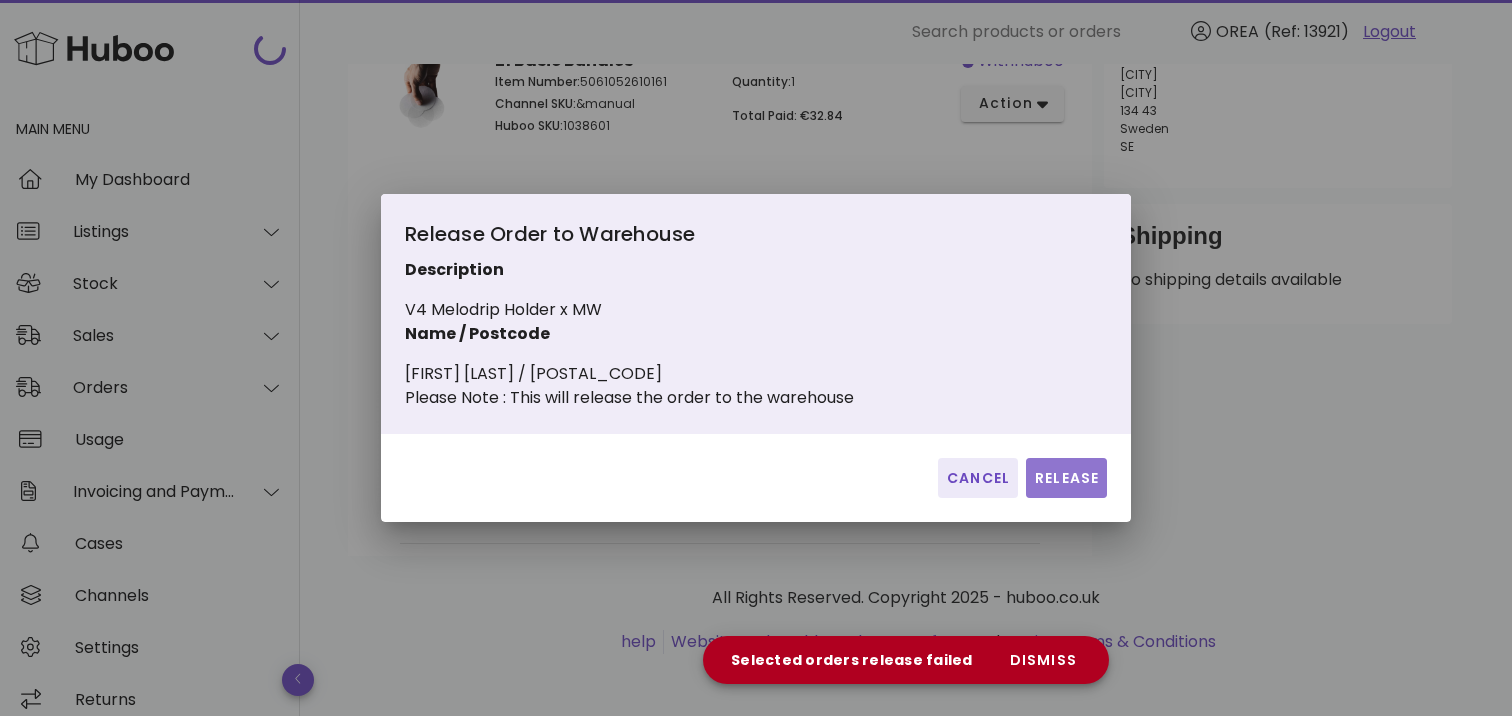 click on "Release" at bounding box center (1066, 478) 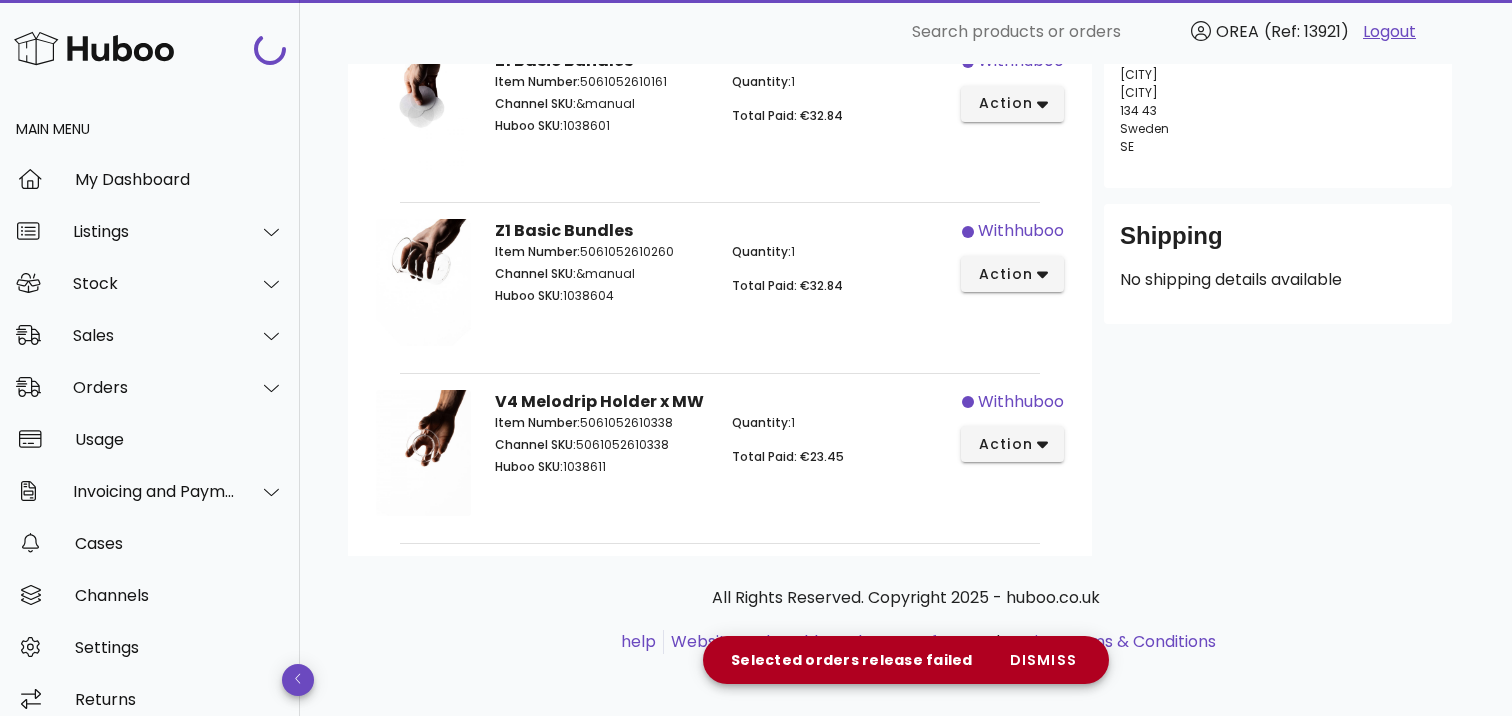 scroll, scrollTop: 0, scrollLeft: 0, axis: both 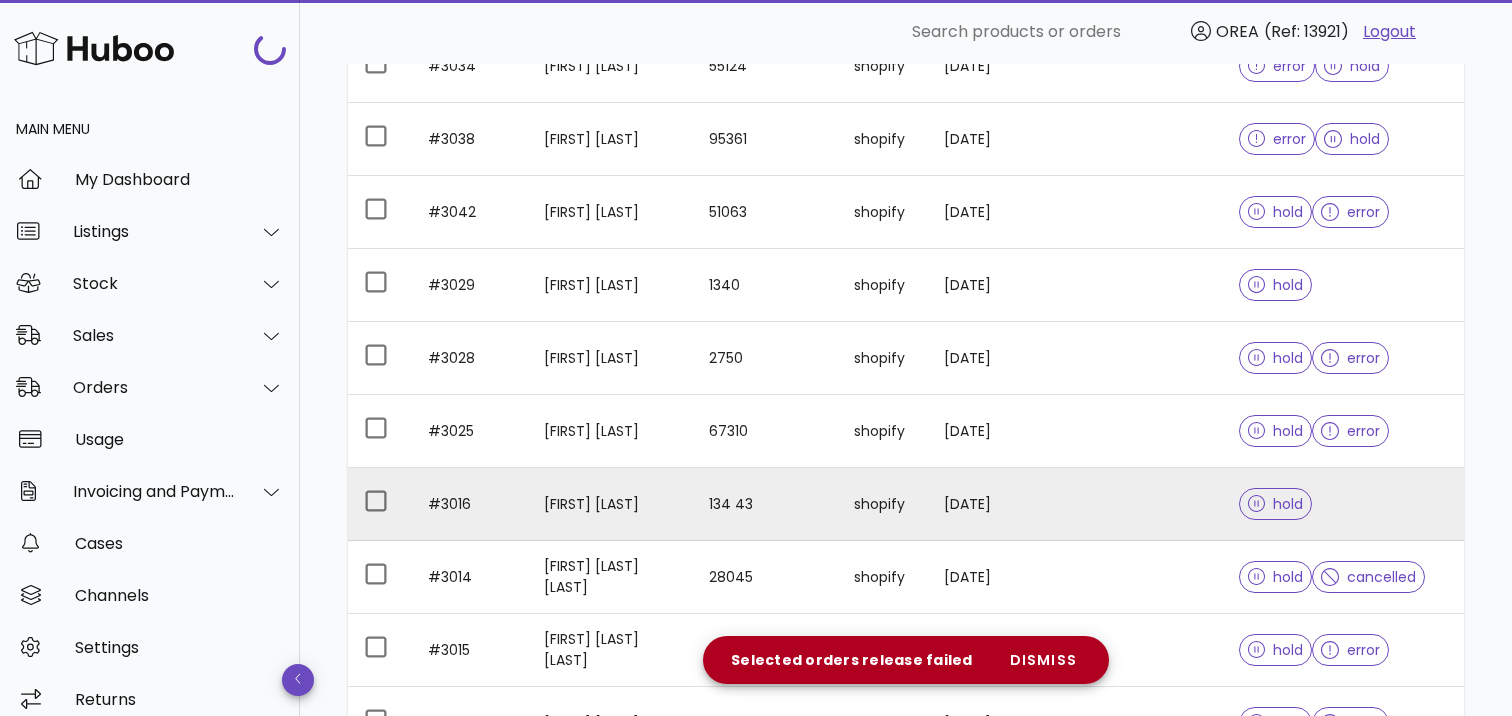 click on "26/05/2025" at bounding box center (981, 504) 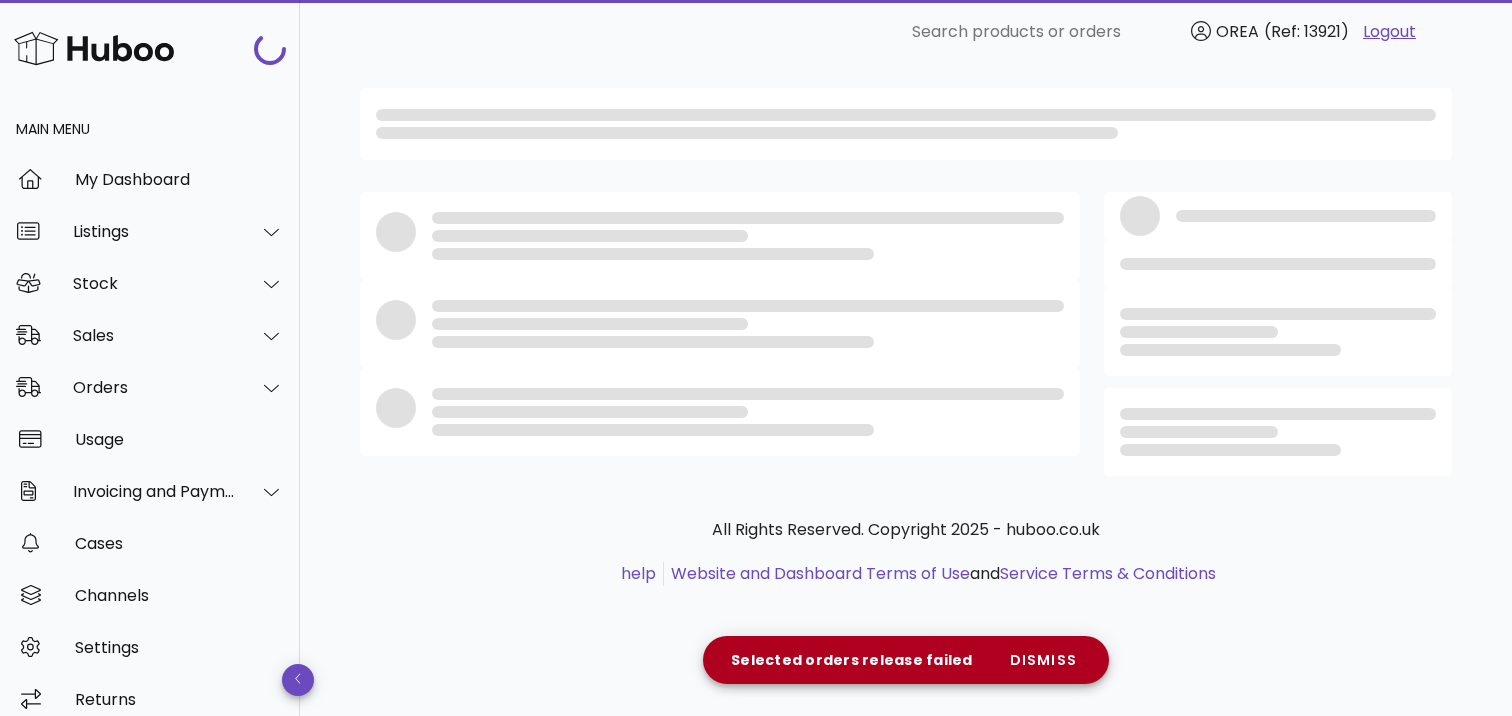 scroll, scrollTop: 0, scrollLeft: 0, axis: both 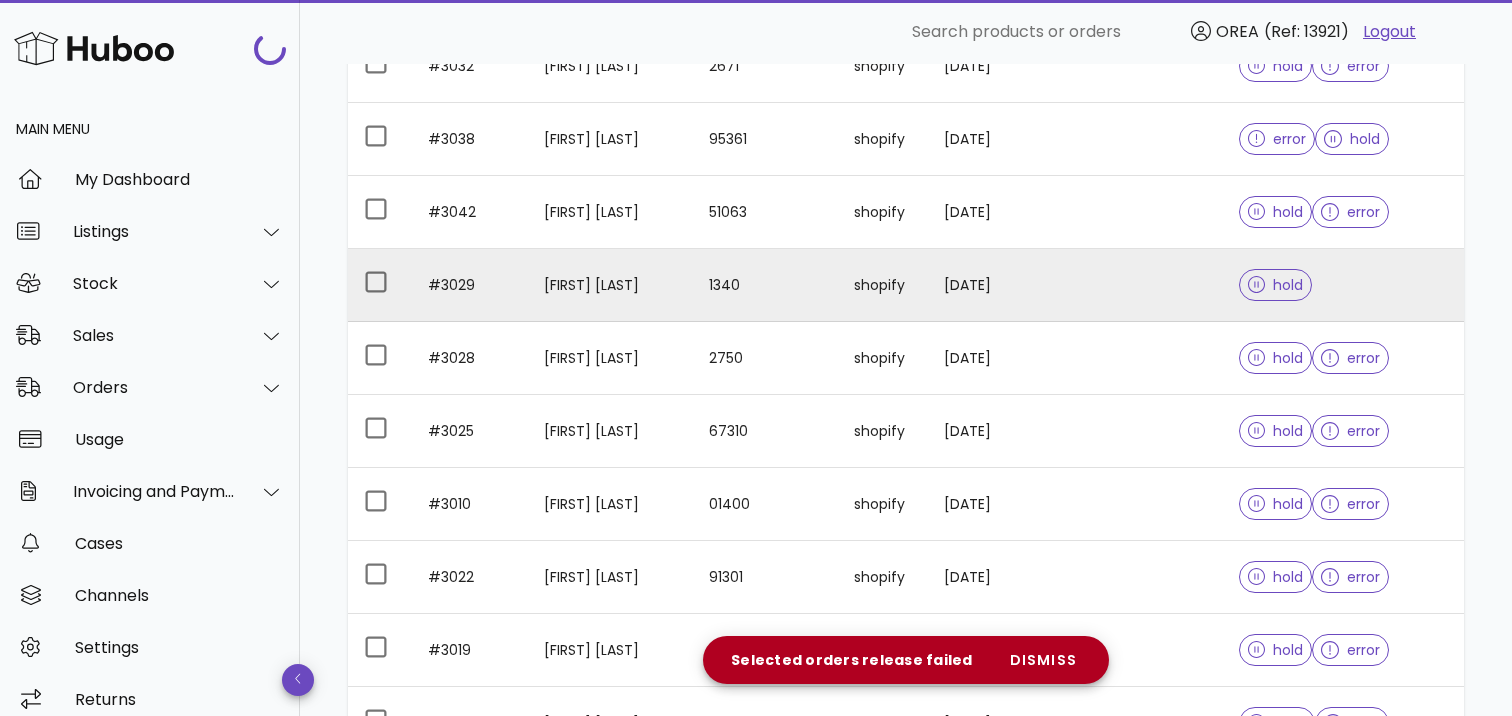 click on "26/05/2025" at bounding box center (981, 285) 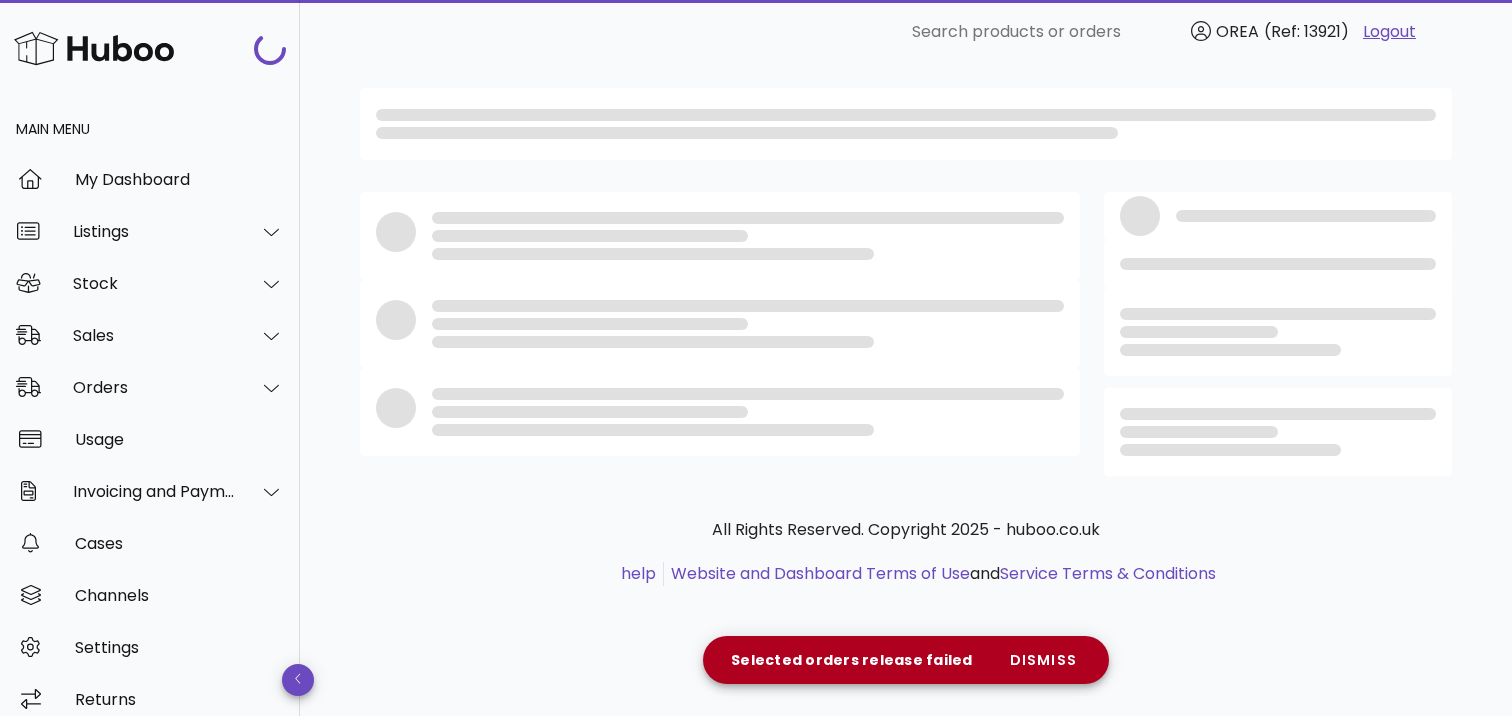 scroll, scrollTop: 0, scrollLeft: 0, axis: both 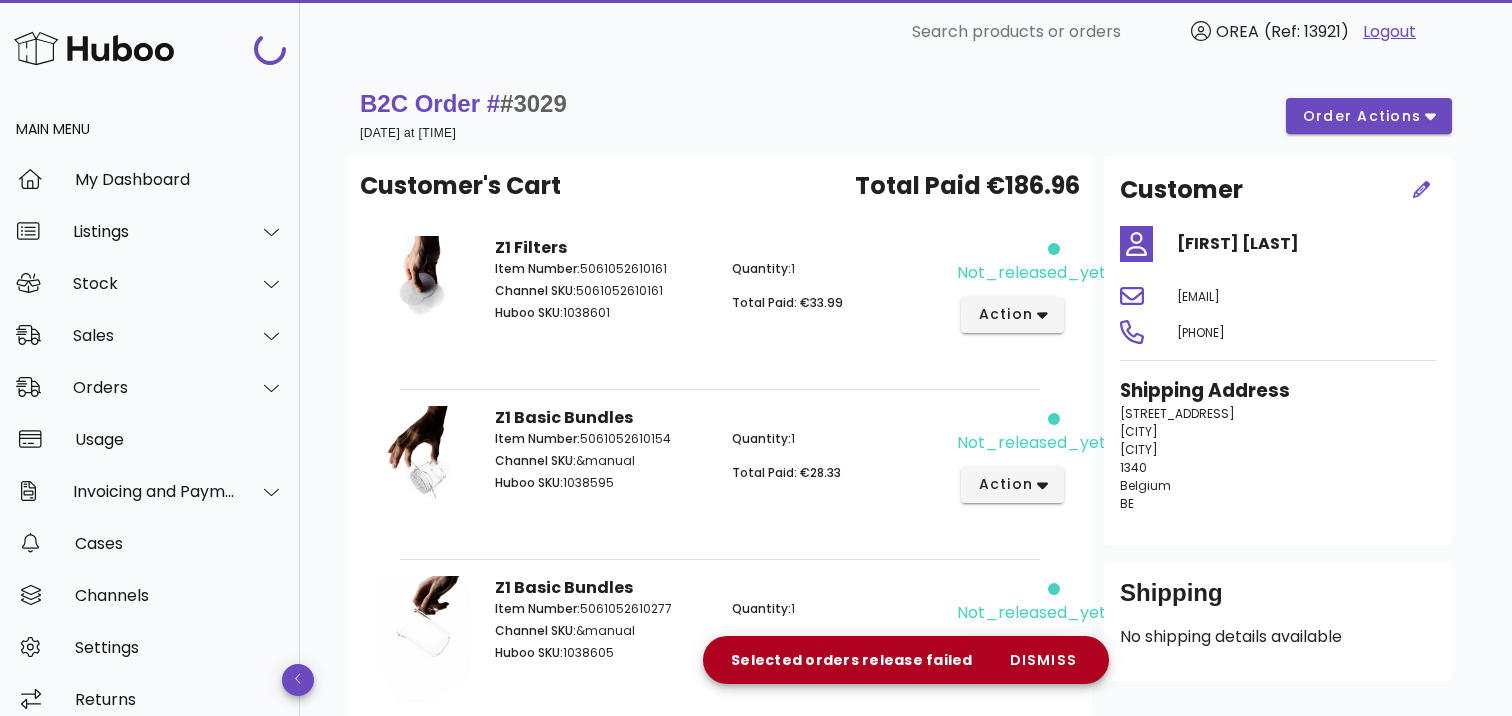 click on "not_released_yet  action" at bounding box center (1016, 302) 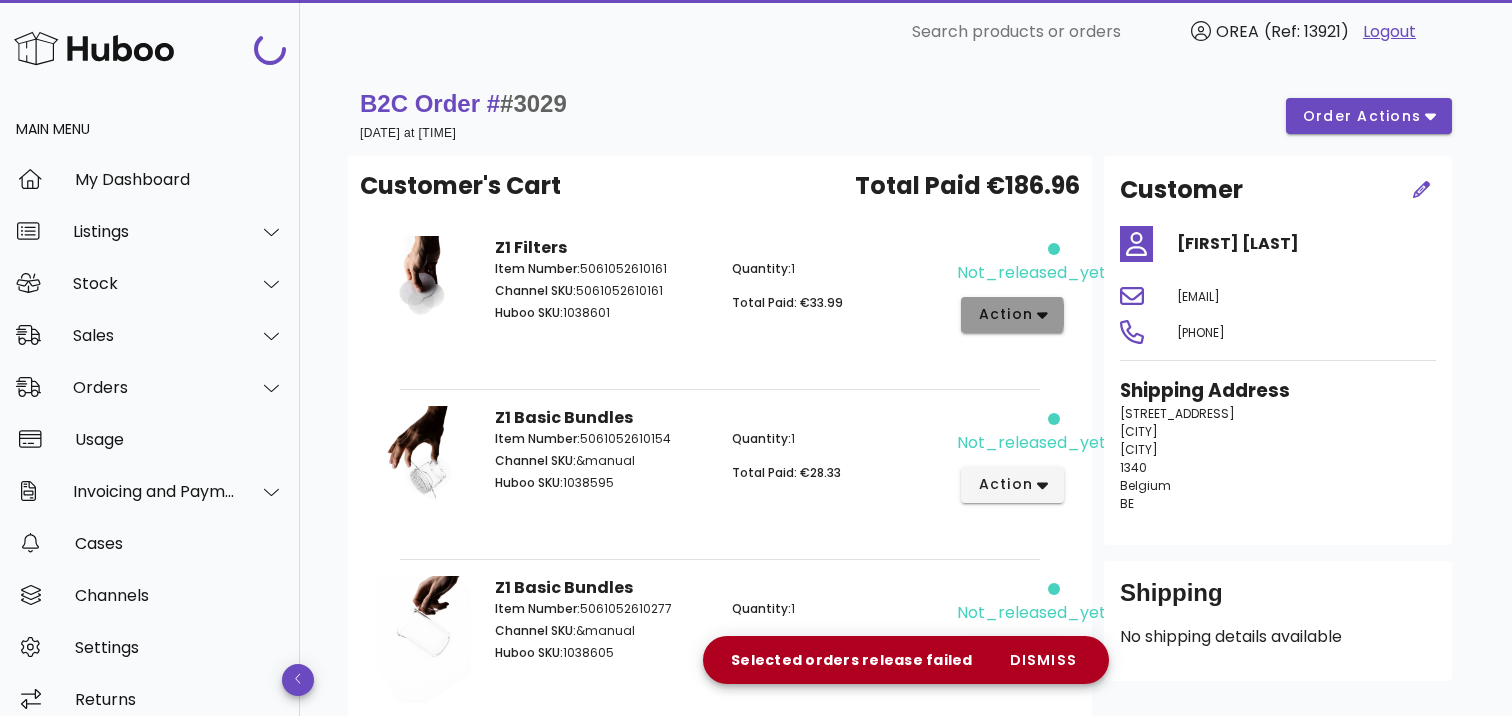 click on "action" at bounding box center (1005, 314) 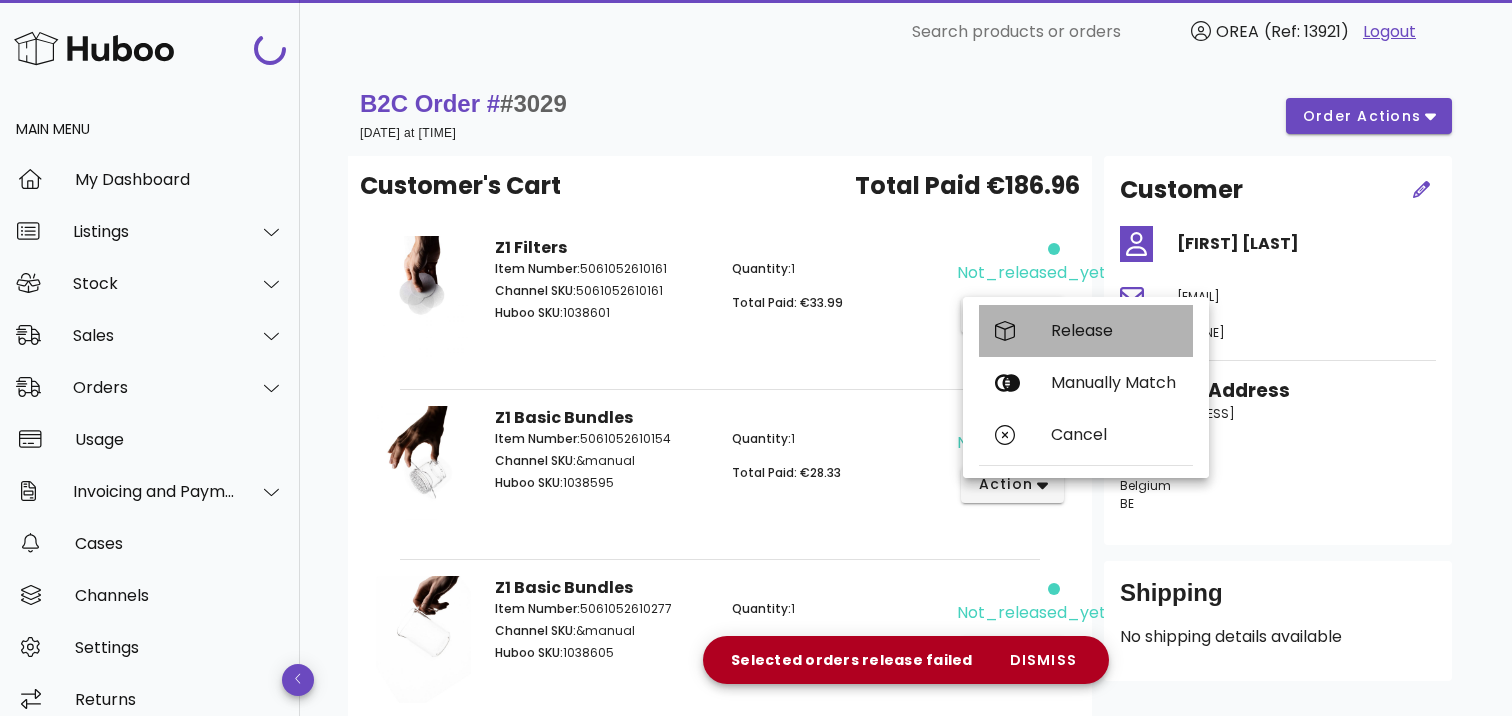 click on "Release" at bounding box center (1086, 331) 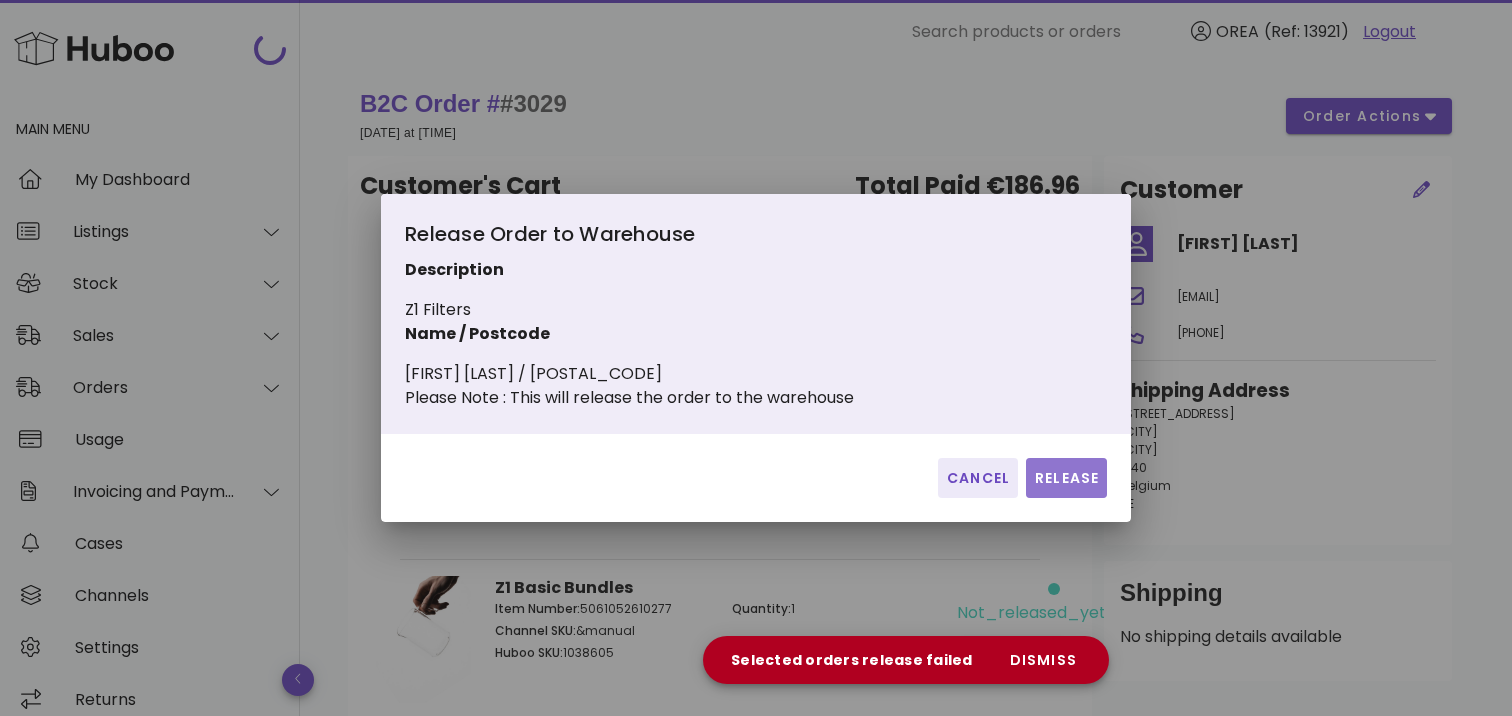 click on "Release" at bounding box center [1066, 478] 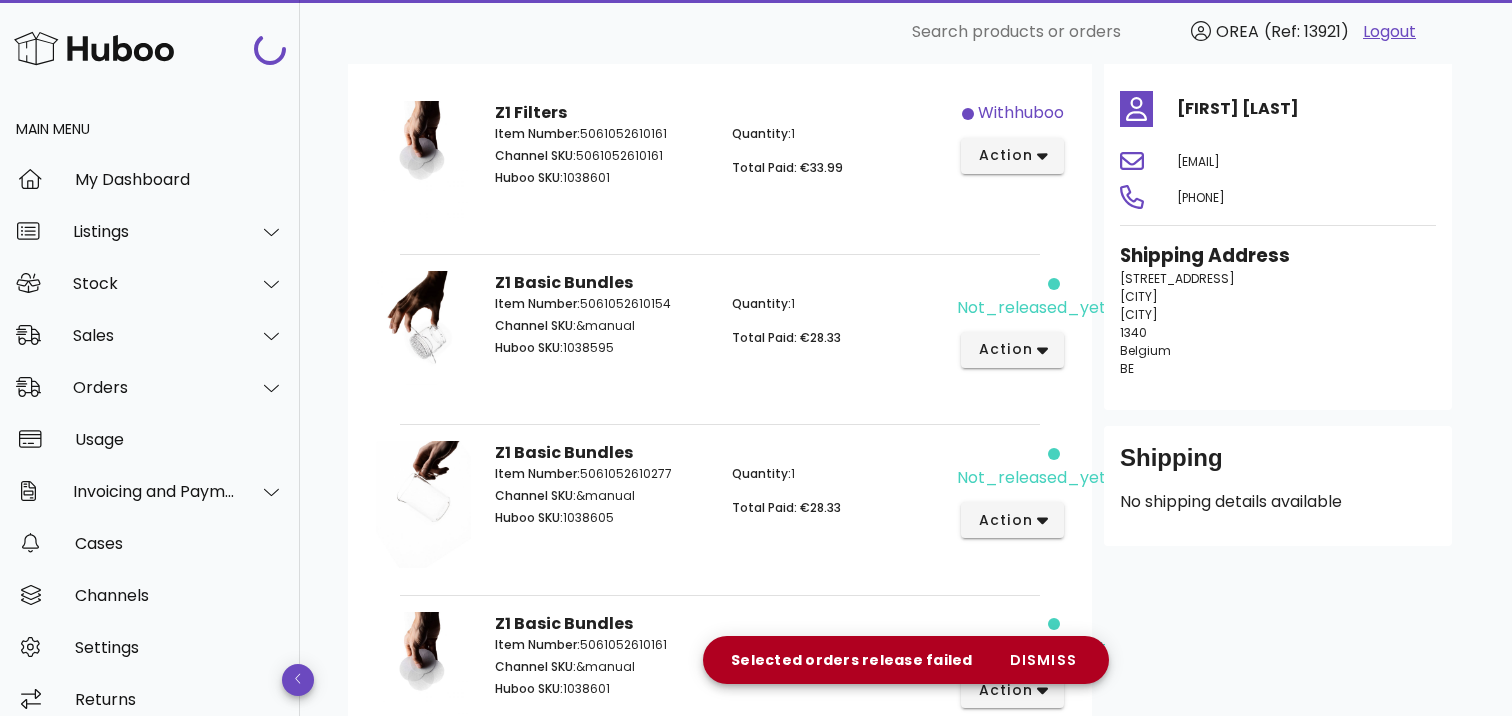 scroll, scrollTop: 211, scrollLeft: 0, axis: vertical 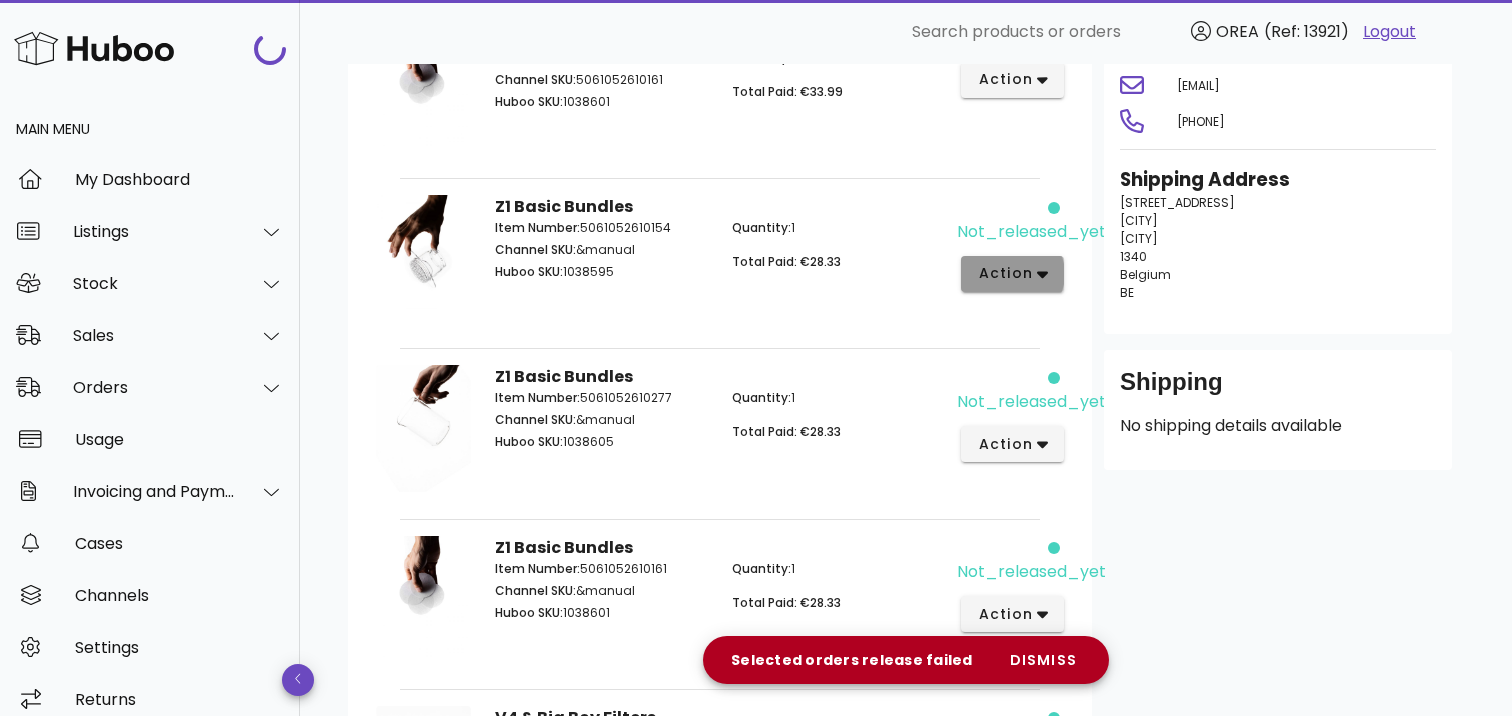 click on "action" at bounding box center (1012, 274) 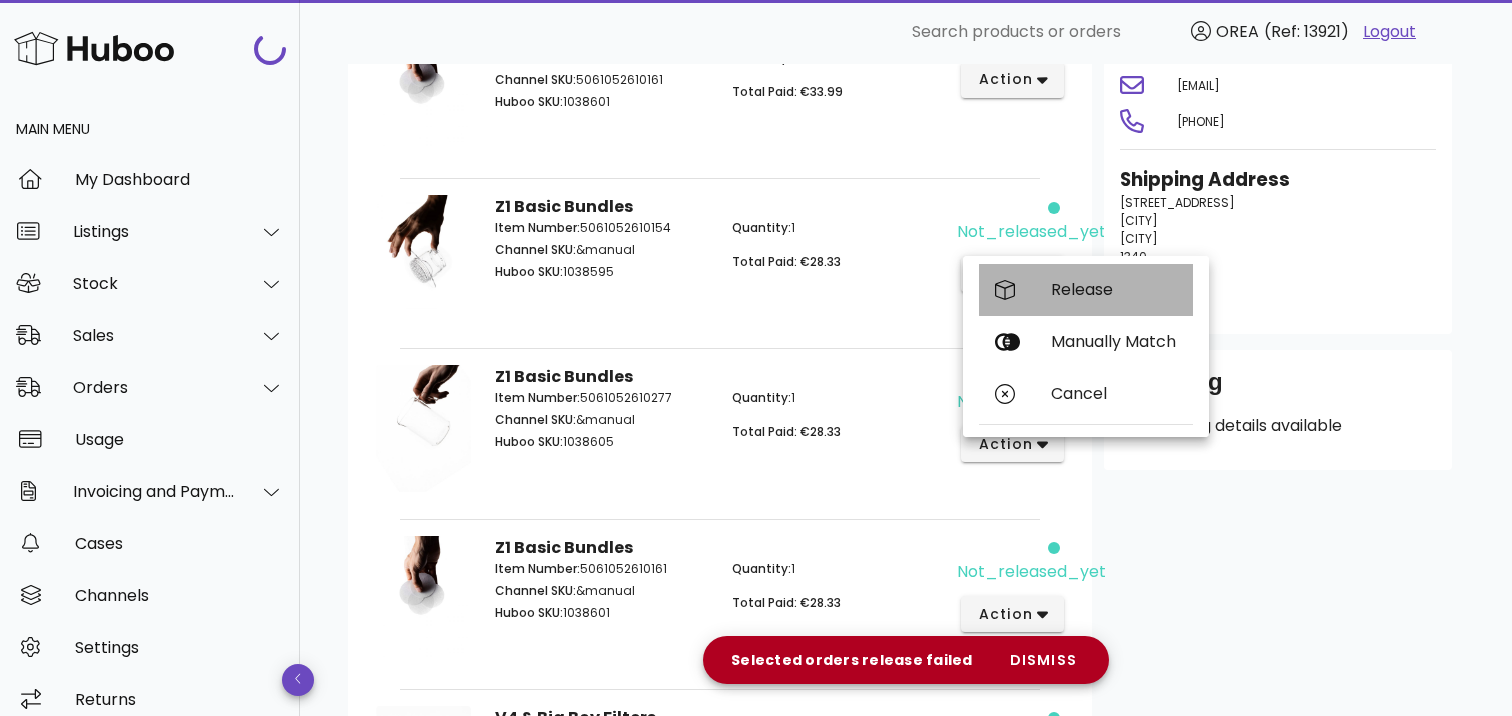 click on "Release" at bounding box center [1114, 289] 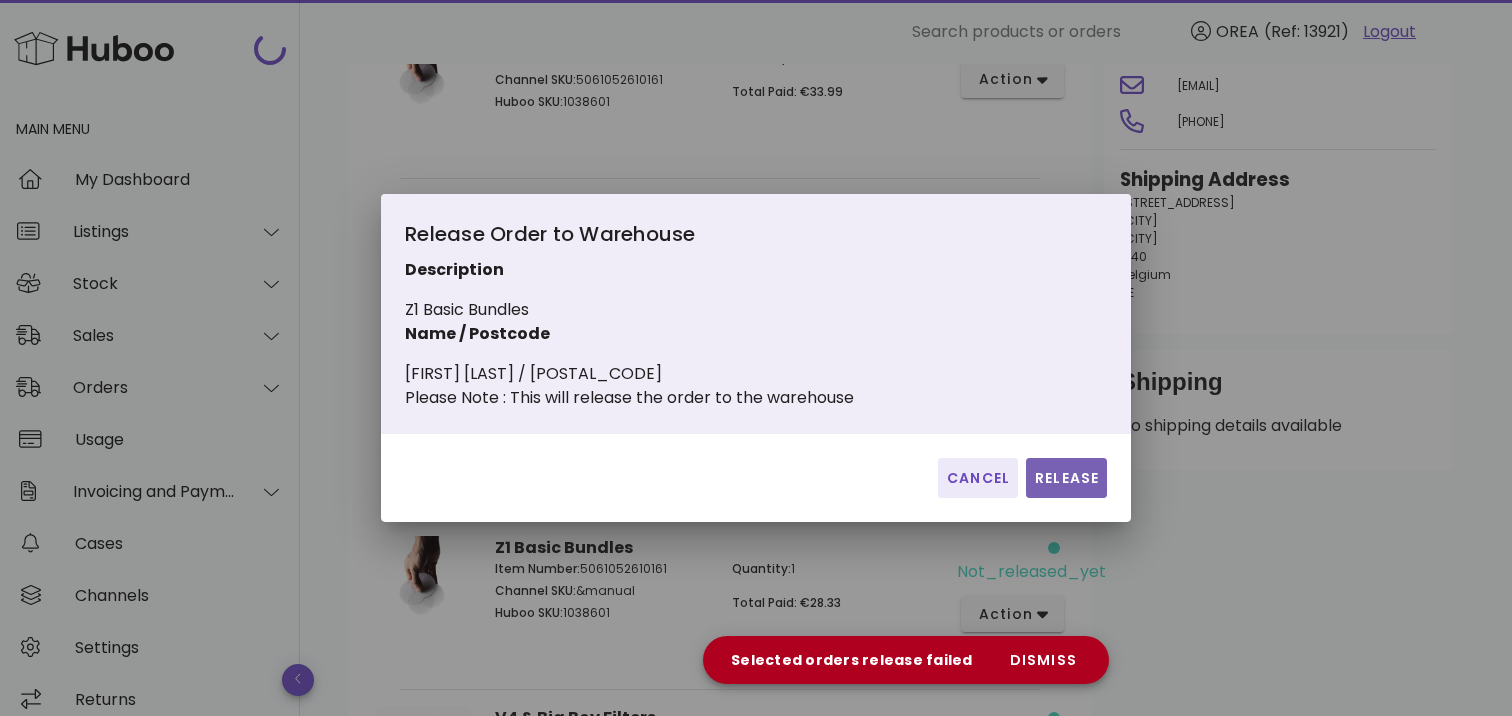 click on "Release" at bounding box center [1066, 478] 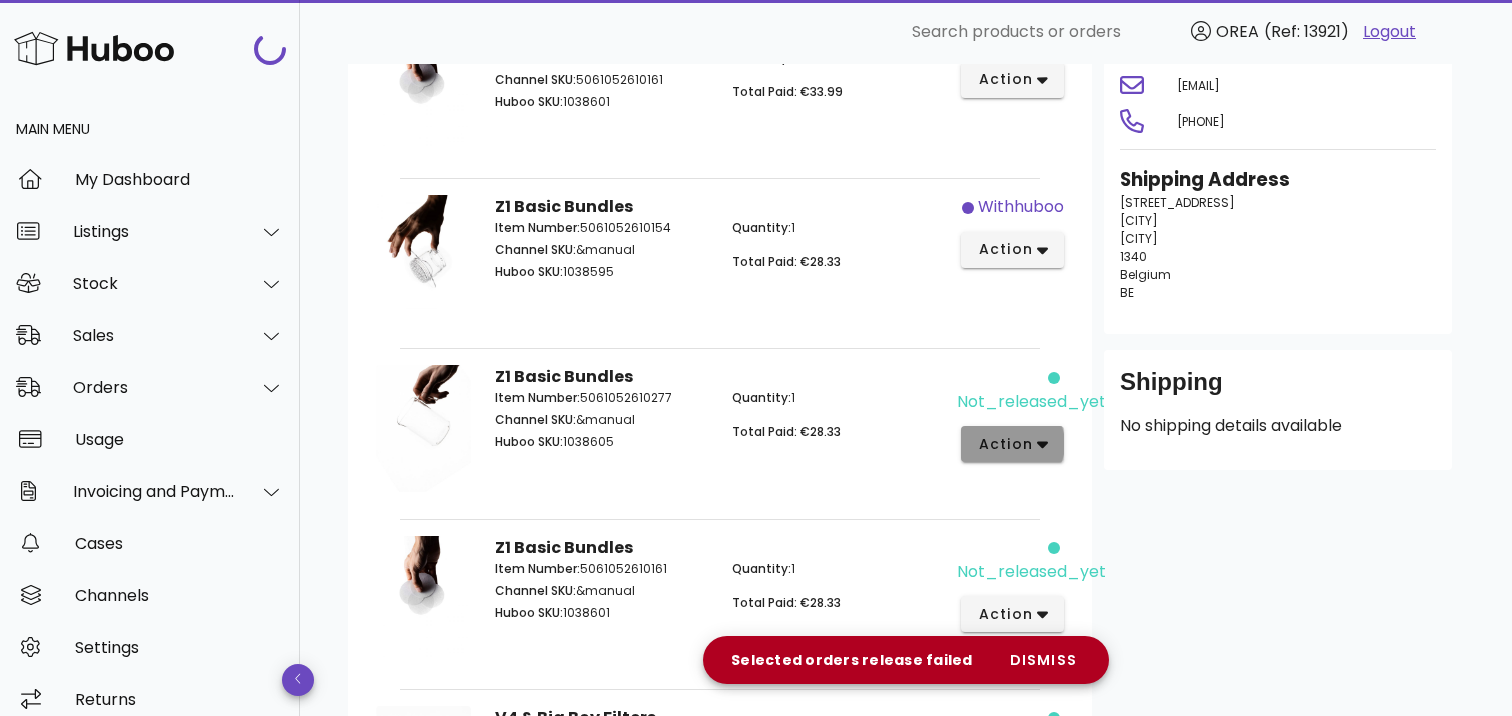 click on "action" at bounding box center (1005, 444) 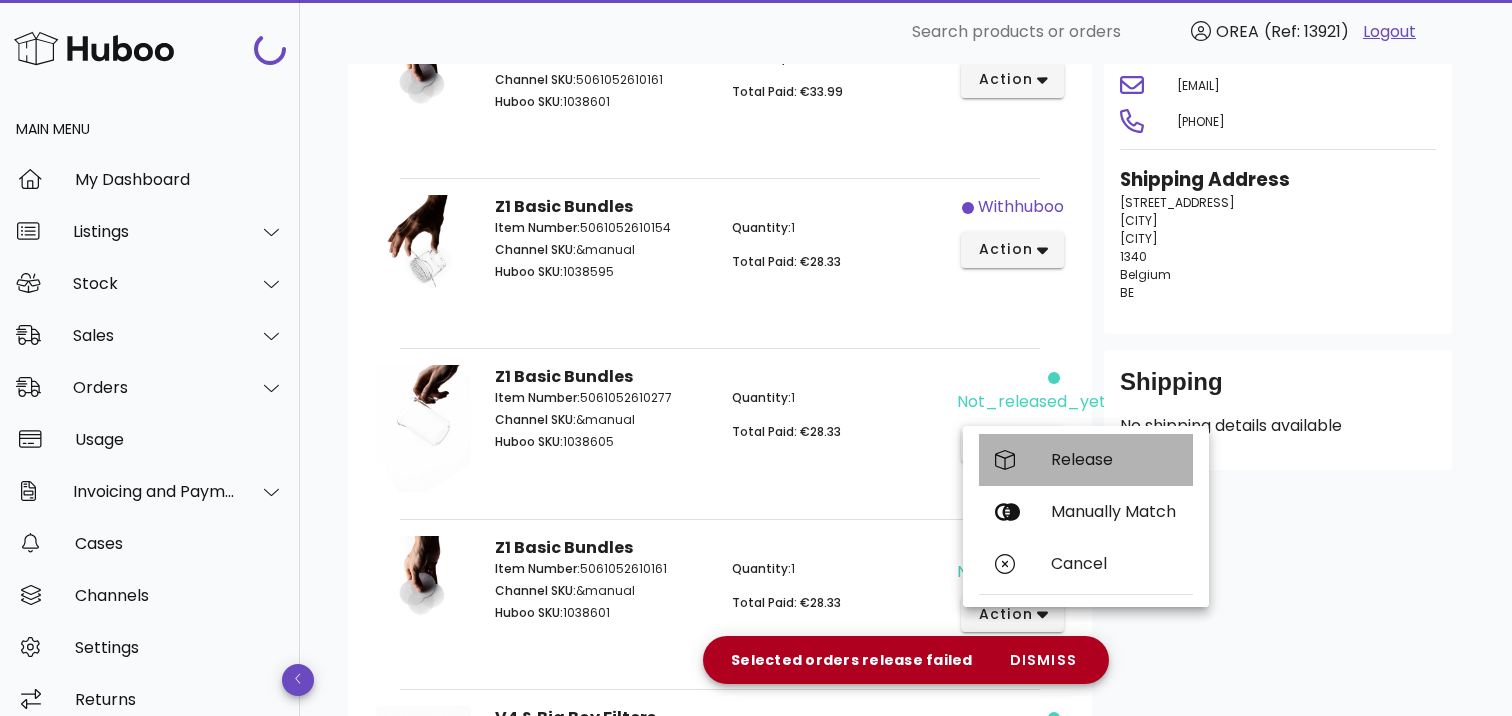 click on "Release" at bounding box center (1086, 460) 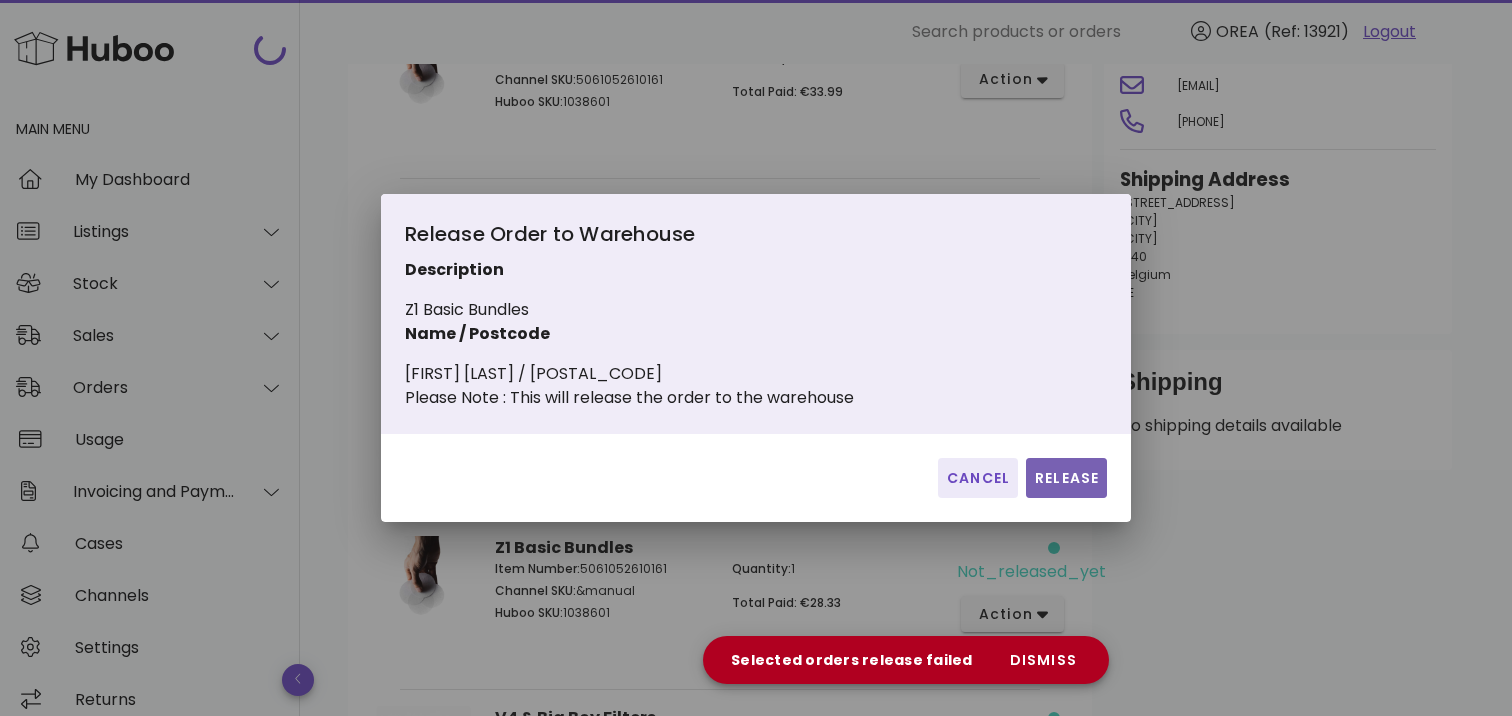 click on "Release" at bounding box center (1066, 478) 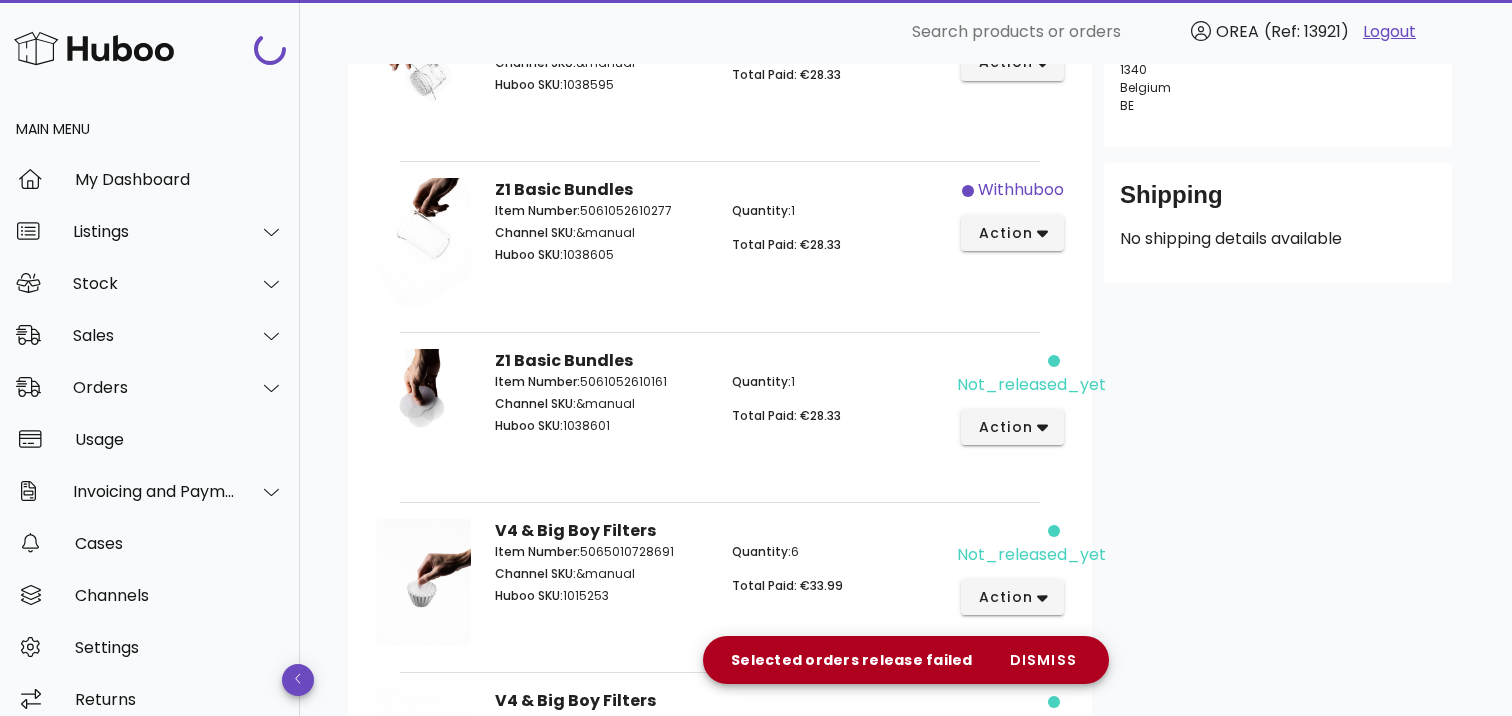 scroll, scrollTop: 490, scrollLeft: 0, axis: vertical 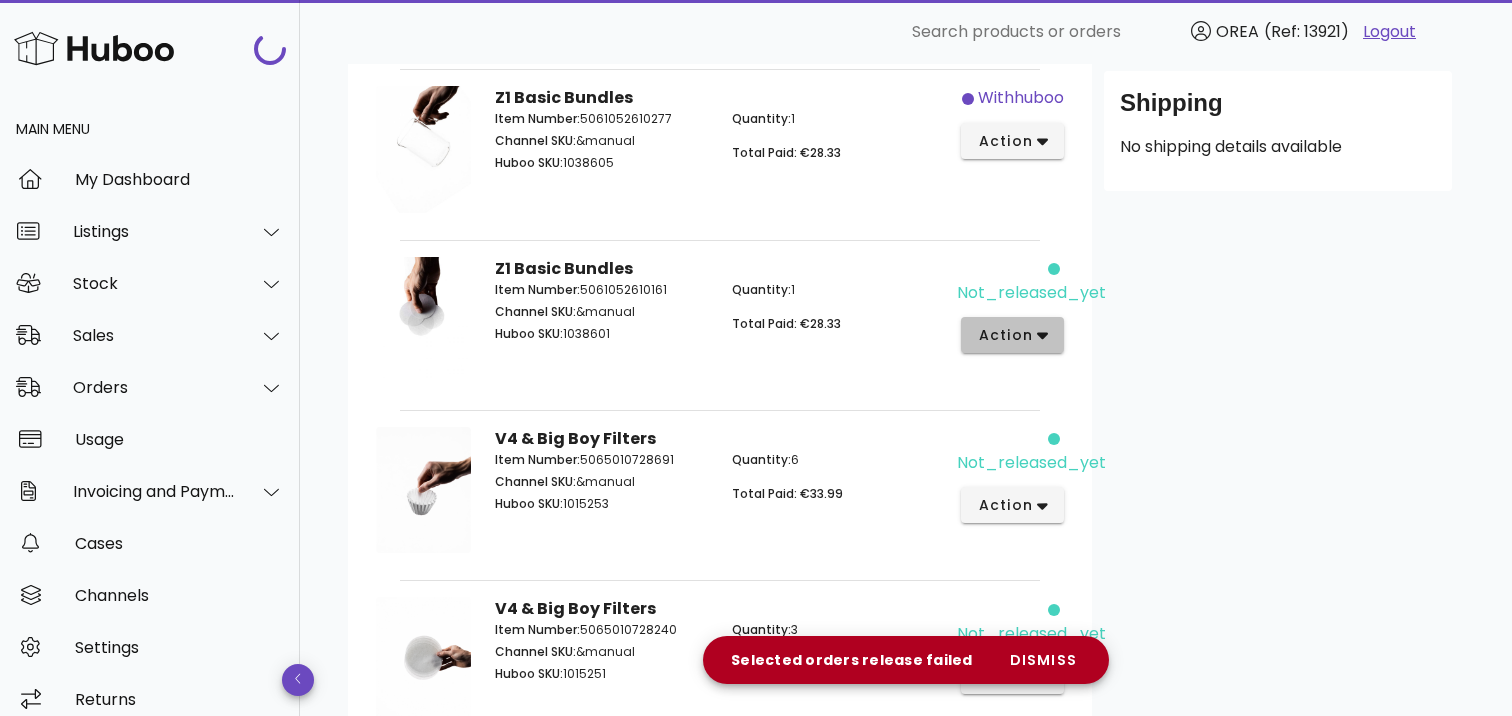 click on "action" at bounding box center [1005, 335] 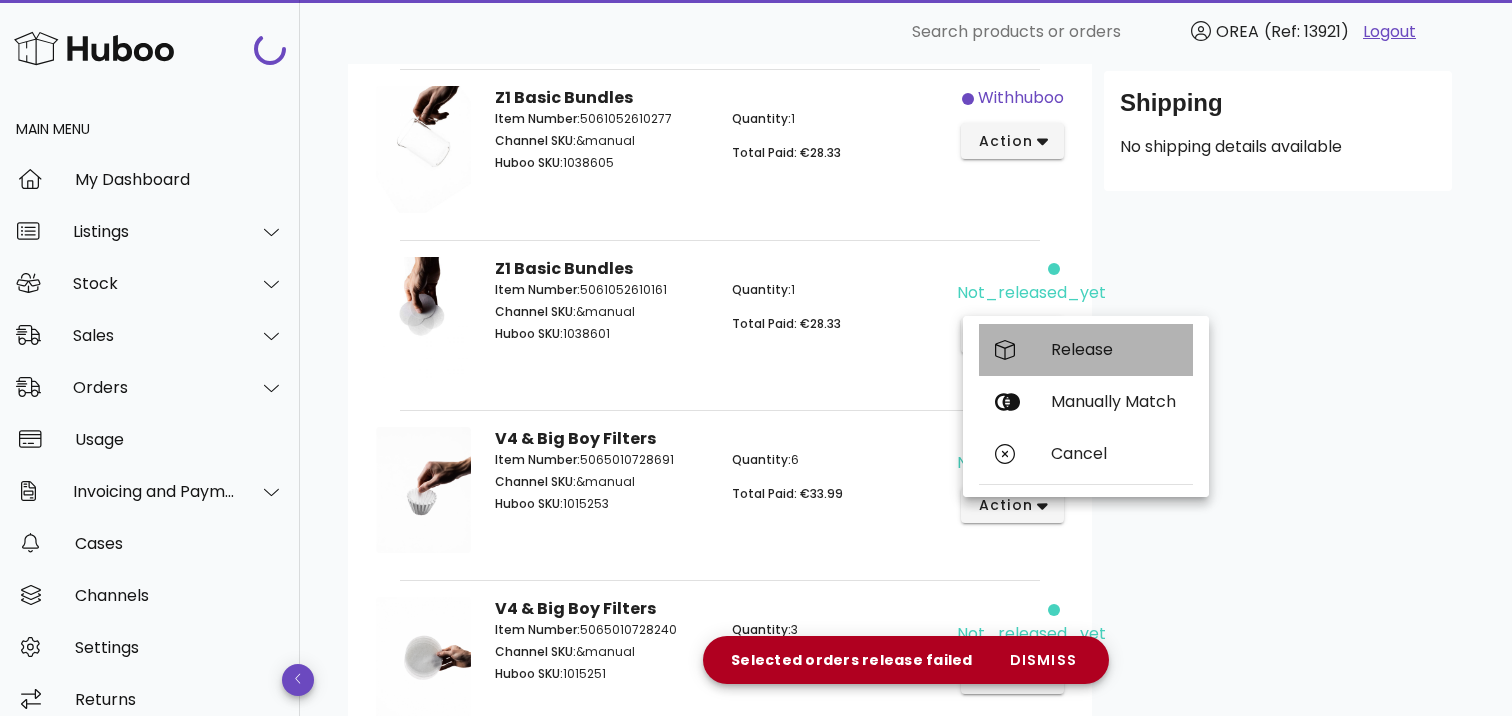 click on "Release" at bounding box center (1086, 350) 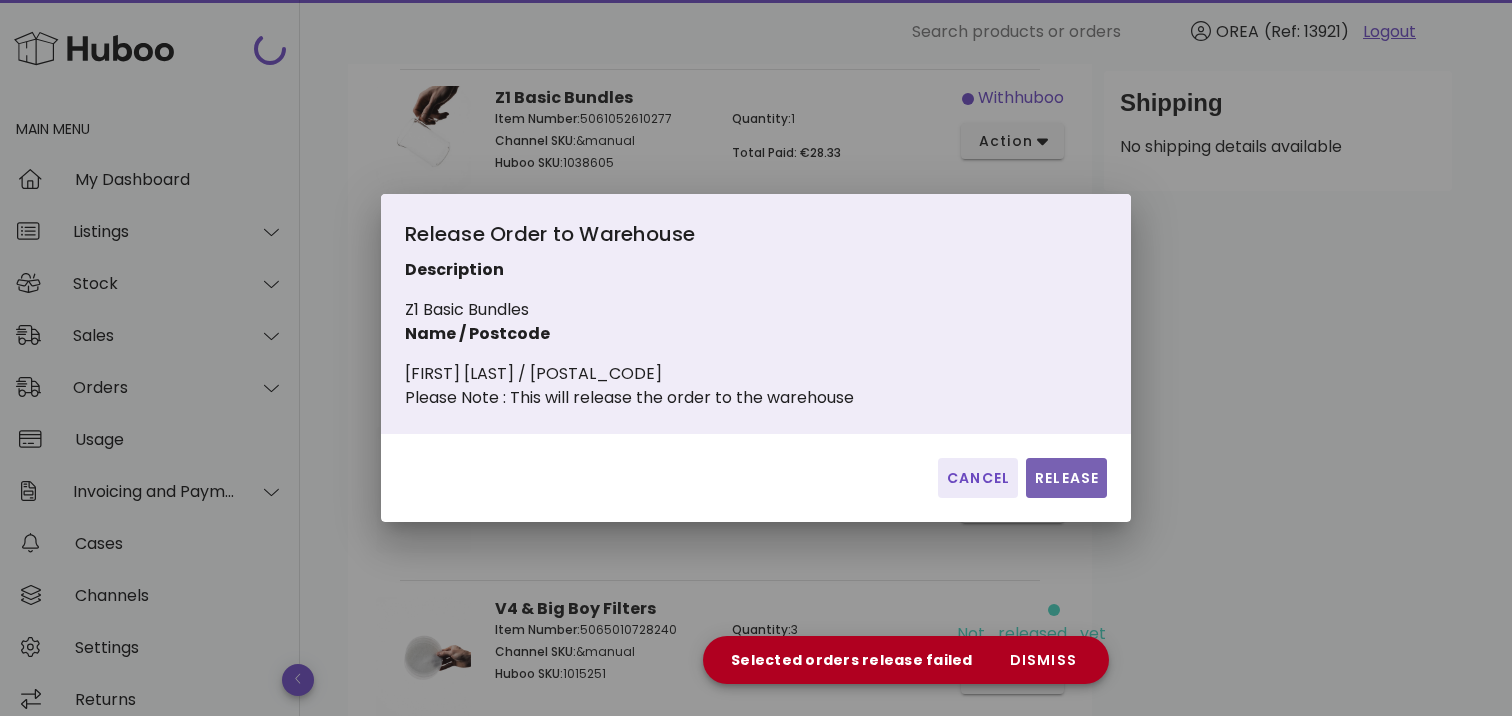 click on "Release" at bounding box center [1066, 478] 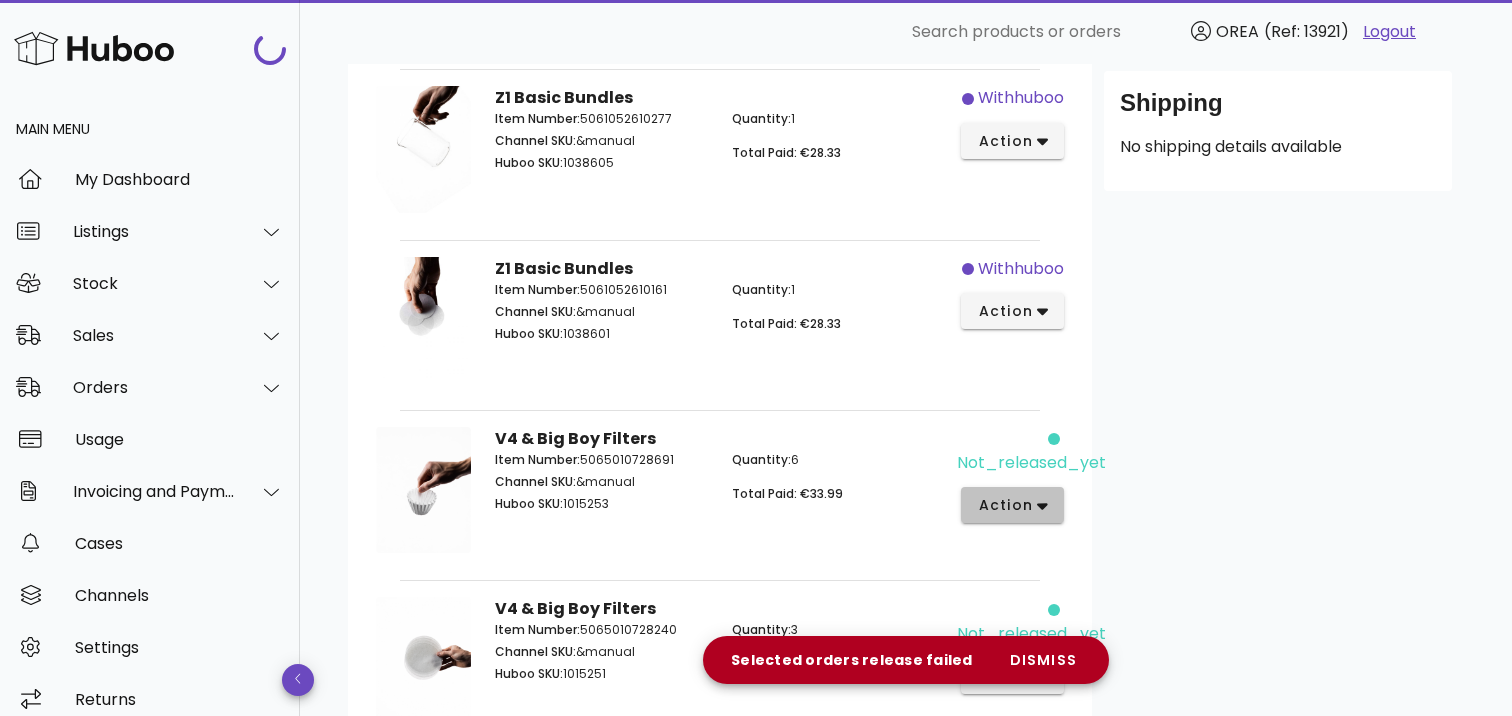 click on "action" at bounding box center (1005, 505) 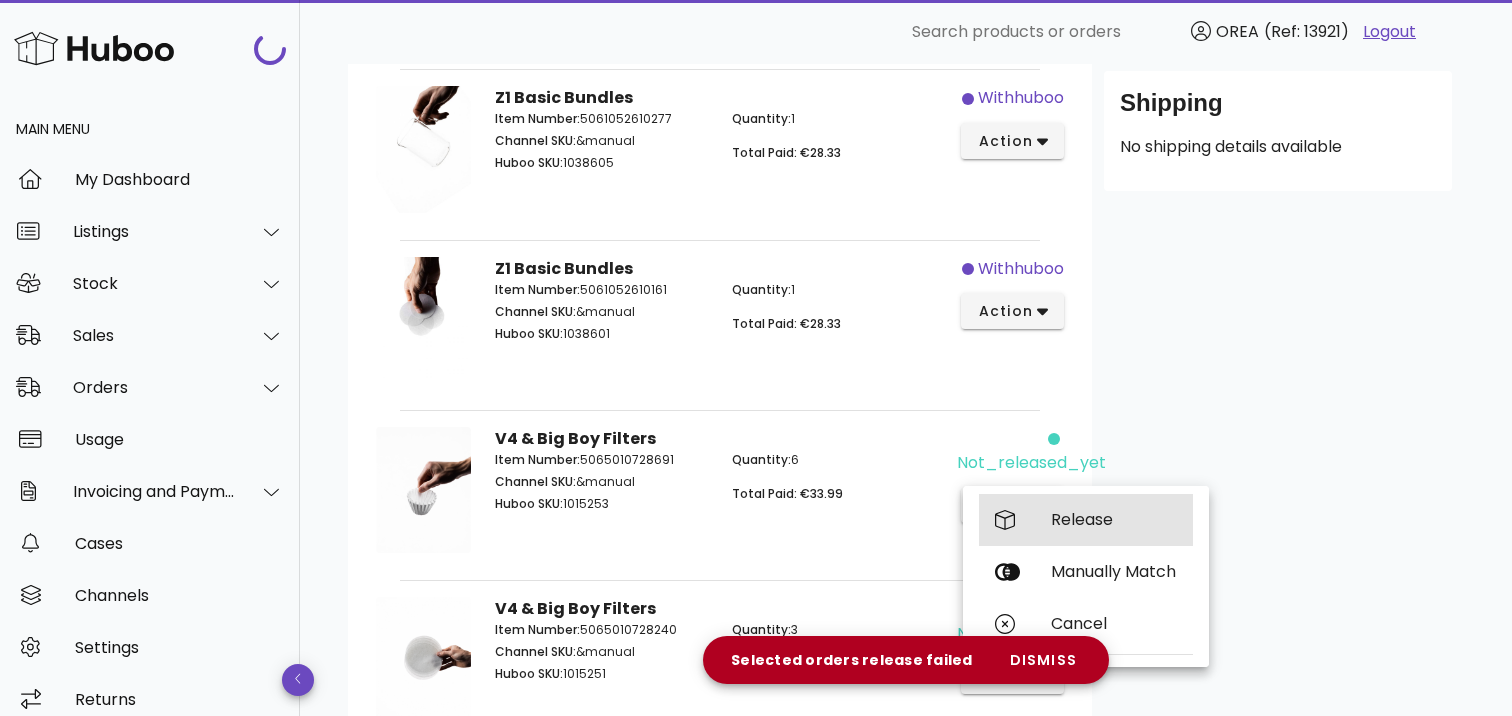 click on "Release" at bounding box center (1114, 519) 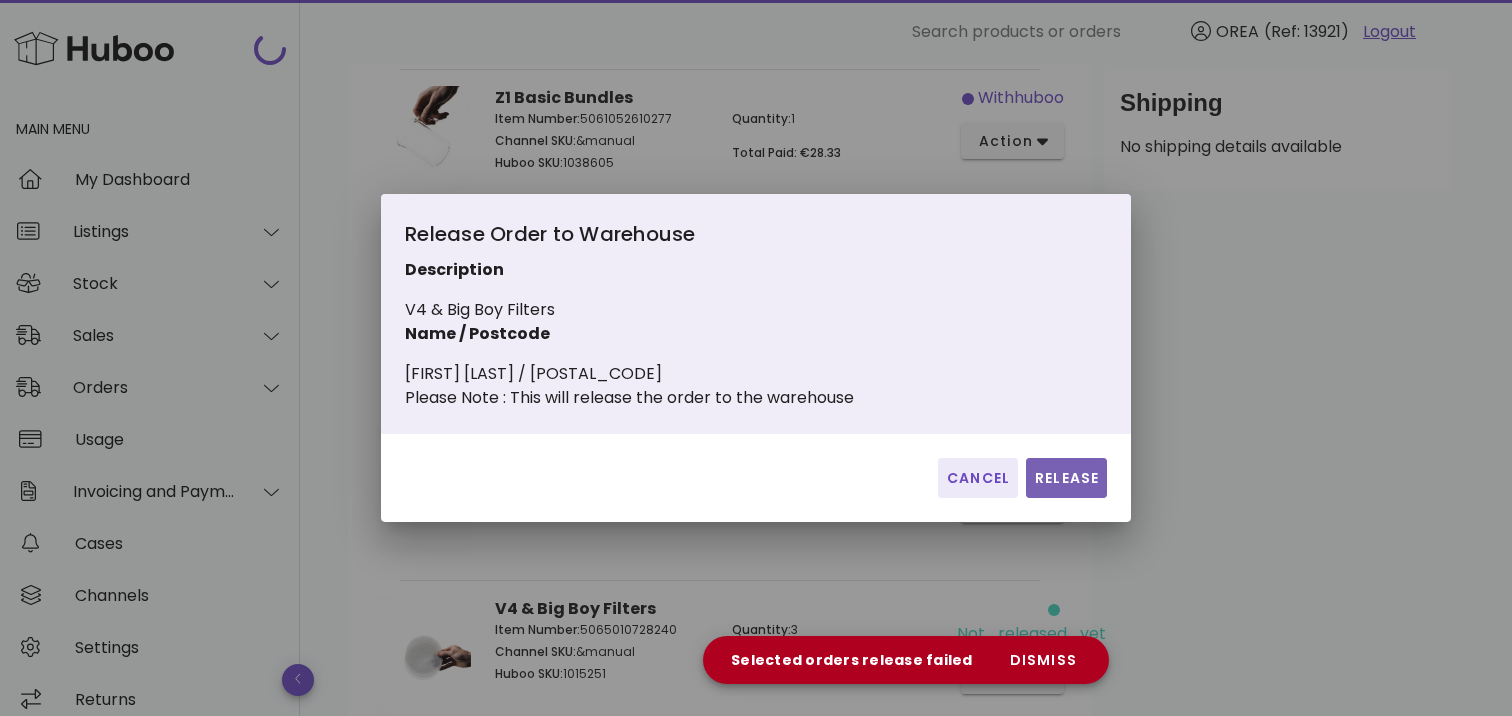 click on "Release" at bounding box center [1066, 478] 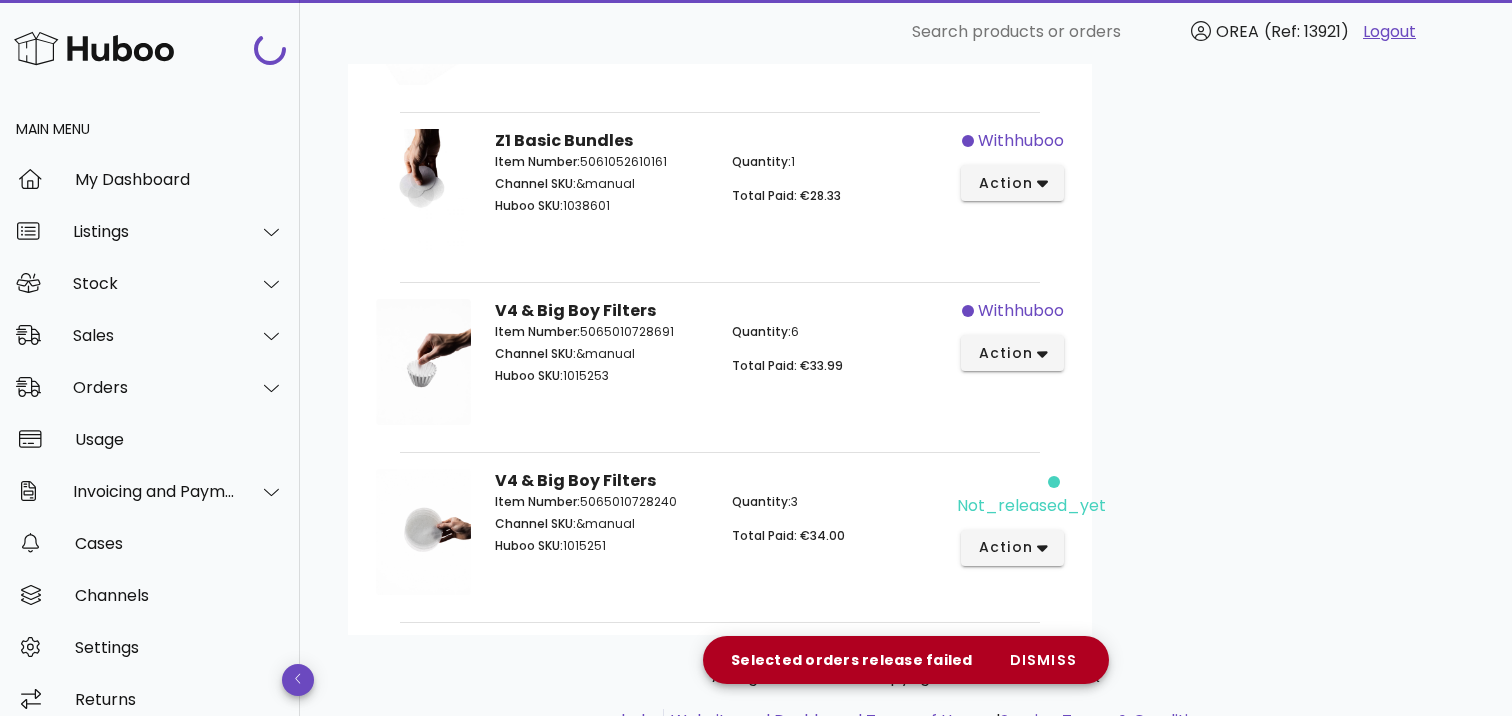scroll, scrollTop: 696, scrollLeft: 0, axis: vertical 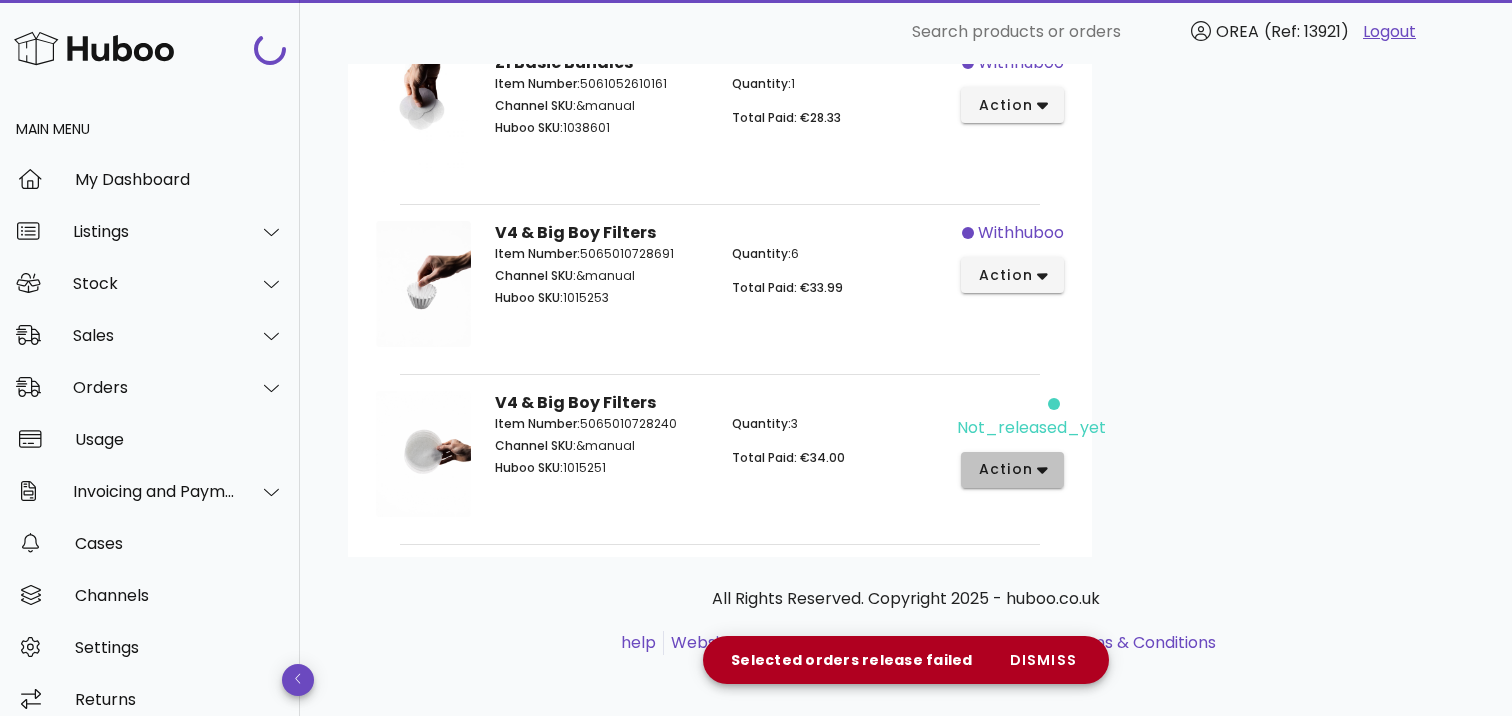 click on "action" at bounding box center (1012, 469) 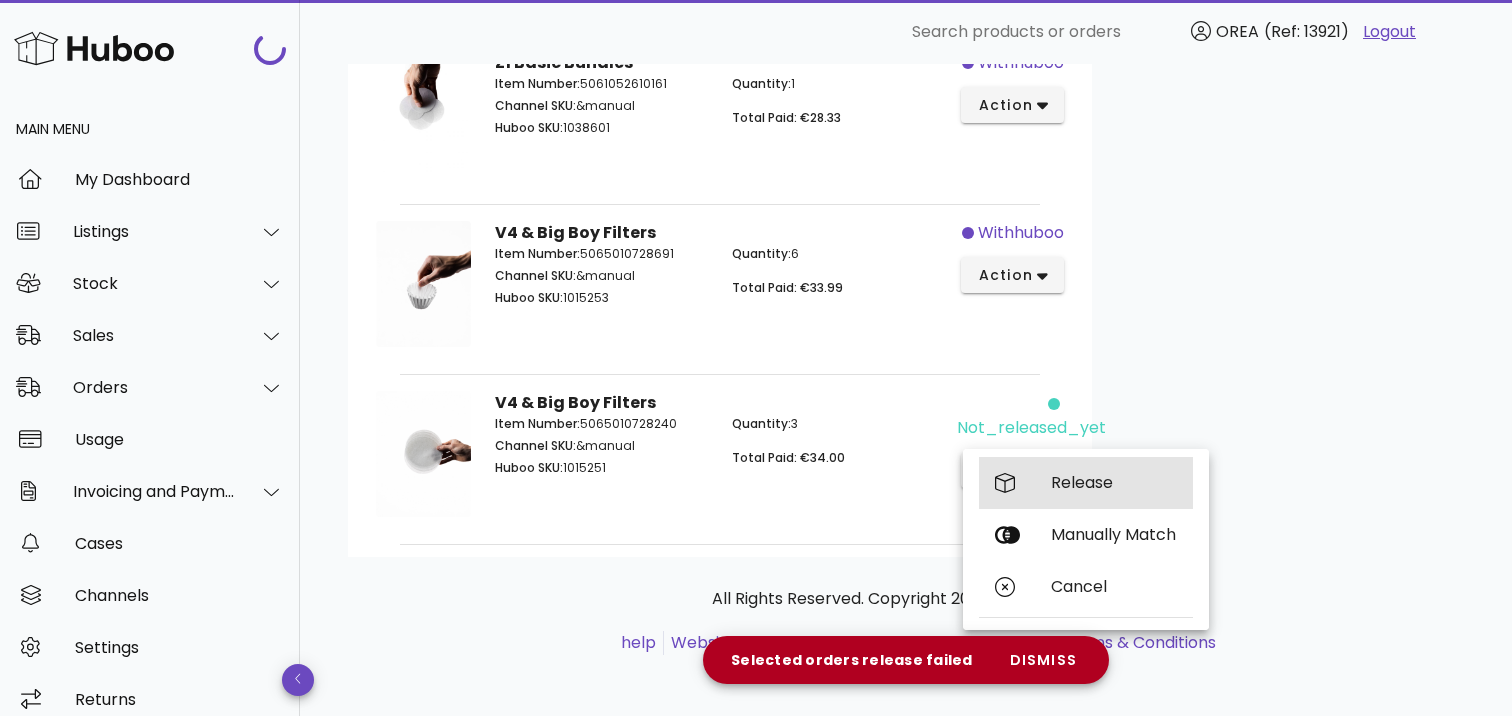 click on "Release" at bounding box center [1114, 482] 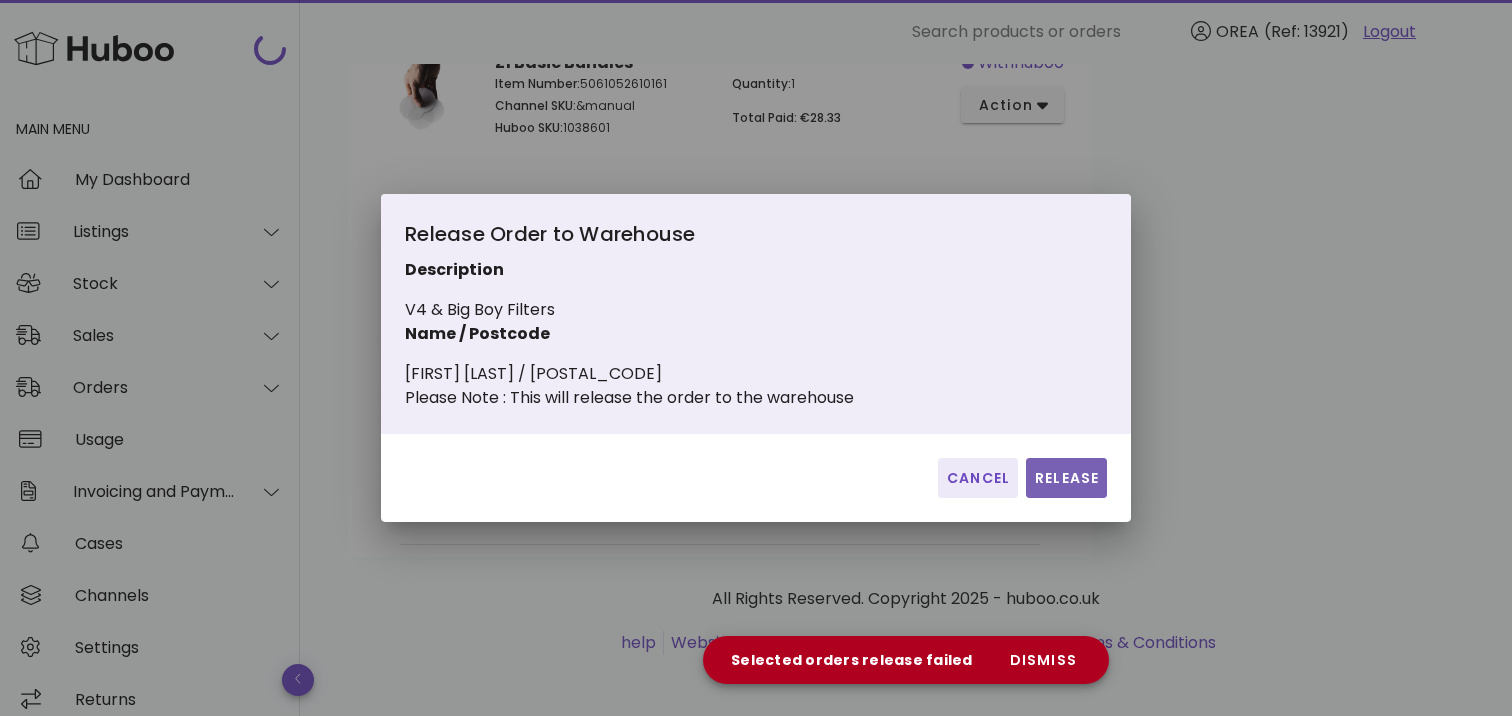 click on "Release" at bounding box center [1066, 478] 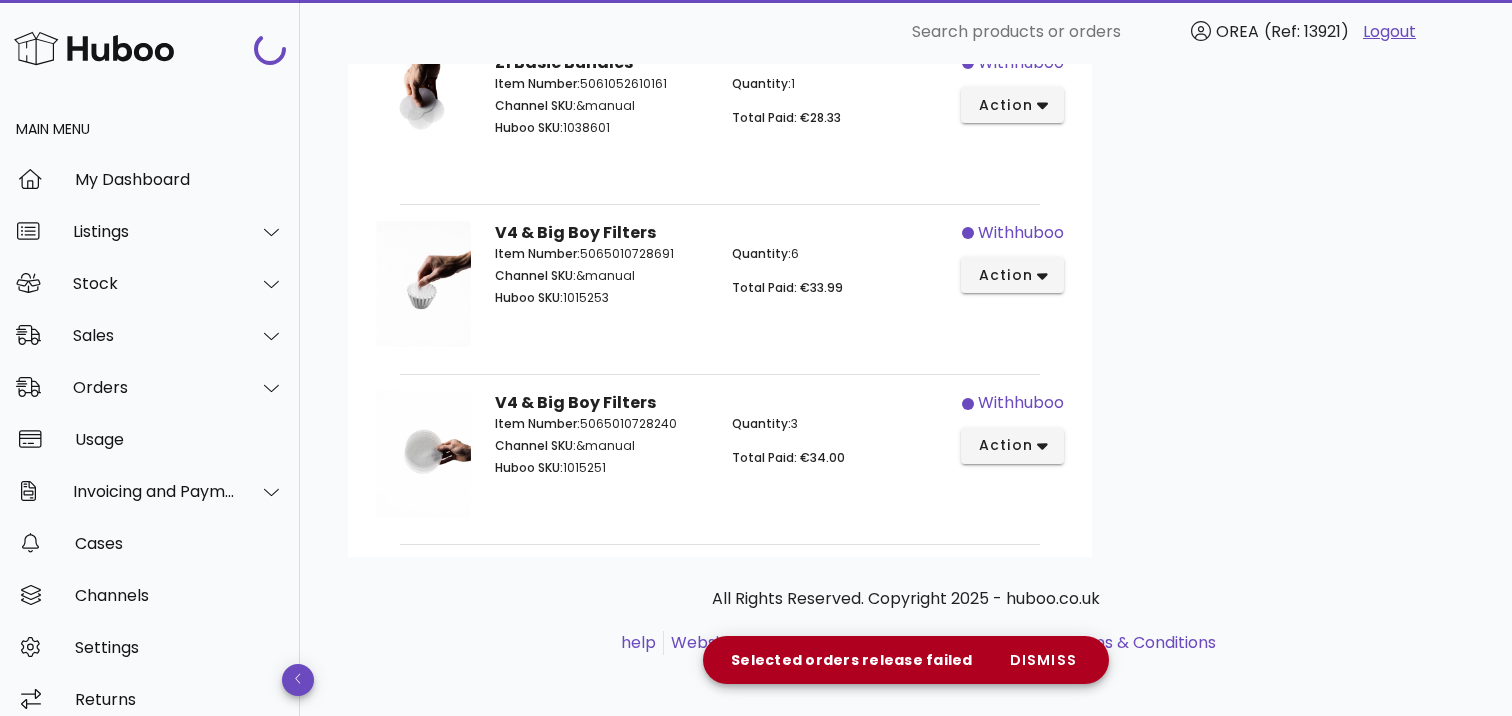 scroll, scrollTop: 0, scrollLeft: 0, axis: both 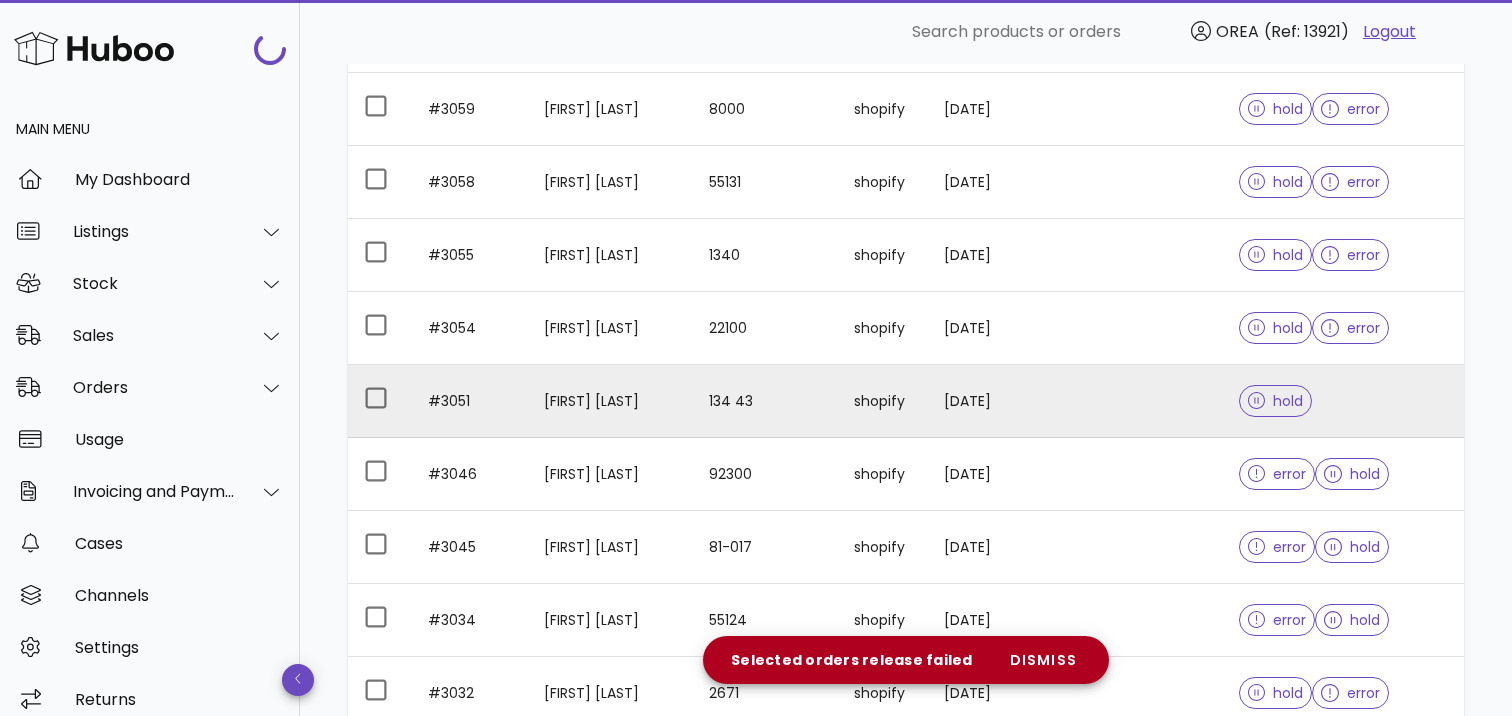 click on "shopify" at bounding box center (883, 401) 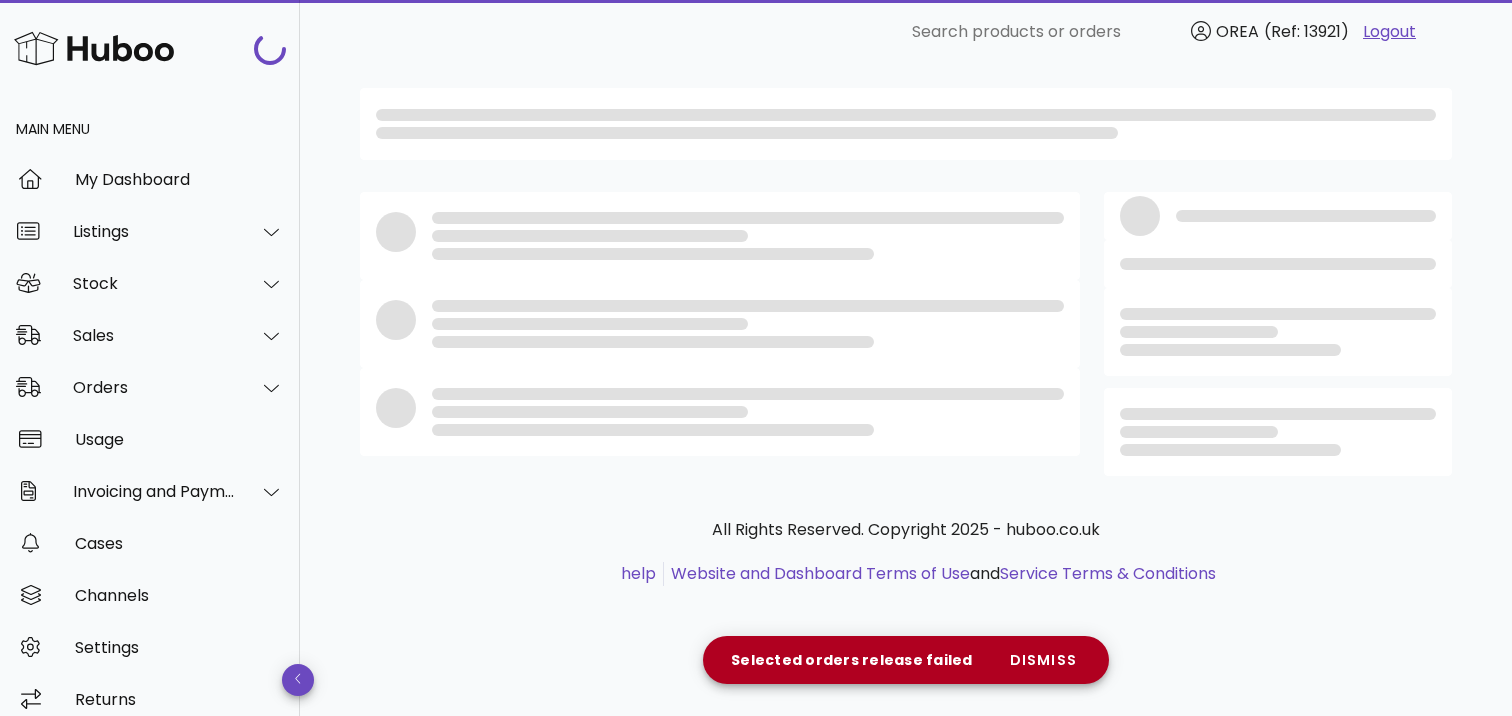 scroll, scrollTop: 0, scrollLeft: 0, axis: both 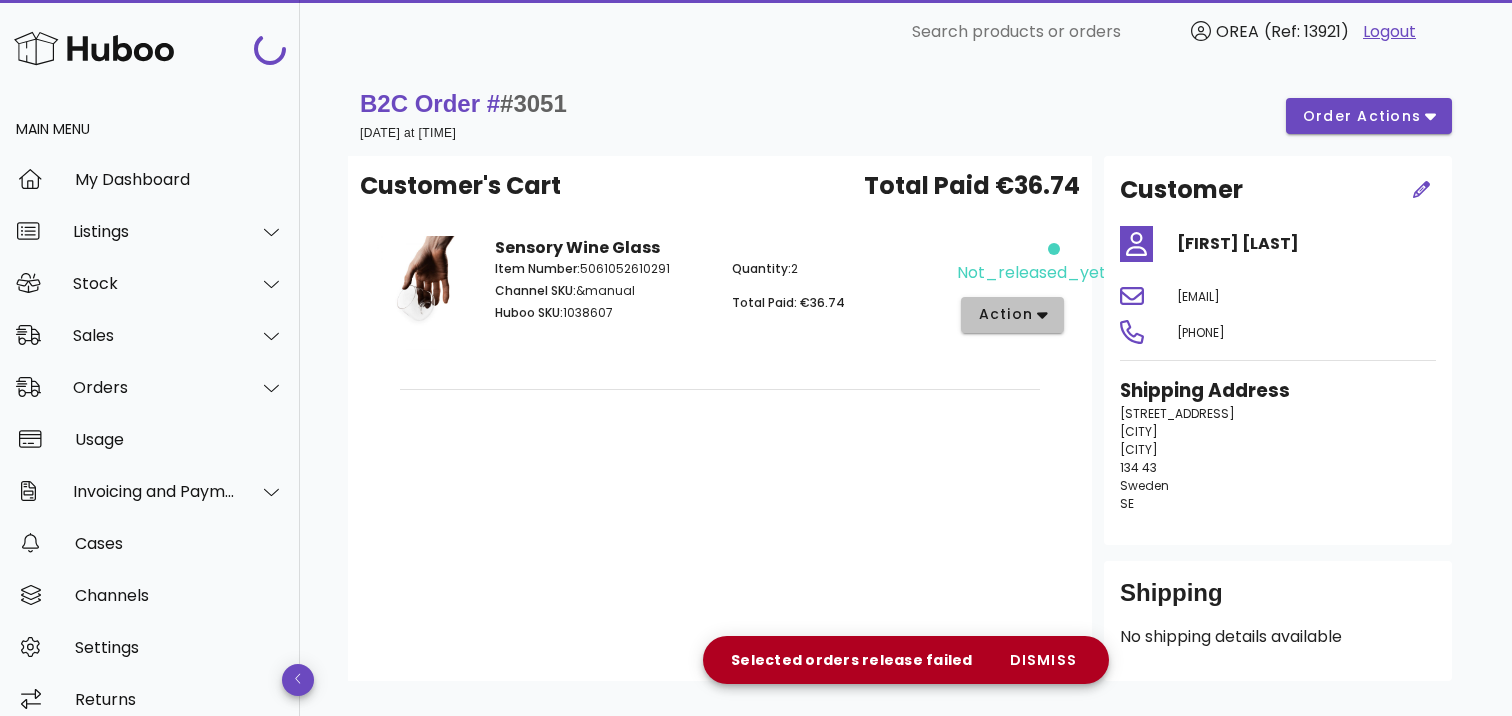 click on "action" at bounding box center [1005, 314] 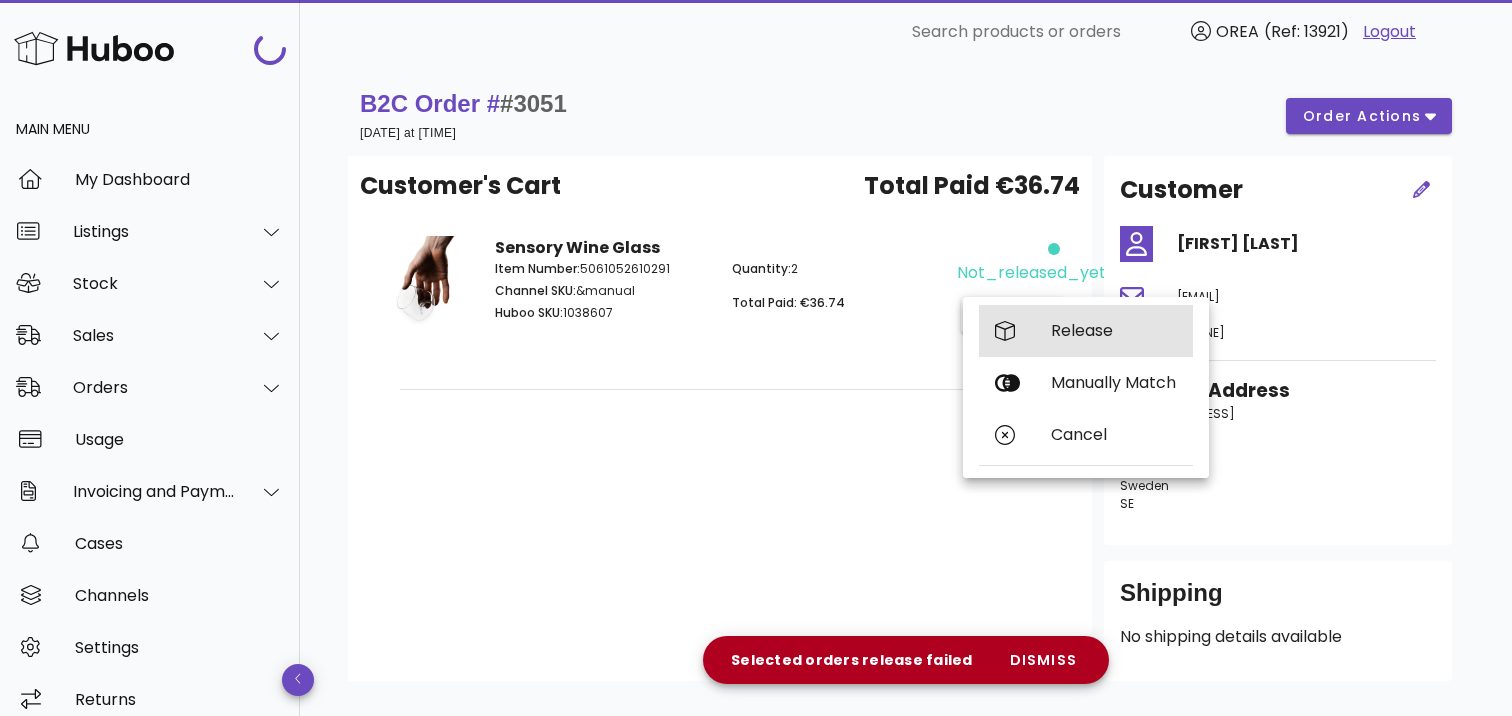 click on "Release" at bounding box center (1086, 331) 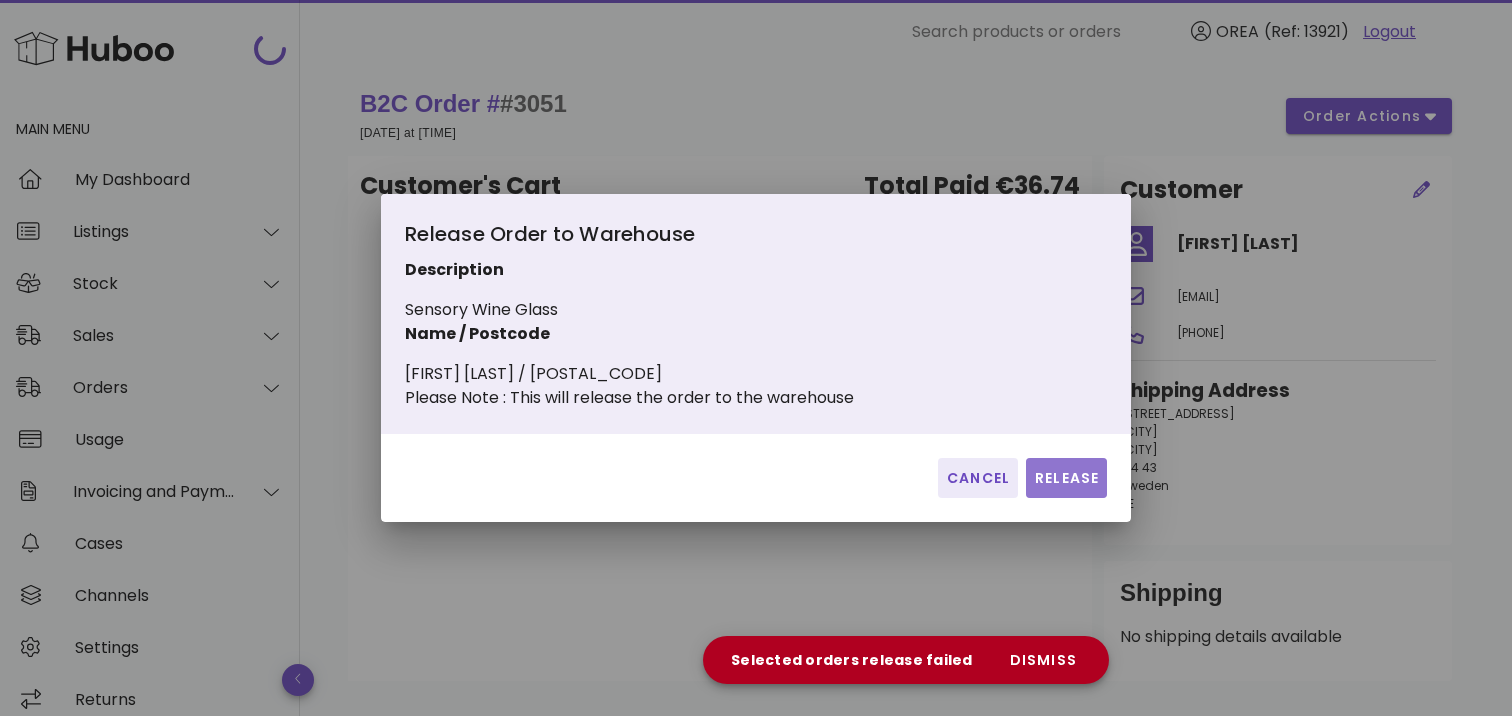 click on "Release" at bounding box center [1066, 478] 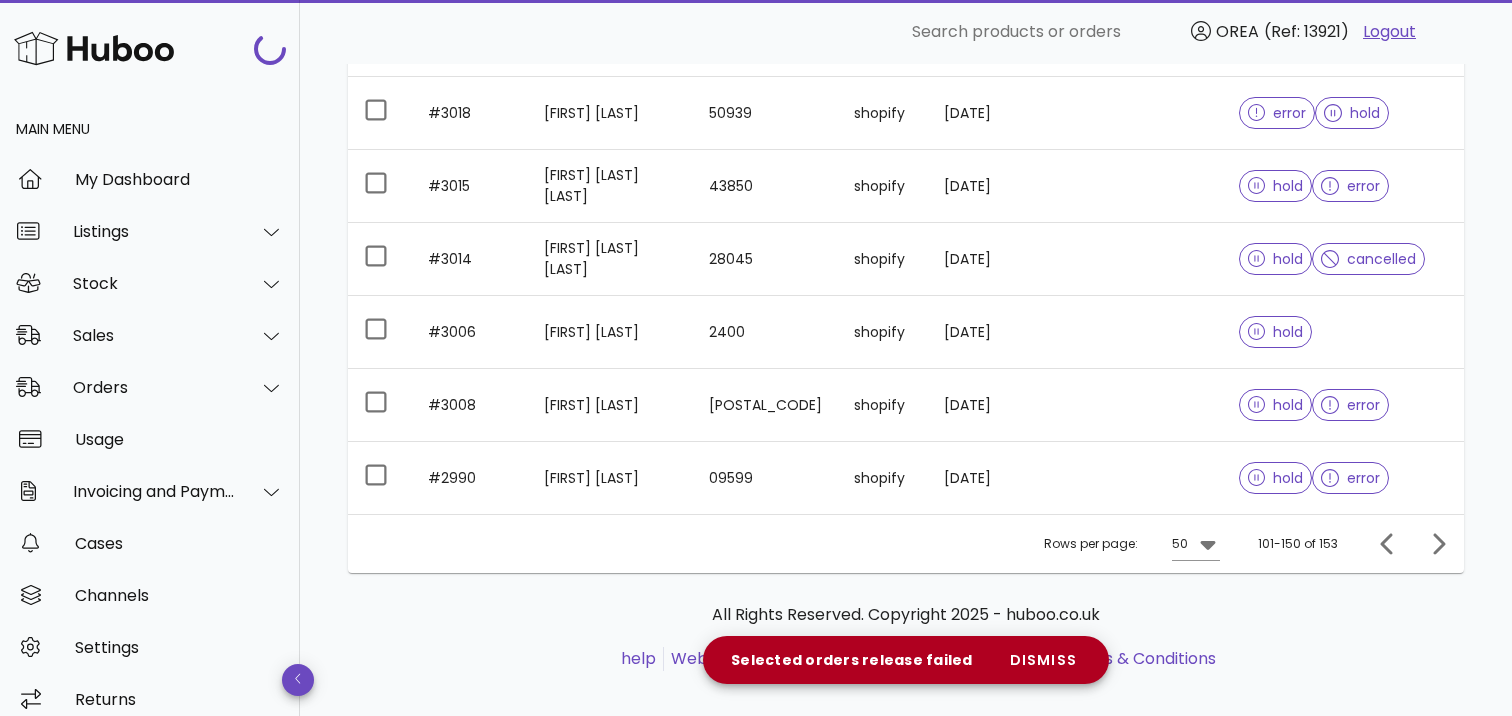 scroll, scrollTop: 3644, scrollLeft: 0, axis: vertical 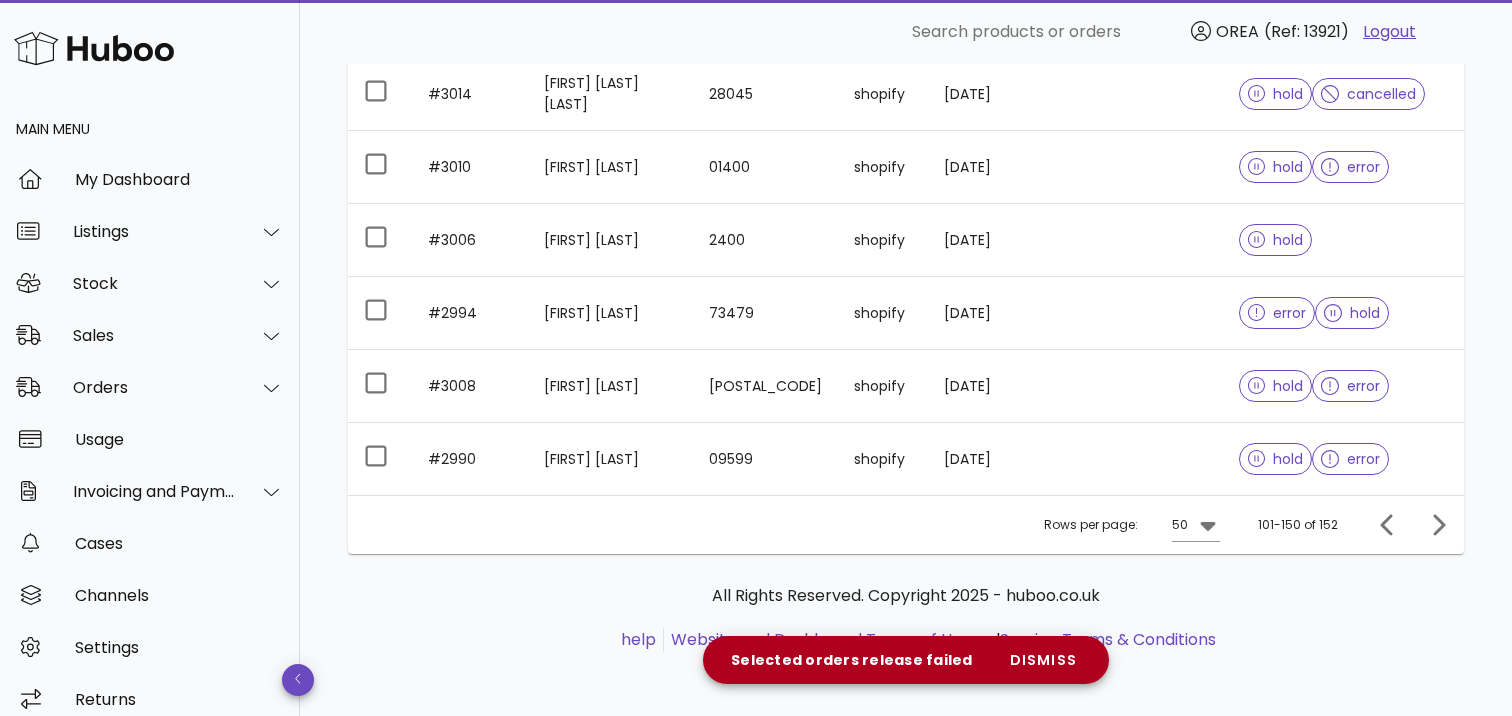 click on "shopify" at bounding box center [883, 313] 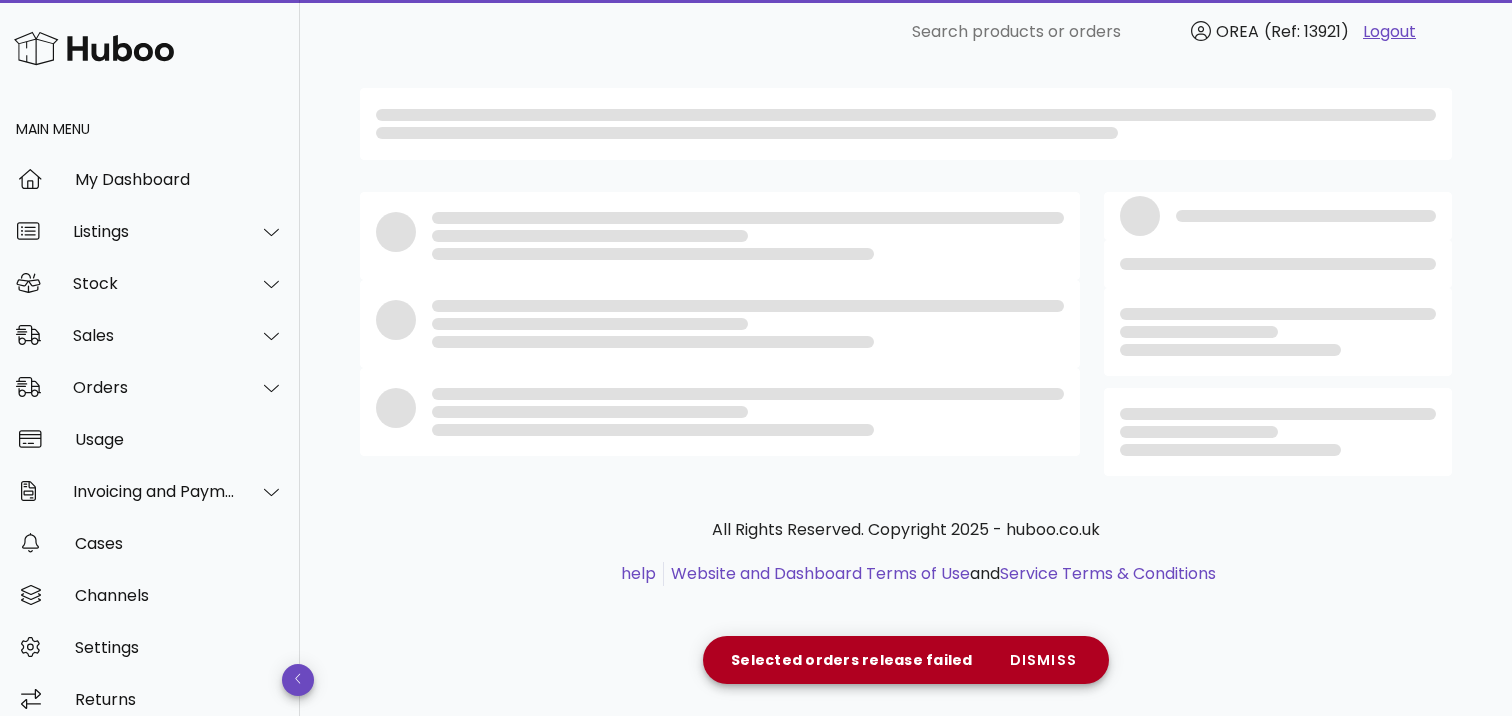 scroll, scrollTop: 0, scrollLeft: 0, axis: both 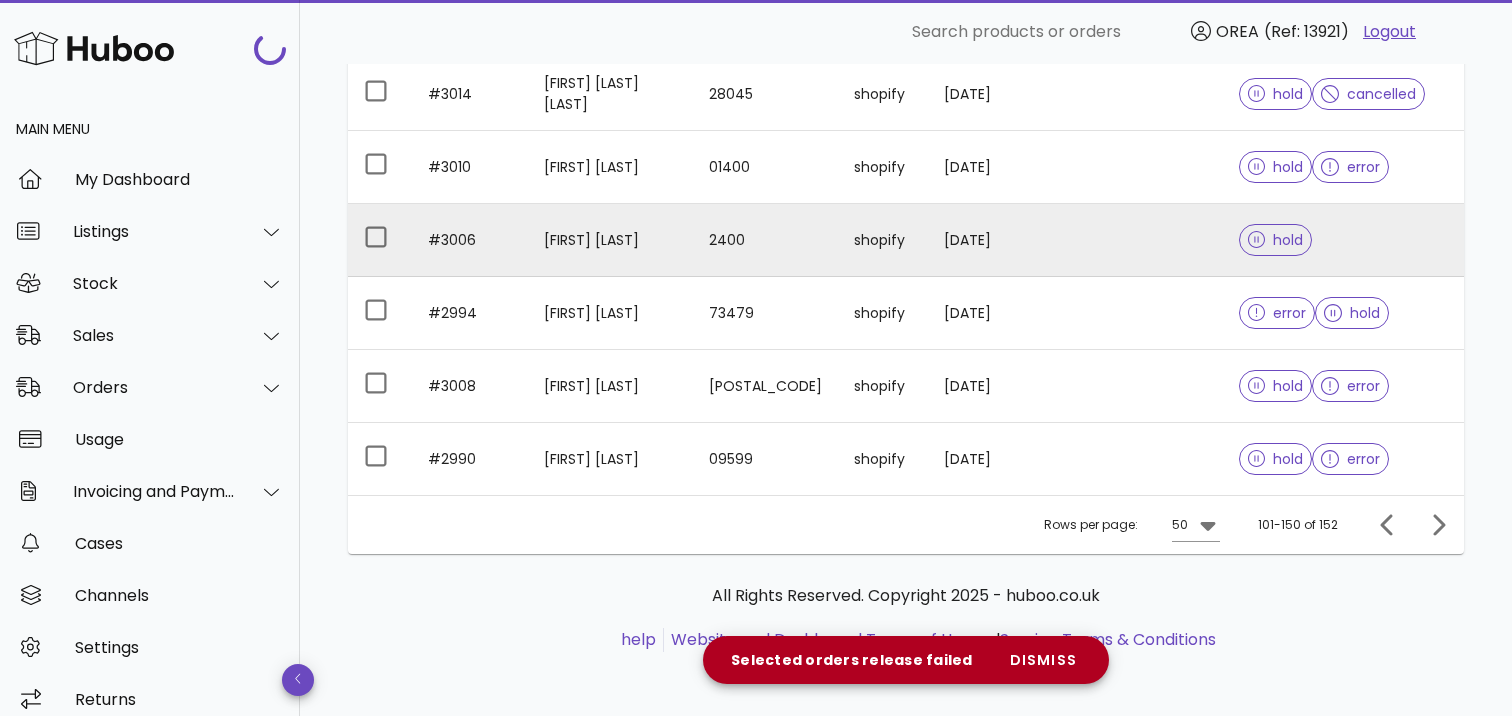click on "26/05/2025" at bounding box center [981, 240] 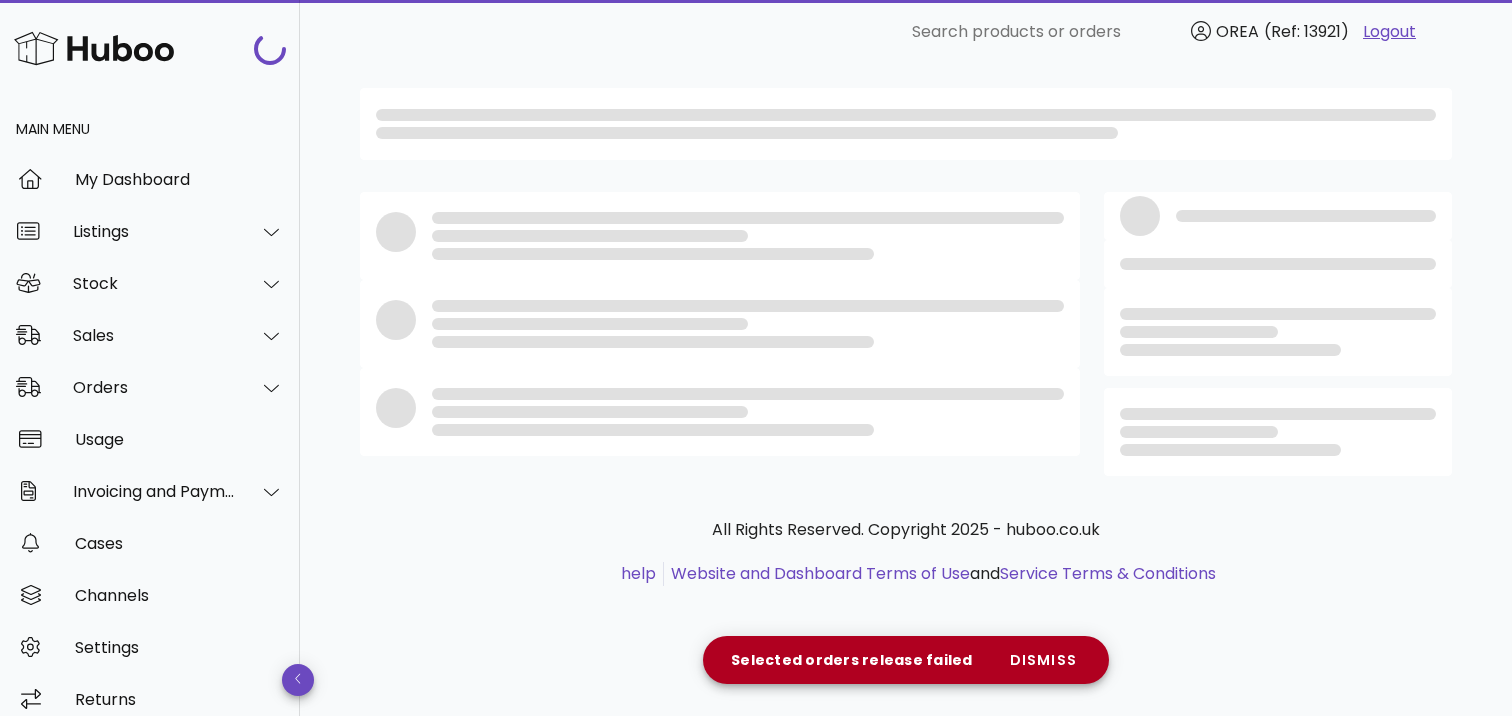 scroll, scrollTop: 0, scrollLeft: 0, axis: both 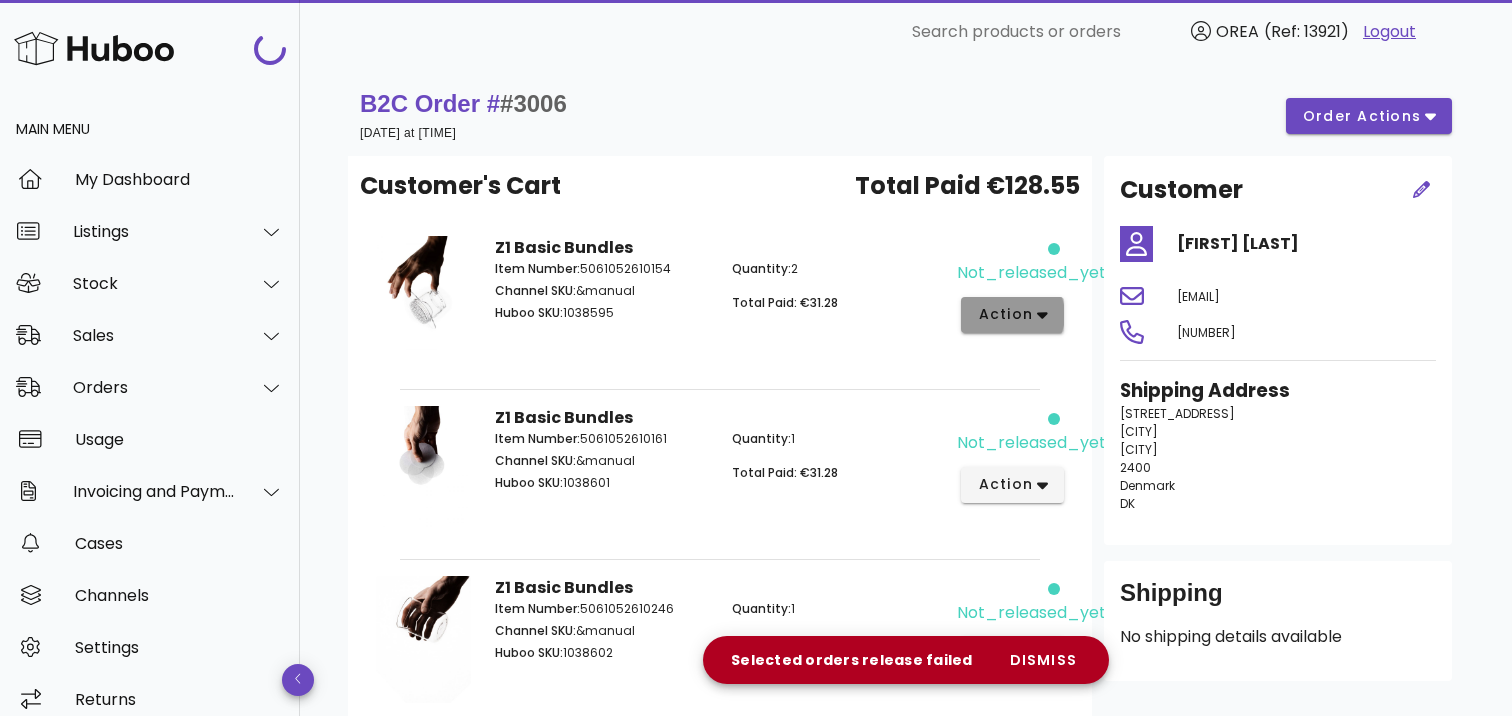 click on "action" at bounding box center [1012, 315] 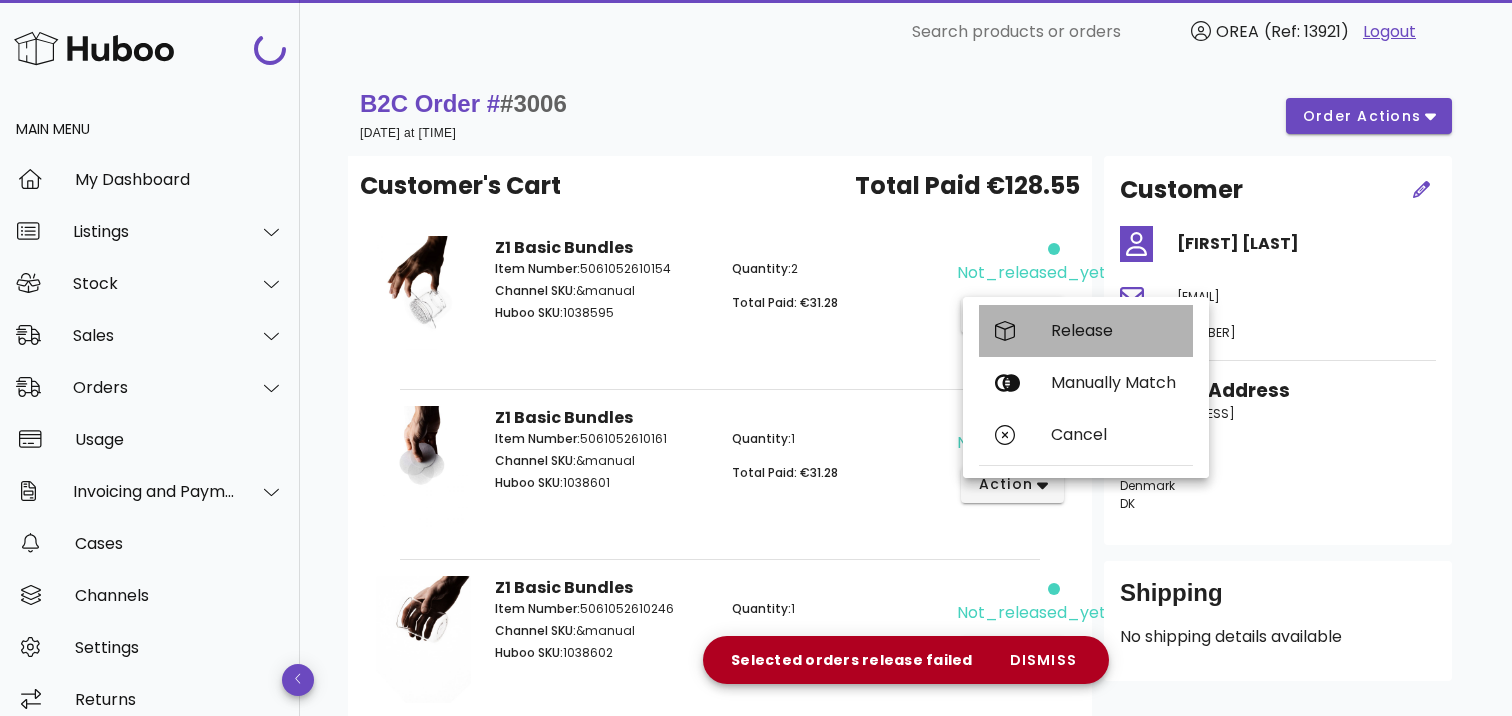 click on "Release" at bounding box center (1086, 331) 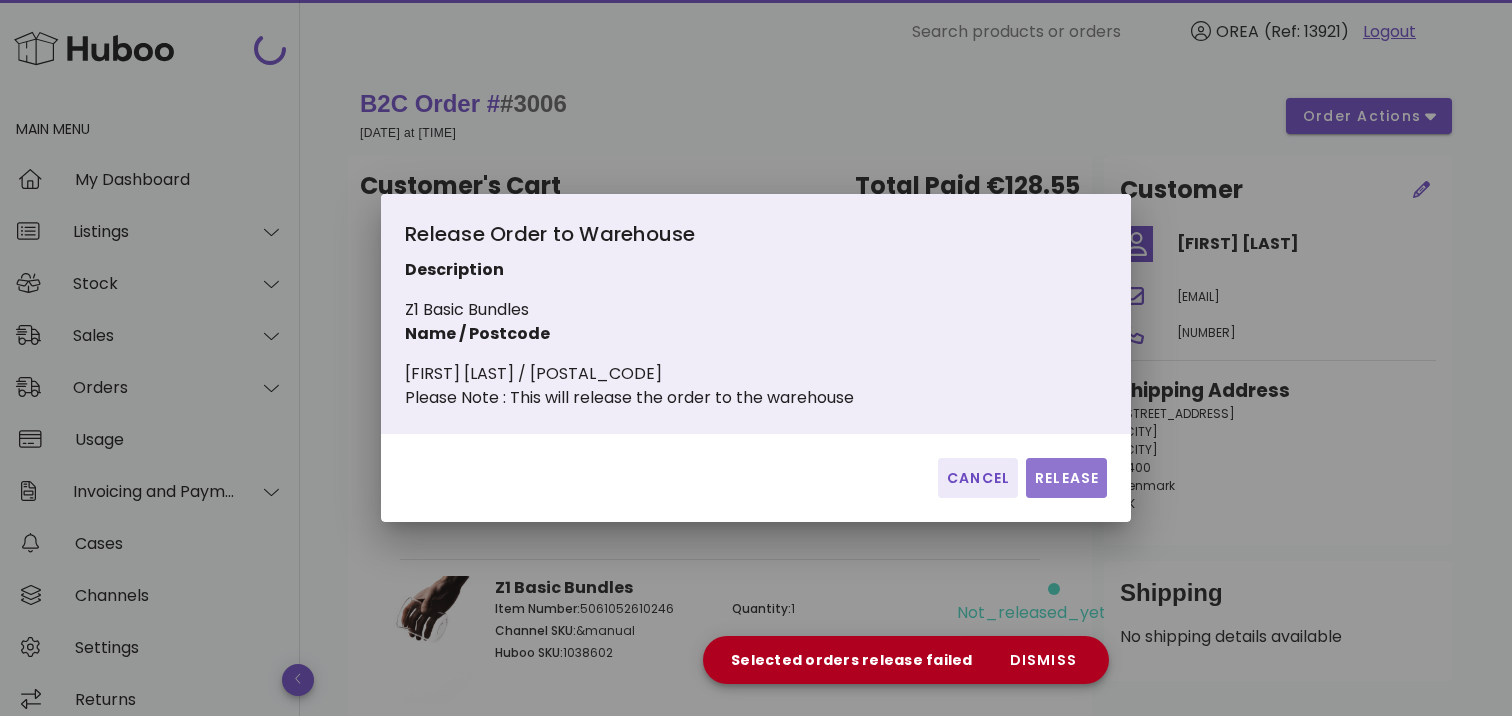 click on "Release" at bounding box center (1066, 478) 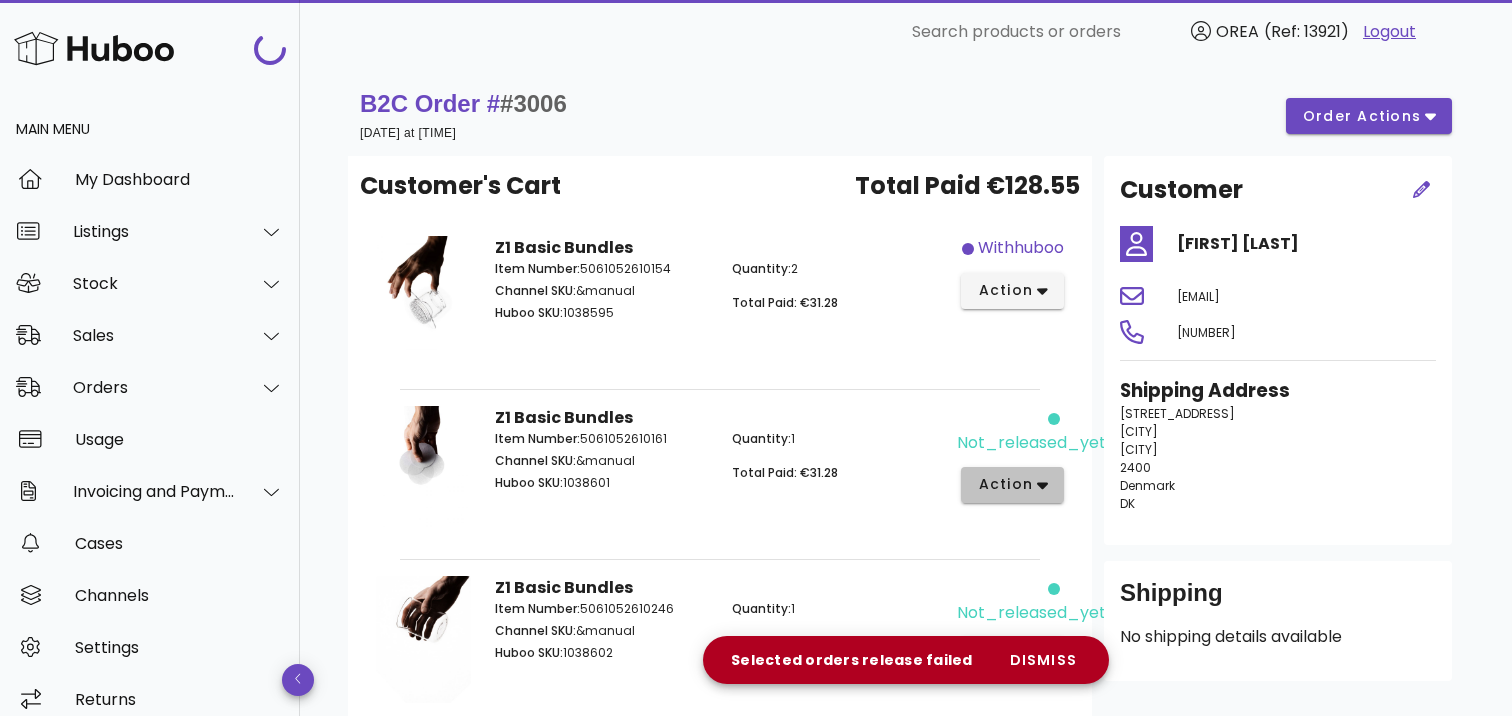 click on "action" at bounding box center [1012, 485] 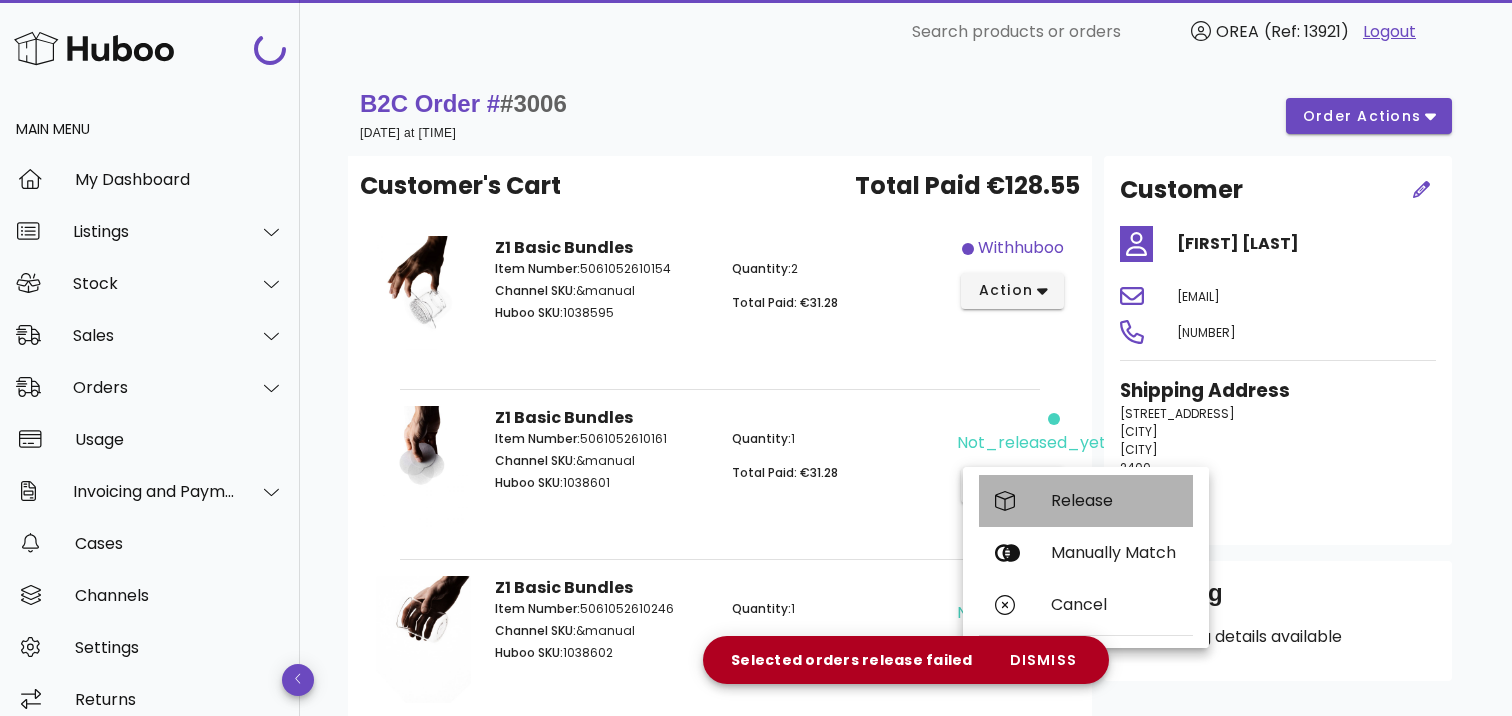 click on "Release" at bounding box center [1114, 500] 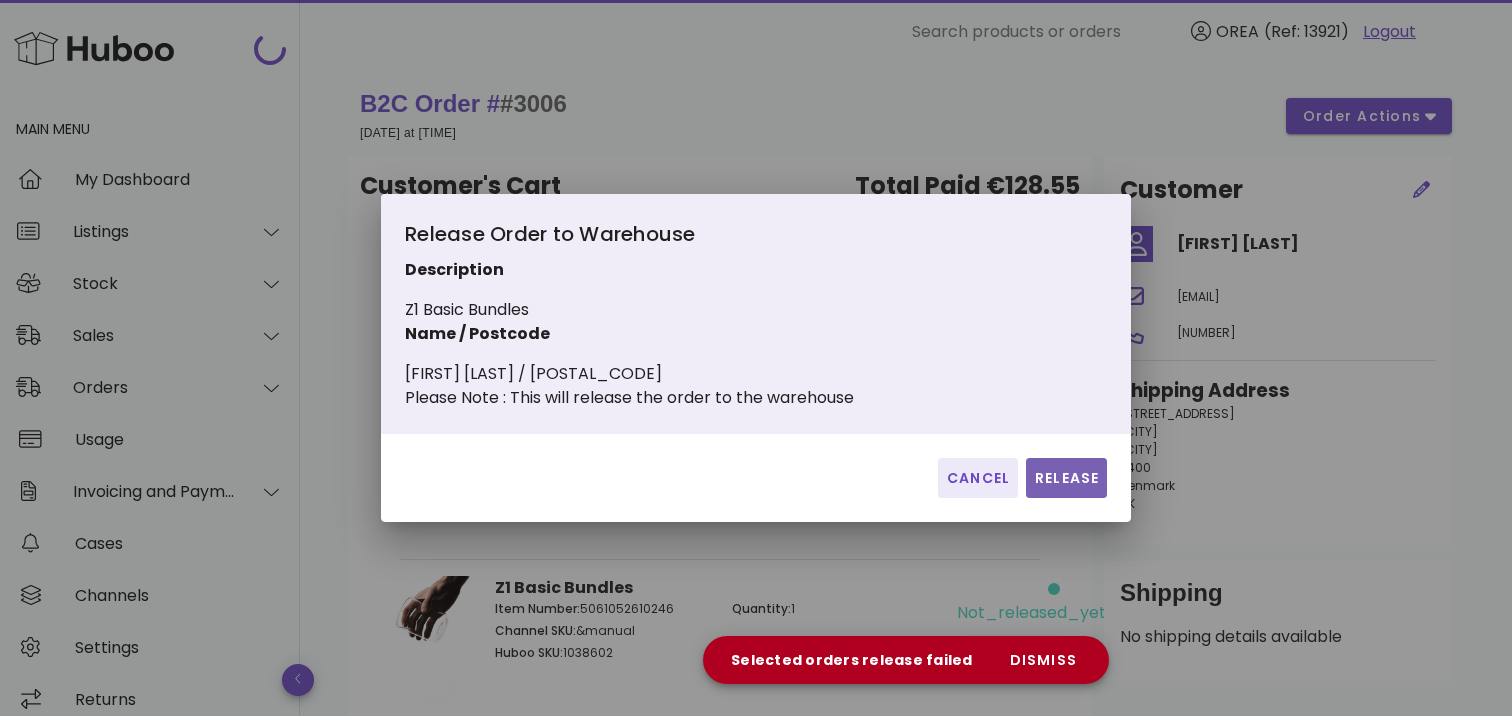click on "Release" at bounding box center (1066, 478) 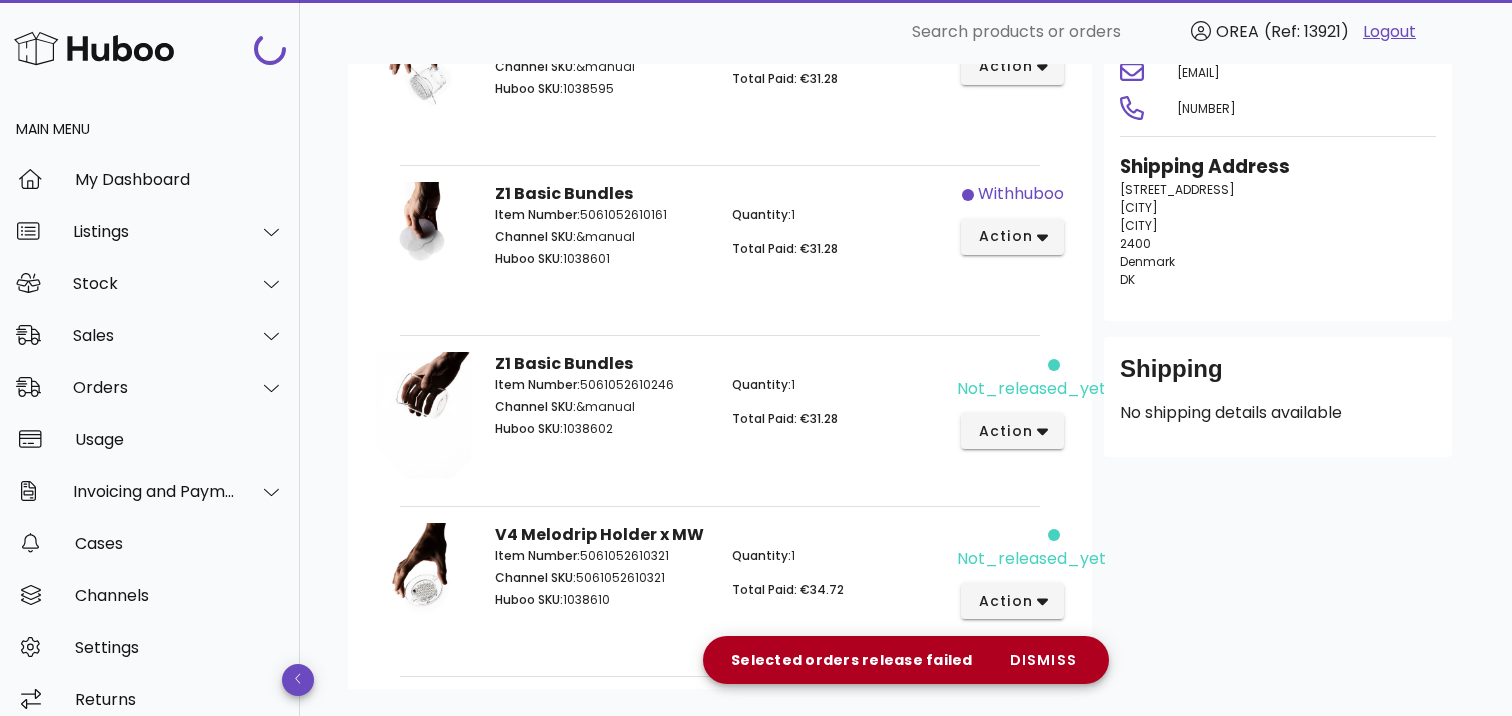 scroll, scrollTop: 310, scrollLeft: 0, axis: vertical 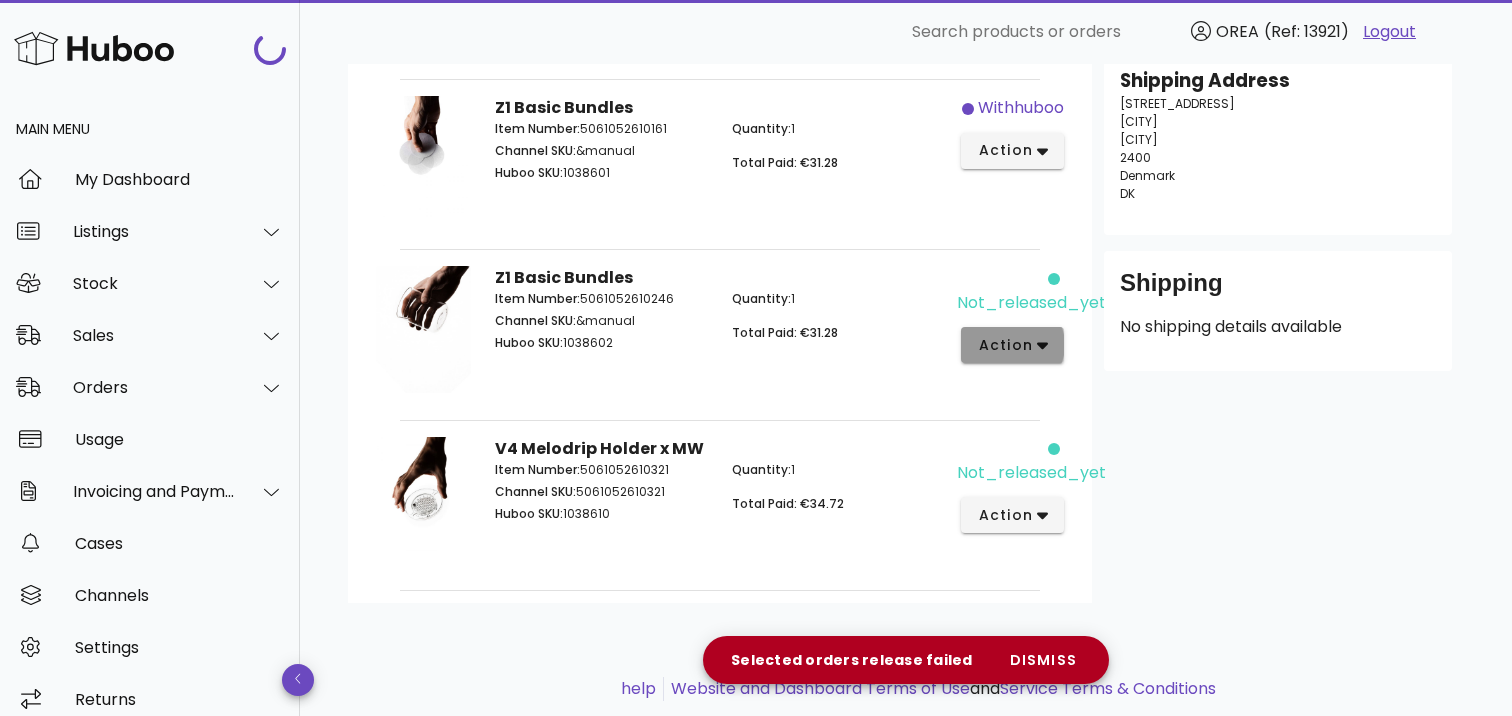 click on "action" at bounding box center [1012, 345] 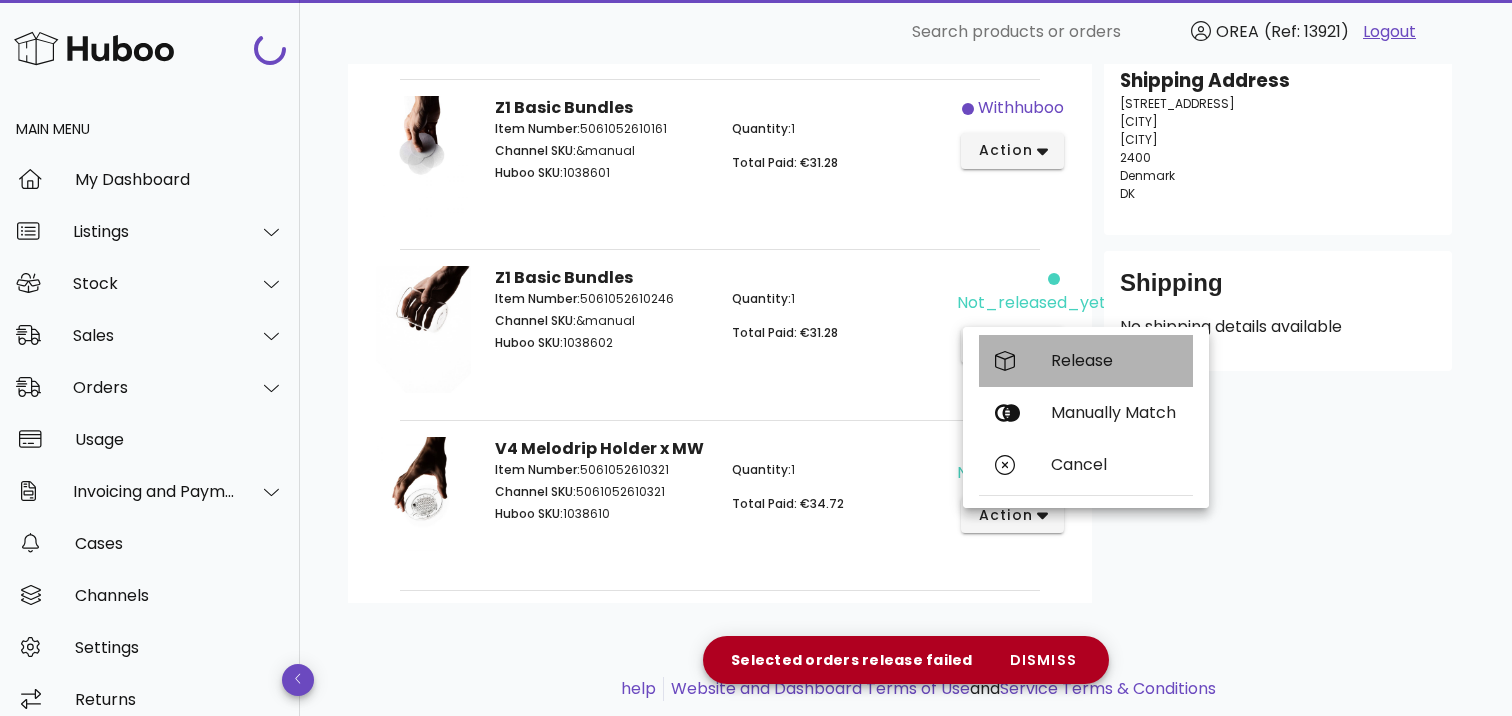 click on "Release" at bounding box center (1086, 361) 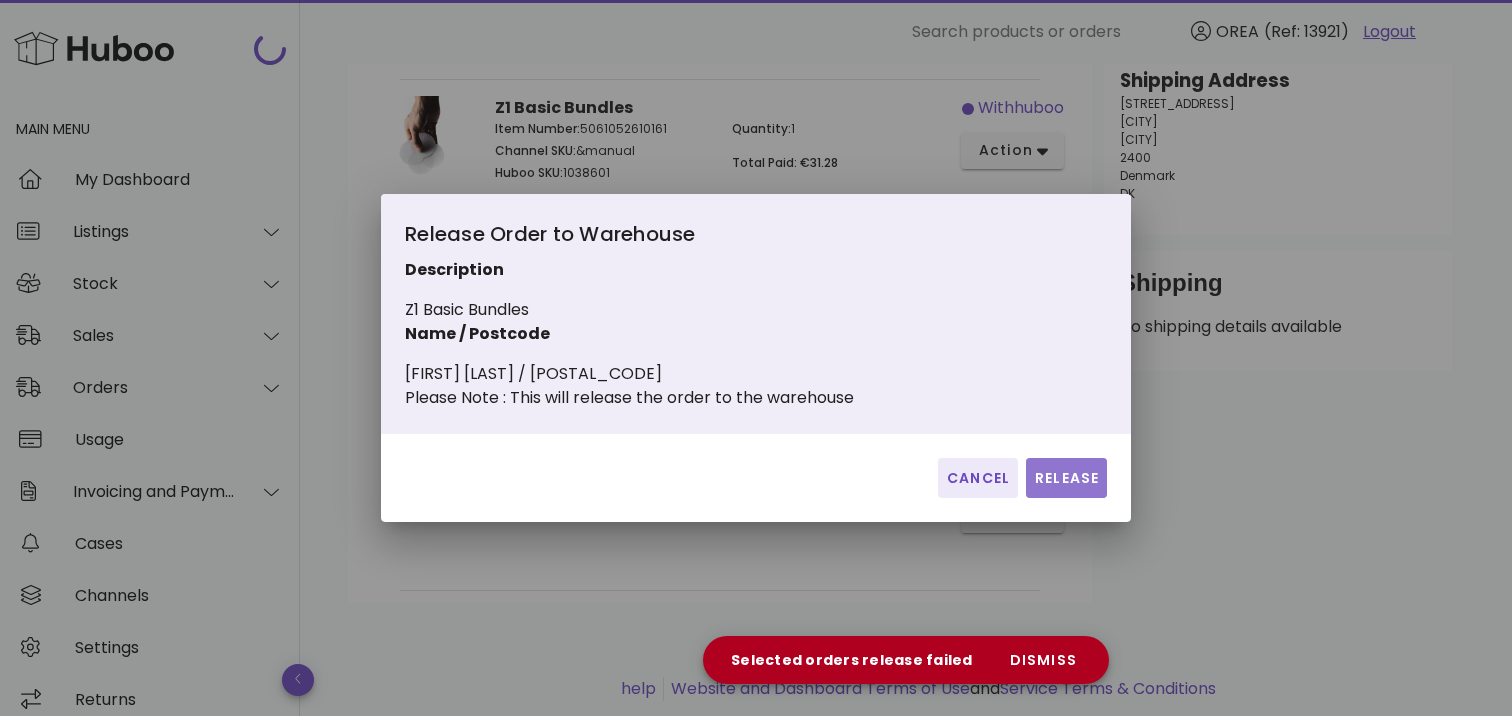 click on "Release" at bounding box center (1066, 478) 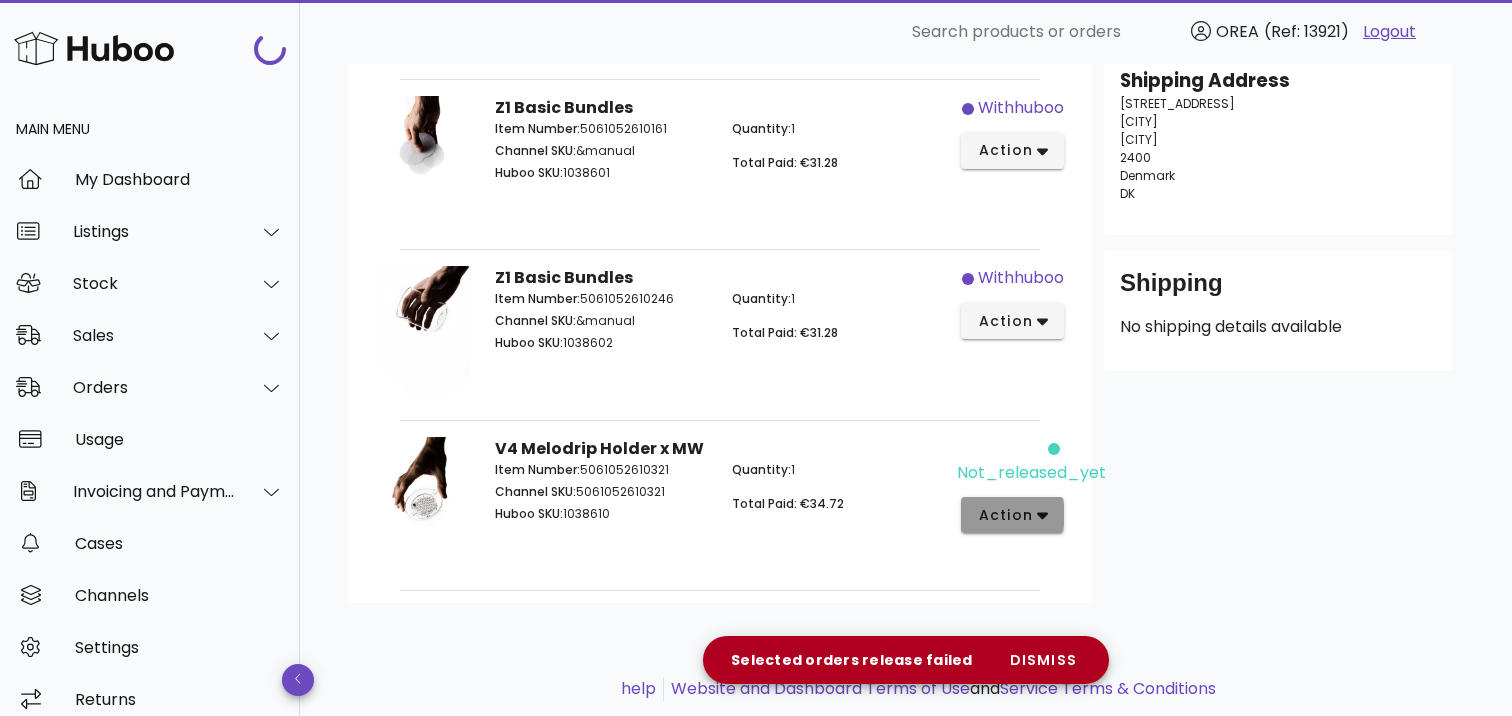 click 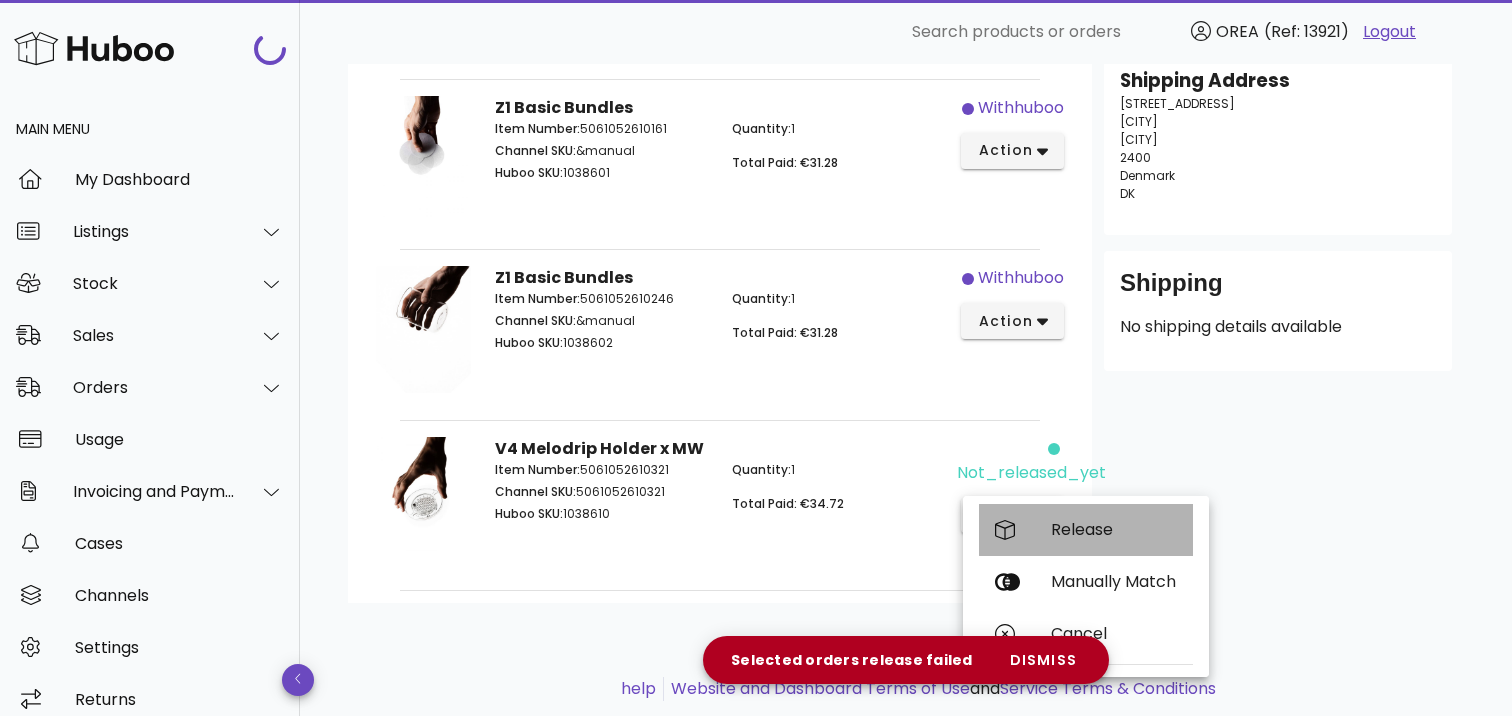 click on "Release" at bounding box center (1114, 529) 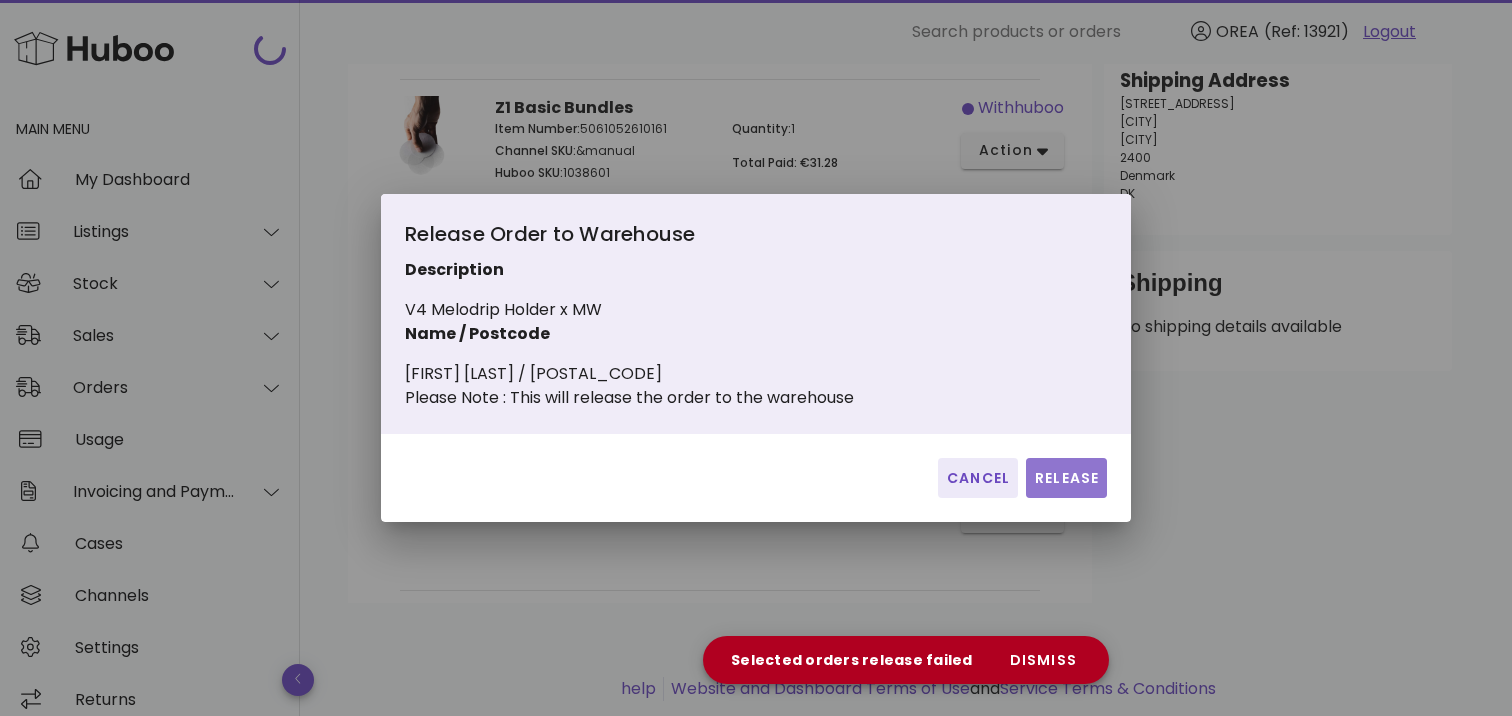 click on "Release" at bounding box center (1066, 478) 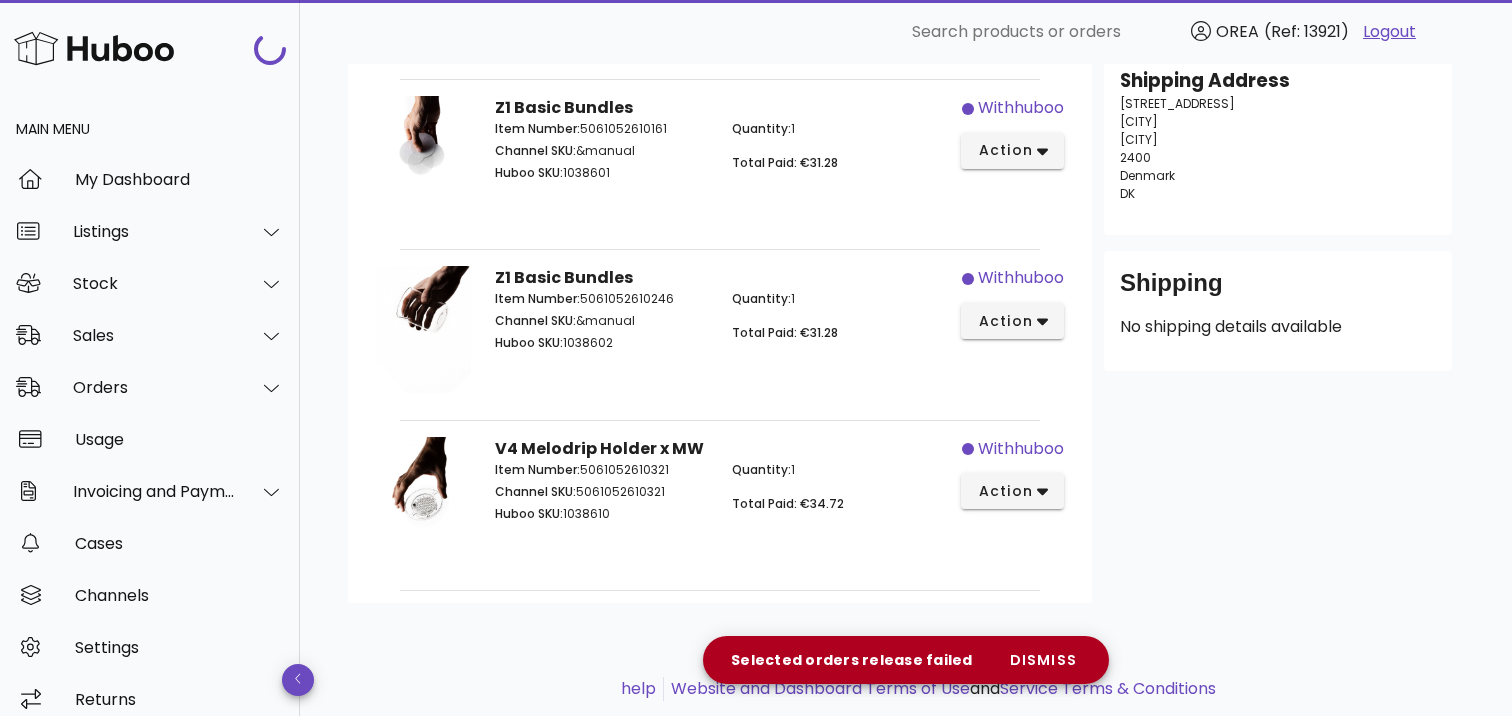 scroll, scrollTop: 0, scrollLeft: 0, axis: both 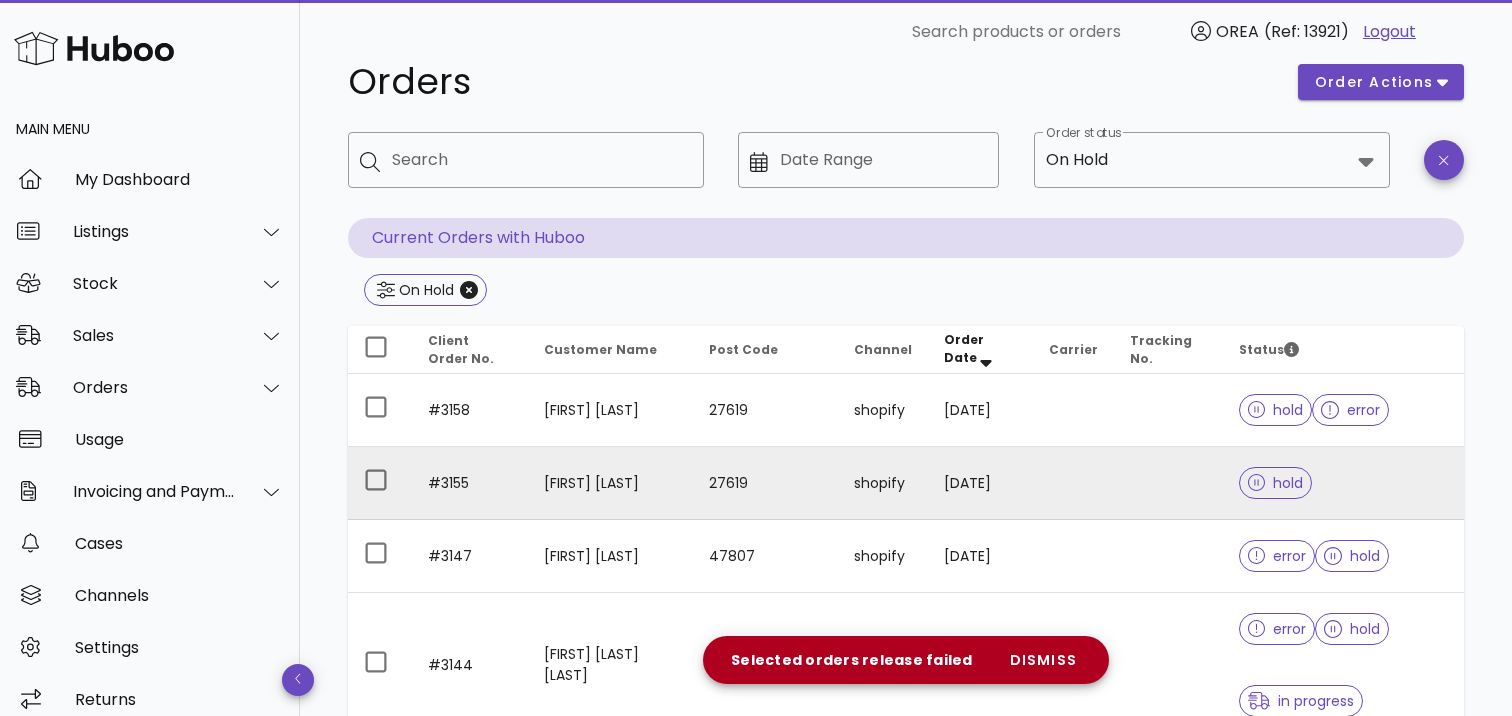 click at bounding box center (1073, 483) 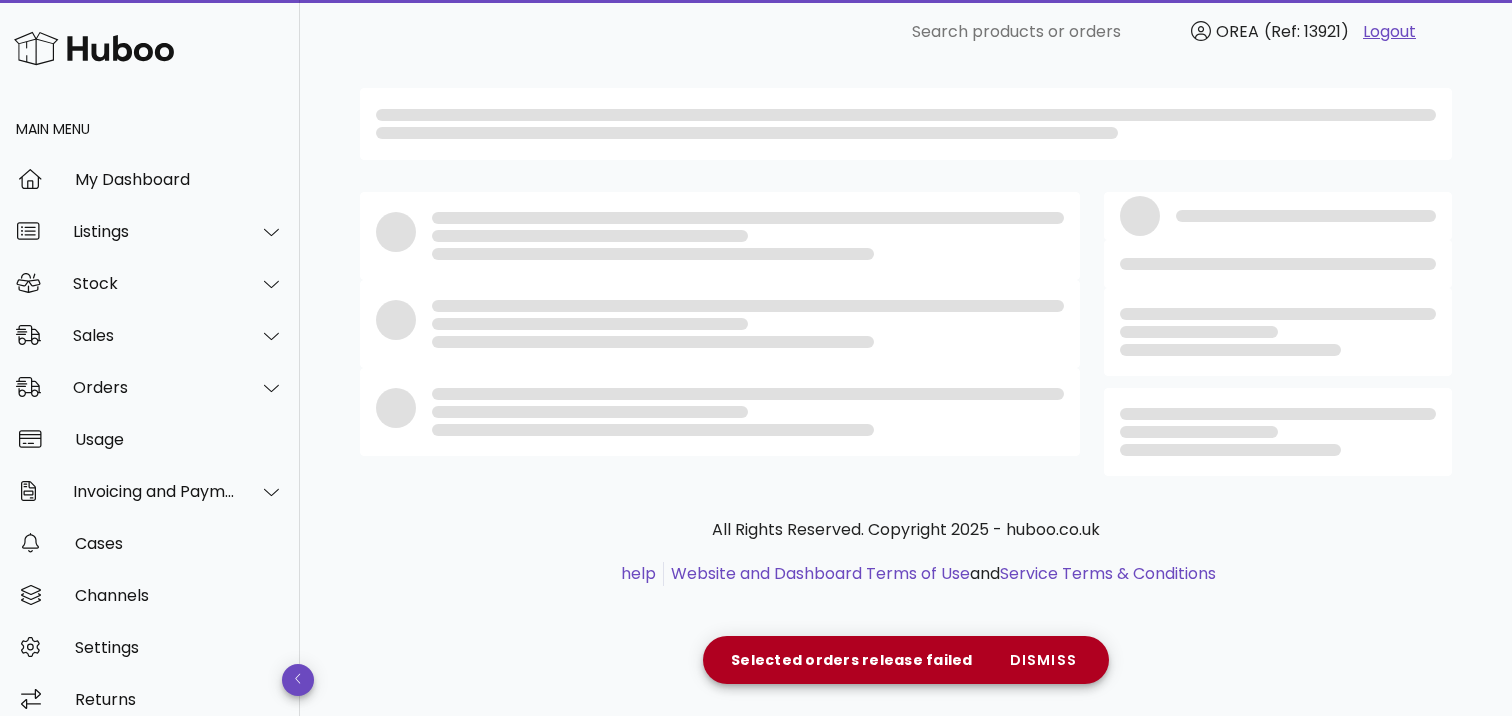 scroll, scrollTop: 0, scrollLeft: 0, axis: both 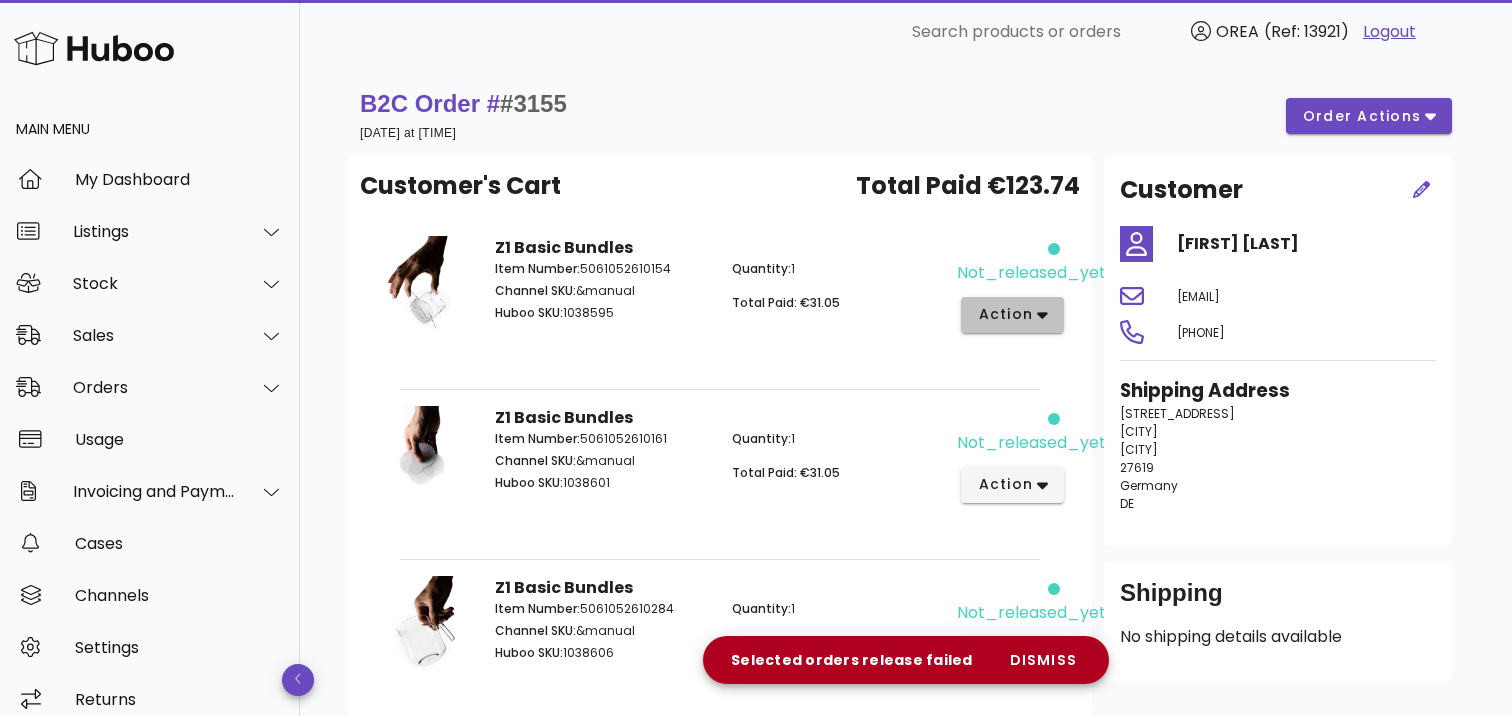 click on "action" at bounding box center (1005, 314) 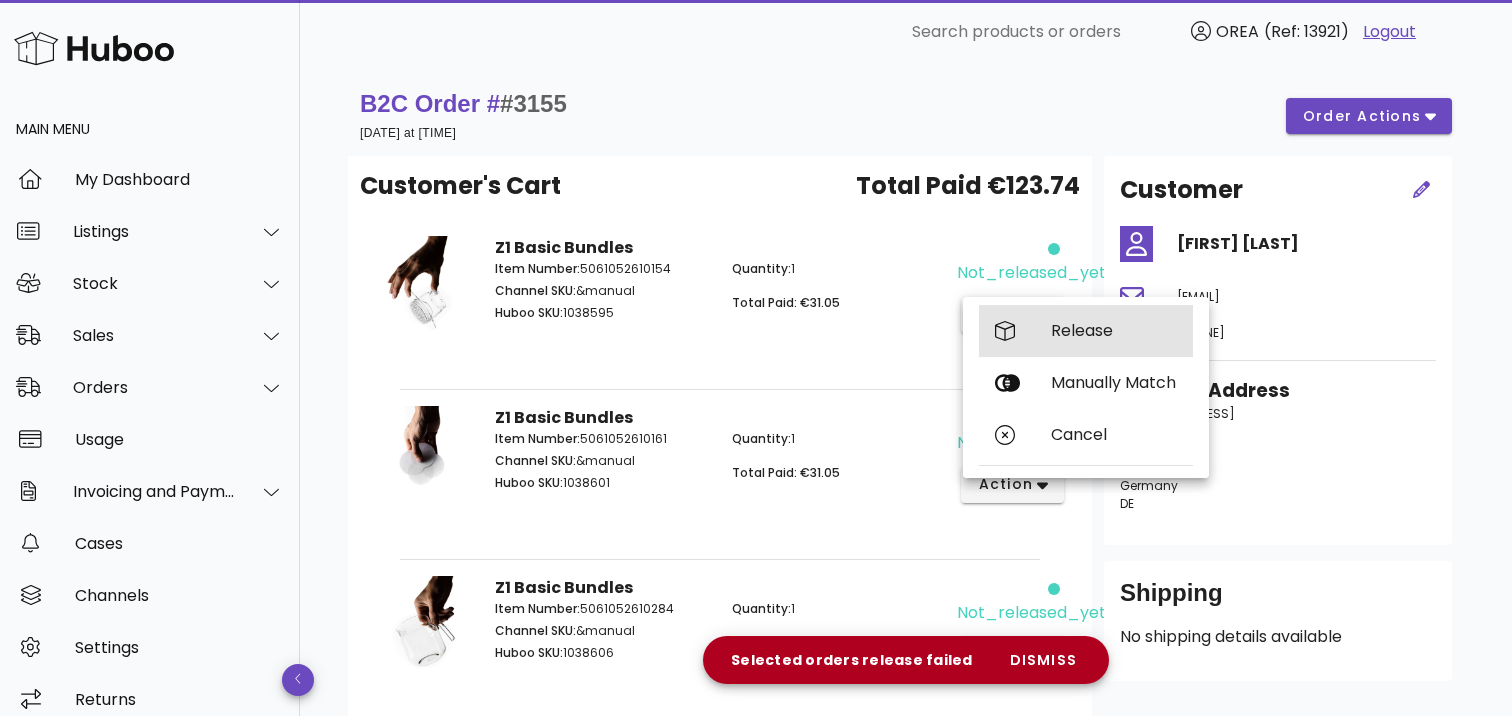 click on "Release" at bounding box center [1086, 331] 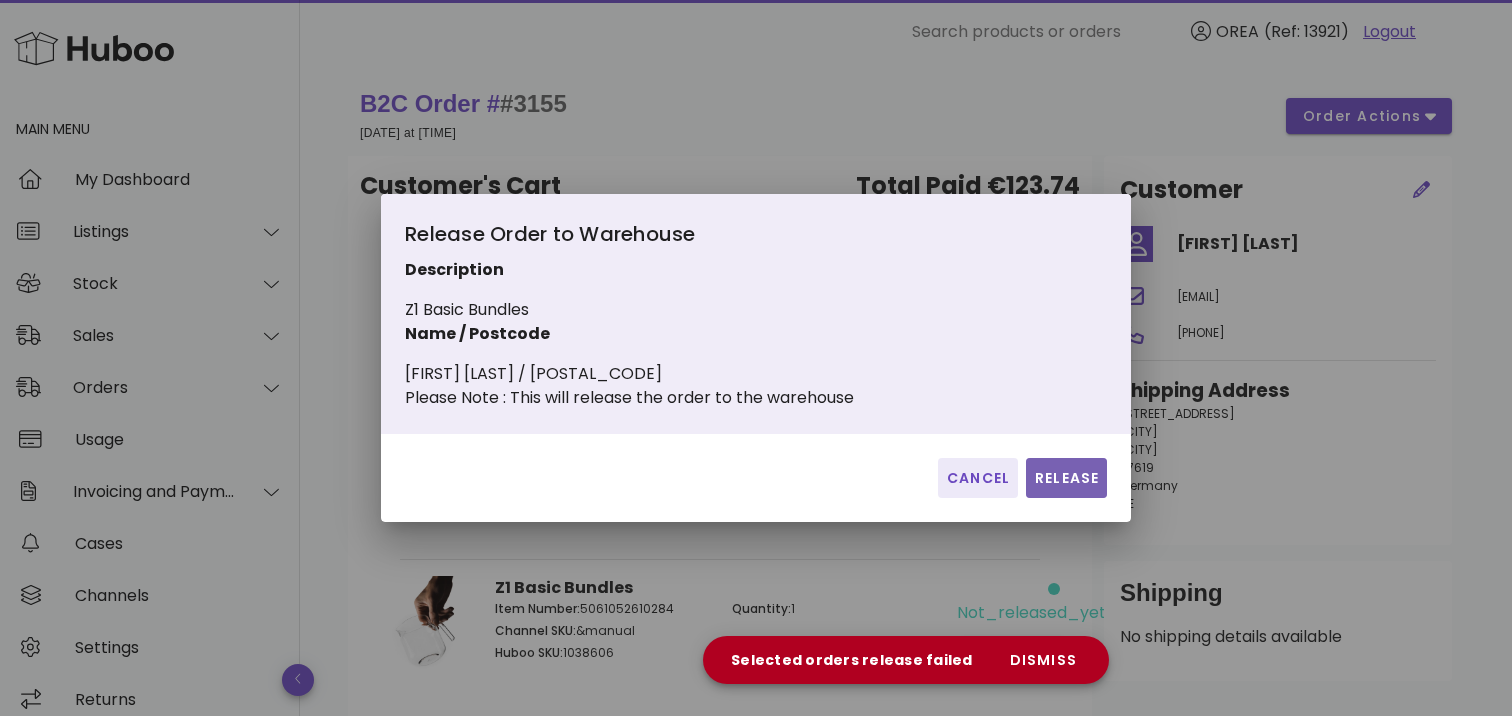 click on "Release" at bounding box center (1066, 478) 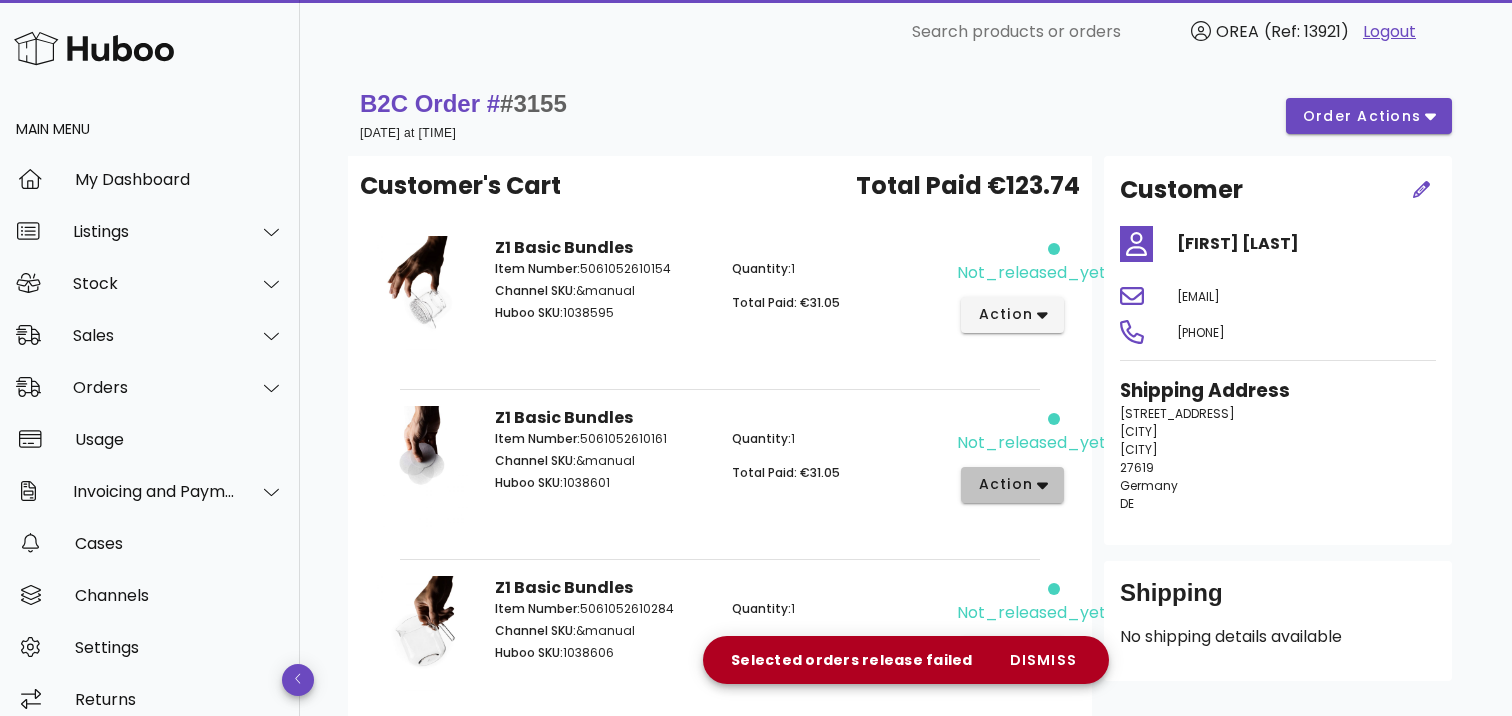 click on "action" at bounding box center [1005, 484] 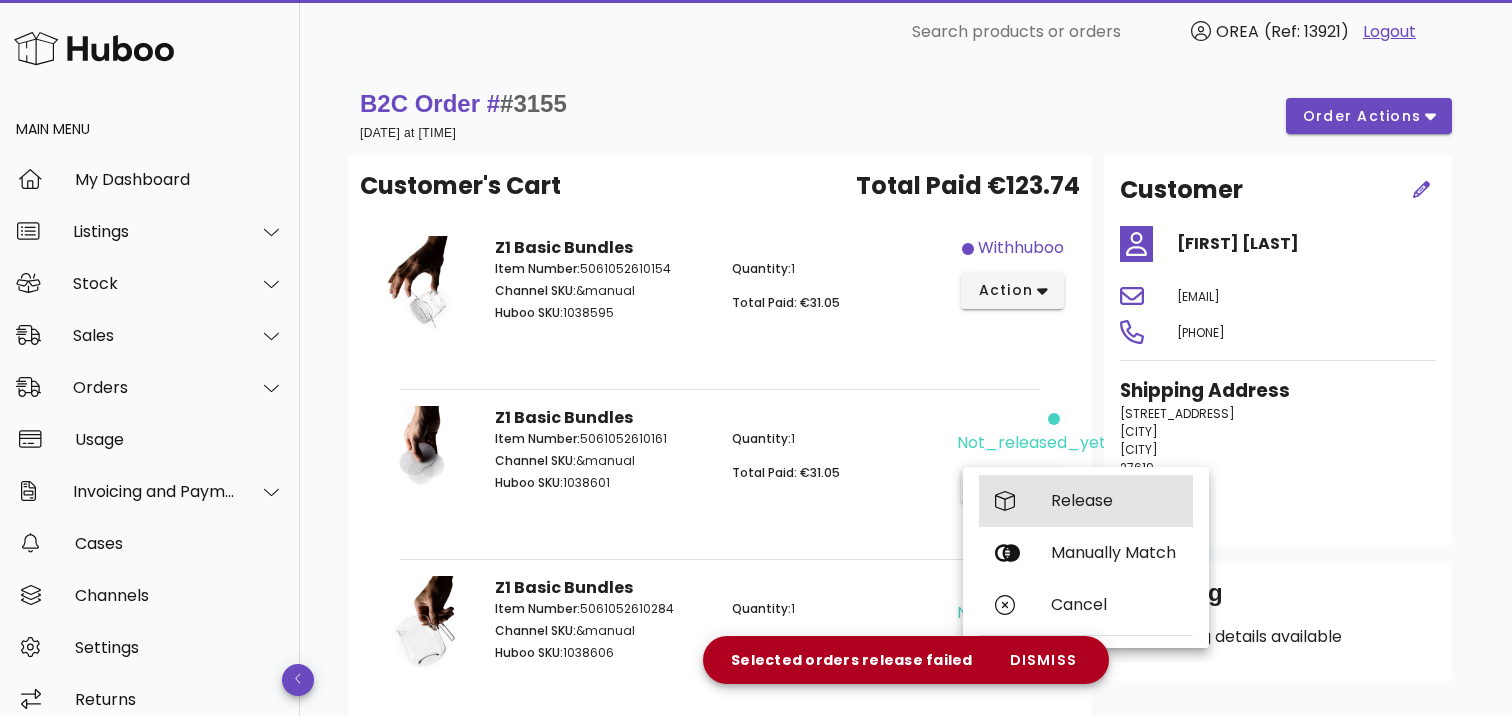 click on "Release" at bounding box center [1086, 501] 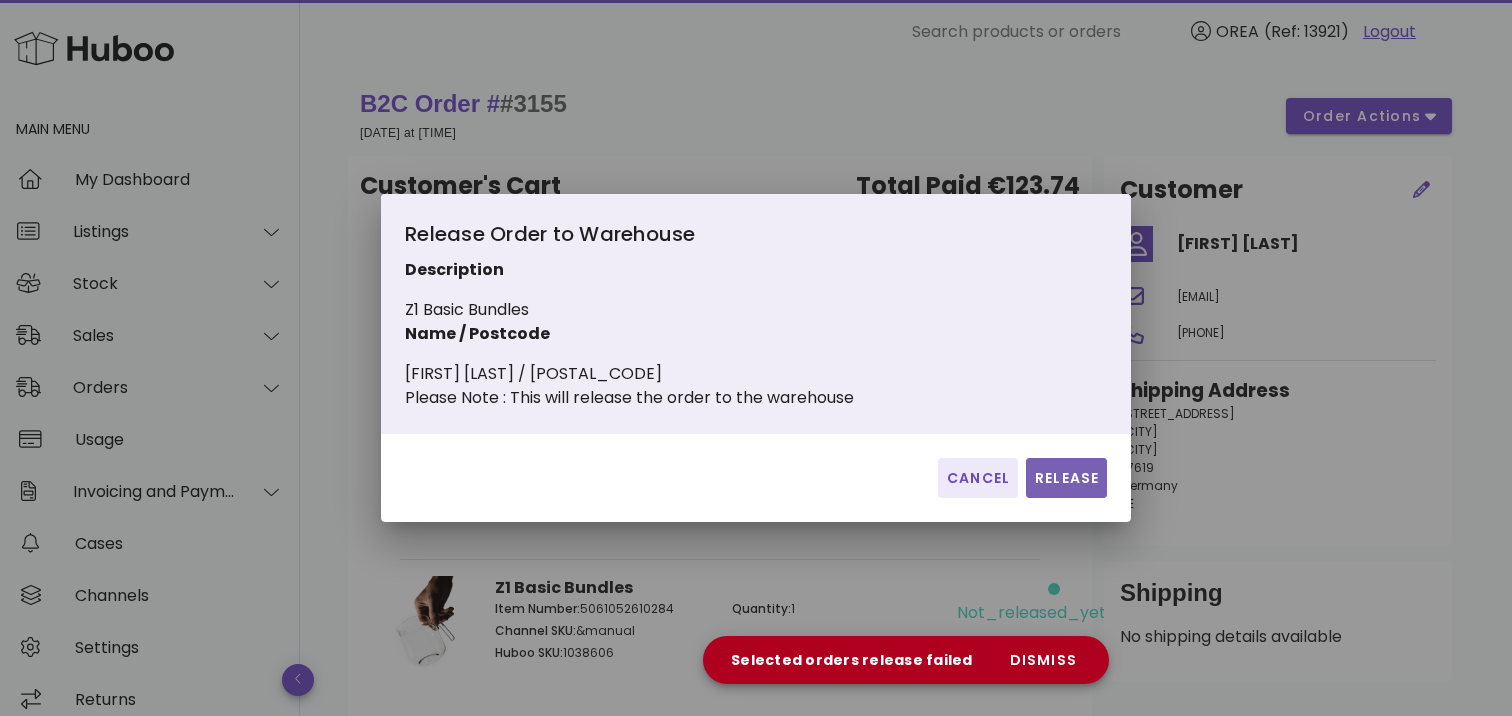 click on "Release" at bounding box center (1066, 478) 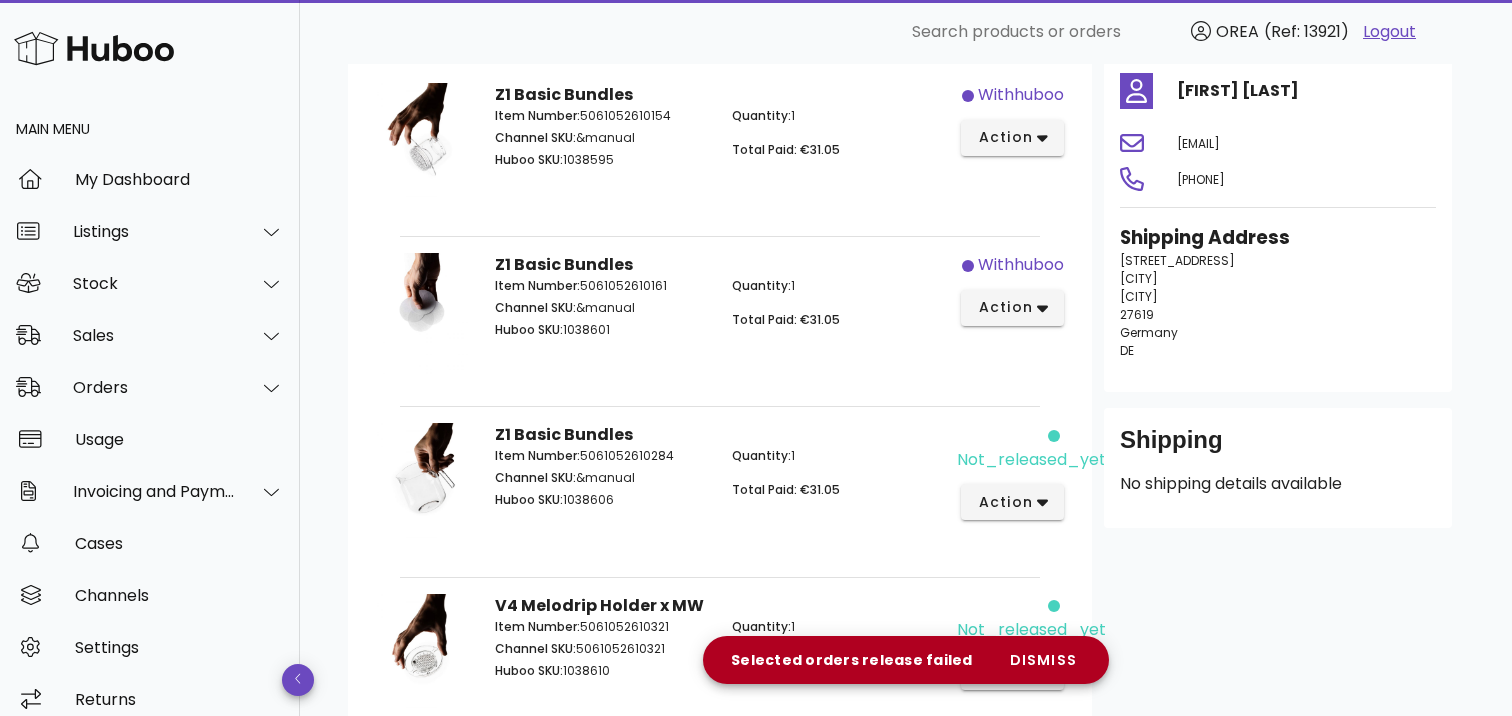 scroll, scrollTop: 240, scrollLeft: 0, axis: vertical 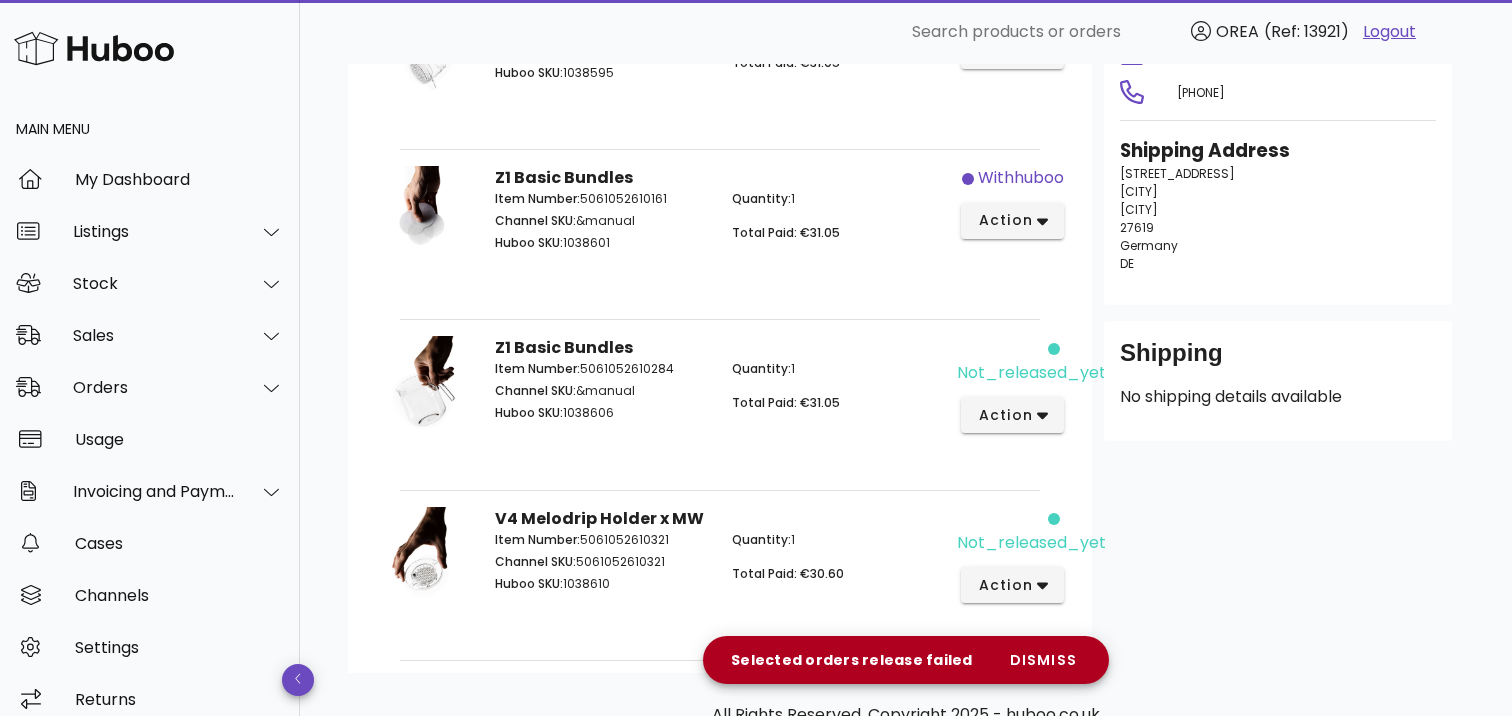 click on "not_released_yet  action" at bounding box center (1016, 402) 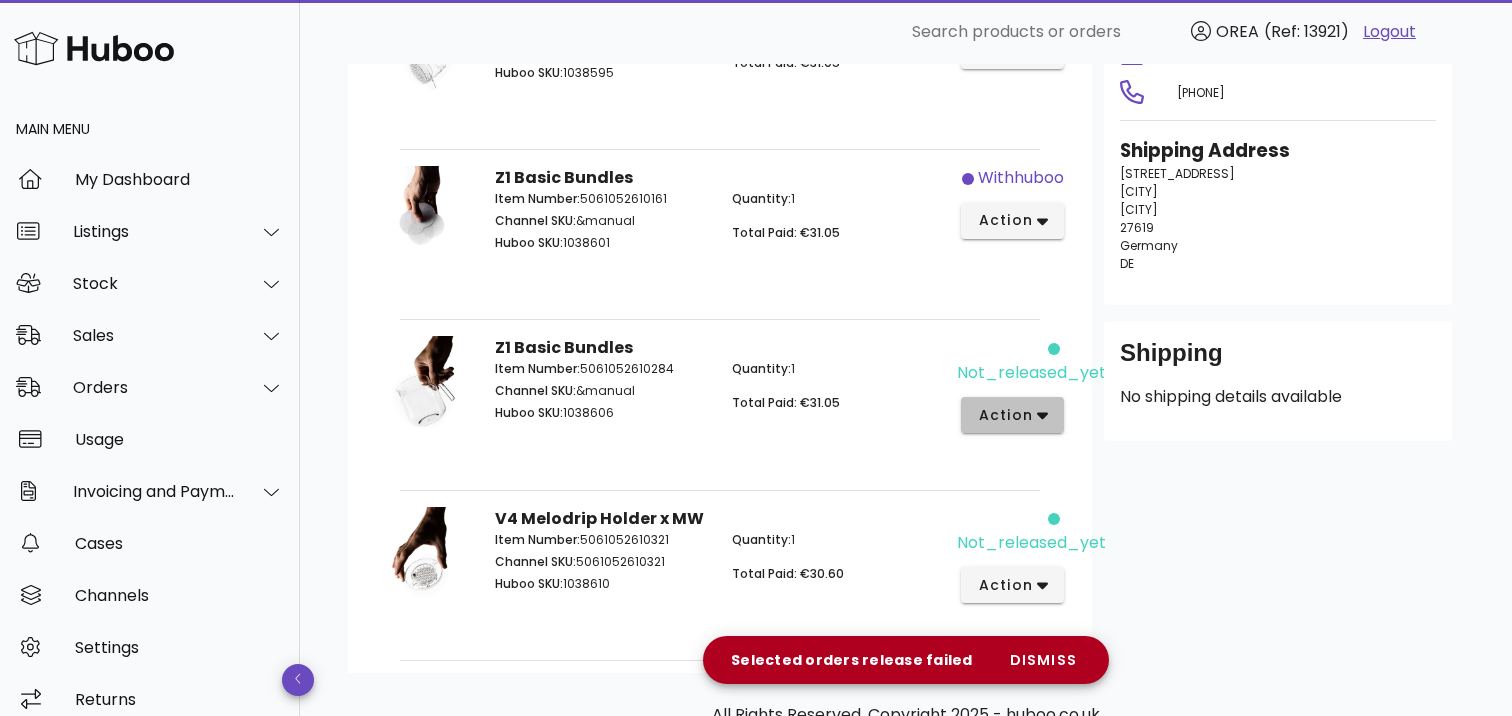 click on "action" at bounding box center (1012, 415) 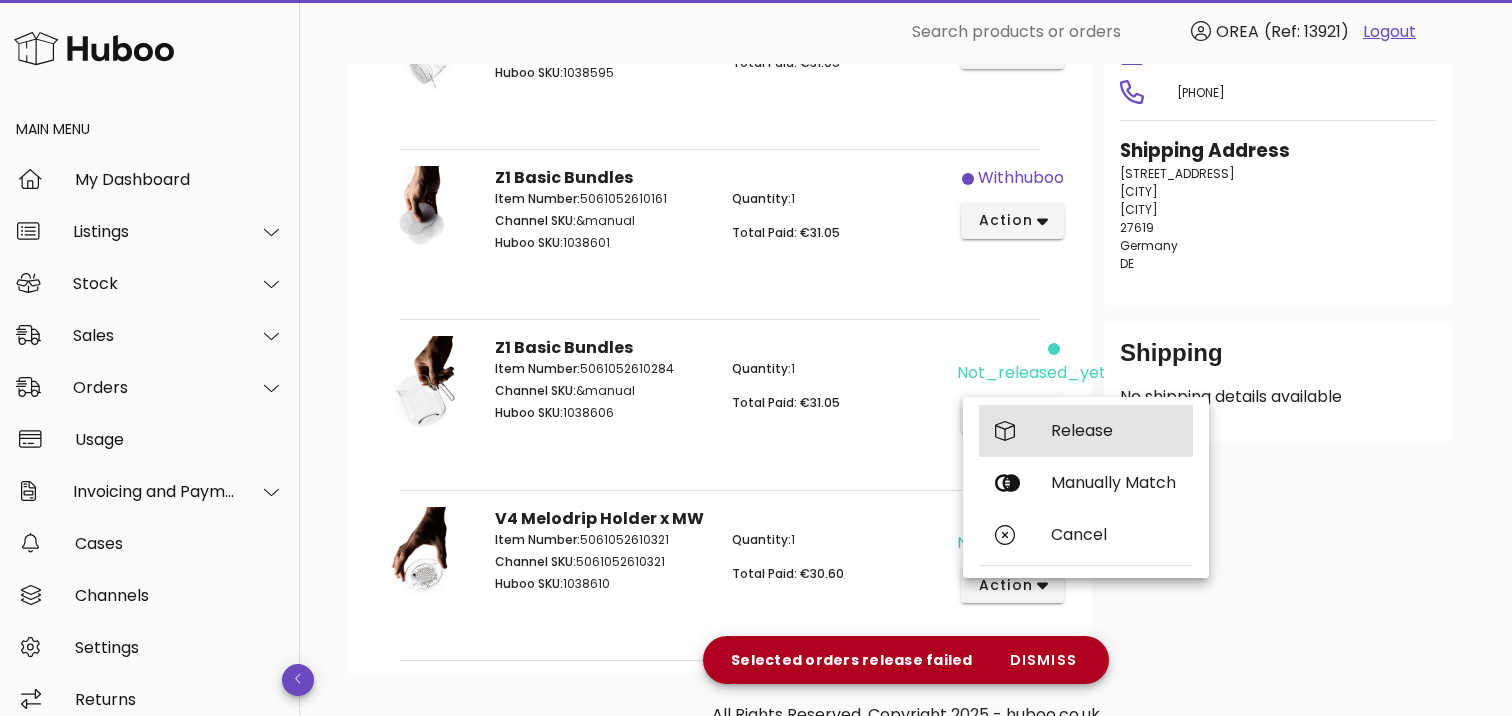 click on "Release" at bounding box center (1114, 430) 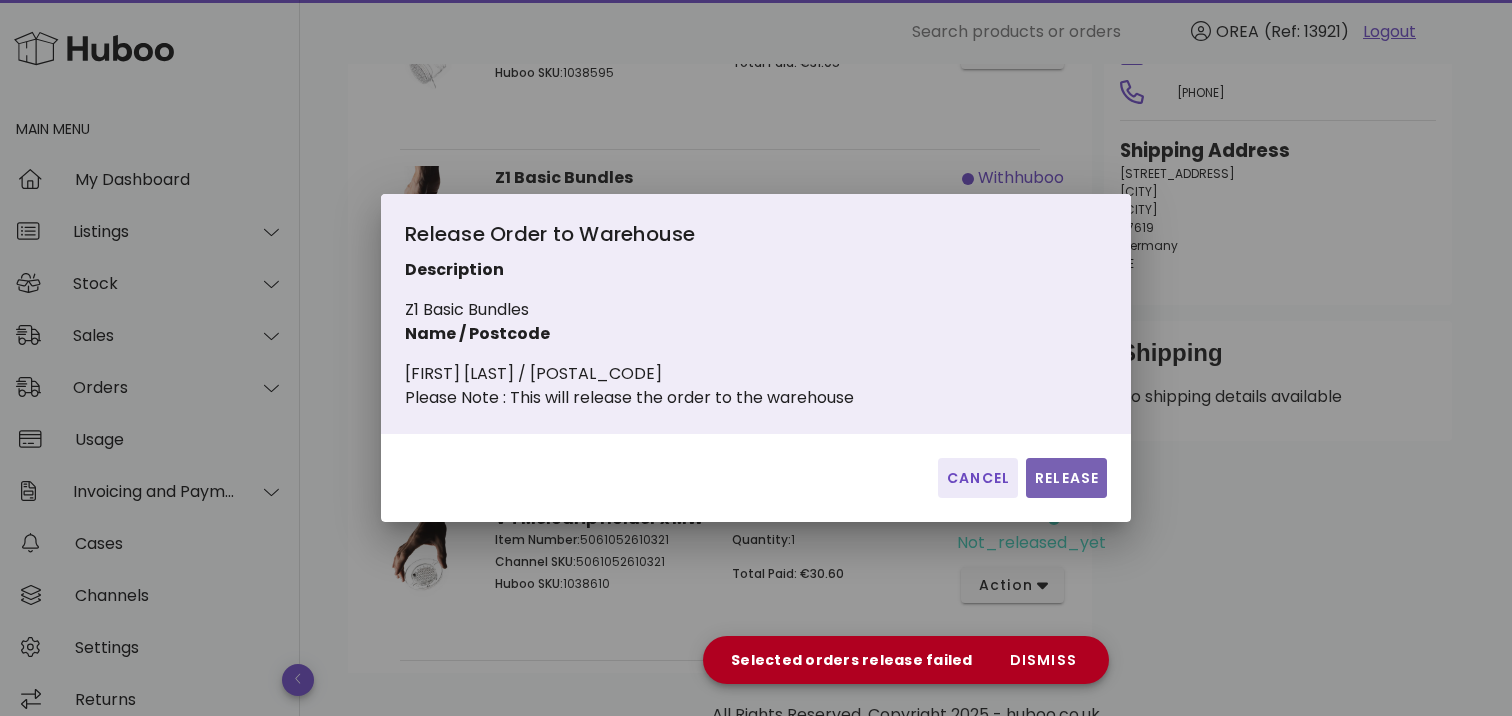 click on "Release" at bounding box center [1066, 478] 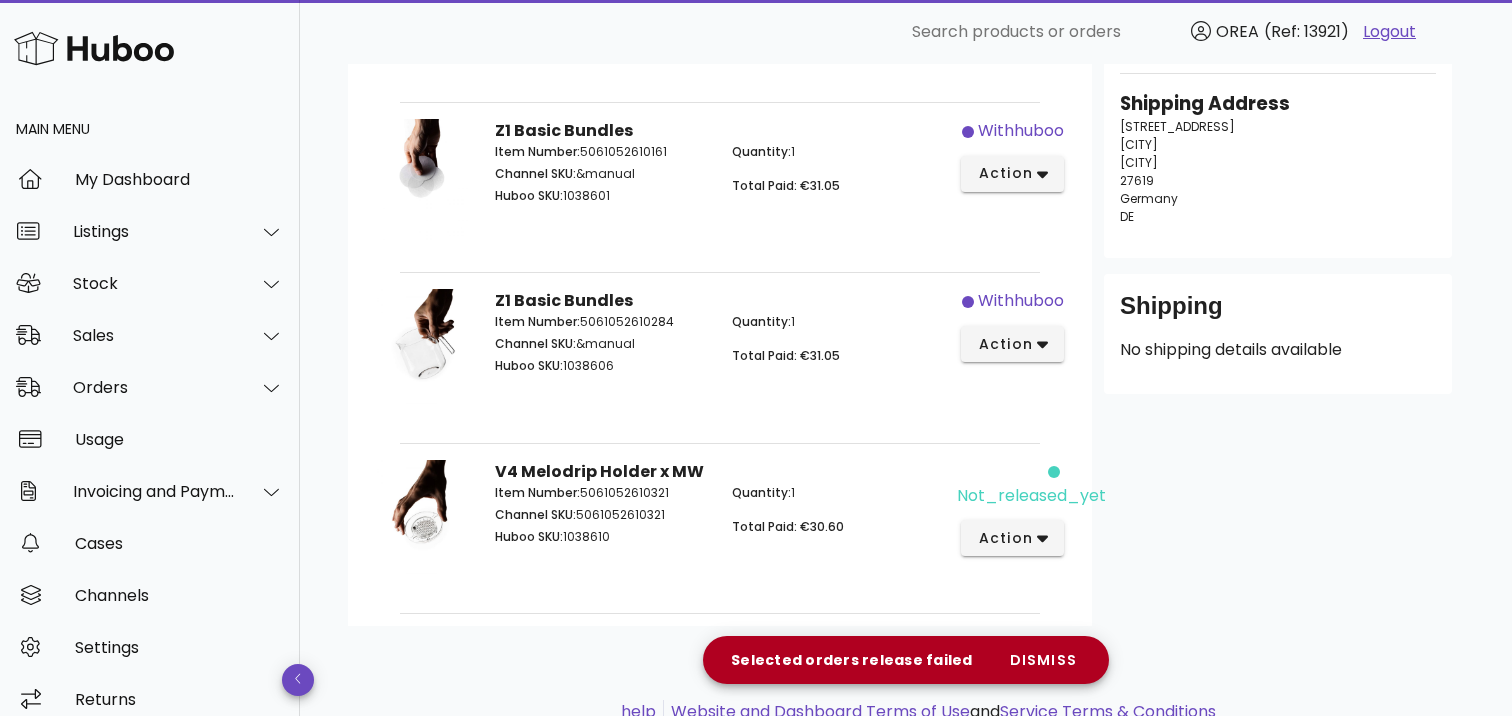 scroll, scrollTop: 357, scrollLeft: 0, axis: vertical 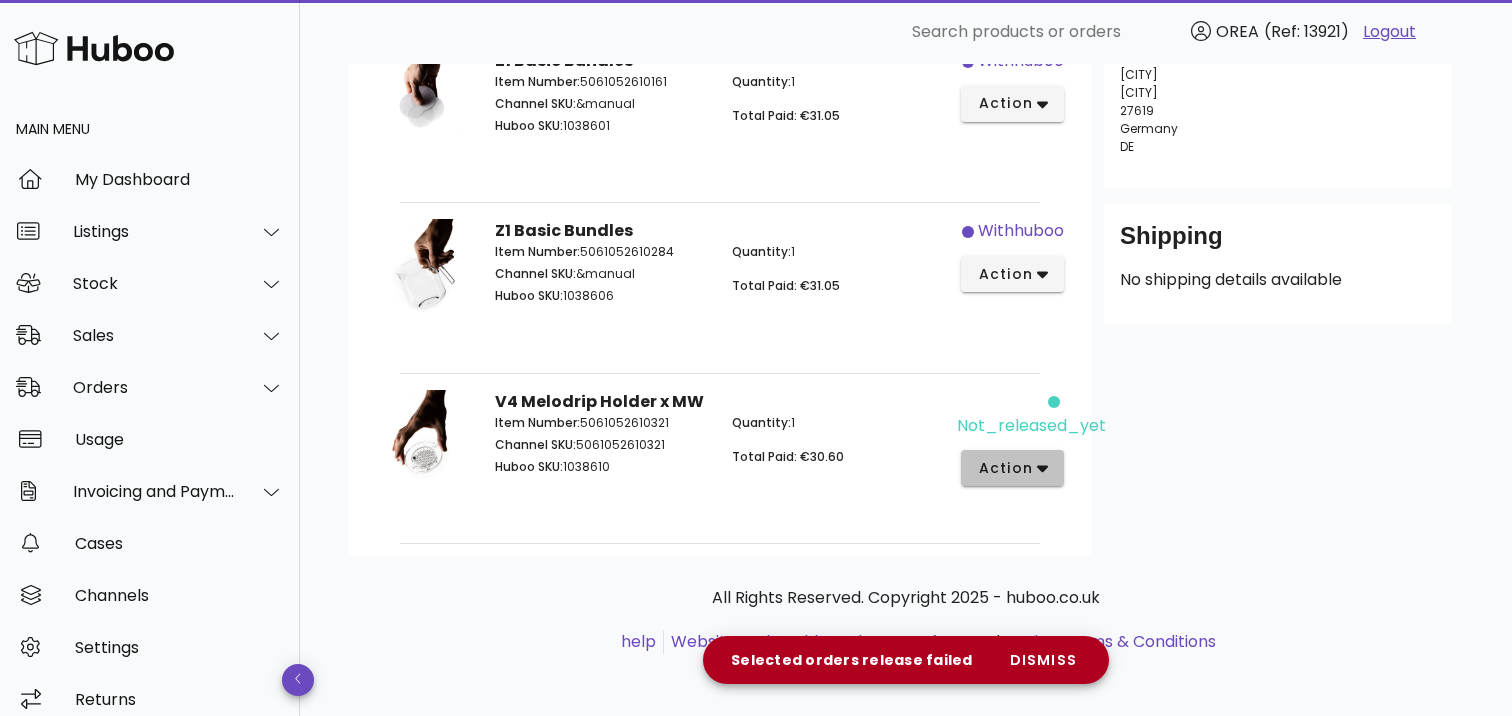 click 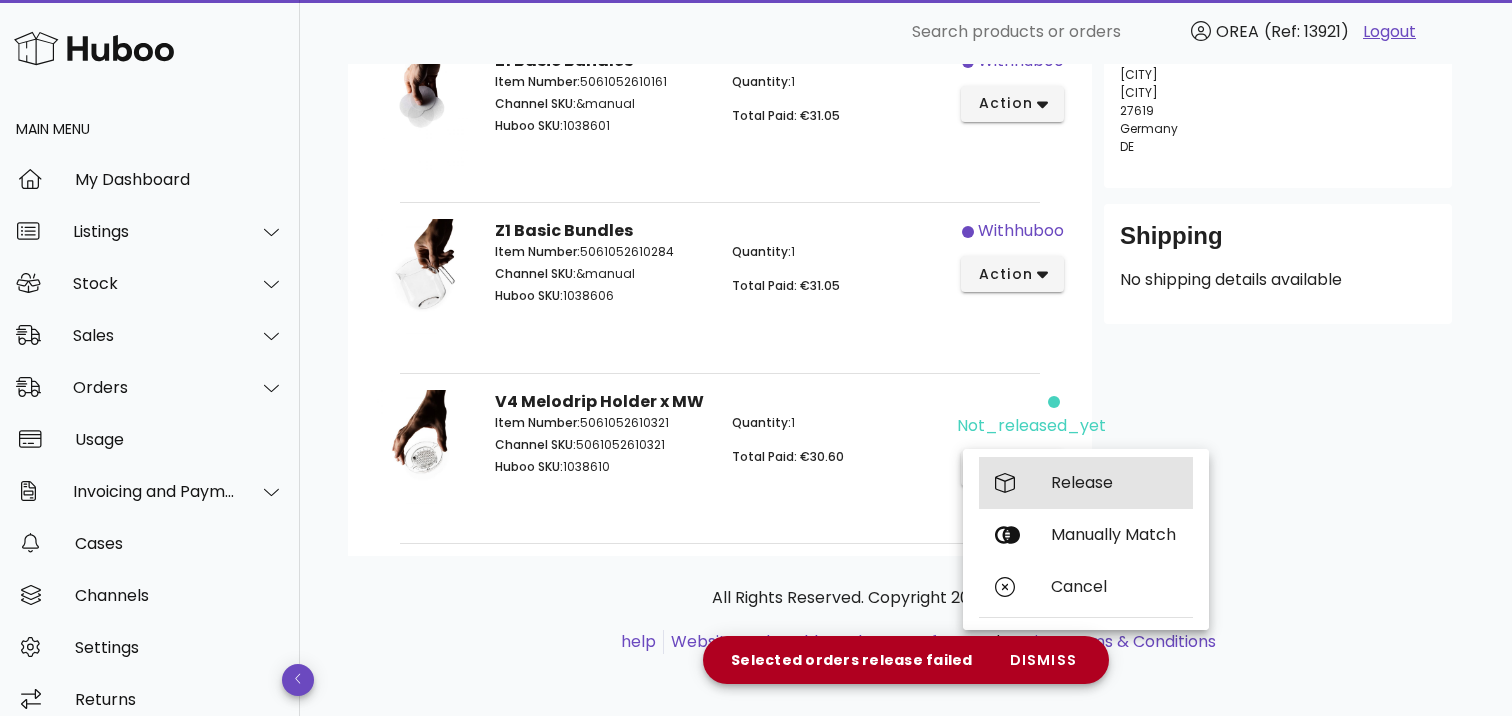 click on "Release" at bounding box center [1114, 482] 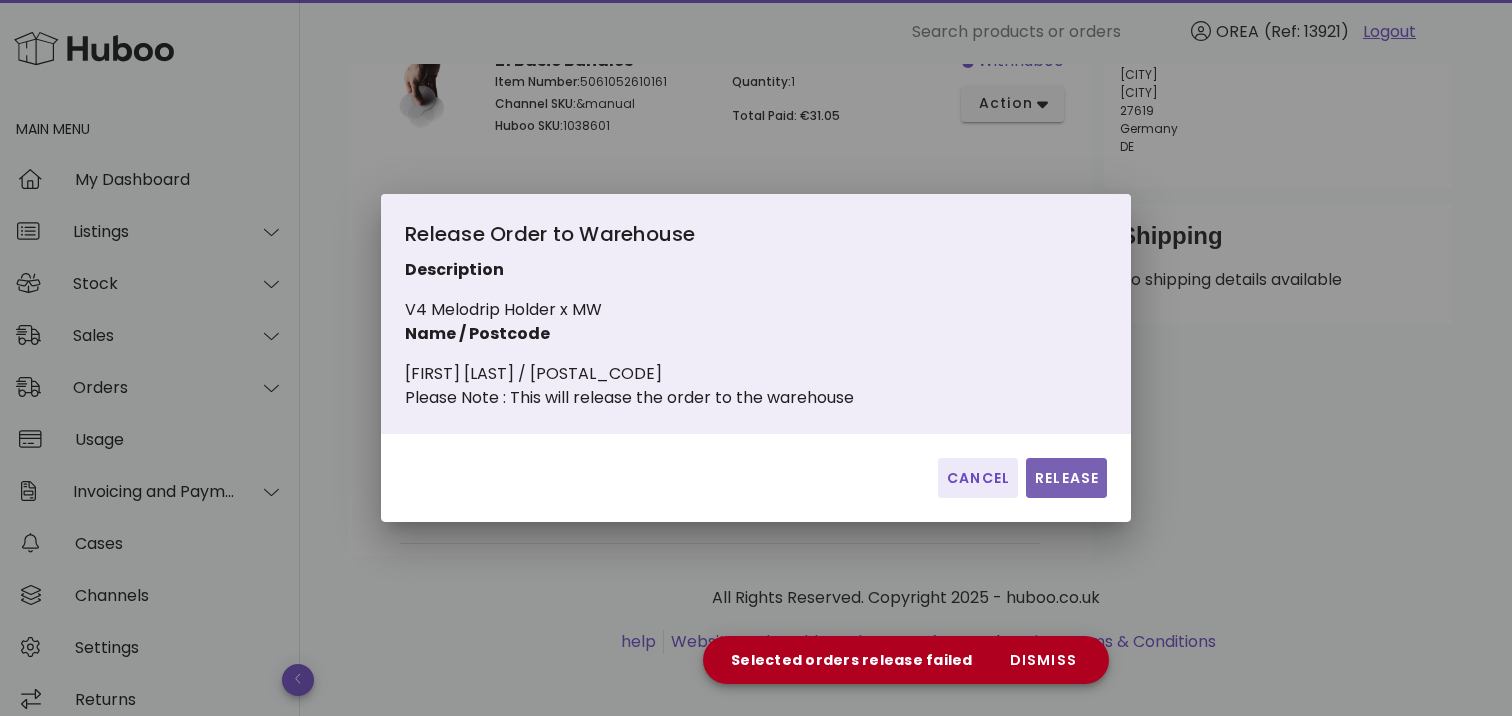 click on "Release" at bounding box center [1066, 478] 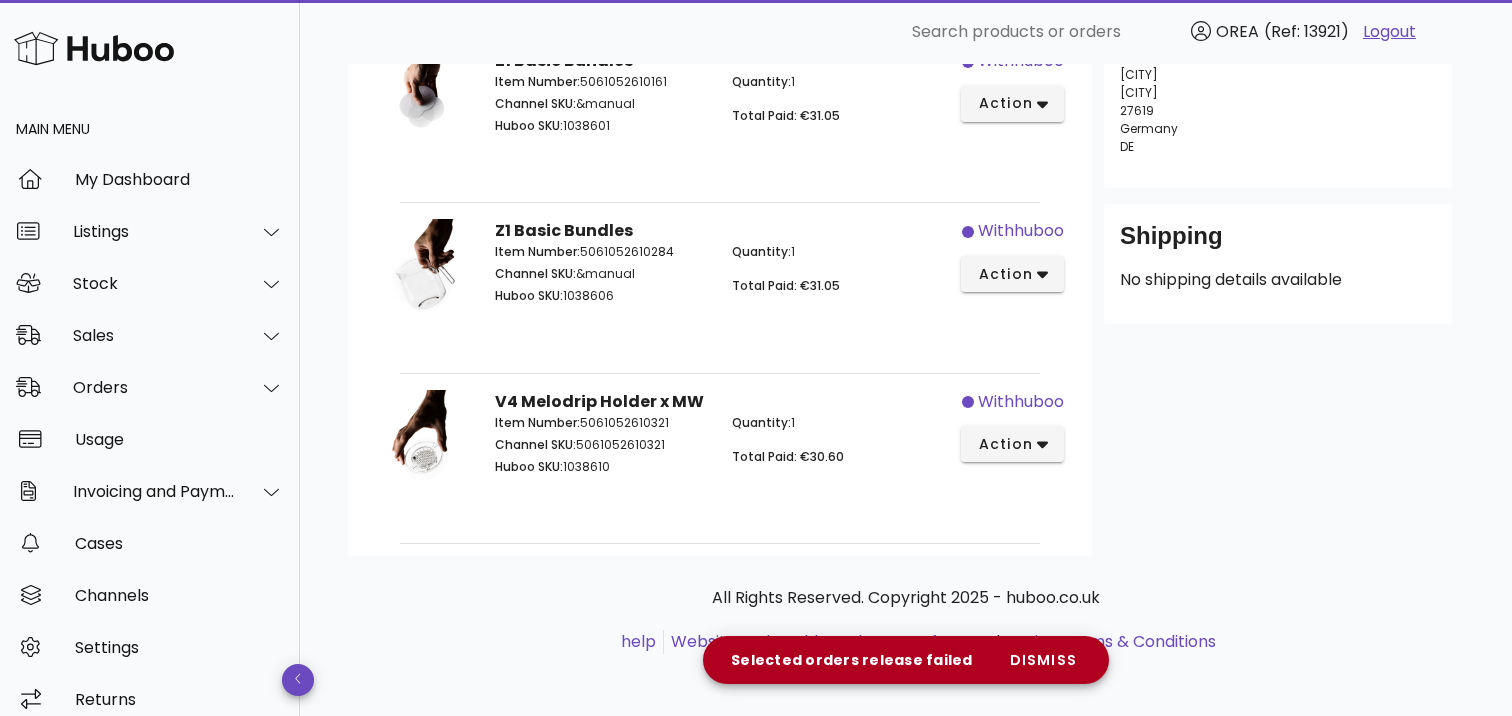 scroll, scrollTop: 0, scrollLeft: 0, axis: both 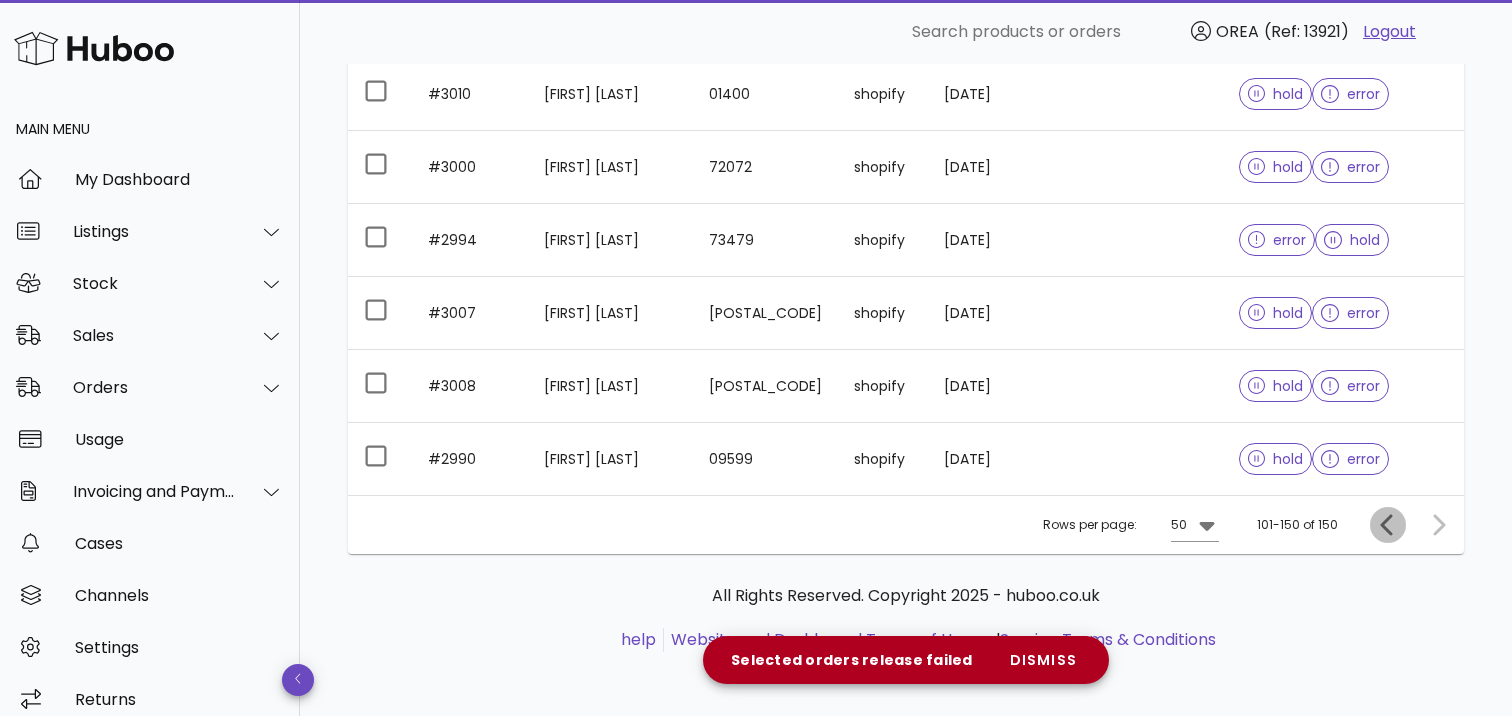 click at bounding box center (1388, 525) 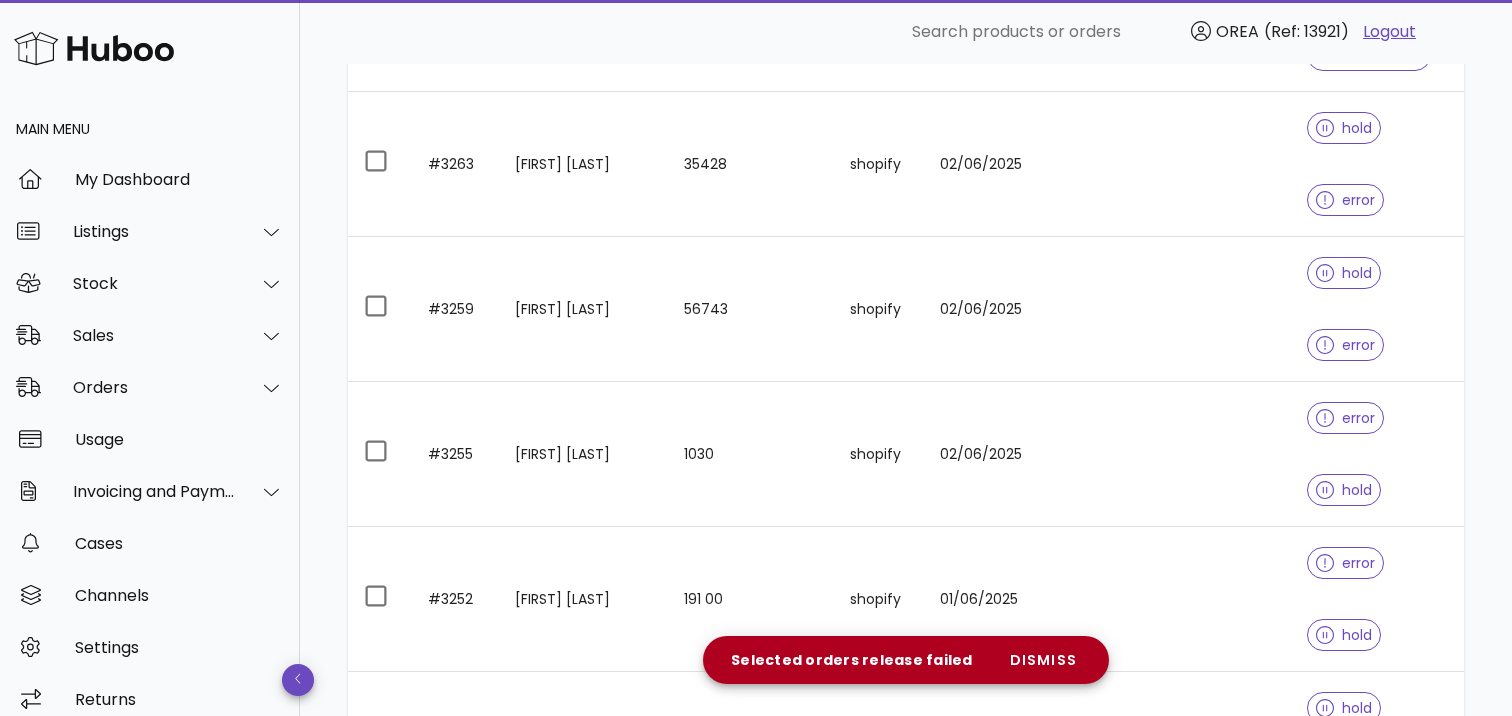scroll, scrollTop: 3644, scrollLeft: 0, axis: vertical 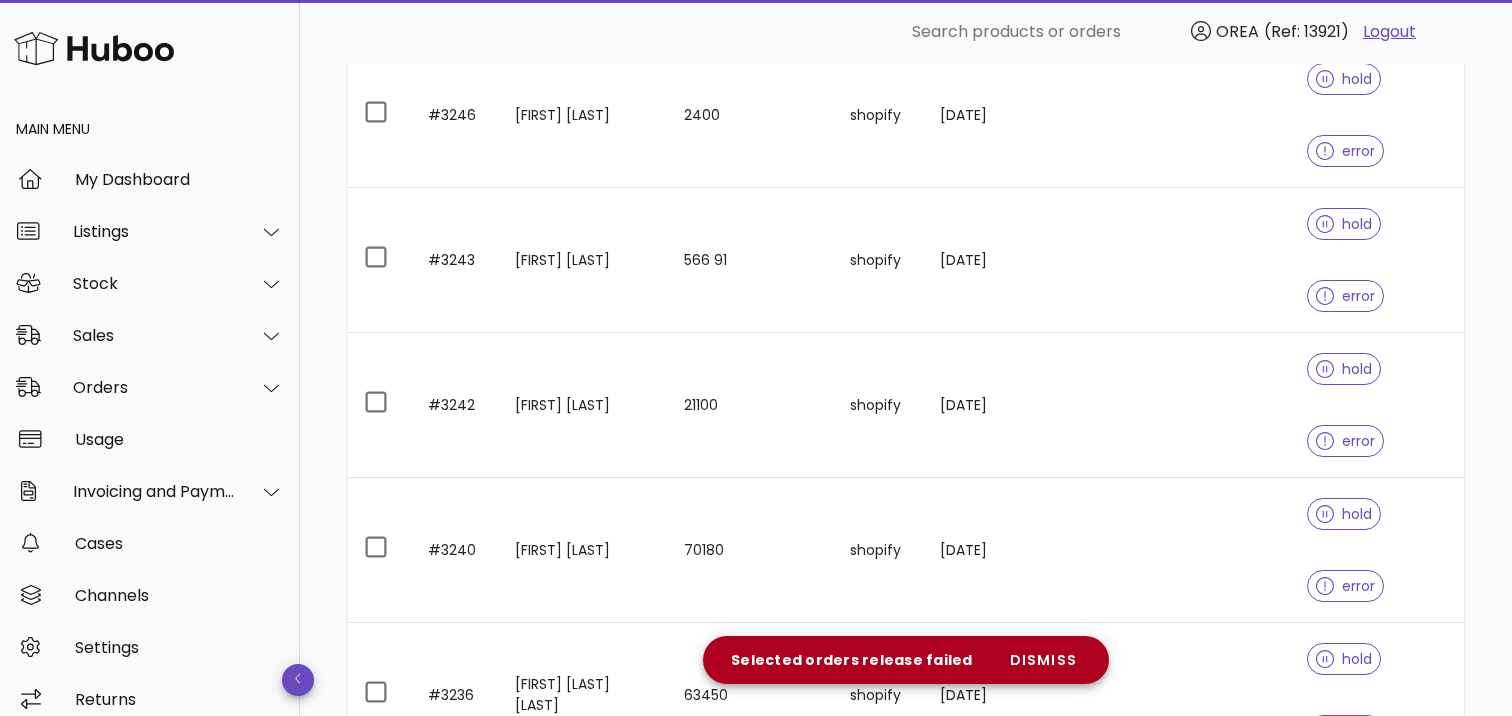 click 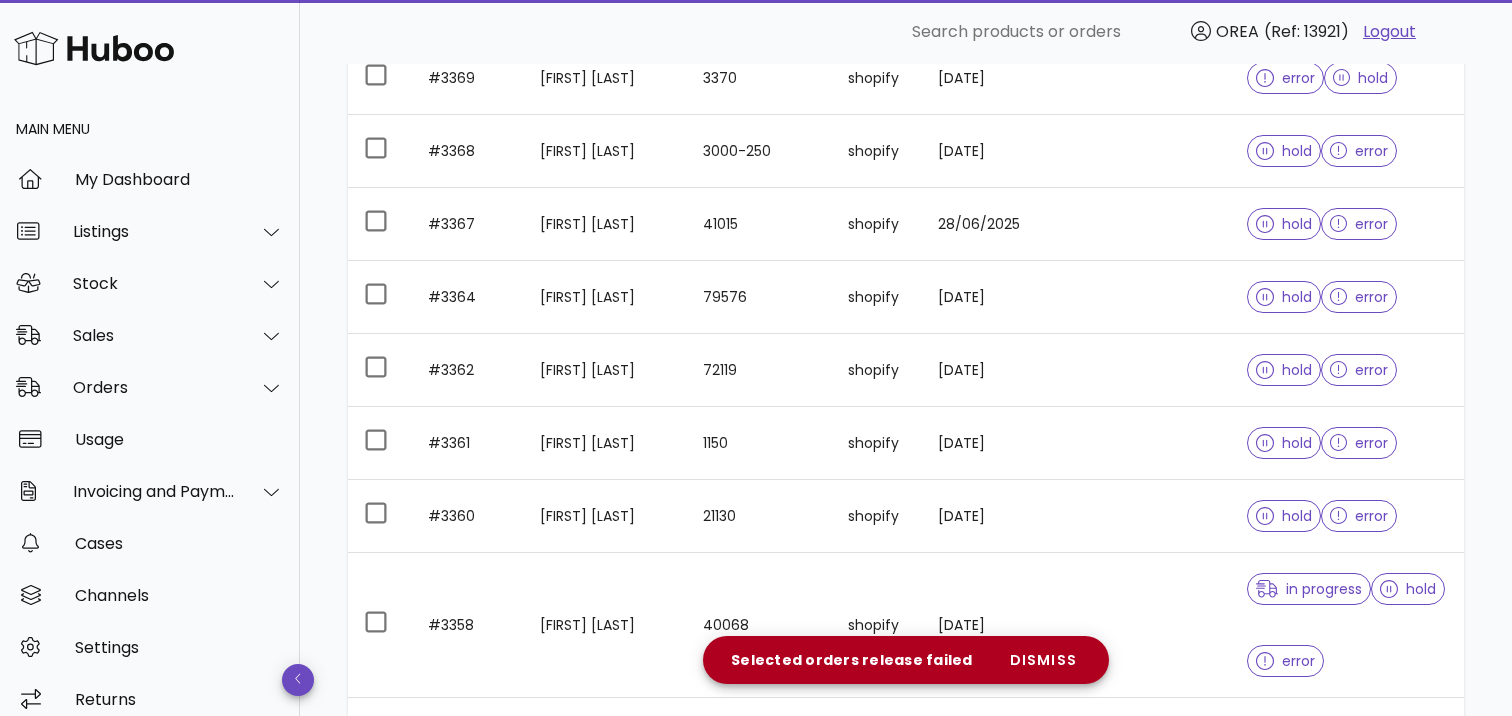 scroll, scrollTop: 0, scrollLeft: 0, axis: both 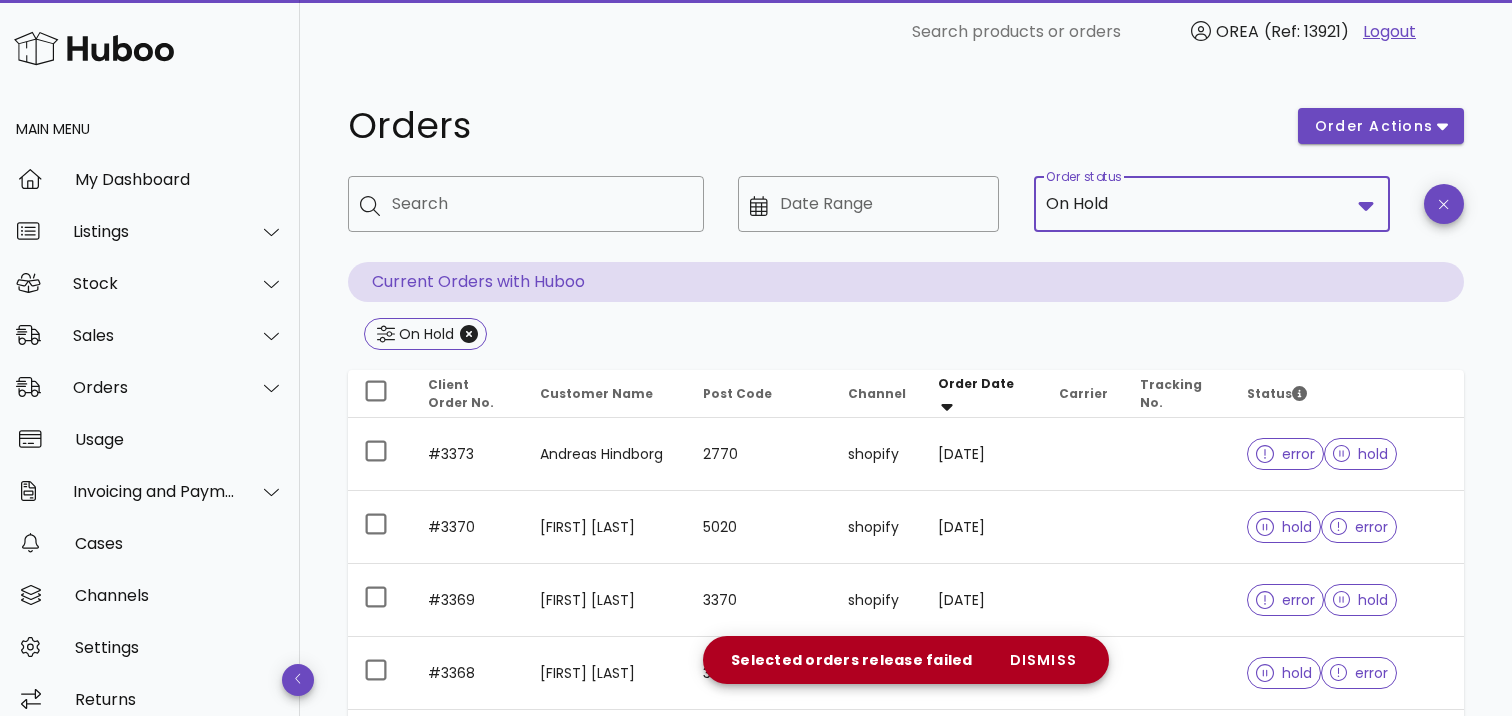 click on "Order status" at bounding box center (1231, 204) 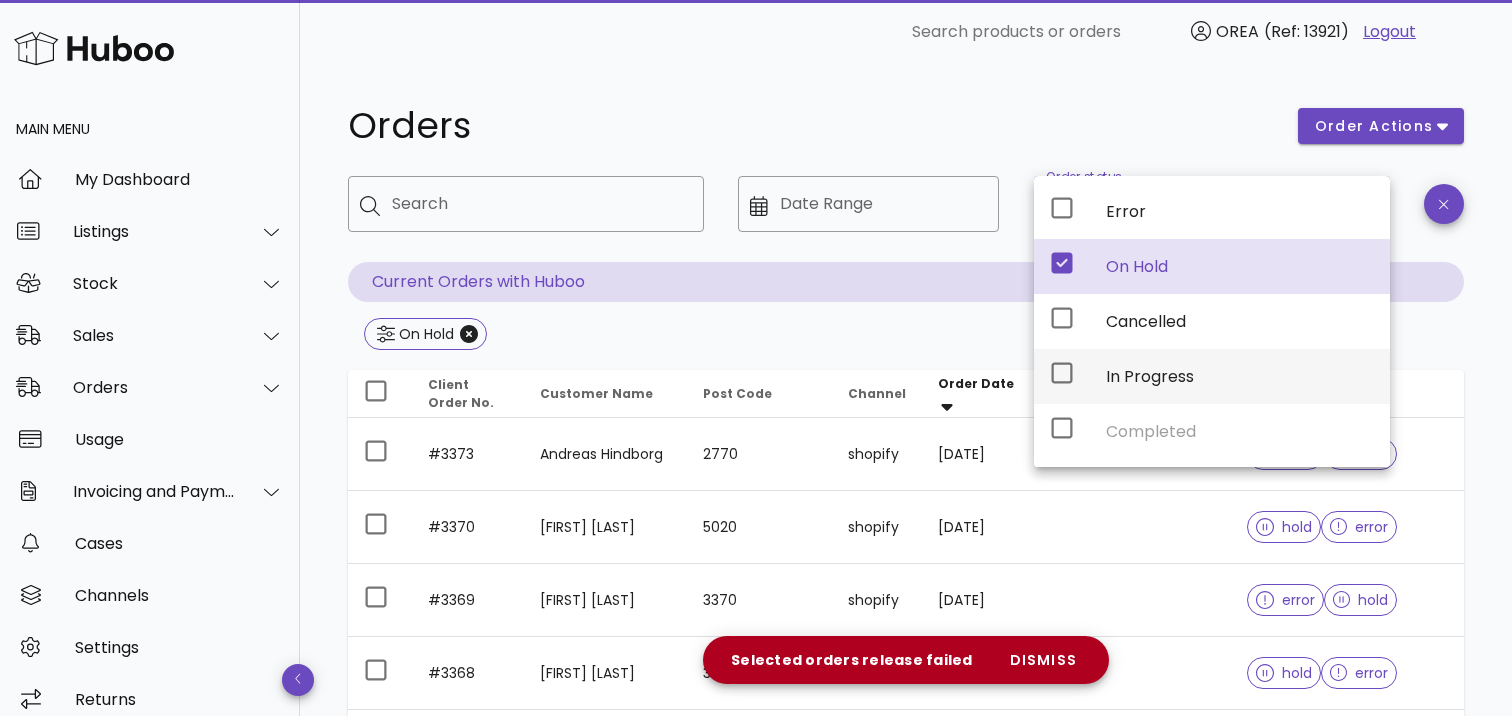 click on "In Progress" at bounding box center [1240, 376] 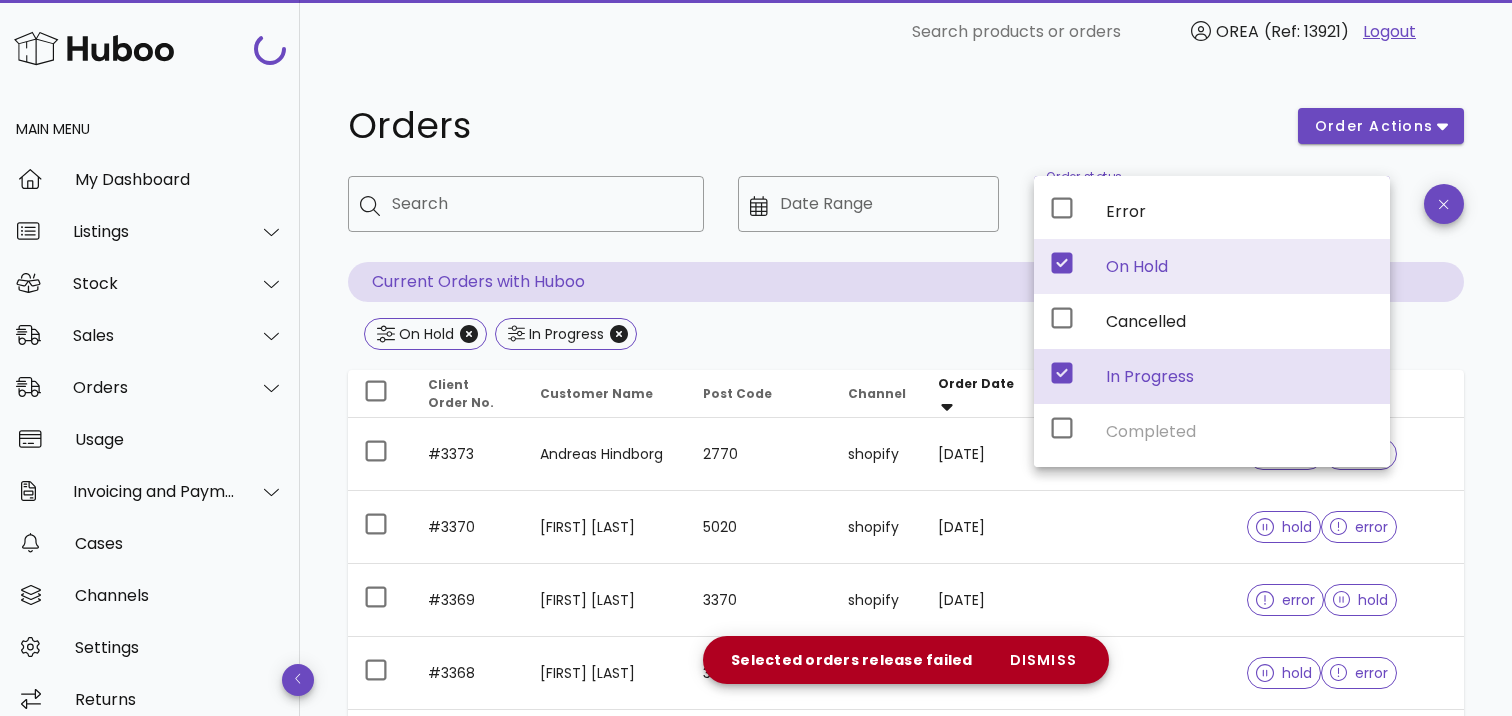 click 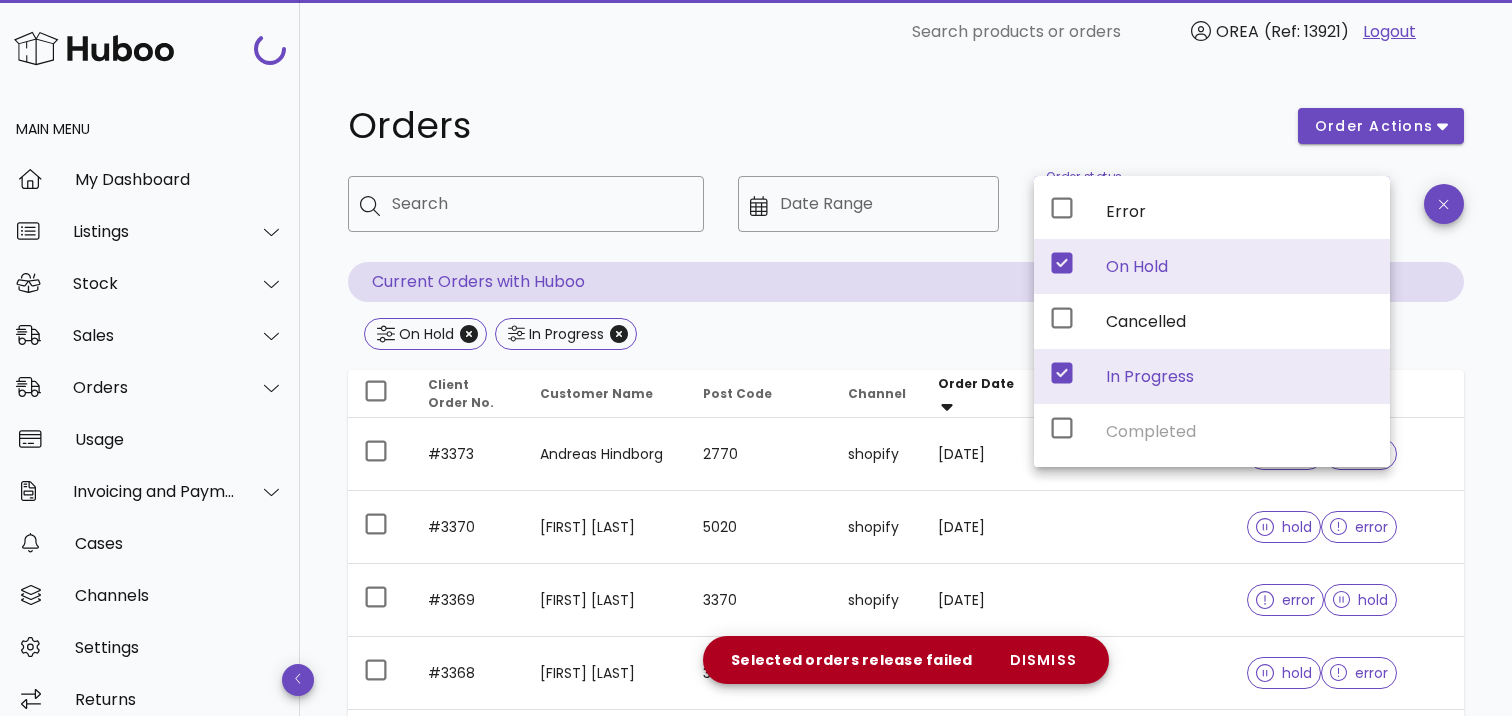 click 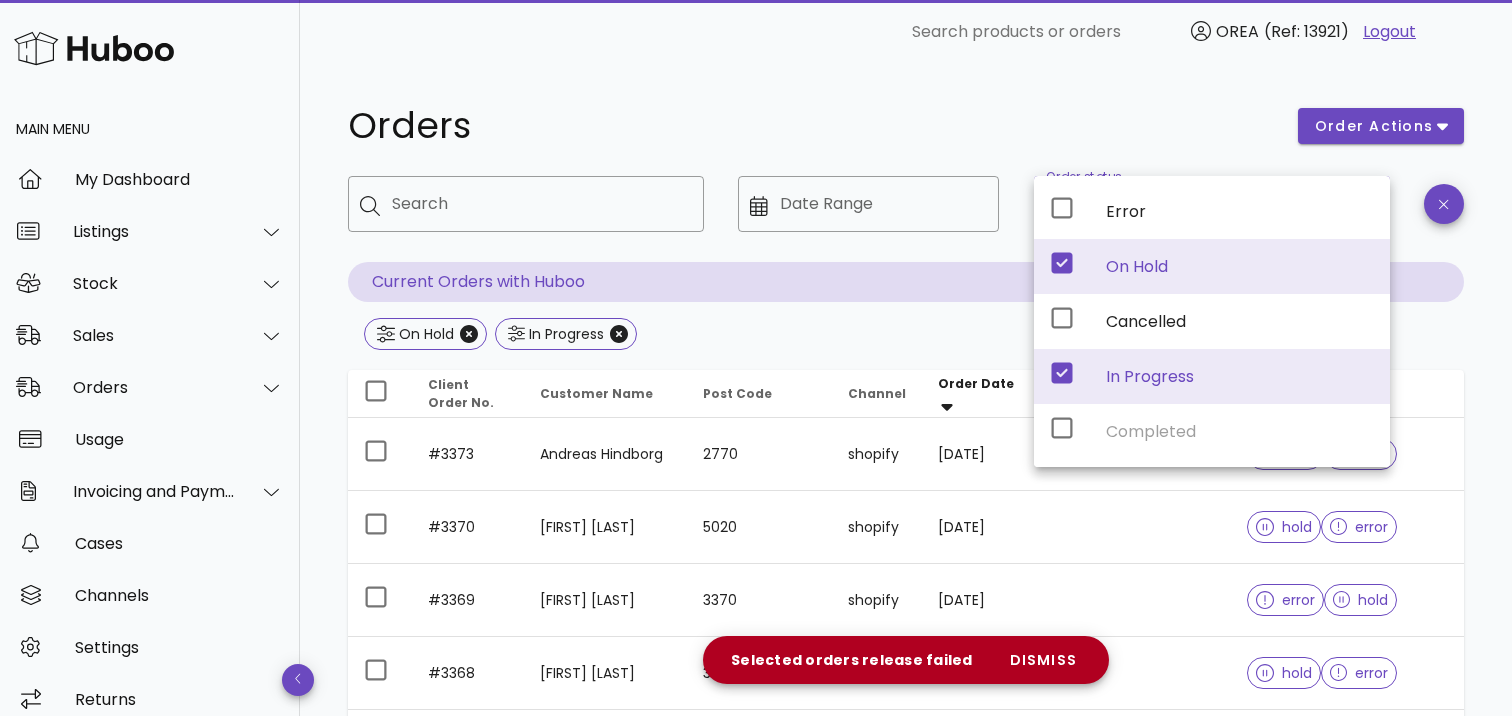 click on "Orders" at bounding box center (811, 126) 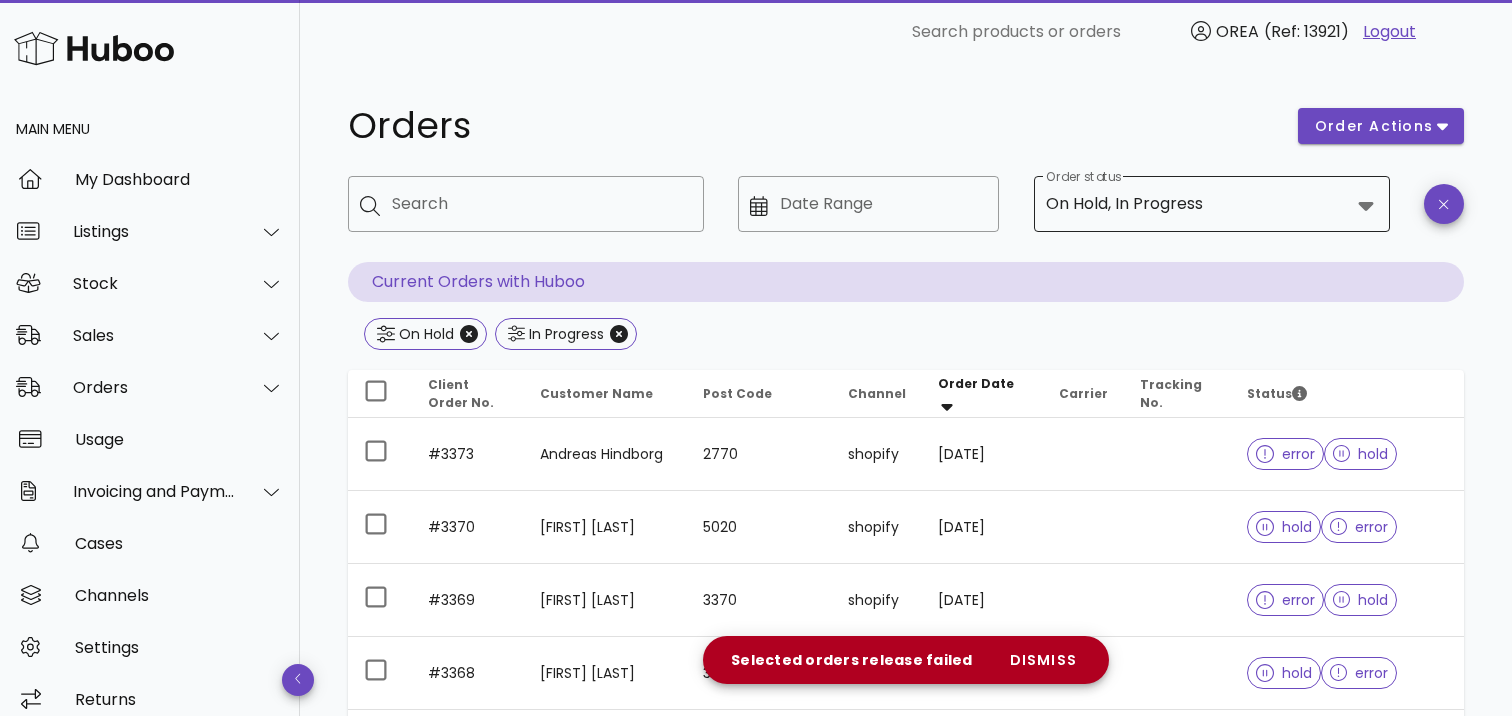 click on "In Progress" at bounding box center [1159, 204] 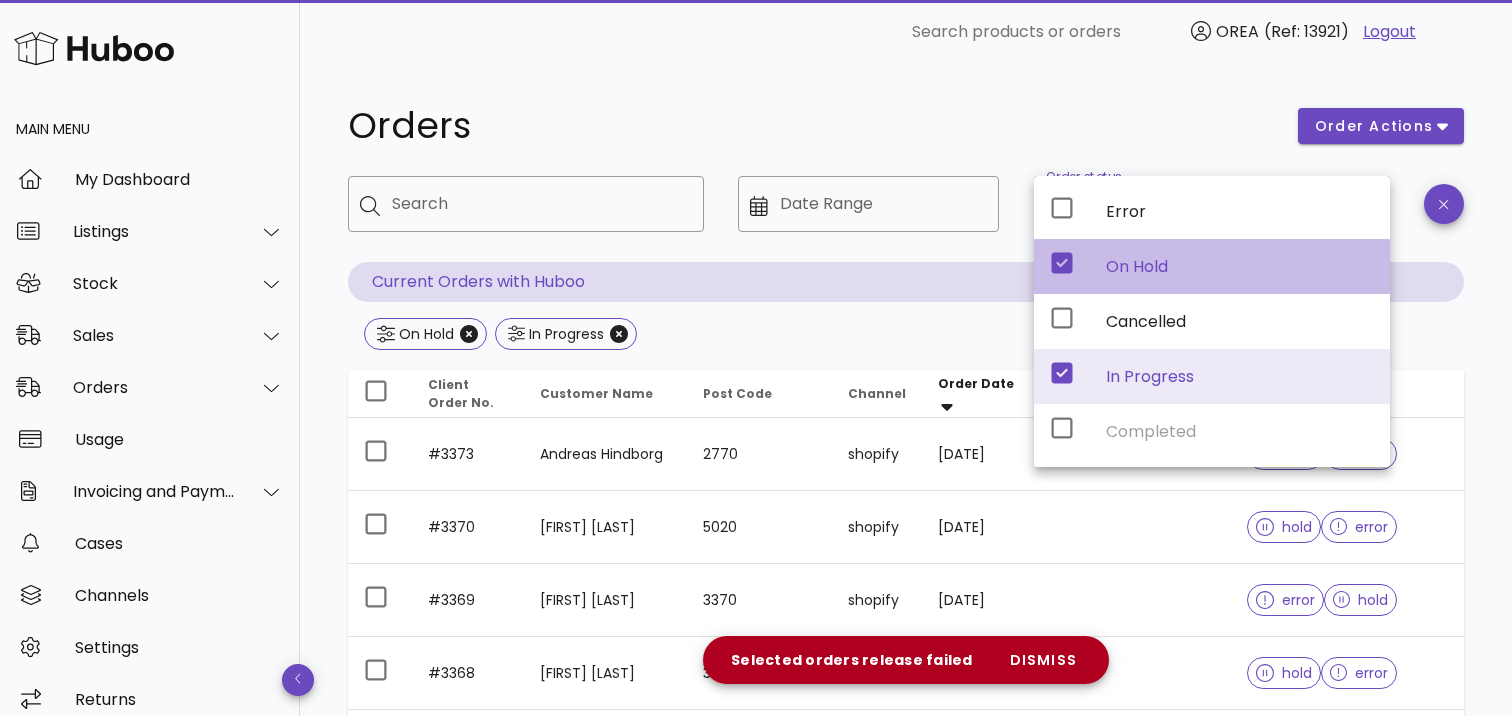 click 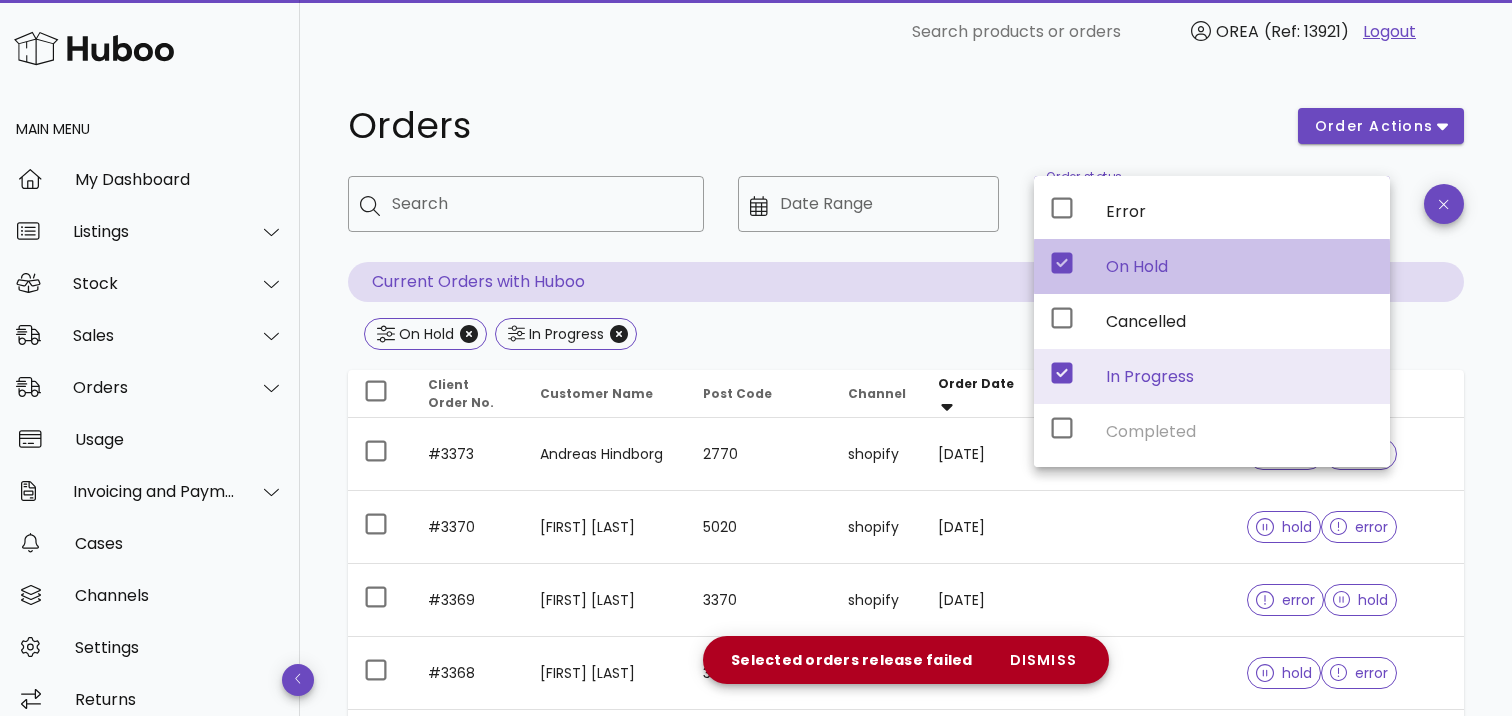 click 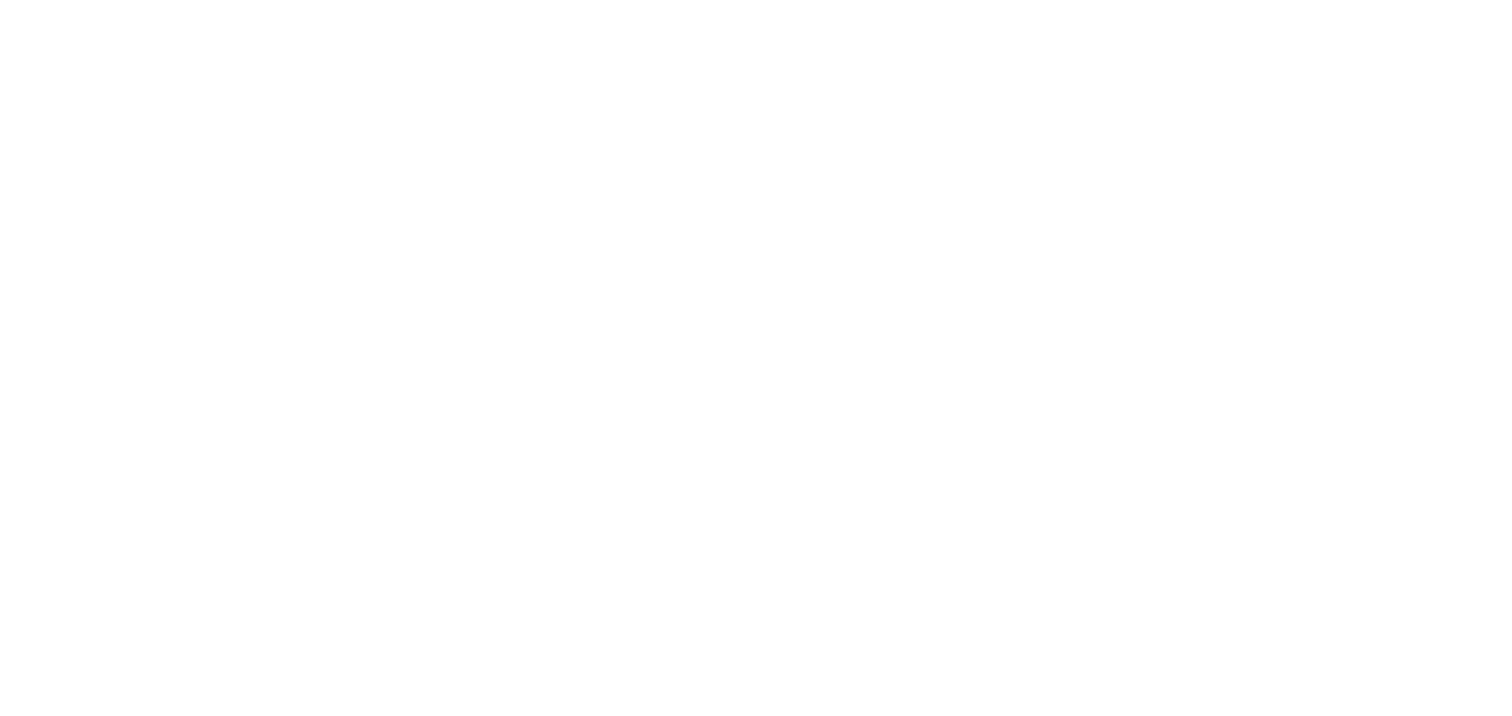 scroll, scrollTop: 0, scrollLeft: 0, axis: both 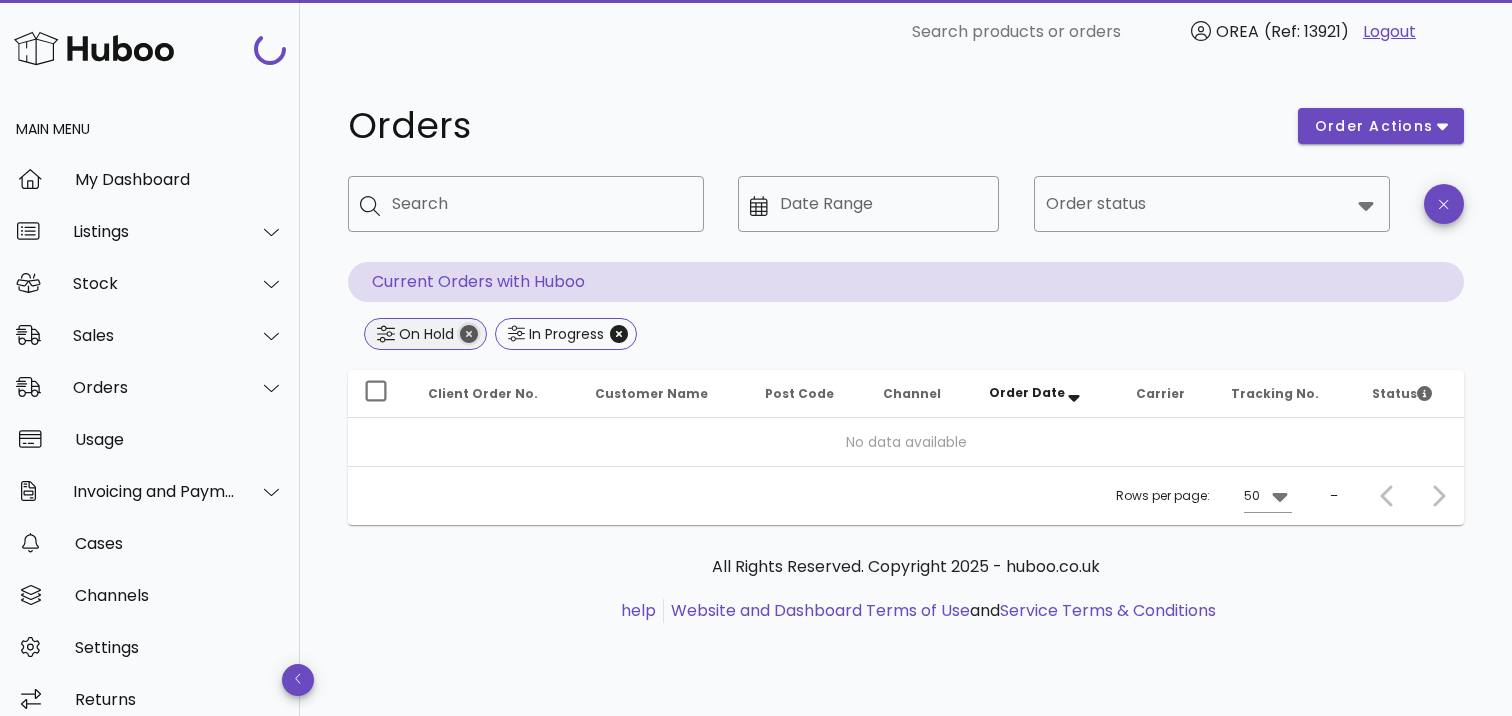click 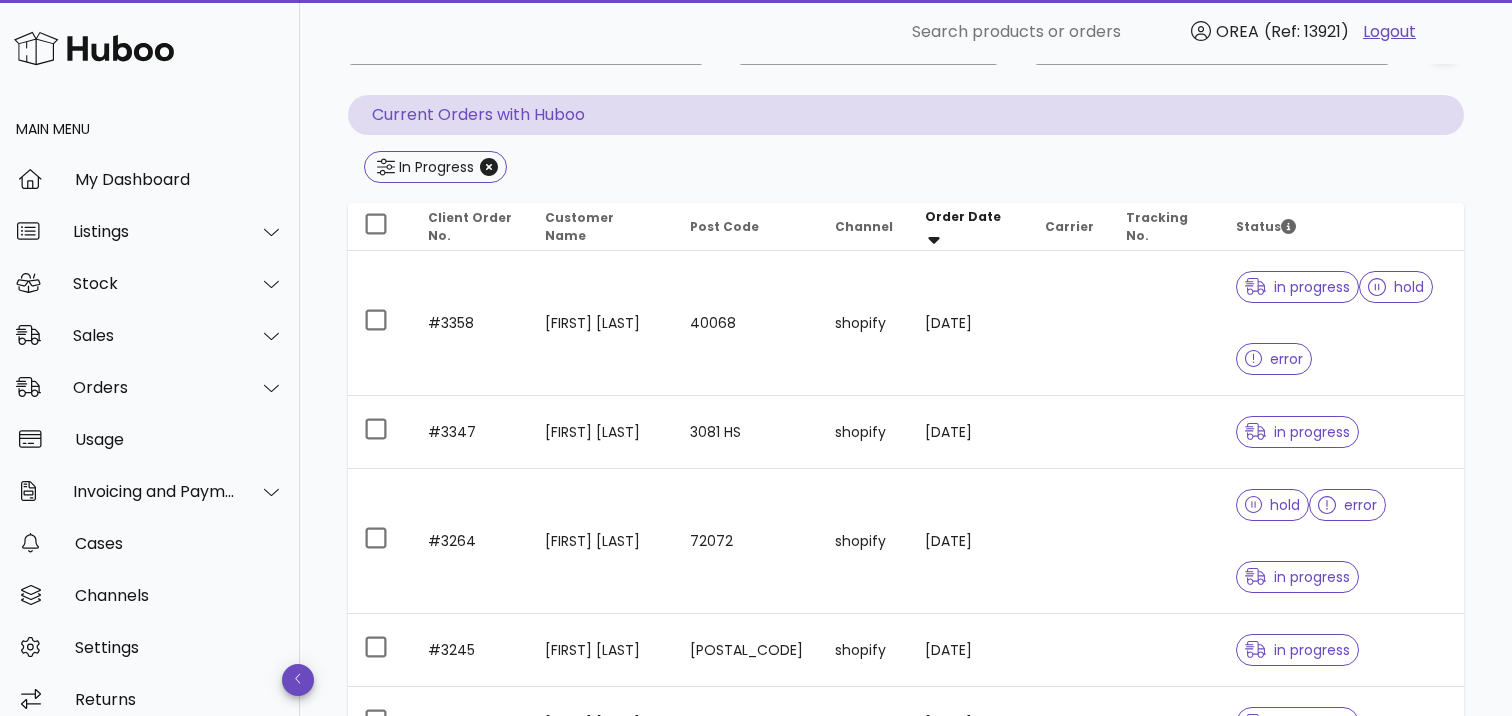 scroll, scrollTop: 0, scrollLeft: 0, axis: both 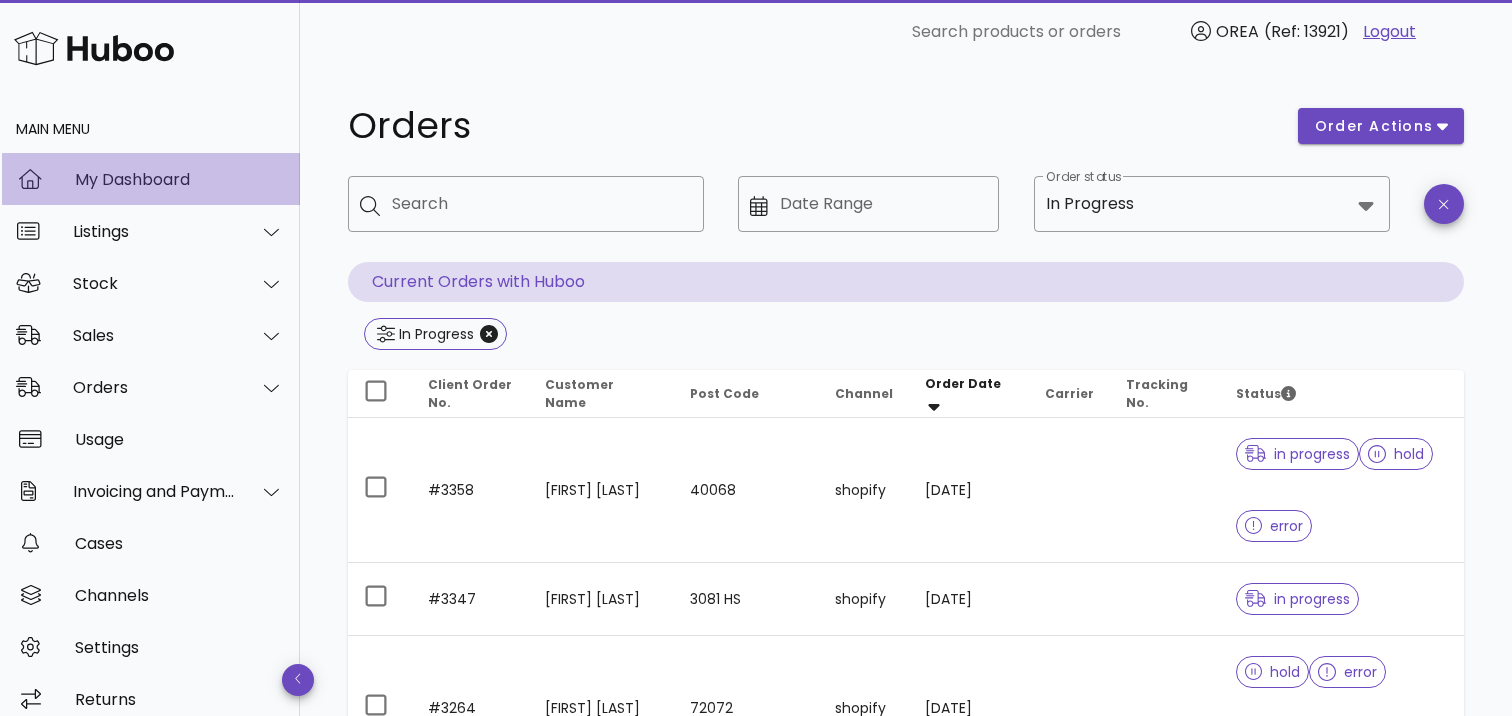 click on "My Dashboard" at bounding box center [179, 179] 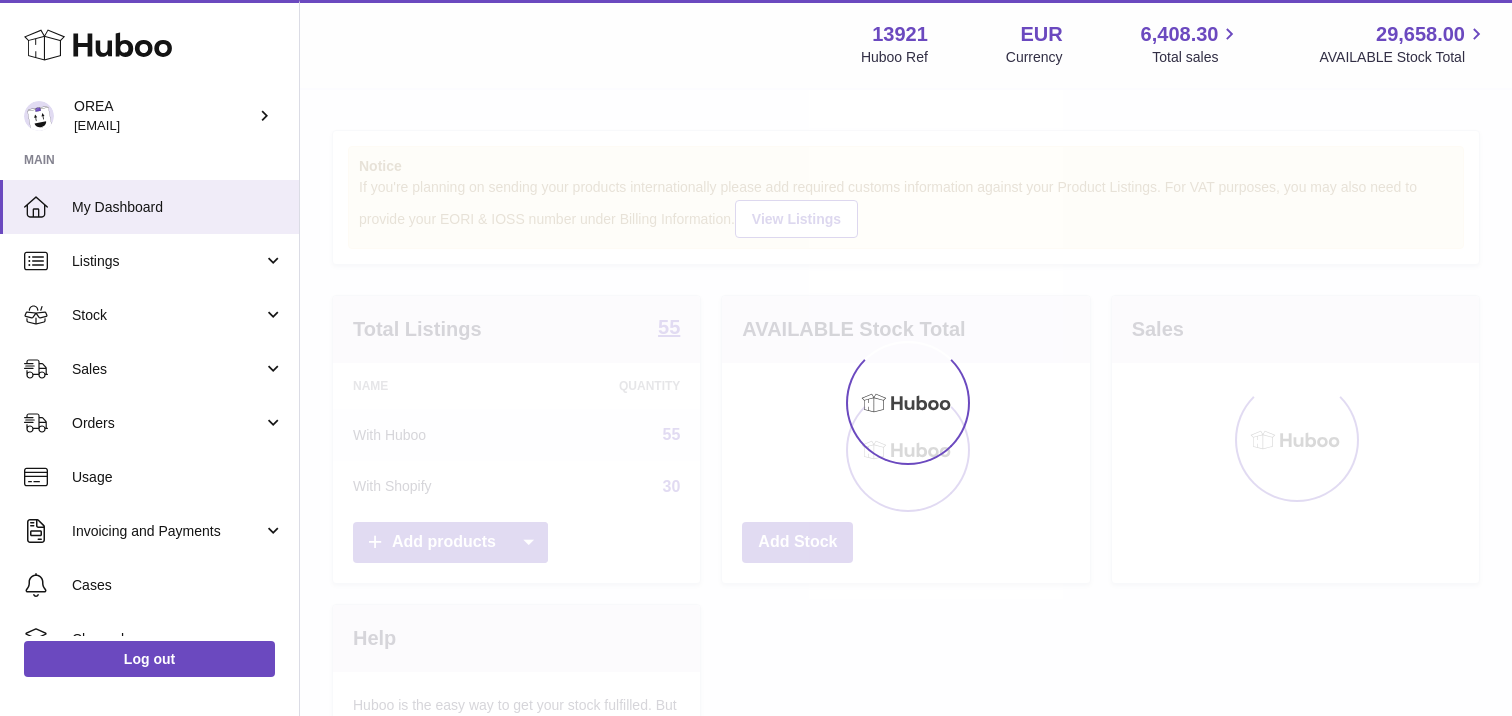 scroll, scrollTop: 0, scrollLeft: 0, axis: both 